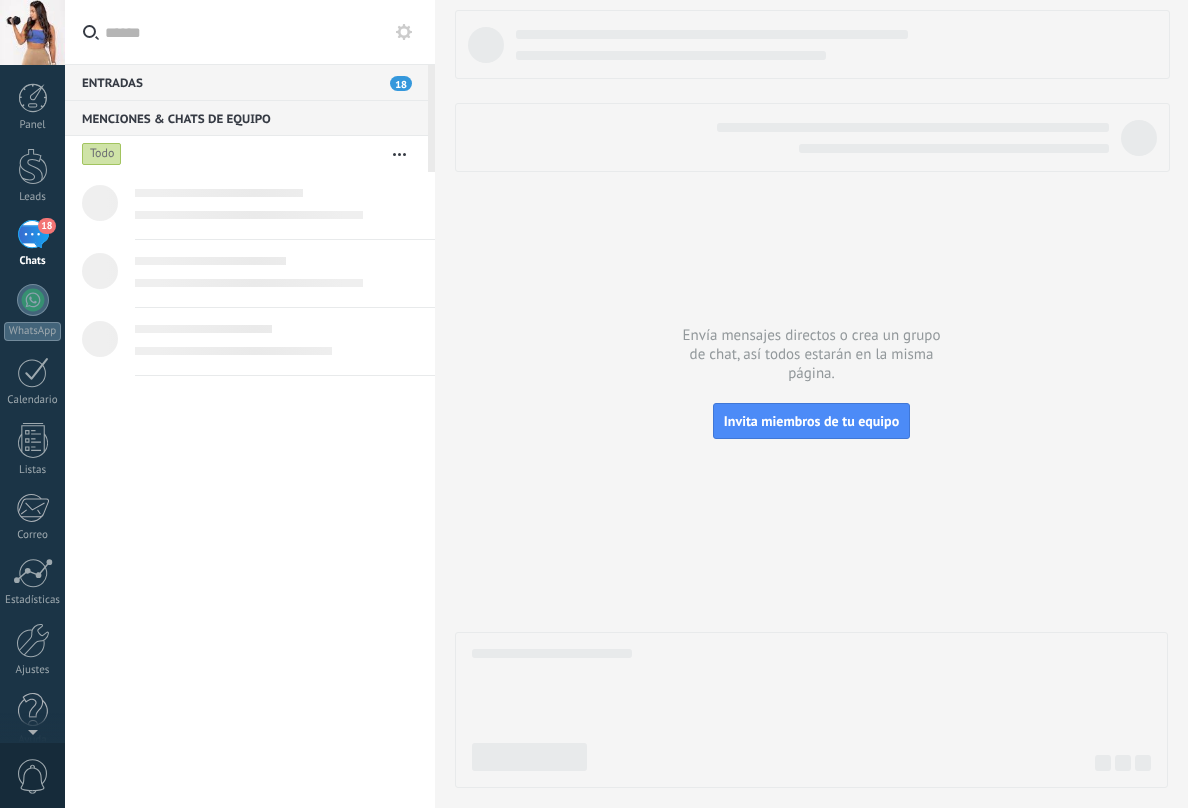 scroll, scrollTop: 0, scrollLeft: 0, axis: both 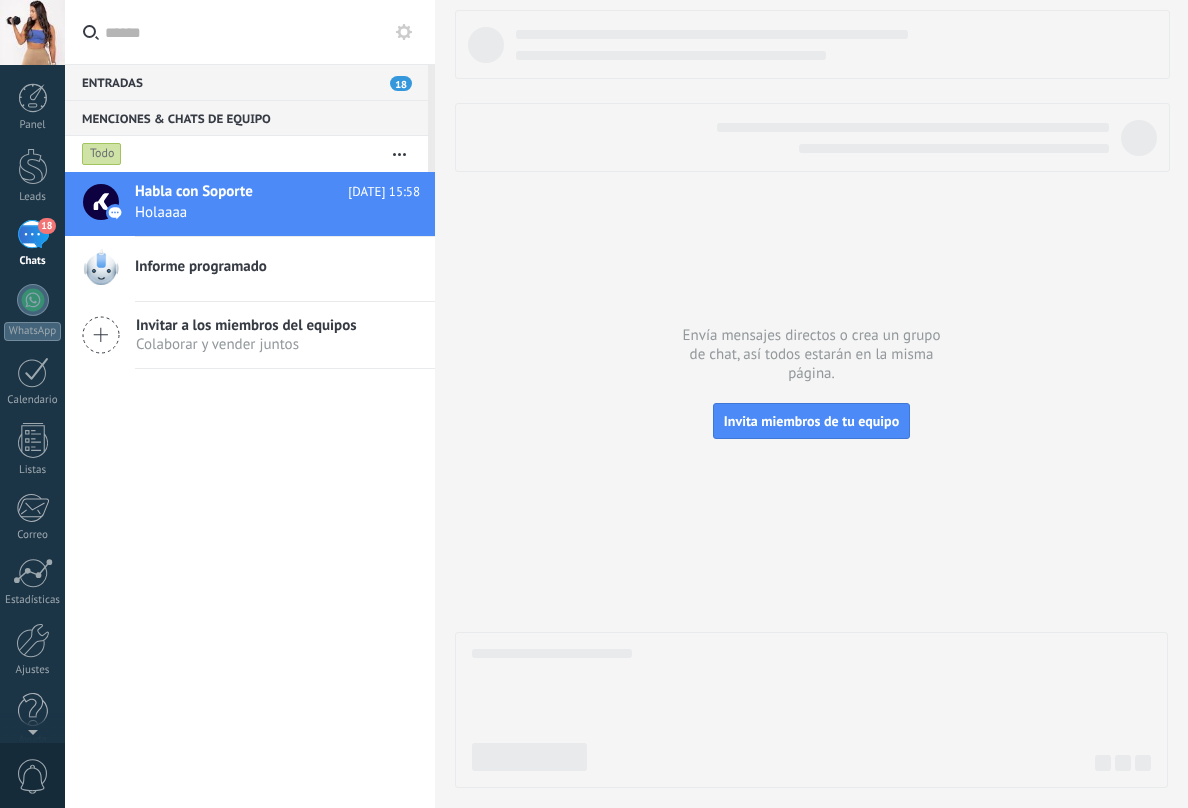click on "18" at bounding box center (33, 234) 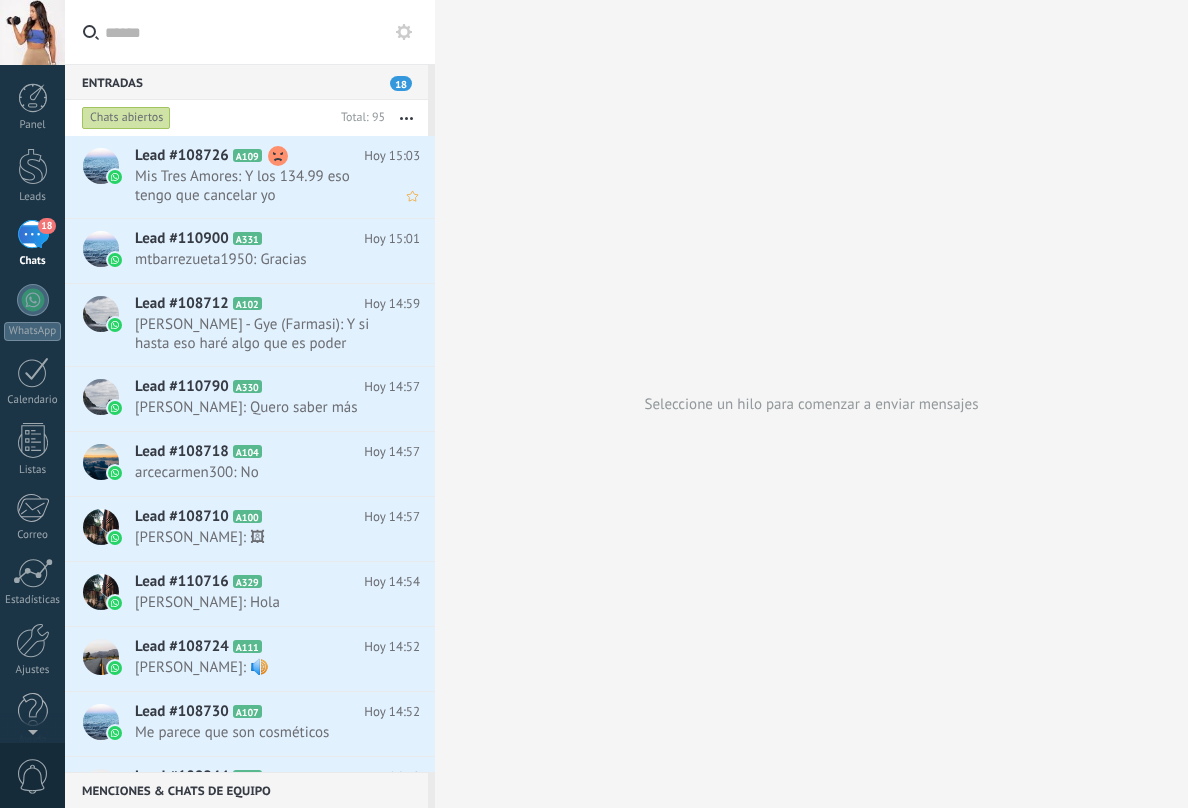 scroll, scrollTop: 19, scrollLeft: 0, axis: vertical 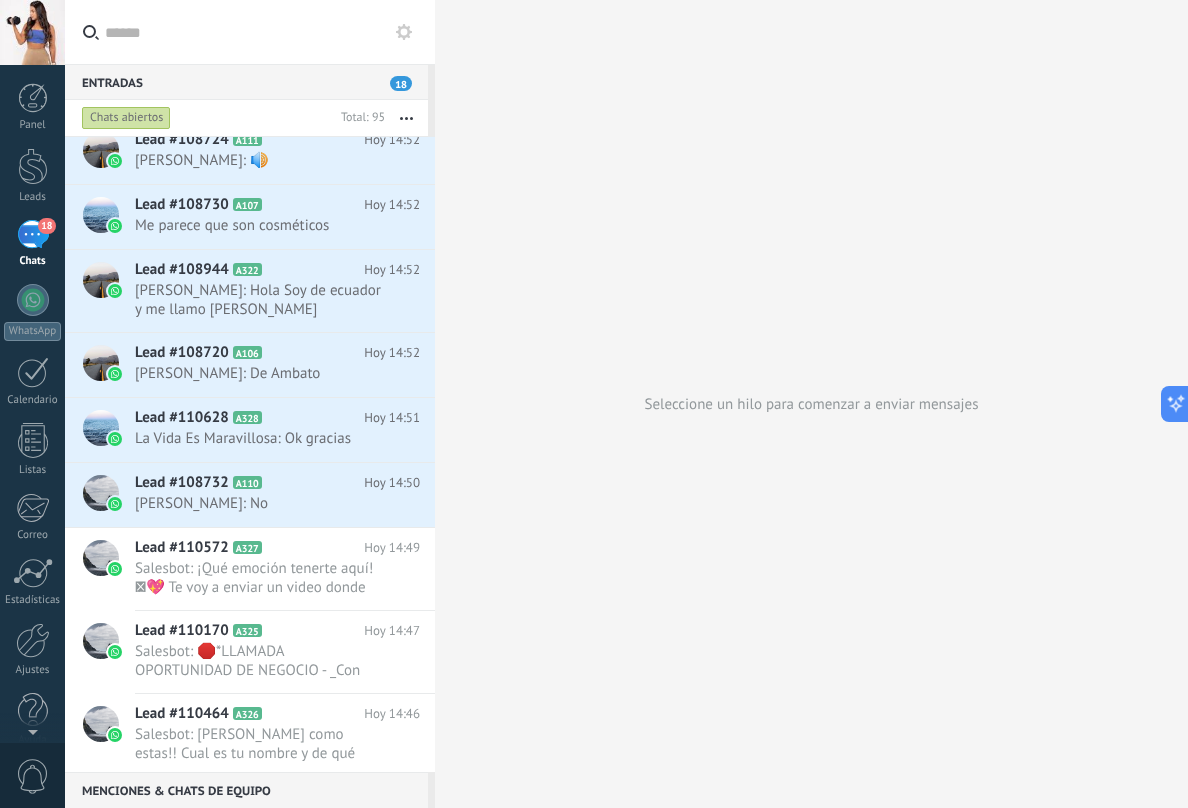 click at bounding box center [32, 32] 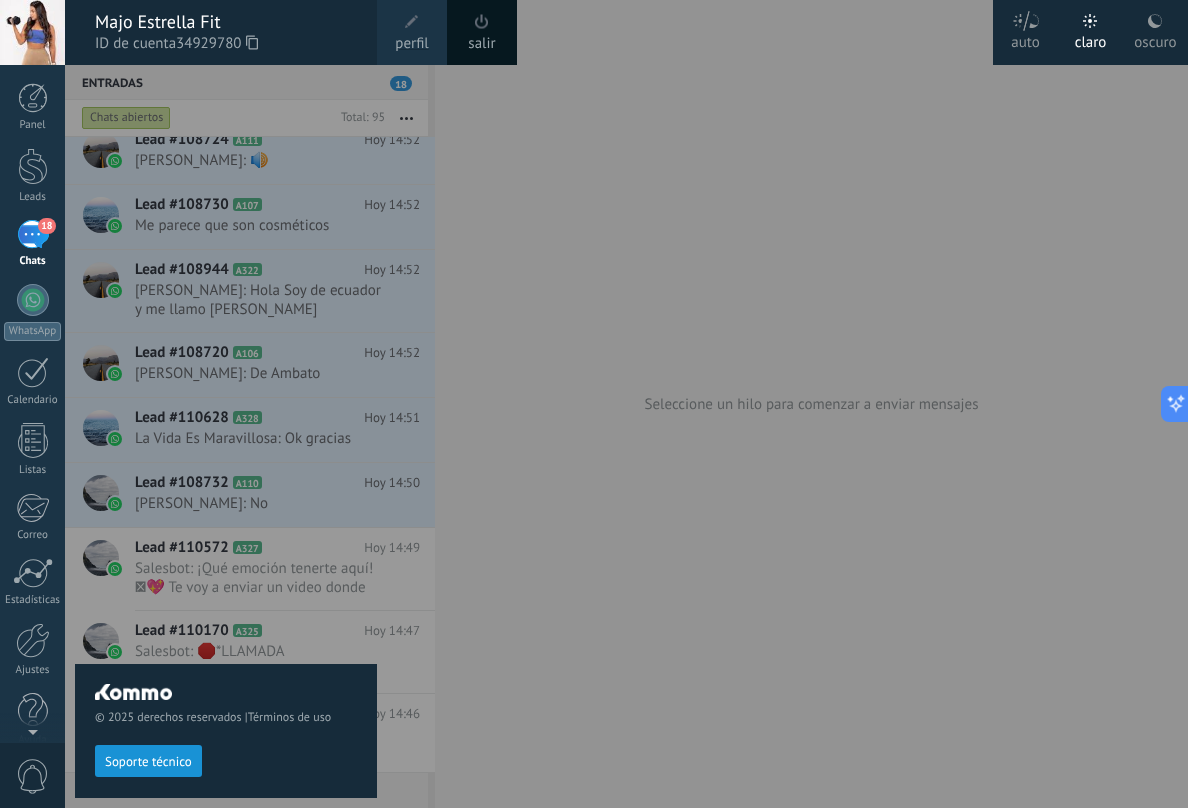 click on "Soporte técnico" at bounding box center (148, 762) 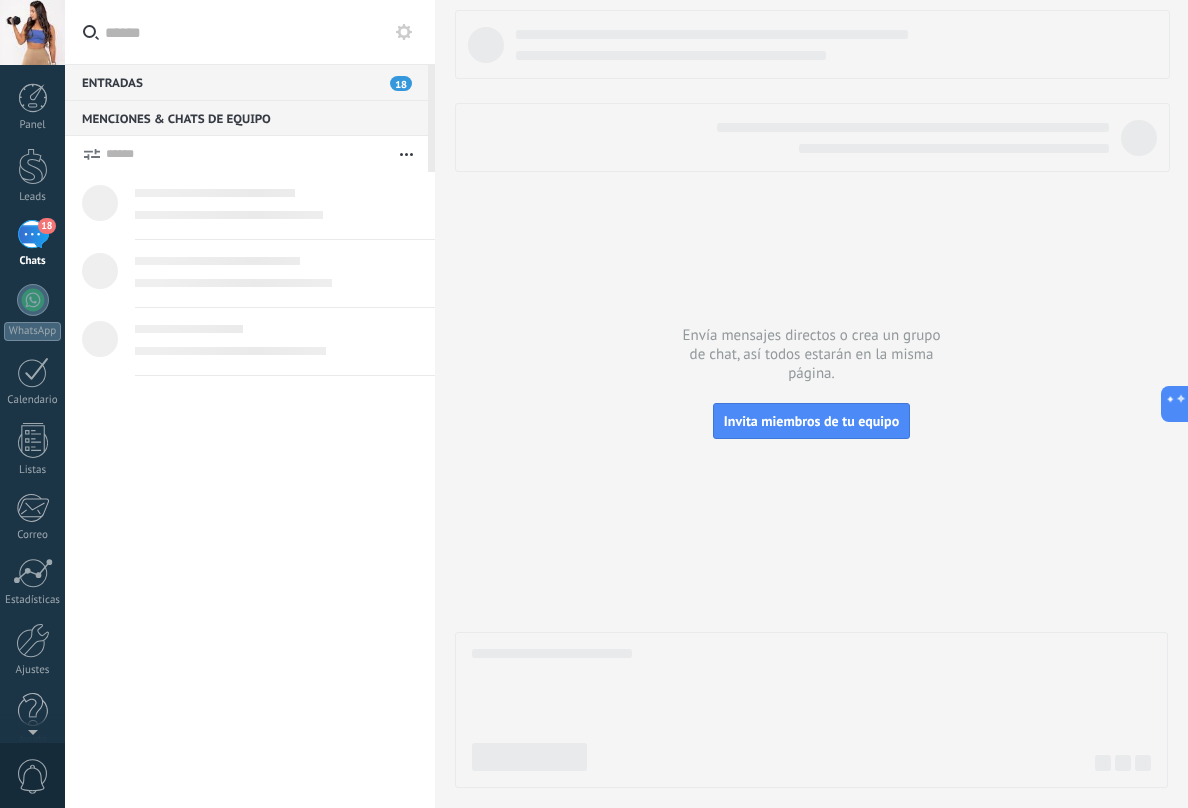 scroll, scrollTop: 19, scrollLeft: 0, axis: vertical 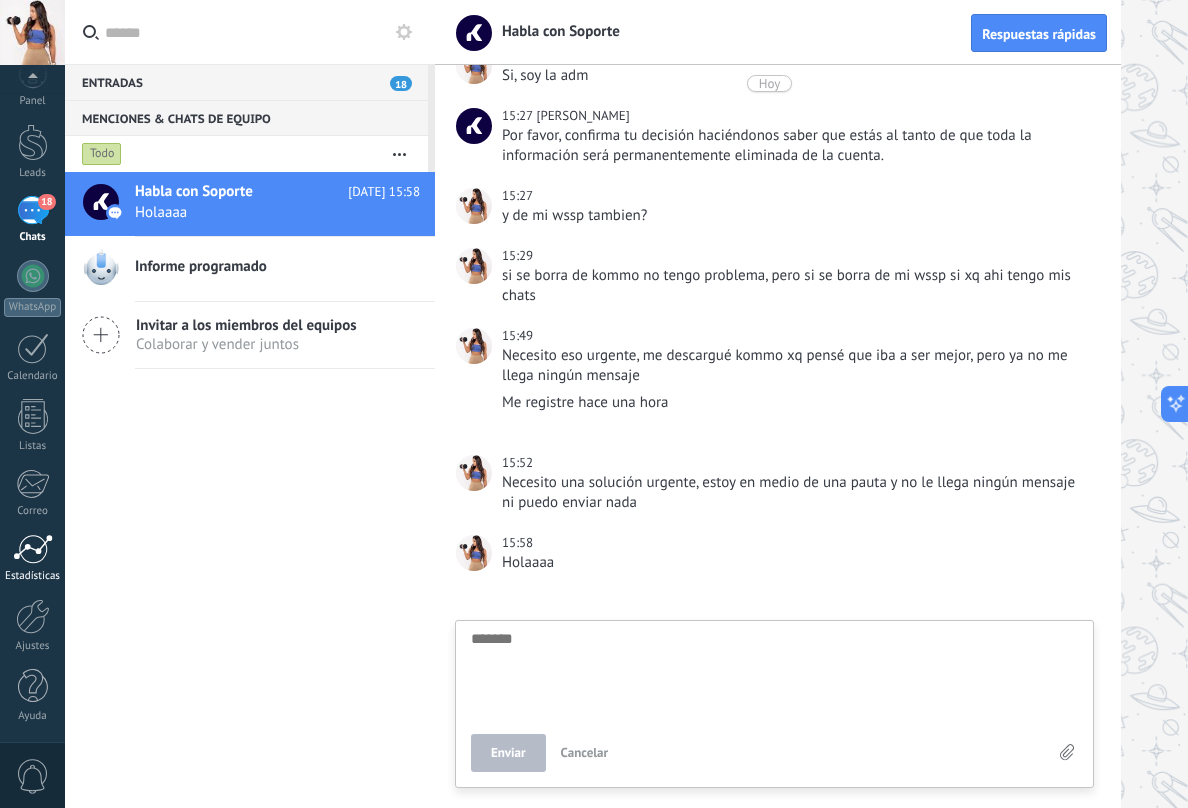 click on "Panel
Leads
18
Chats
WhatsApp
Clientes" at bounding box center [32, 401] 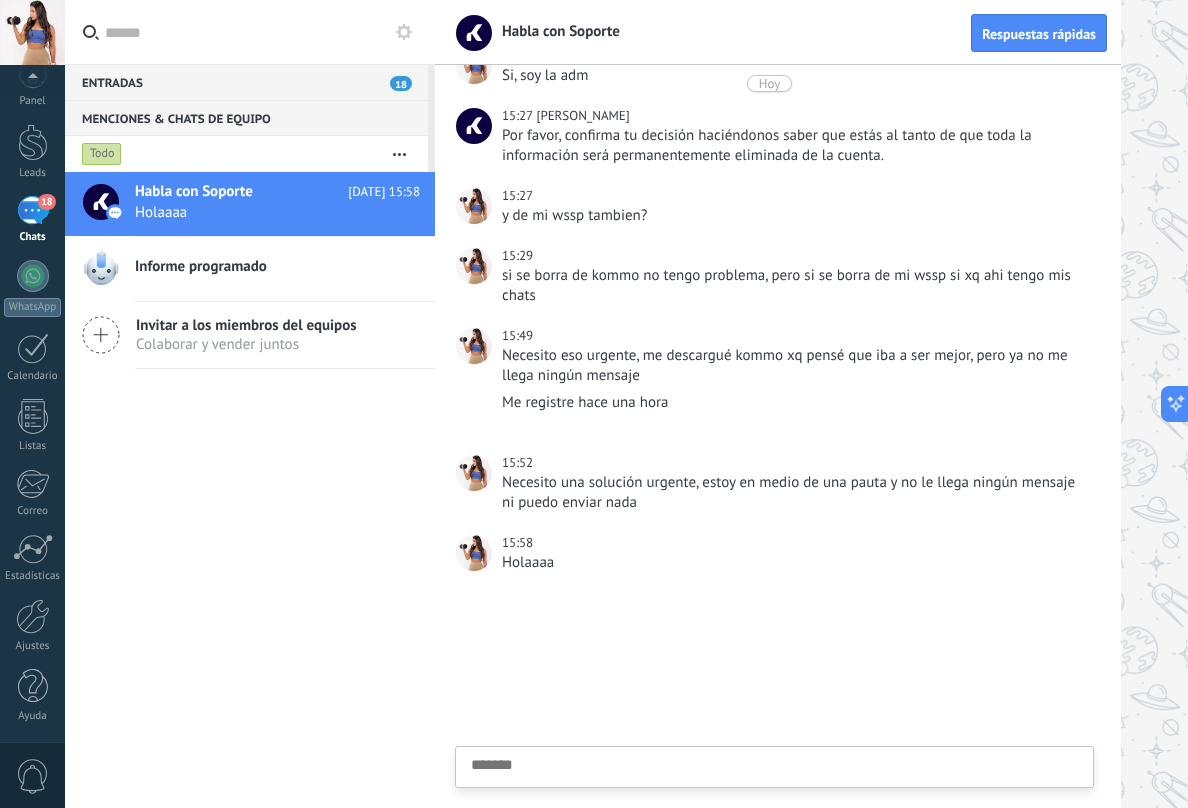click on "18" at bounding box center (33, 210) 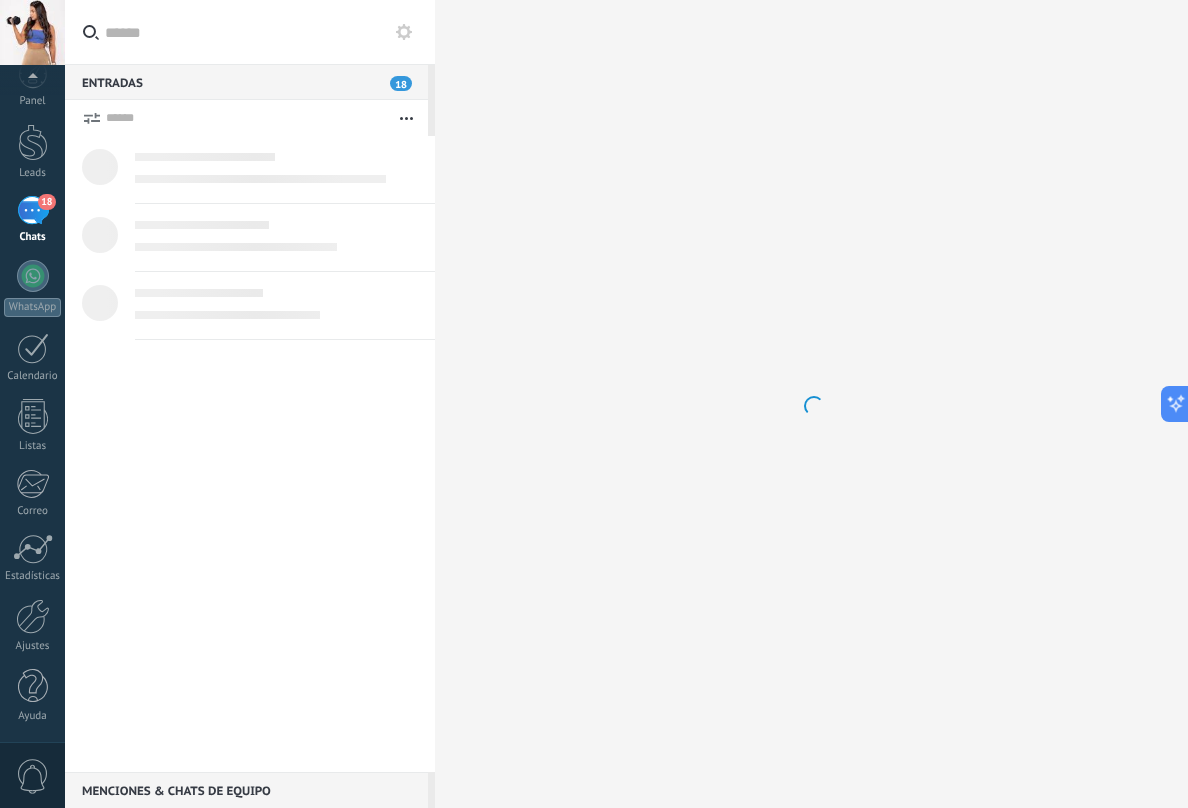 scroll, scrollTop: 0, scrollLeft: 0, axis: both 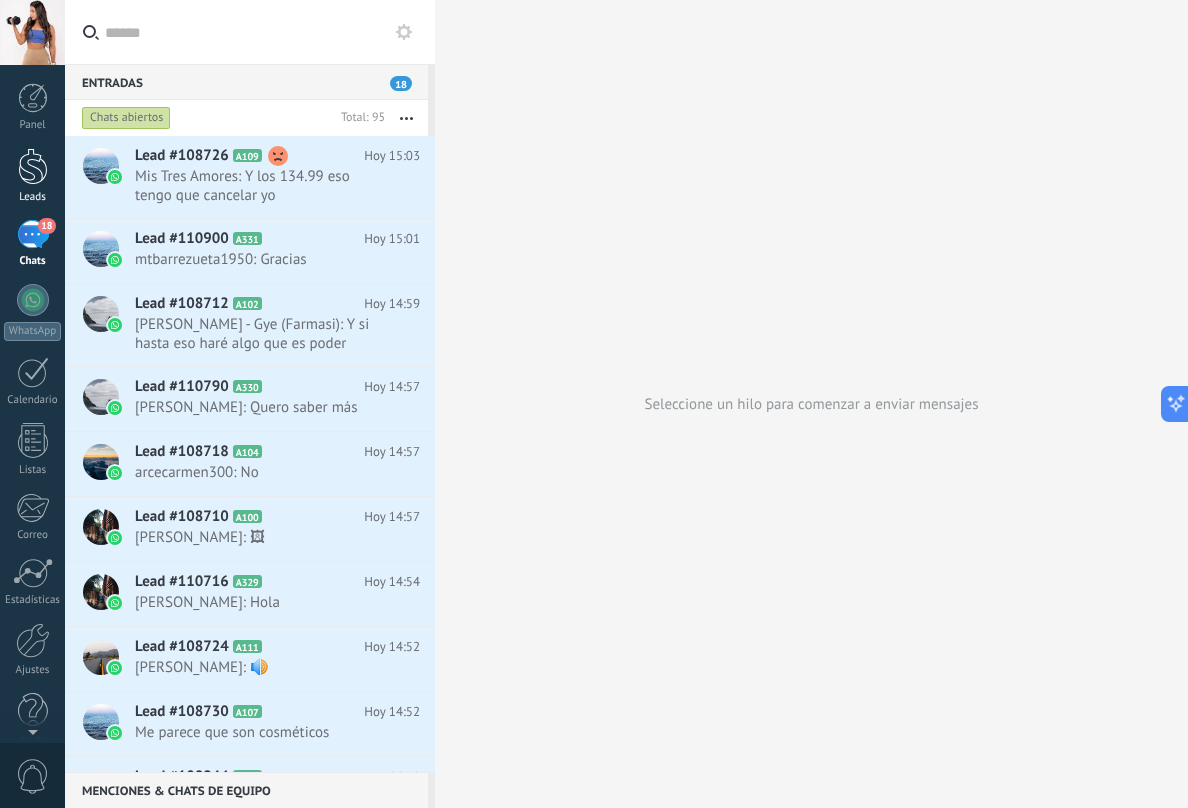 click at bounding box center [33, 166] 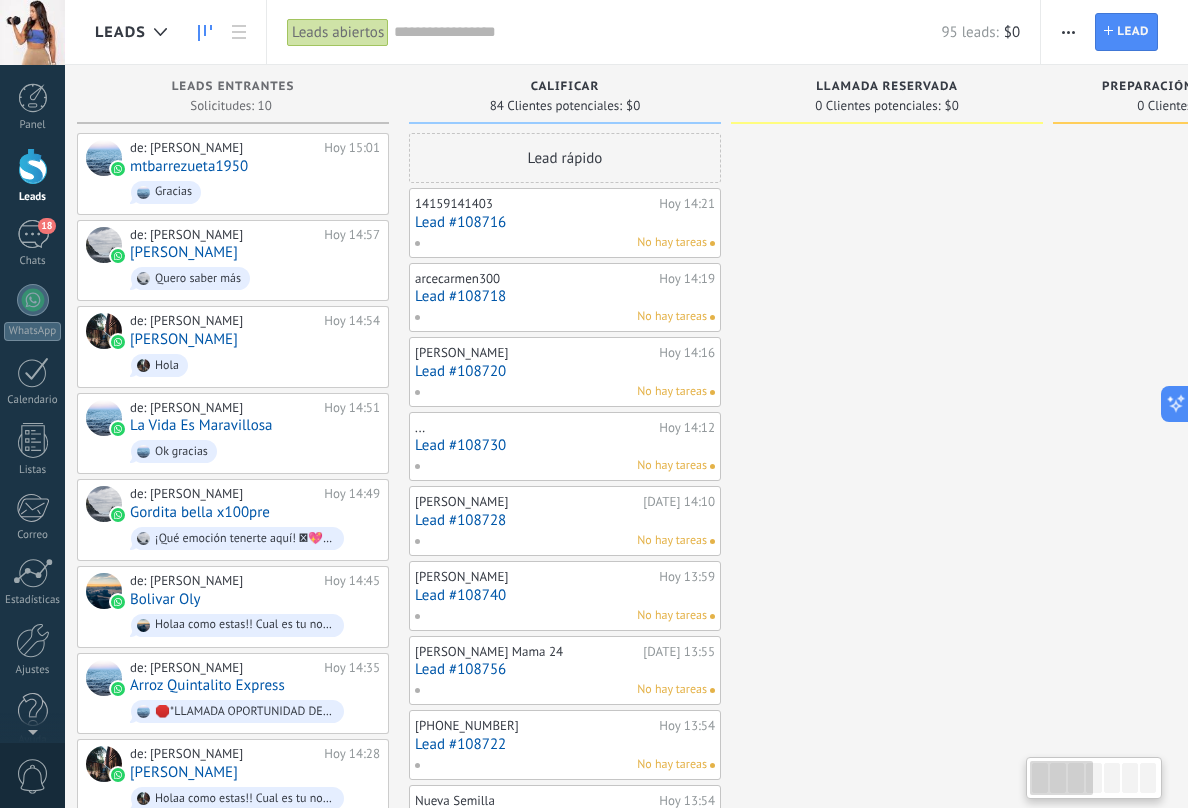 scroll, scrollTop: 0, scrollLeft: 0, axis: both 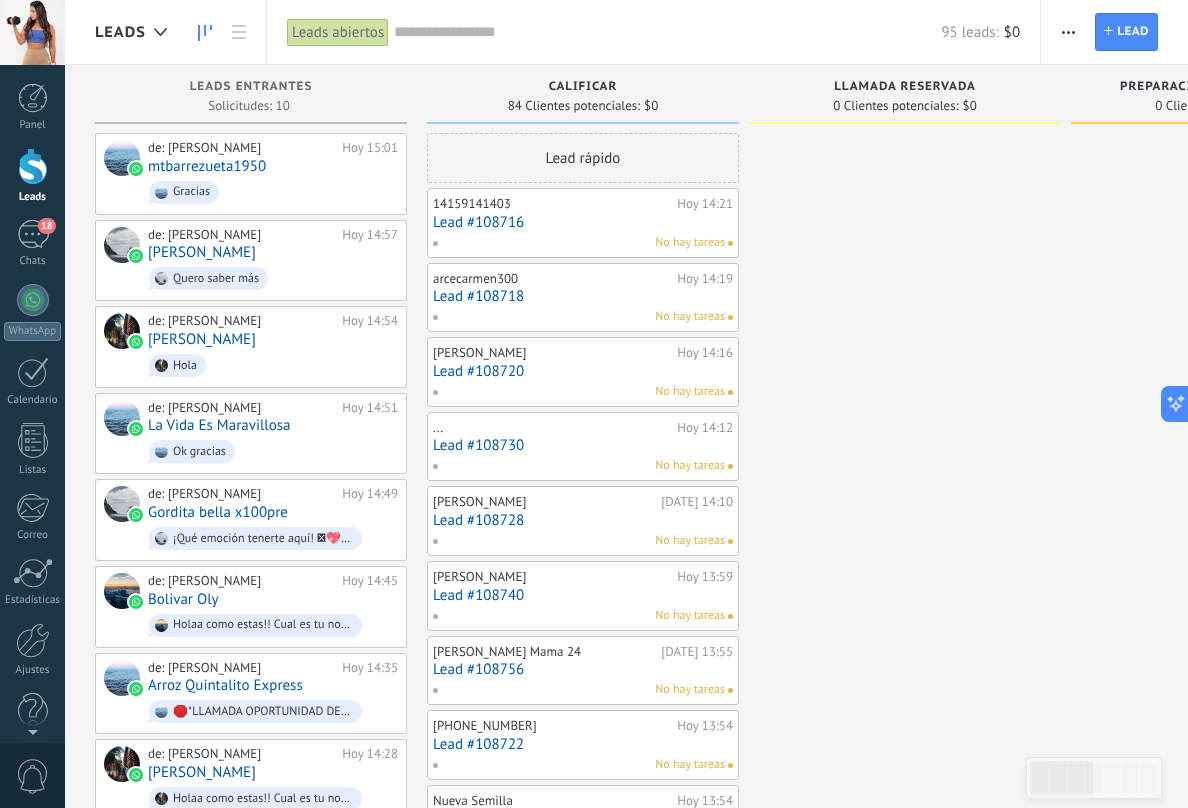 click at bounding box center (32, 32) 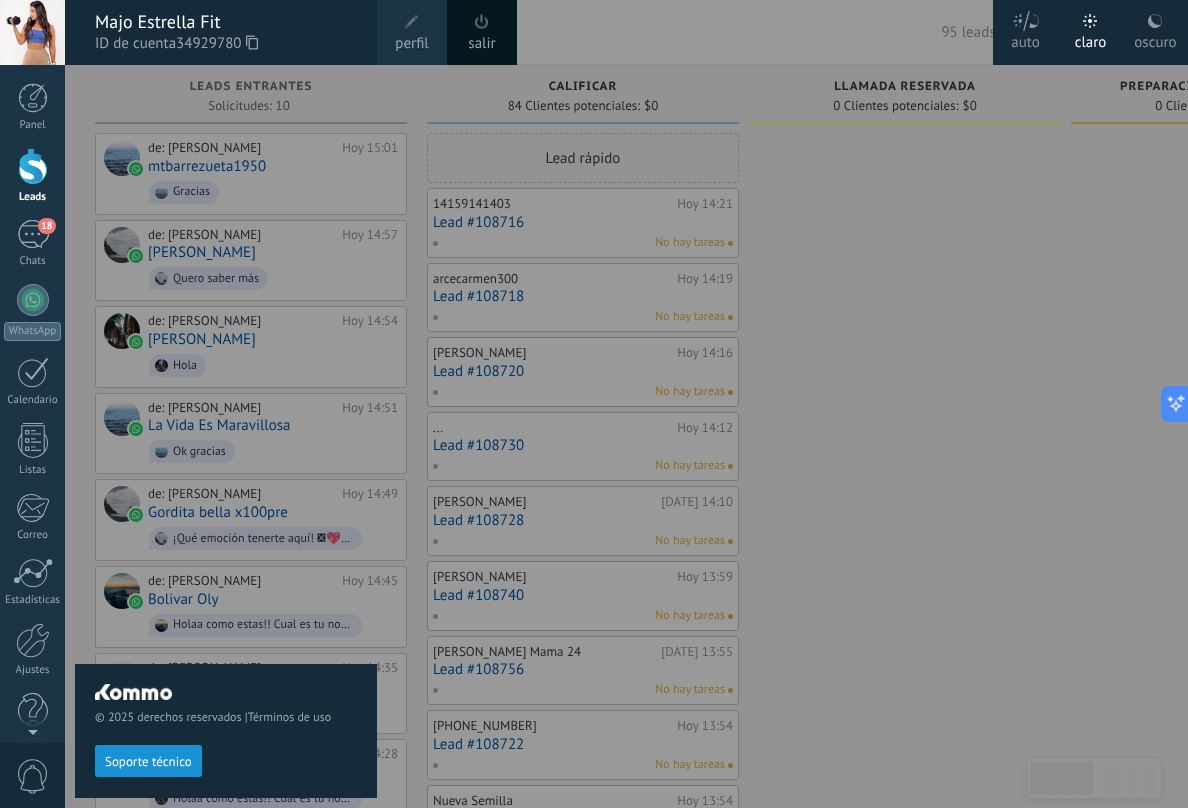 click on "Soporte técnico" at bounding box center (148, 762) 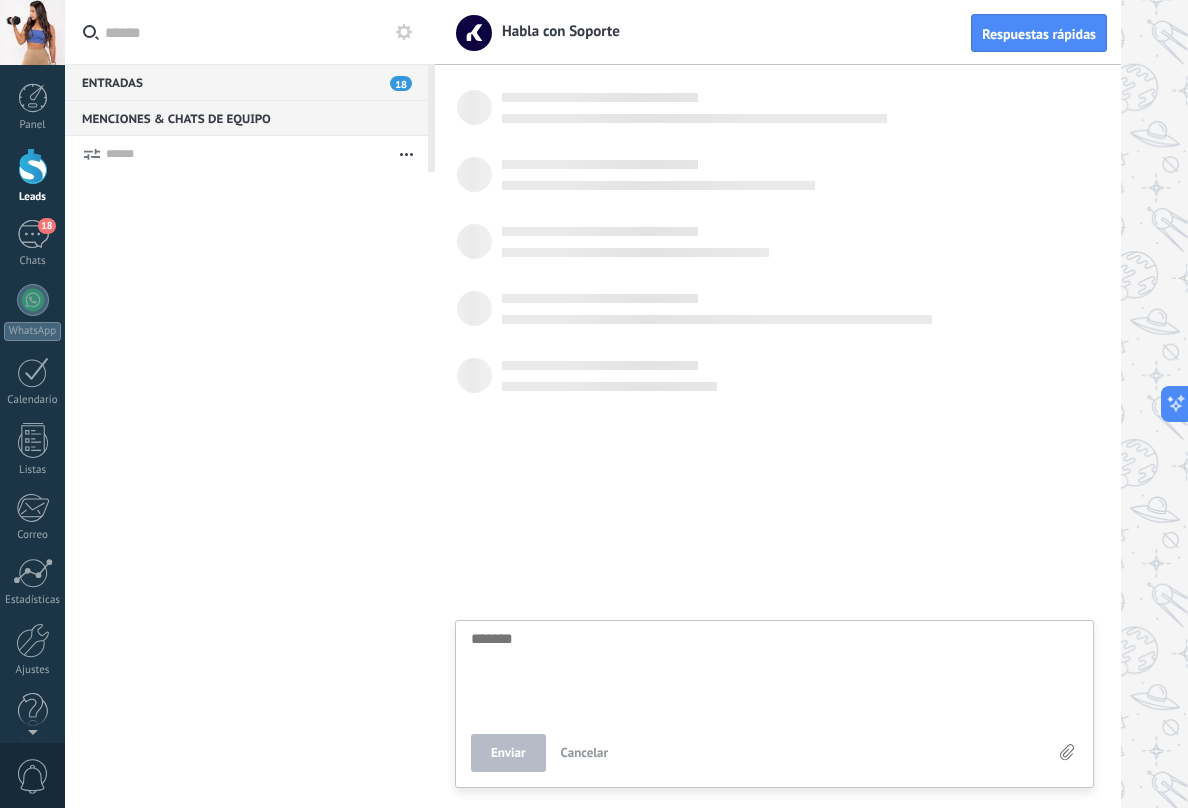scroll, scrollTop: 19, scrollLeft: 0, axis: vertical 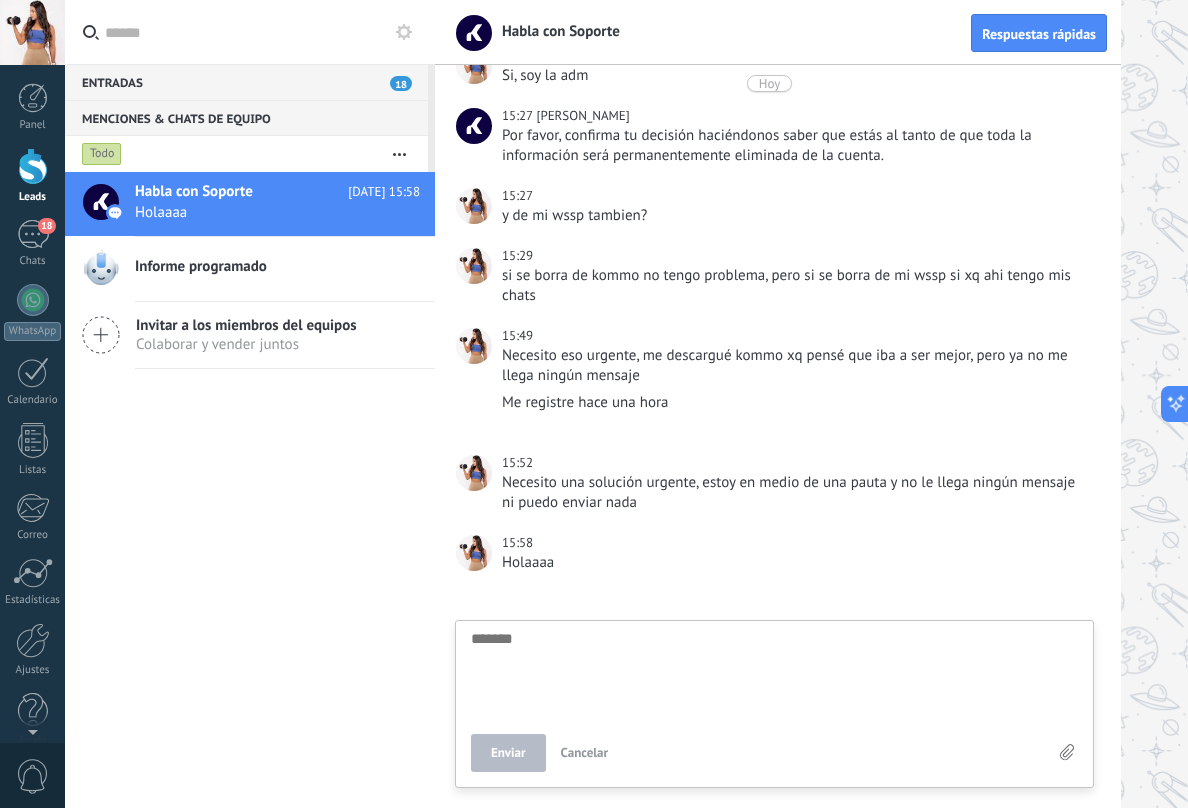 click 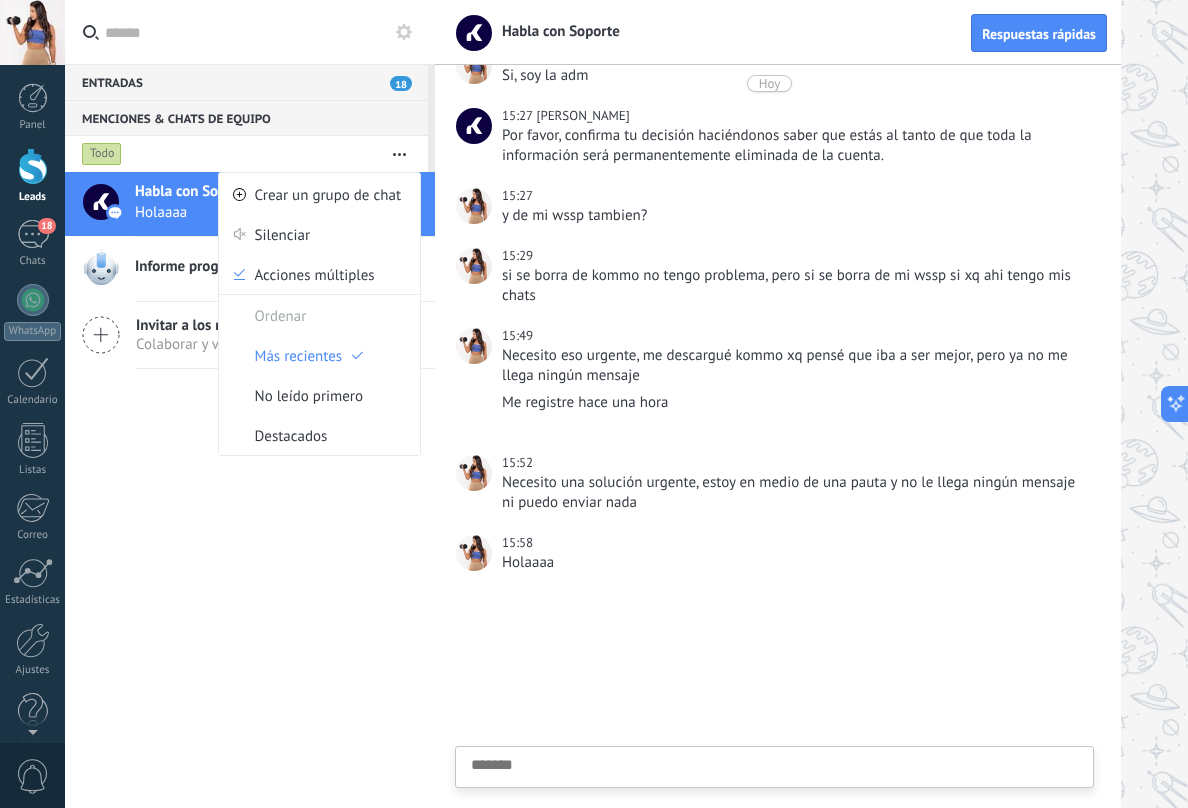 click on "15:27 y de mi wssp tambien?" at bounding box center (773, 206) 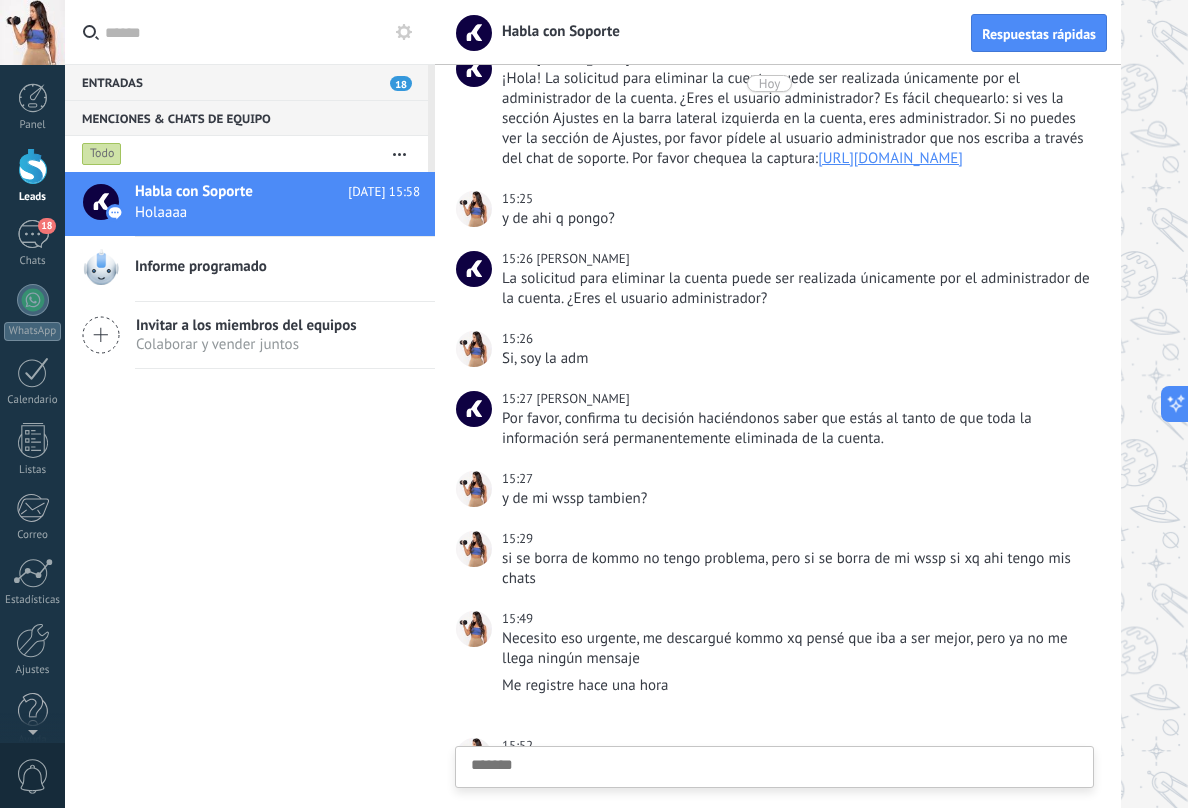 scroll, scrollTop: 489, scrollLeft: 0, axis: vertical 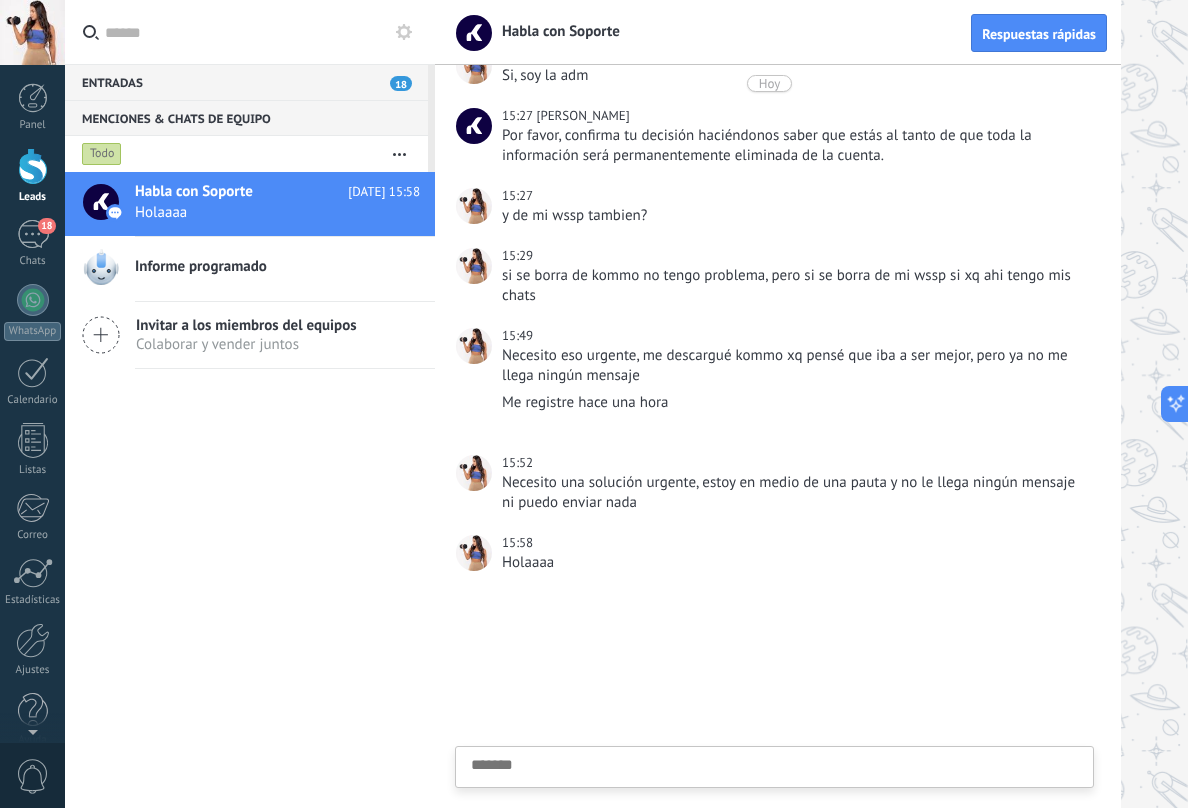 click 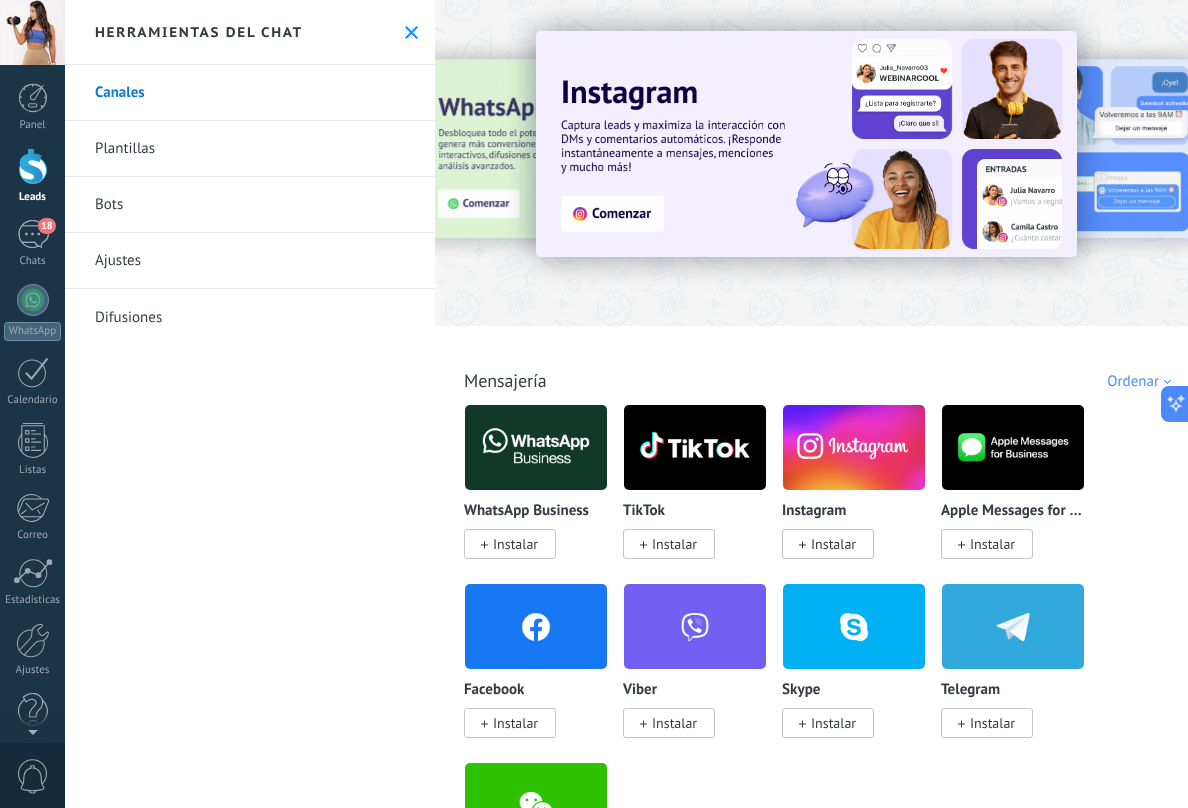 click on "Ajustes" at bounding box center (250, 261) 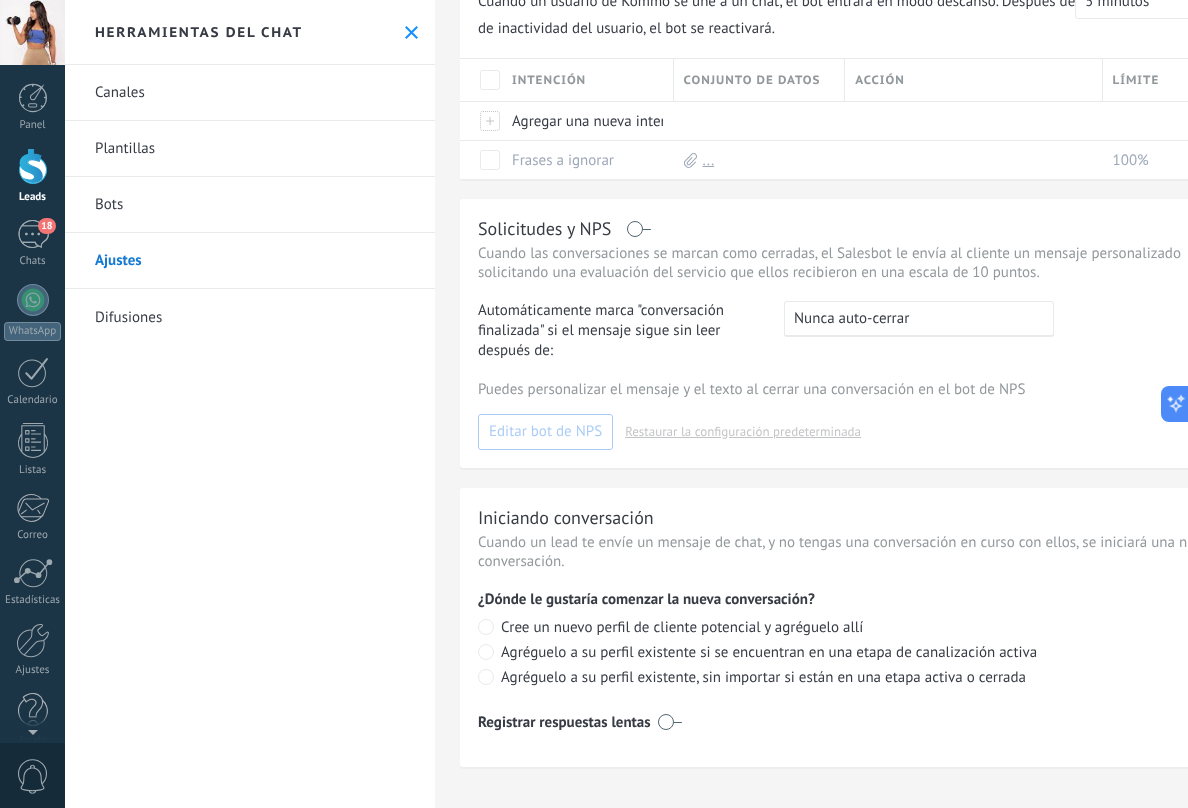 scroll, scrollTop: 245, scrollLeft: 0, axis: vertical 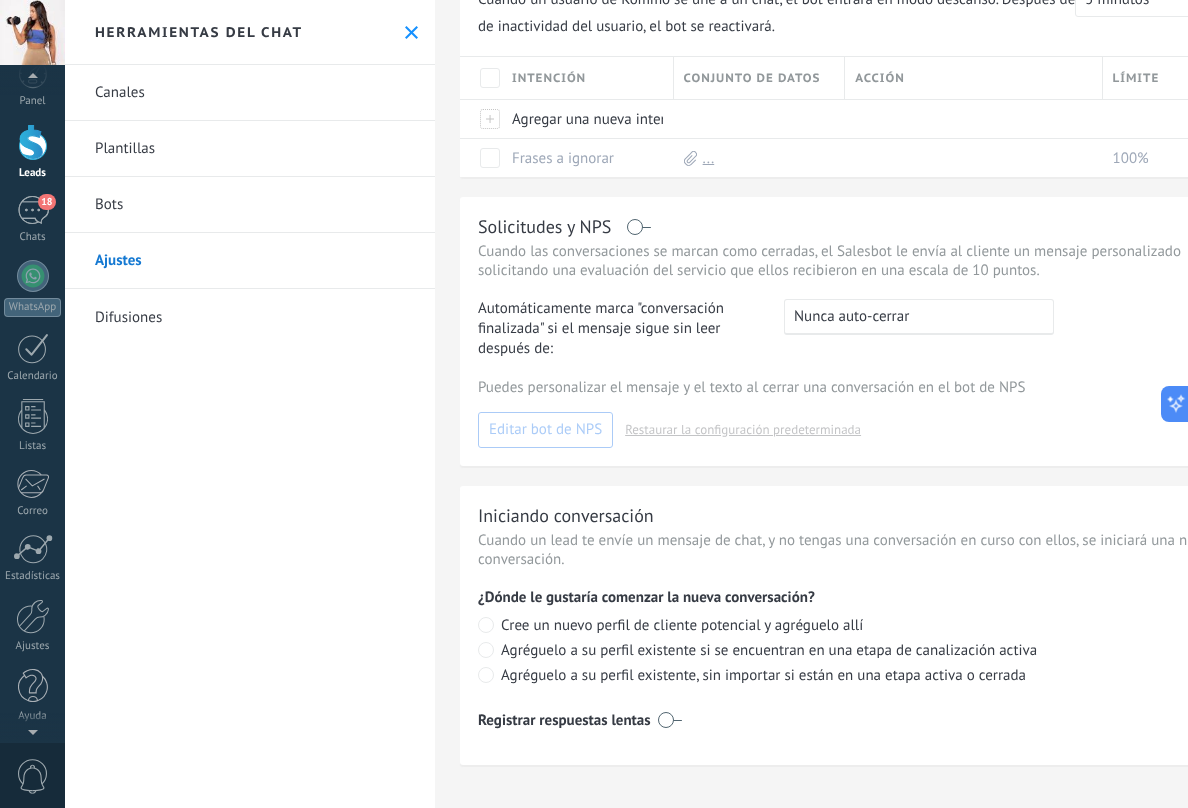 click on "0" at bounding box center [33, 776] 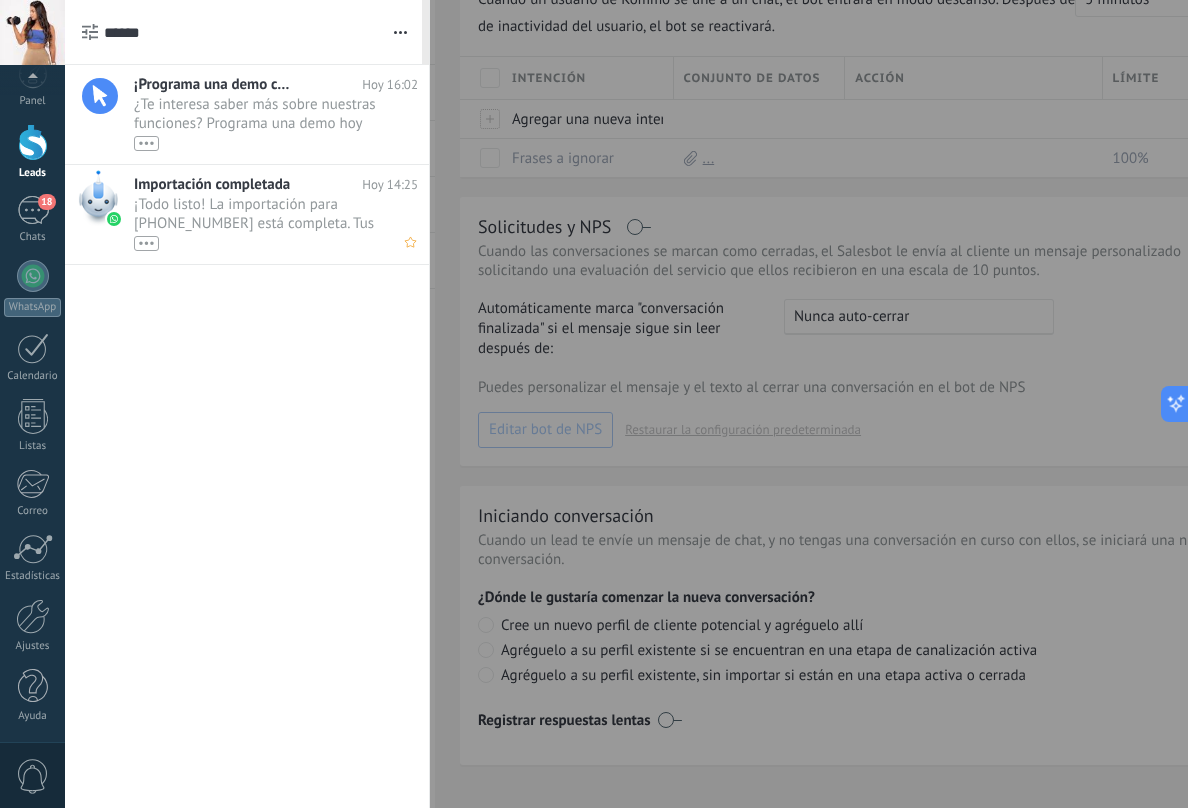 scroll, scrollTop: 0, scrollLeft: 0, axis: both 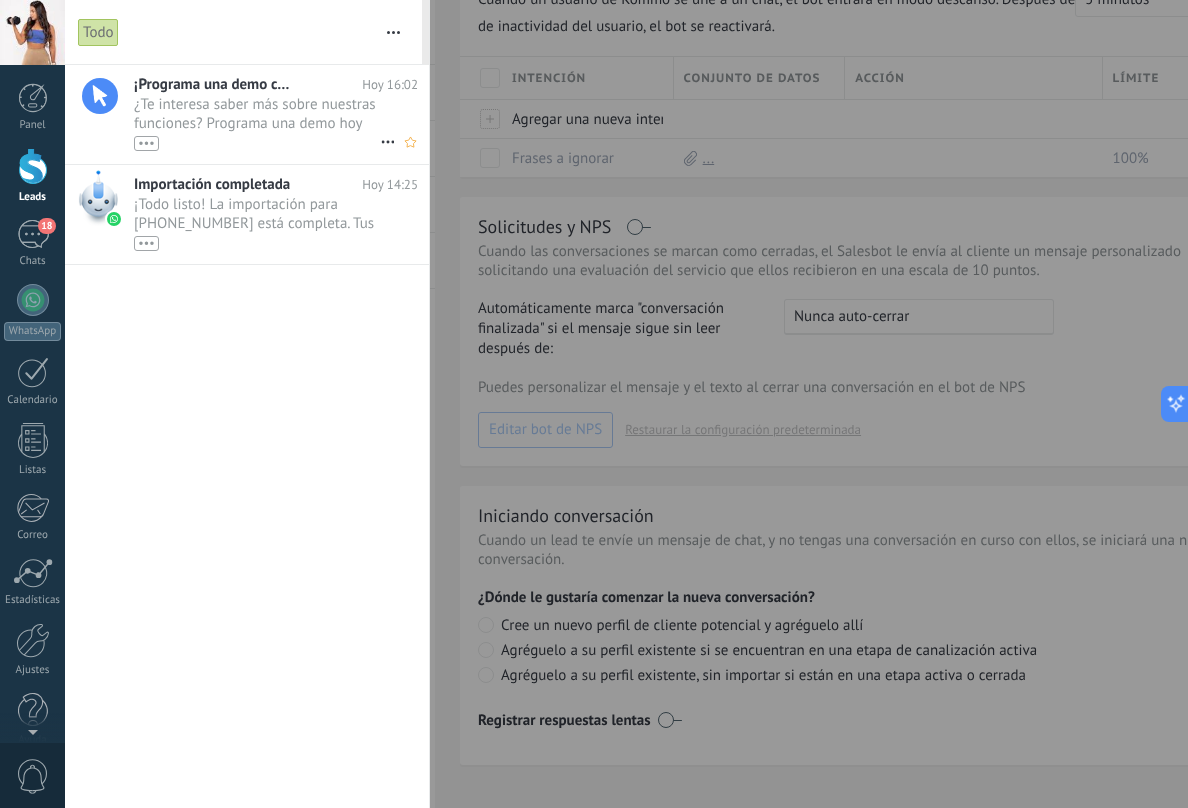 click on "¿Te interesa saber más sobre nuestras funciones? Programa una demo hoy mismo!
•••" at bounding box center (257, 123) 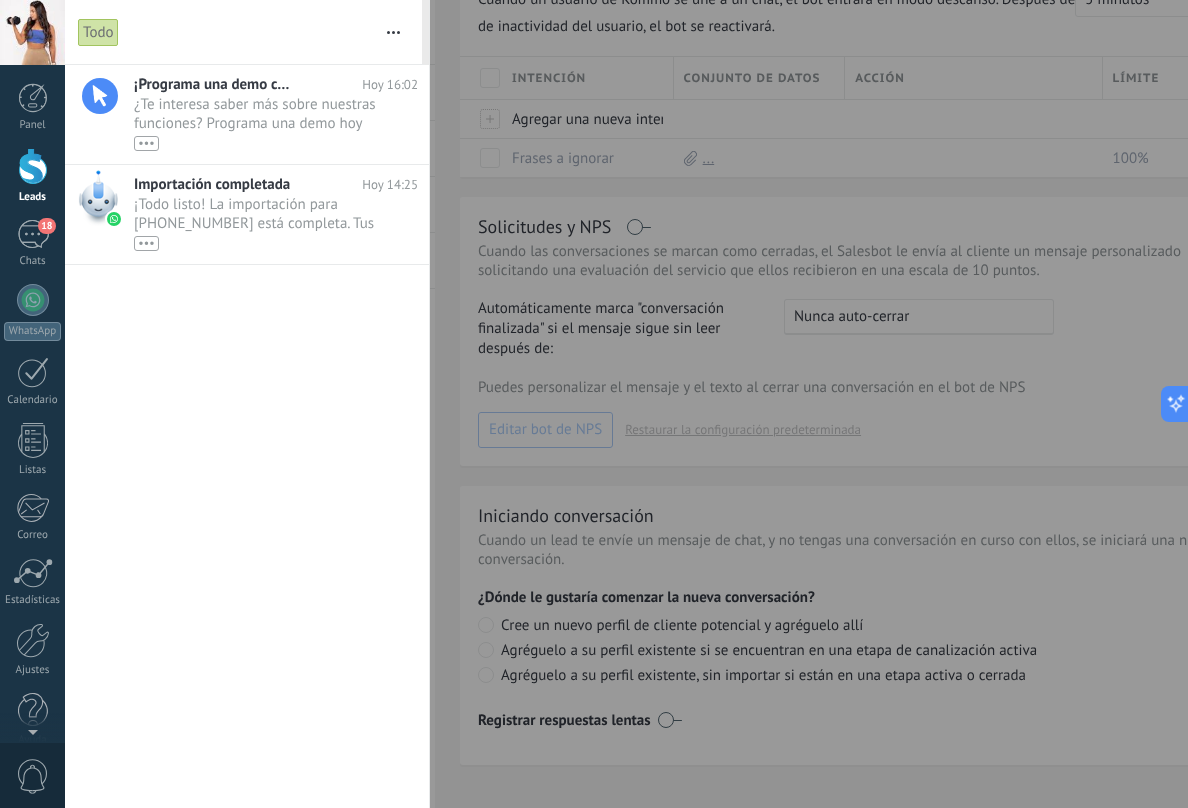 click at bounding box center (32, 32) 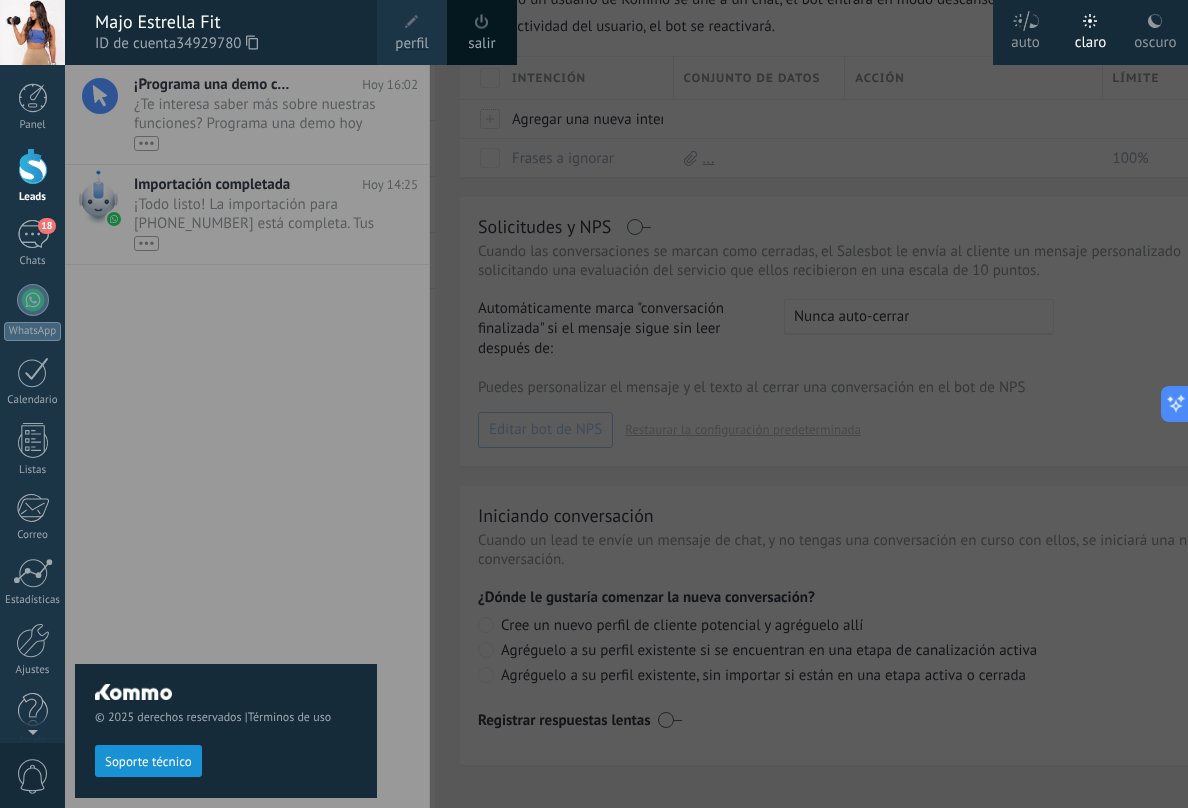 click on "Soporte técnico" at bounding box center (148, 762) 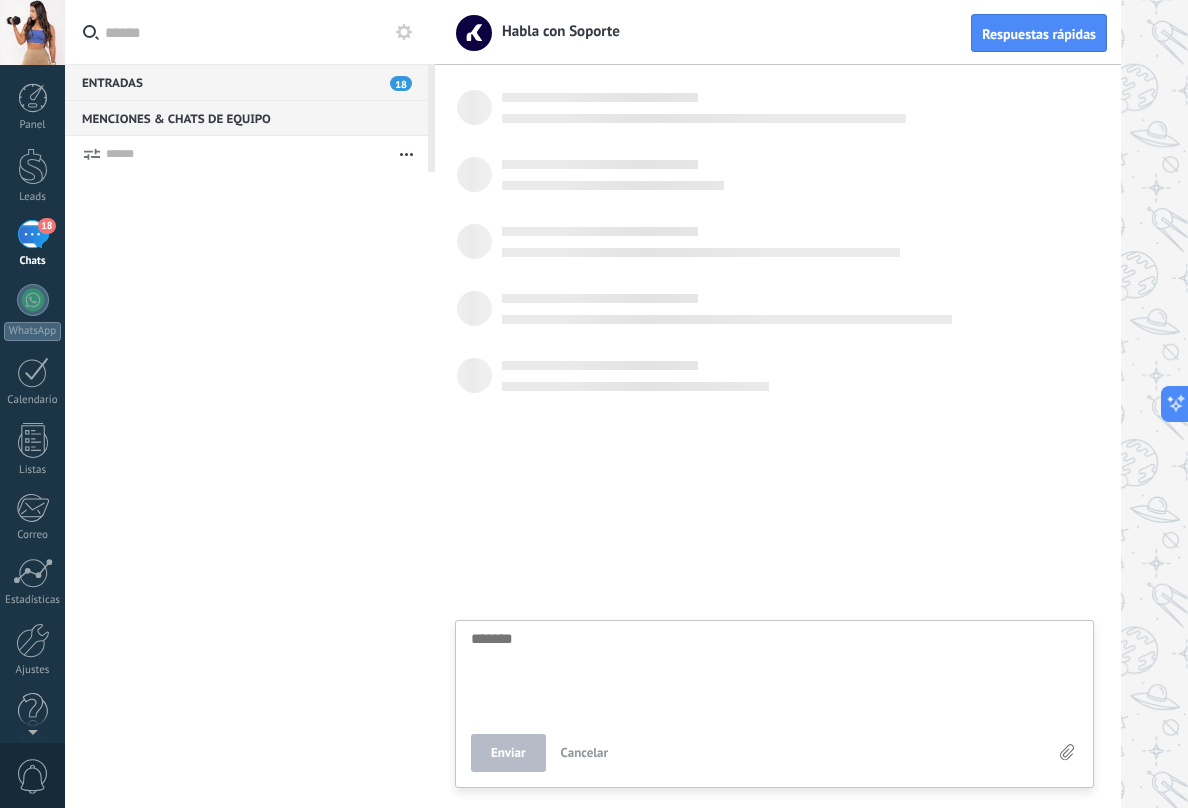 scroll, scrollTop: 19, scrollLeft: 0, axis: vertical 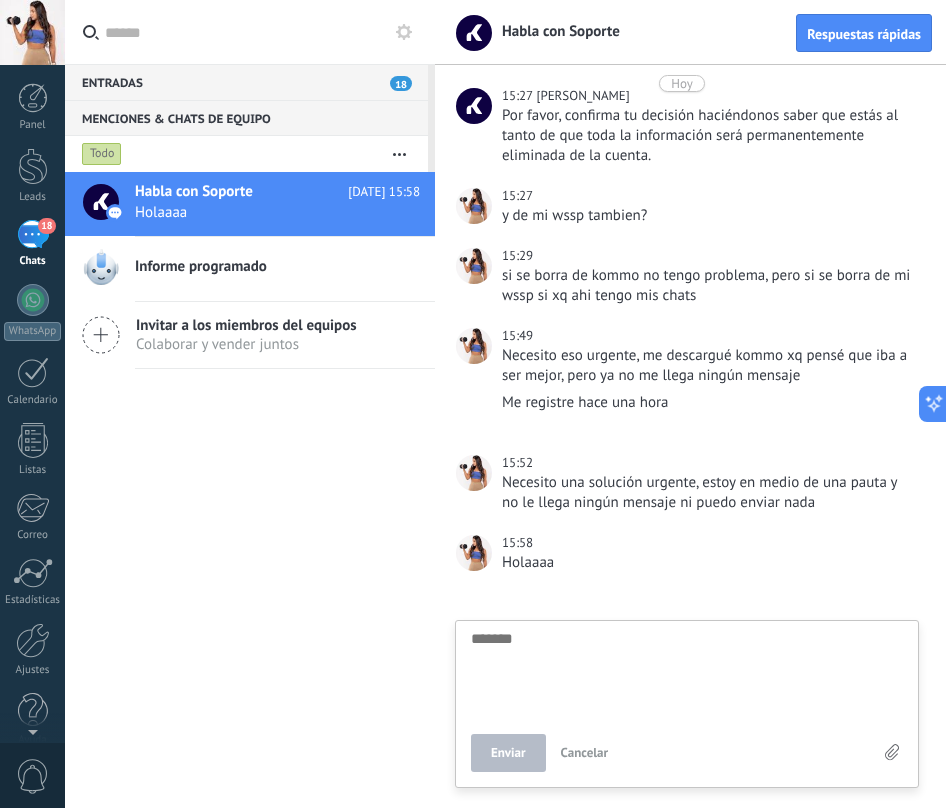 click at bounding box center (687, 672) 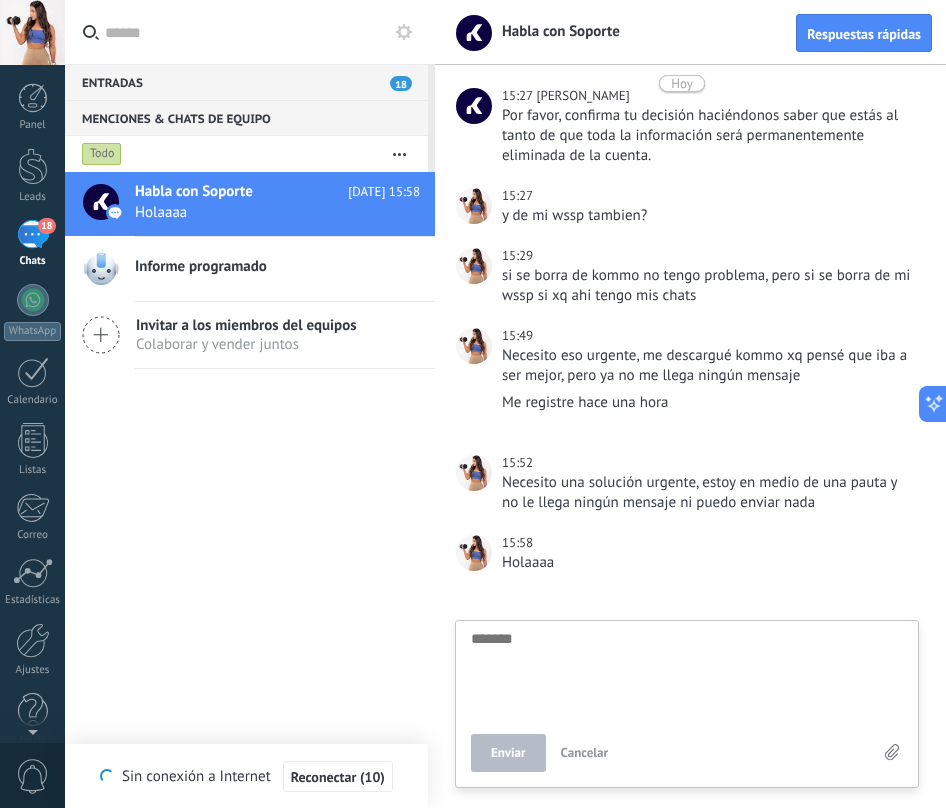 type on "*******" 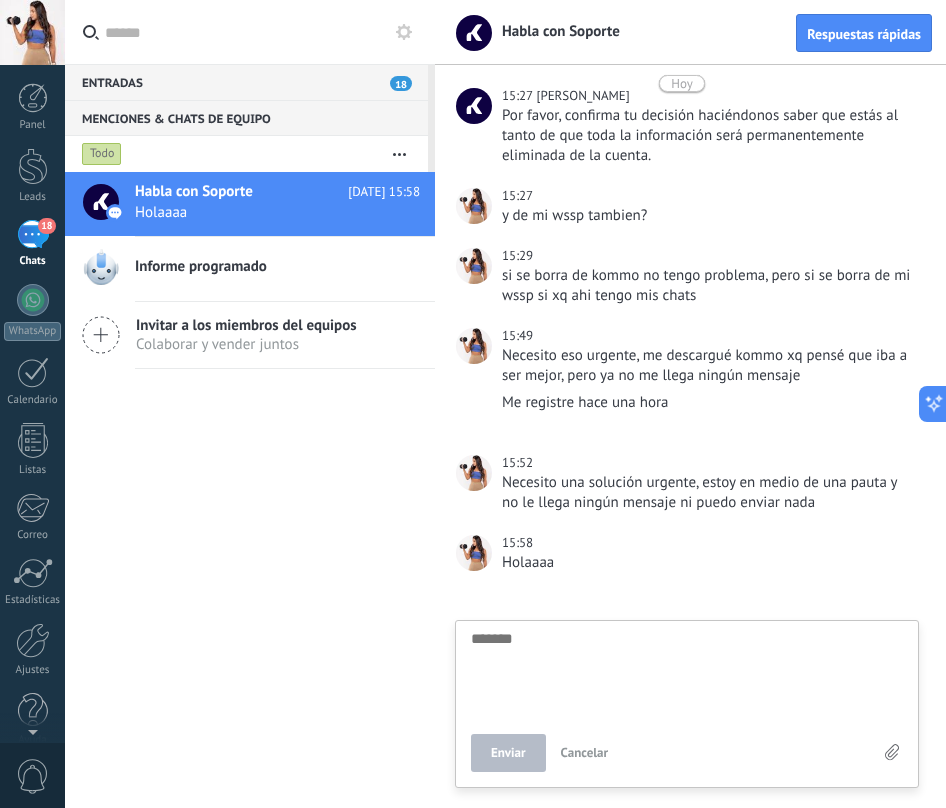 scroll, scrollTop: 2424, scrollLeft: 0, axis: vertical 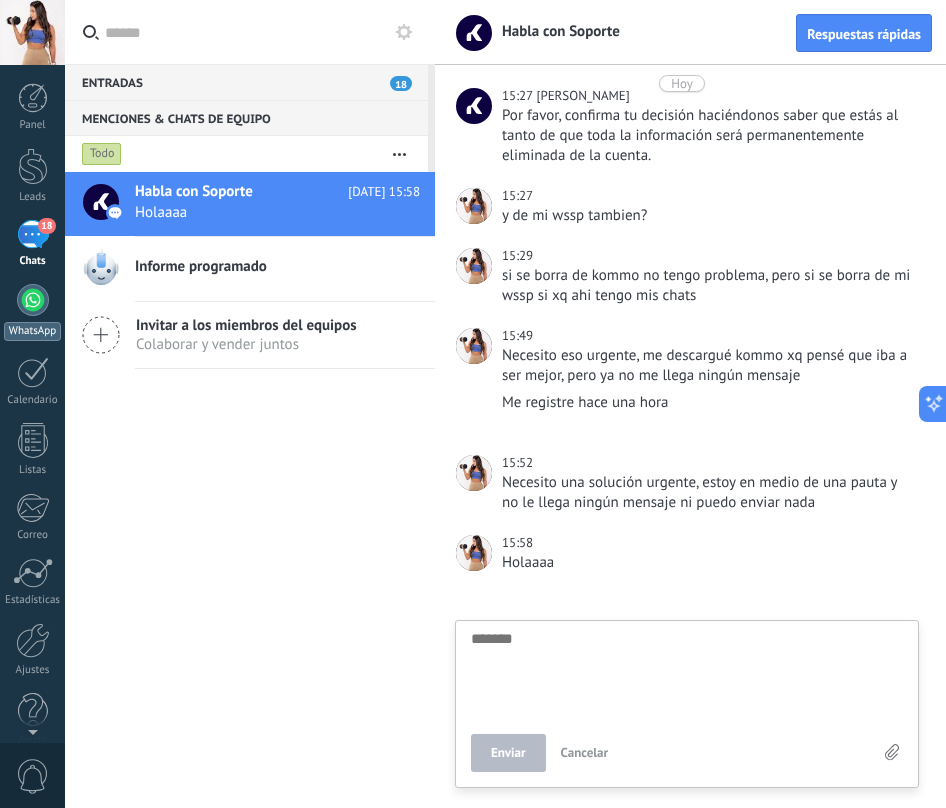 click at bounding box center (33, 300) 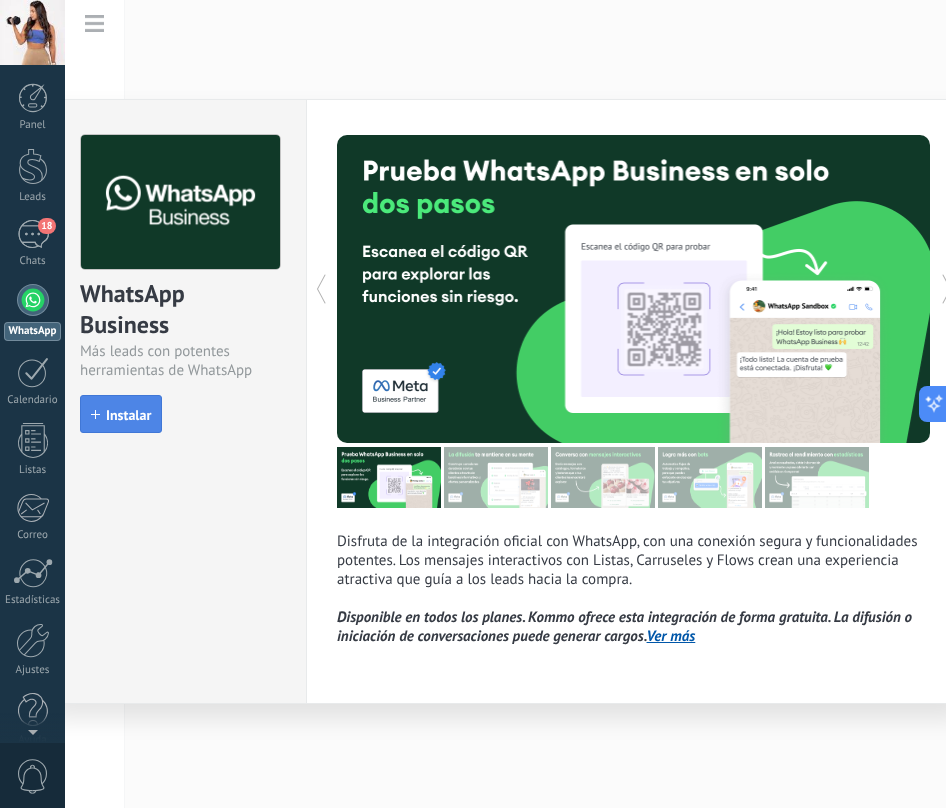click on "Instalar" at bounding box center (121, 414) 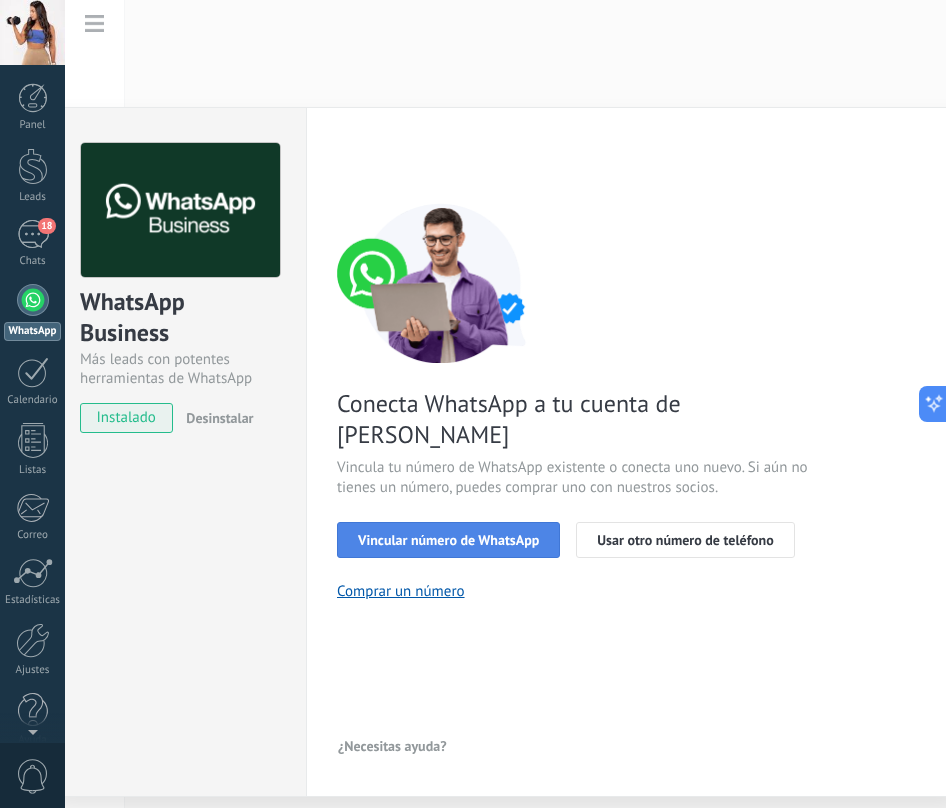 click on "Vincular número de WhatsApp" at bounding box center (448, 540) 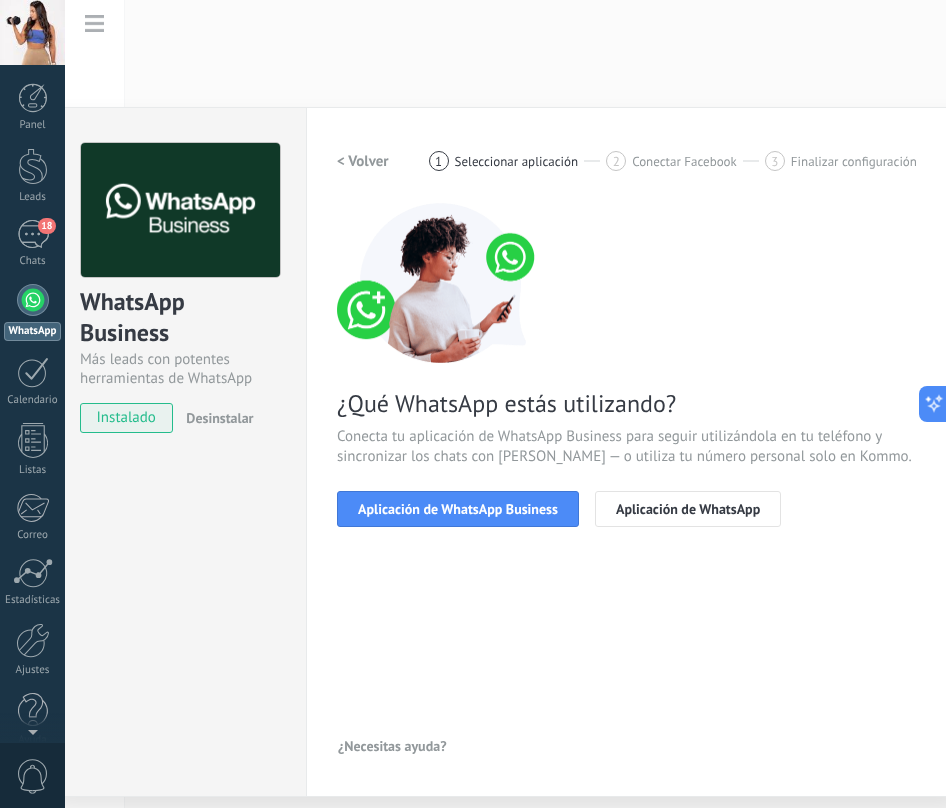 click on "Aplicación de WhatsApp Business" at bounding box center [458, 509] 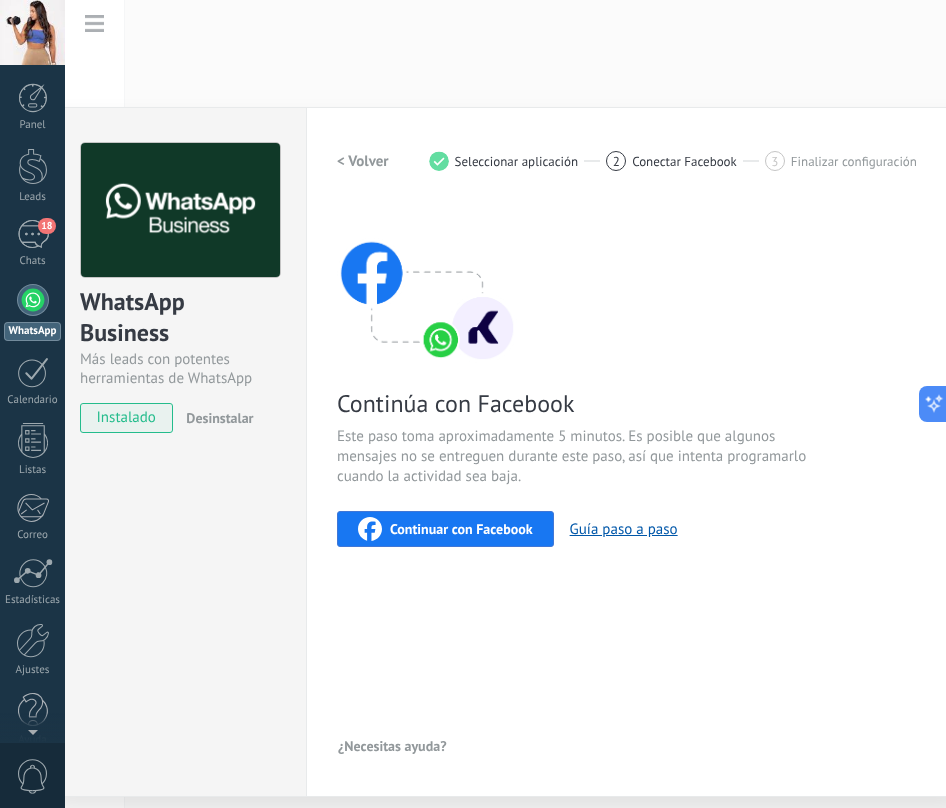 click on "Continuar con Facebook" at bounding box center [461, 529] 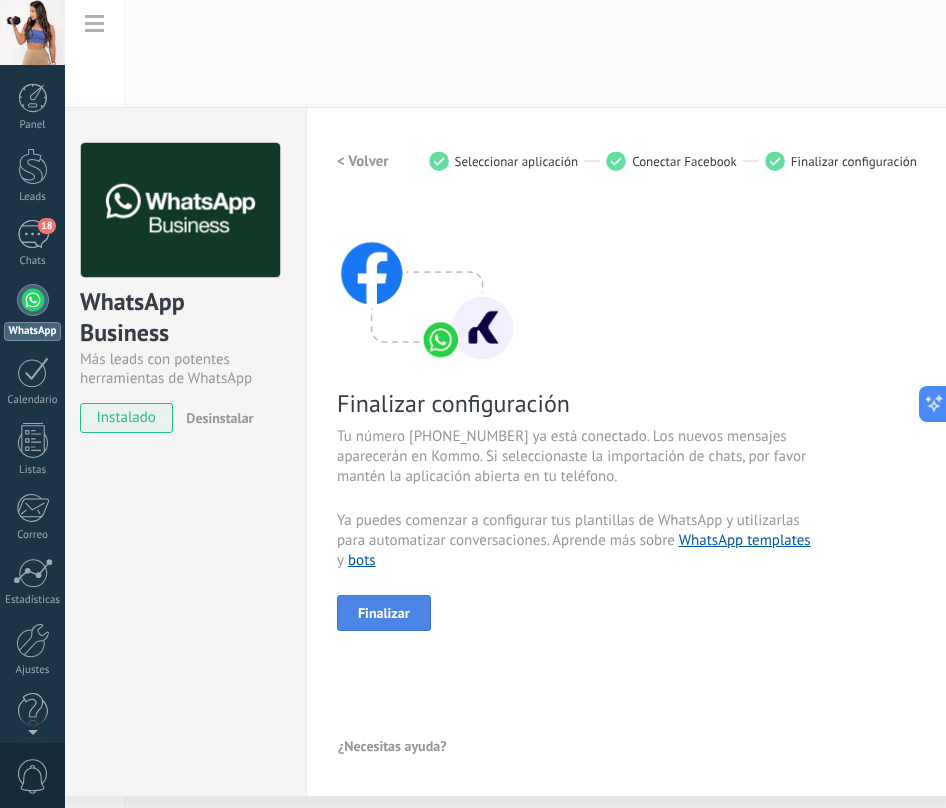 click on "Finalizar" at bounding box center [384, 613] 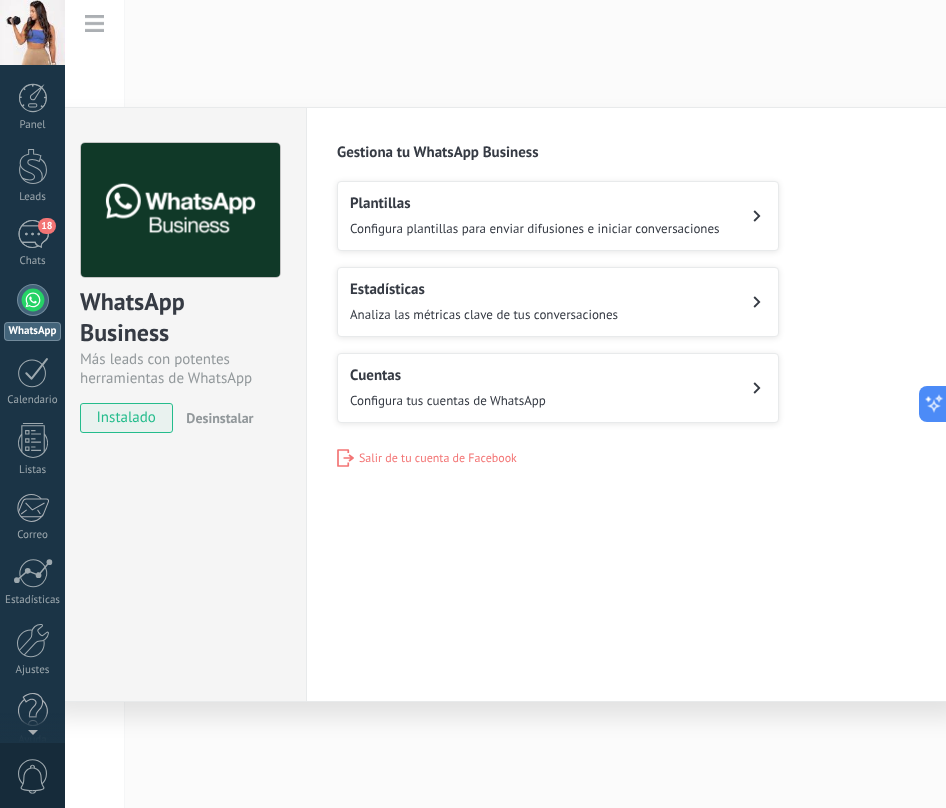 click on "Cuentas" at bounding box center [448, 375] 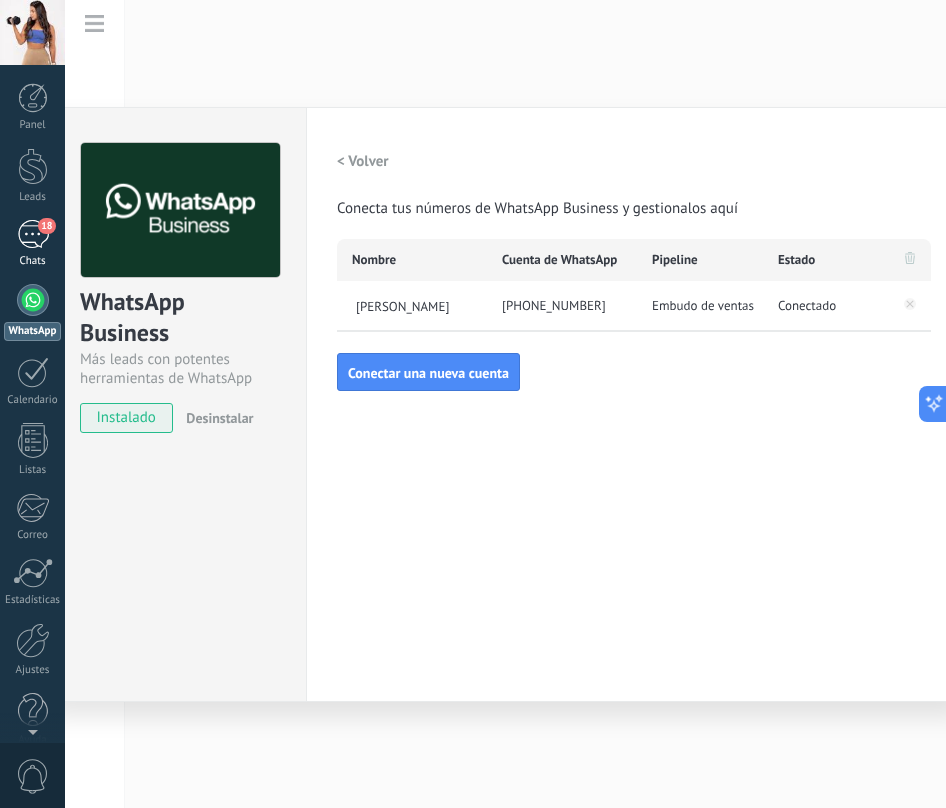 click on "18" at bounding box center (33, 234) 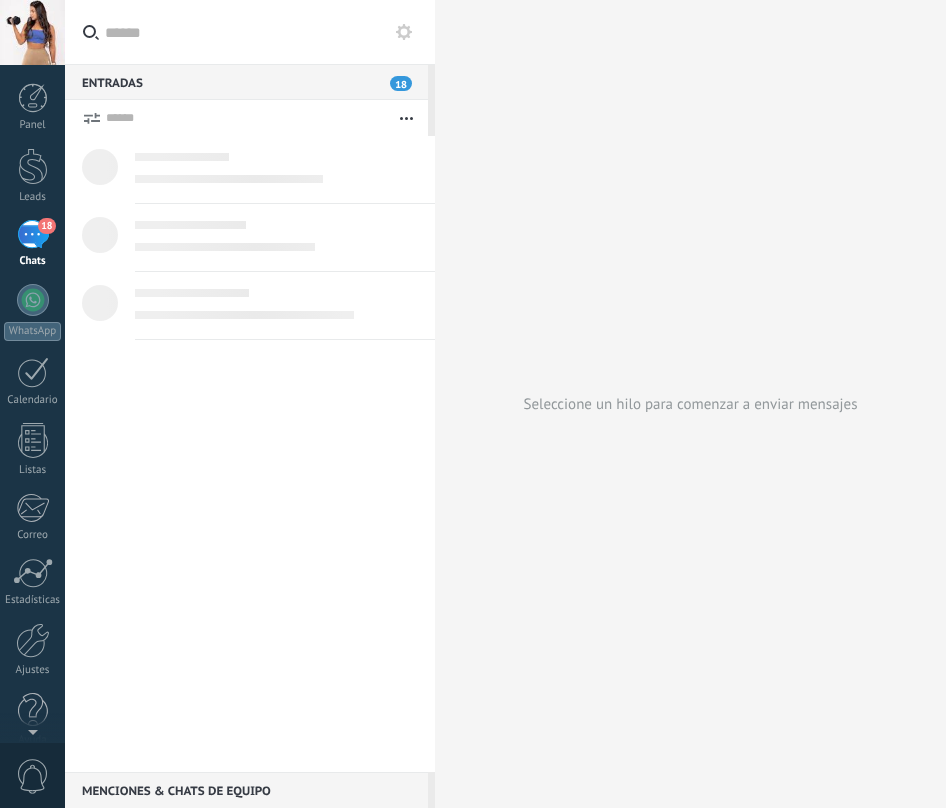 scroll, scrollTop: 0, scrollLeft: 0, axis: both 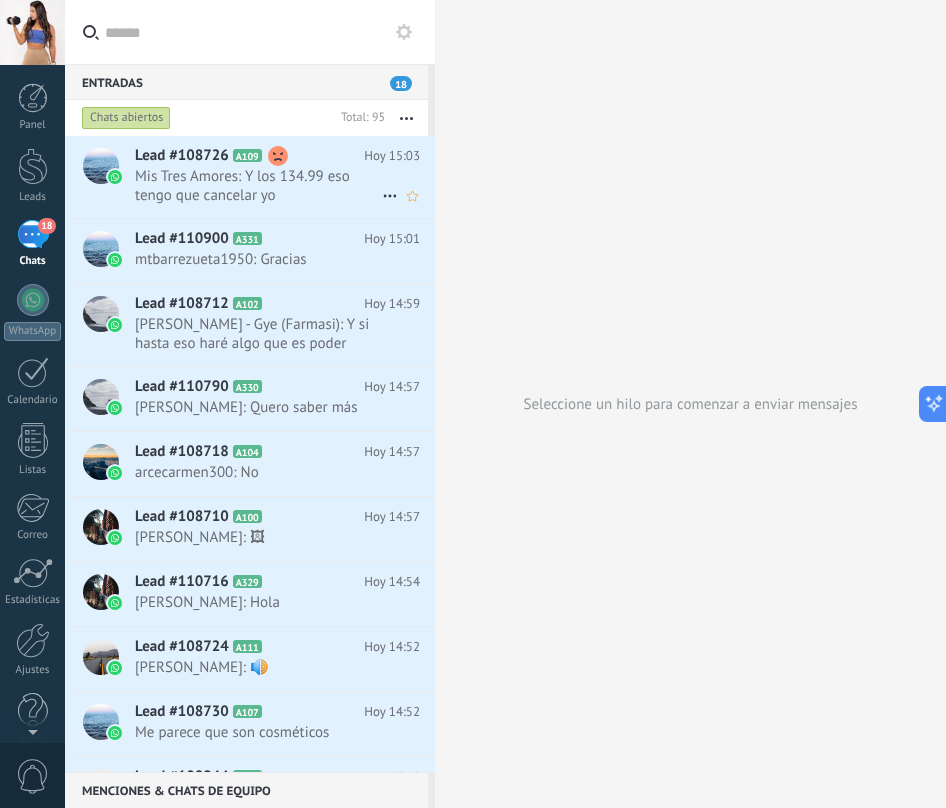 click on "Mis Tres Amores: Y los 134.99 eso tengo que cancelar yo" at bounding box center (258, 186) 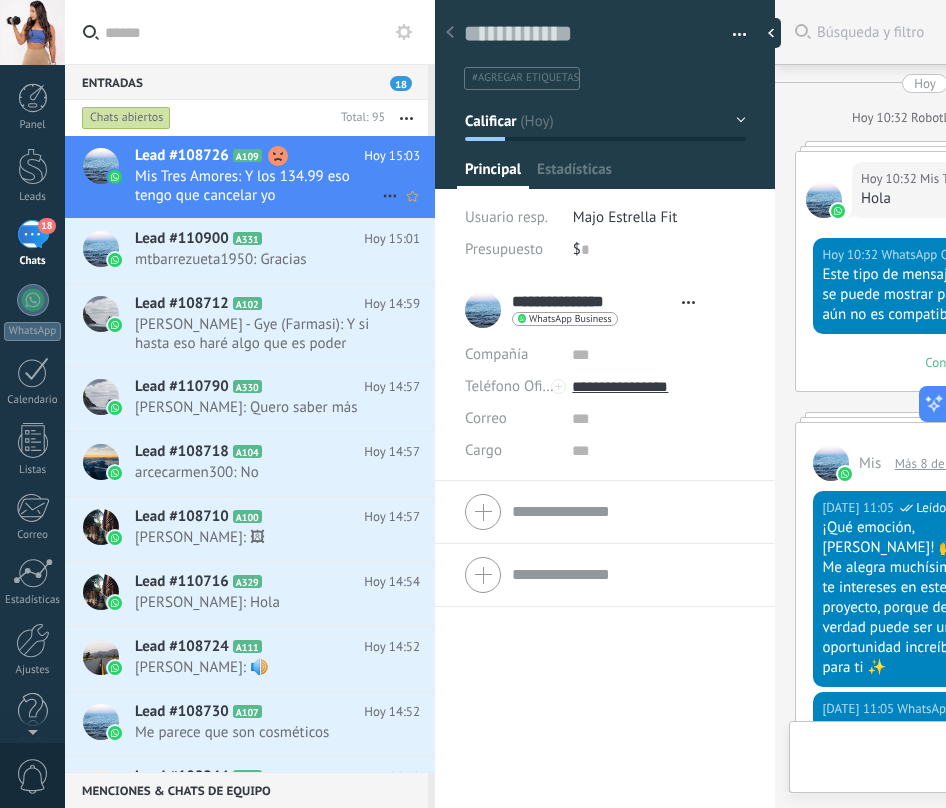 scroll, scrollTop: 30, scrollLeft: 0, axis: vertical 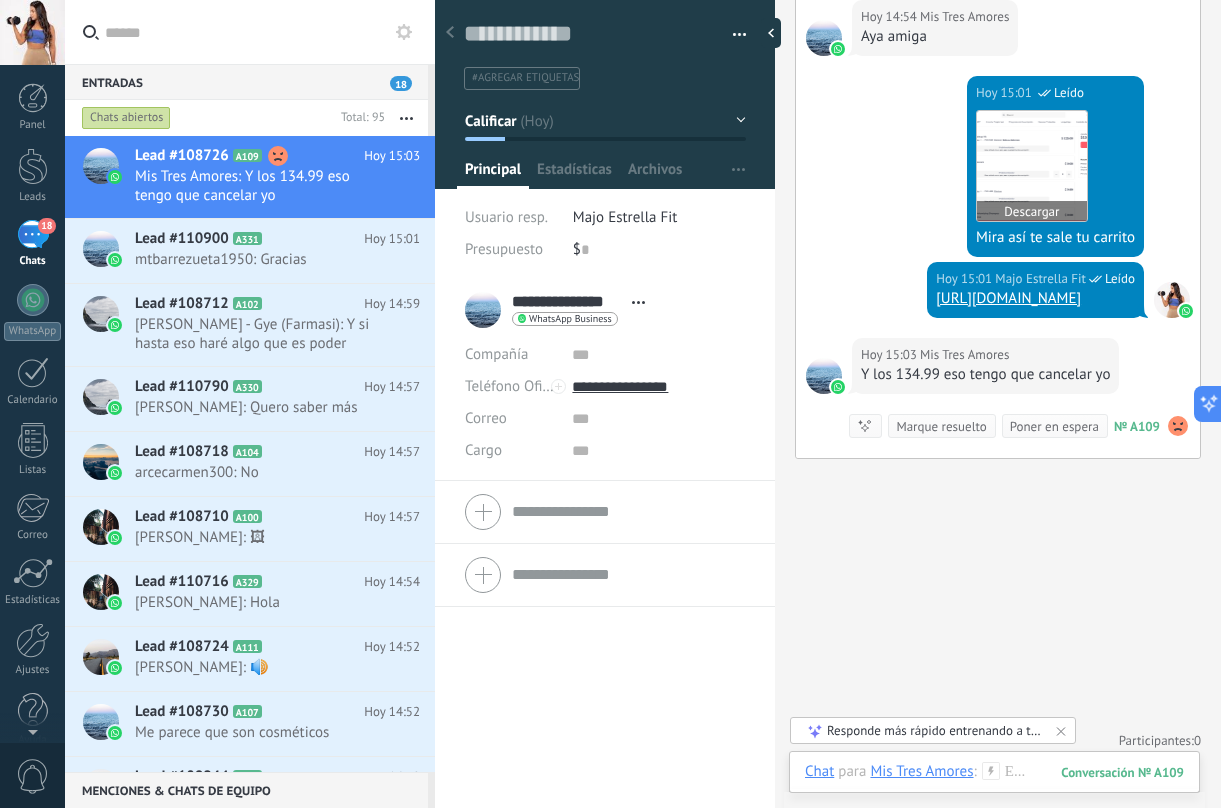 click at bounding box center [1032, 166] 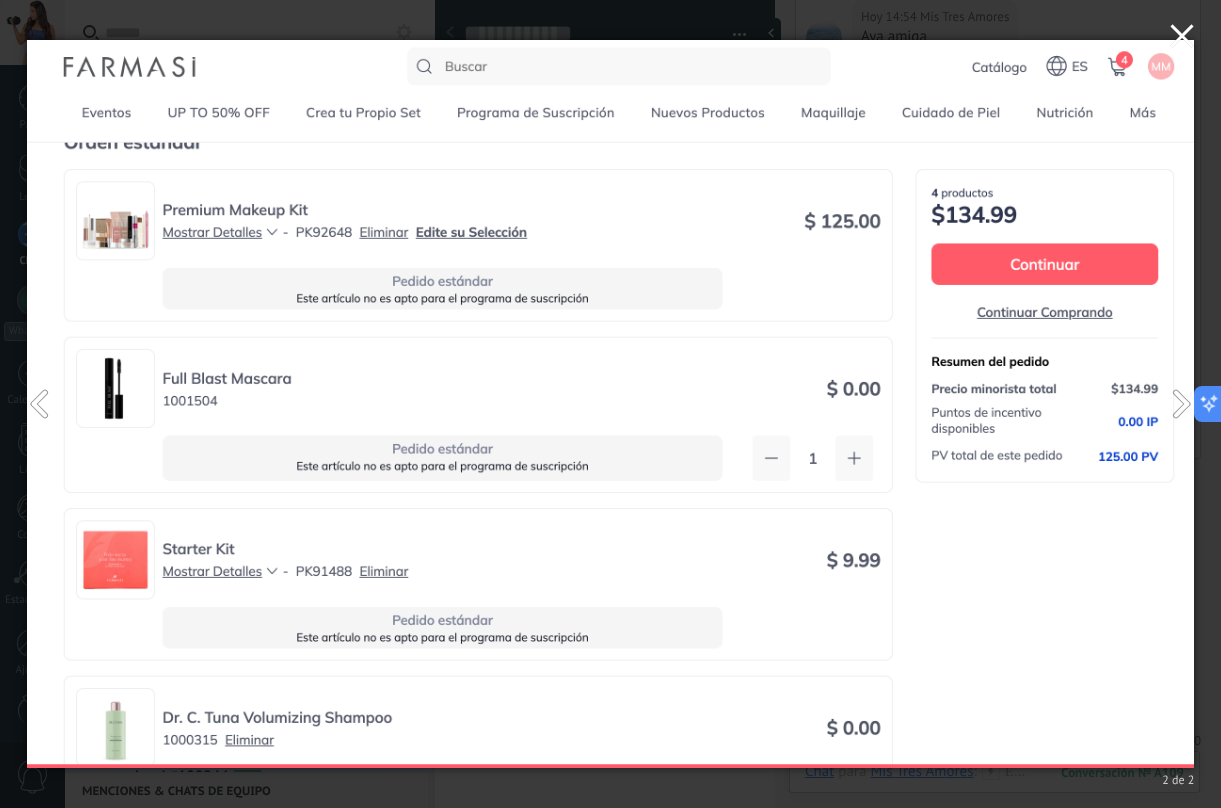 click 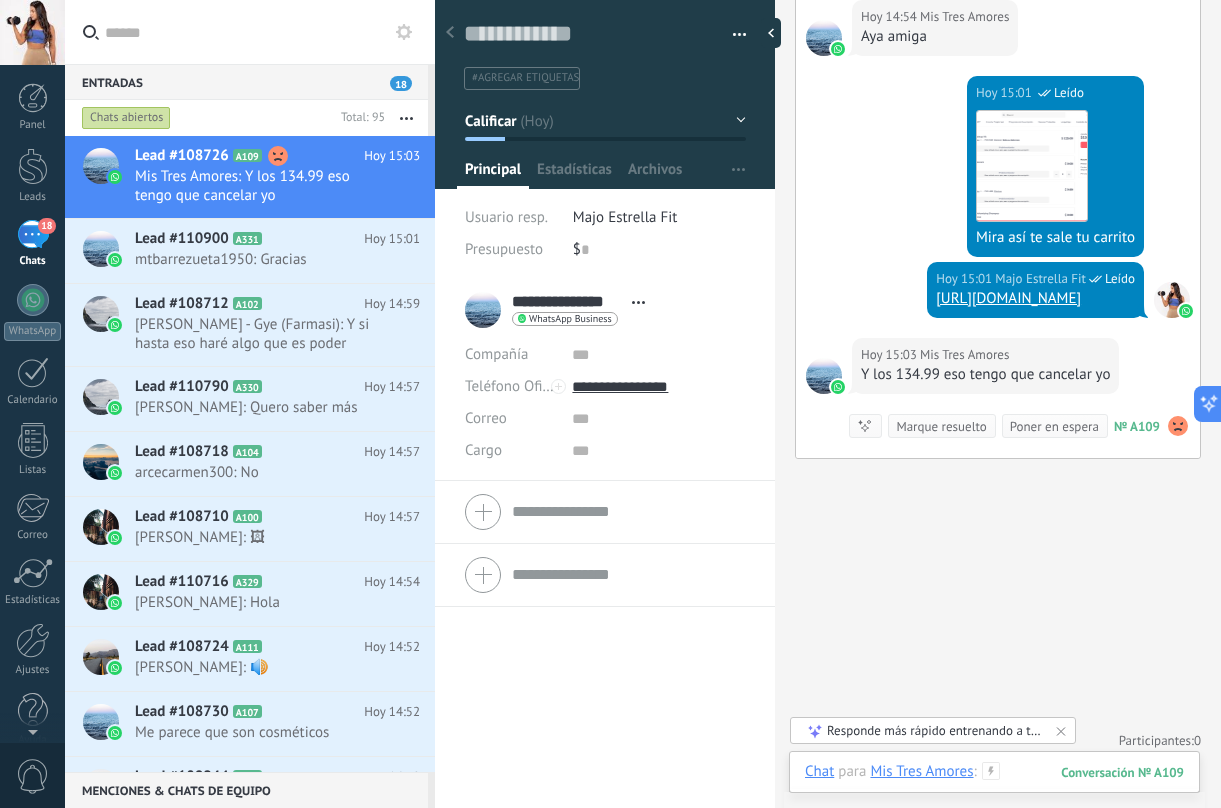 click at bounding box center (994, 792) 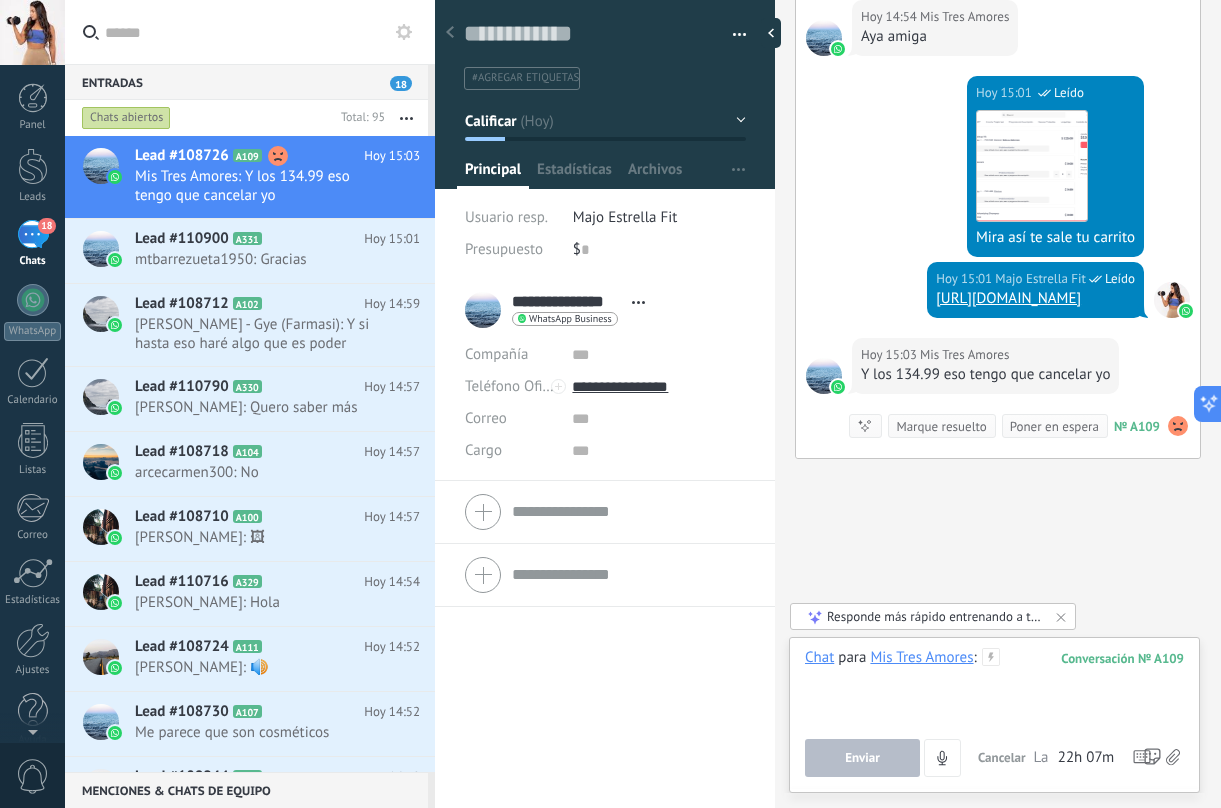 type 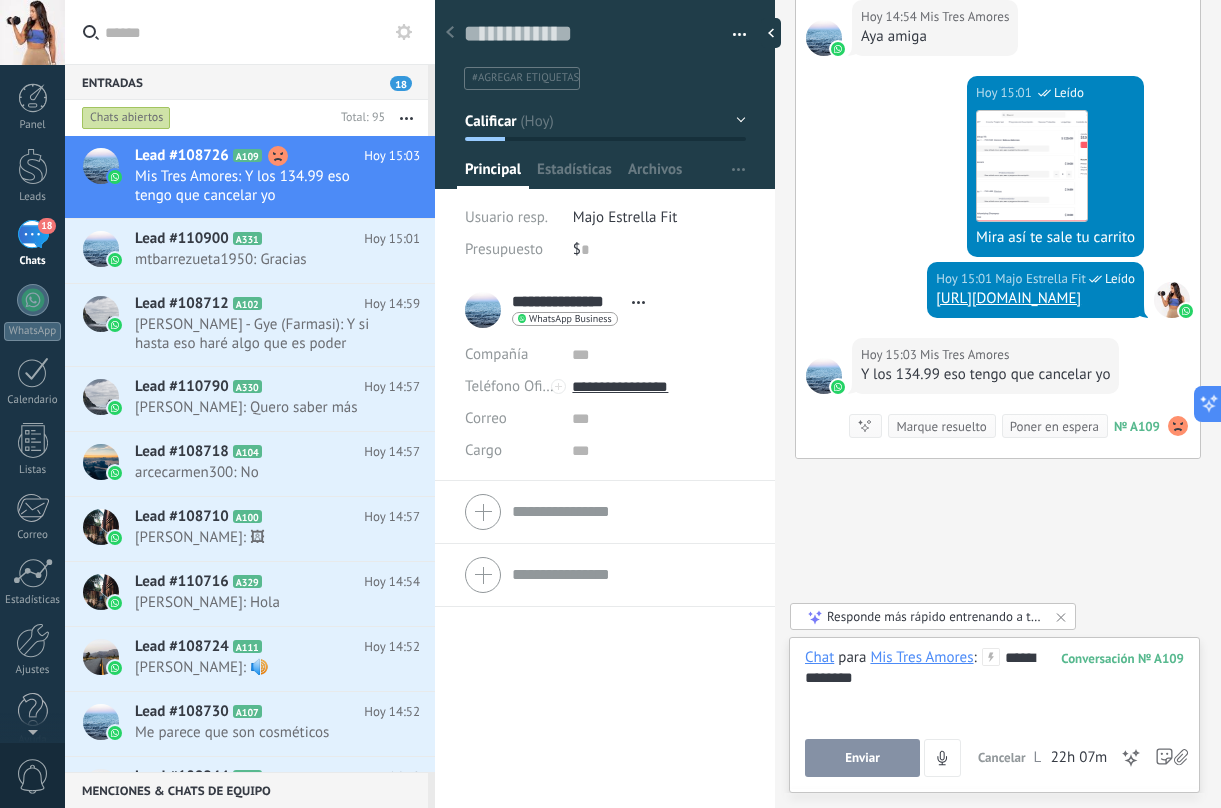 click on "Enviar" at bounding box center [862, 758] 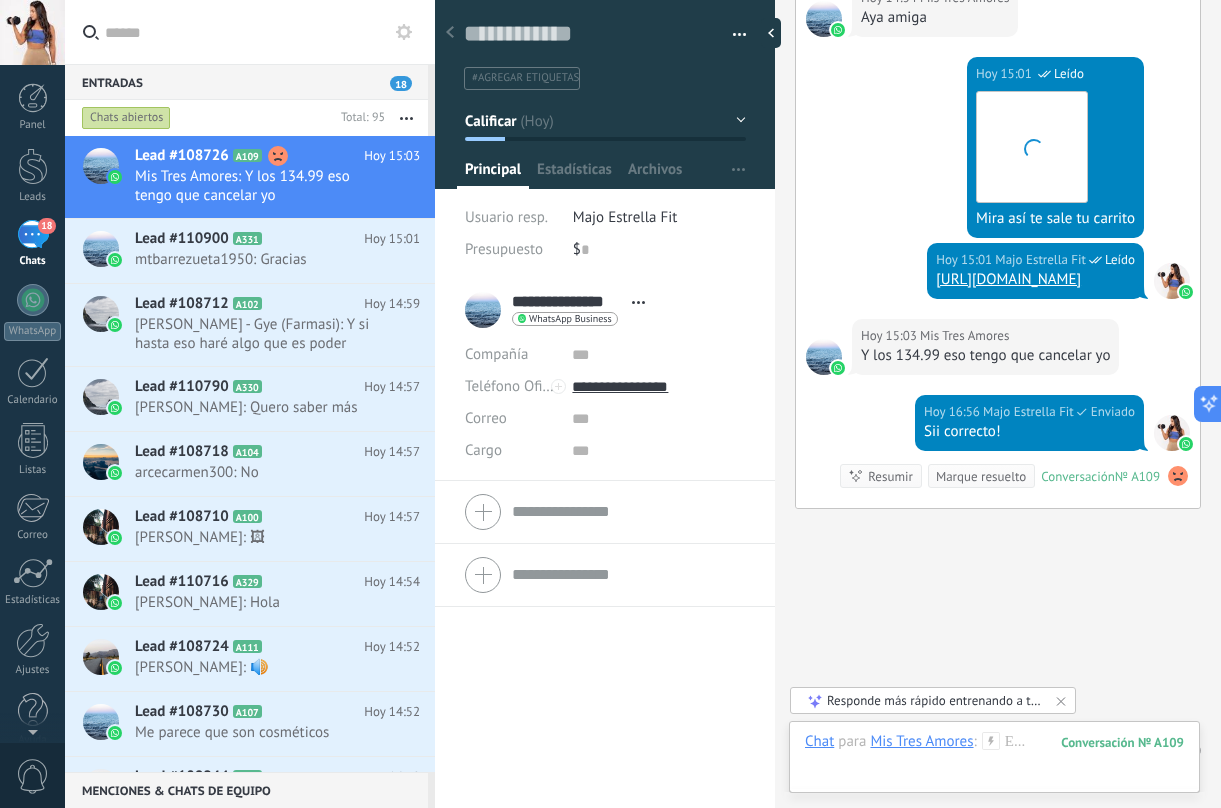 scroll, scrollTop: 2377, scrollLeft: 0, axis: vertical 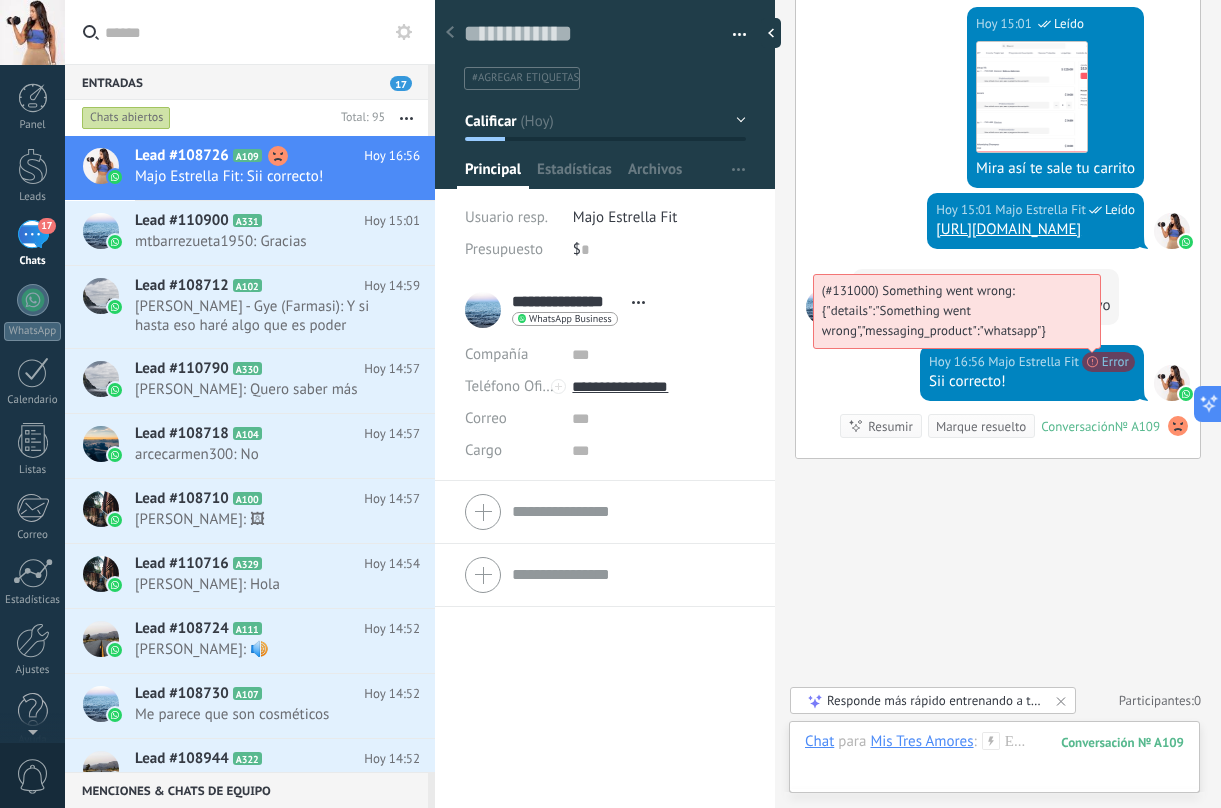 click on "(#131000) Something went wrong: {"details":"Something went wrong","messaging_product":"whatsapp"}" at bounding box center (934, 310) 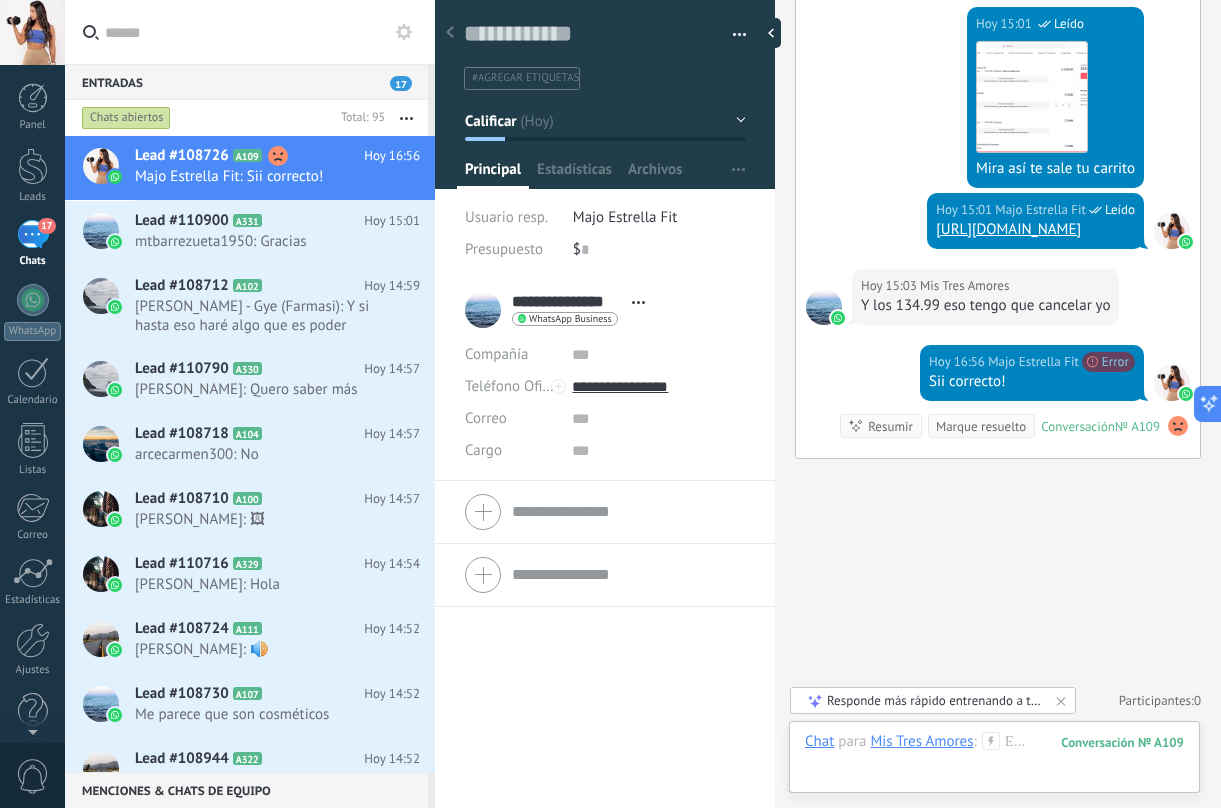 click 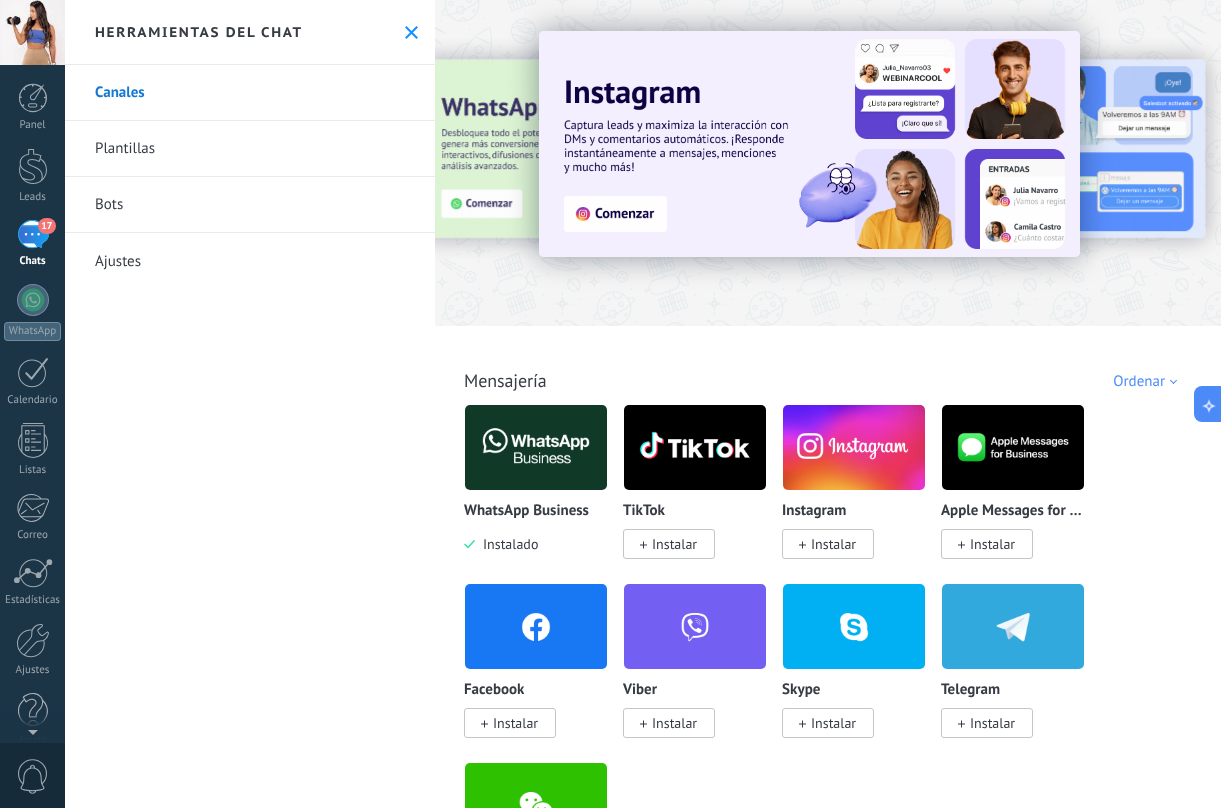 click on "Ajustes" at bounding box center (250, 261) 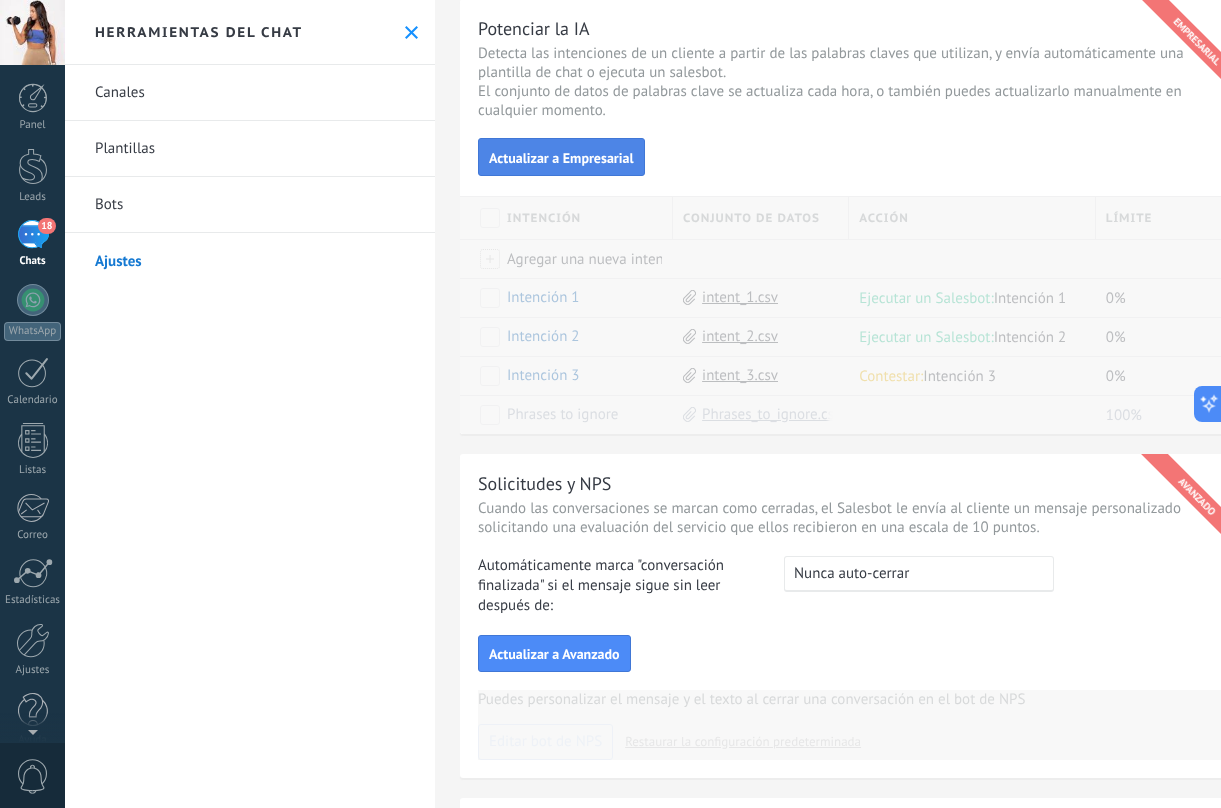 scroll, scrollTop: 0, scrollLeft: 0, axis: both 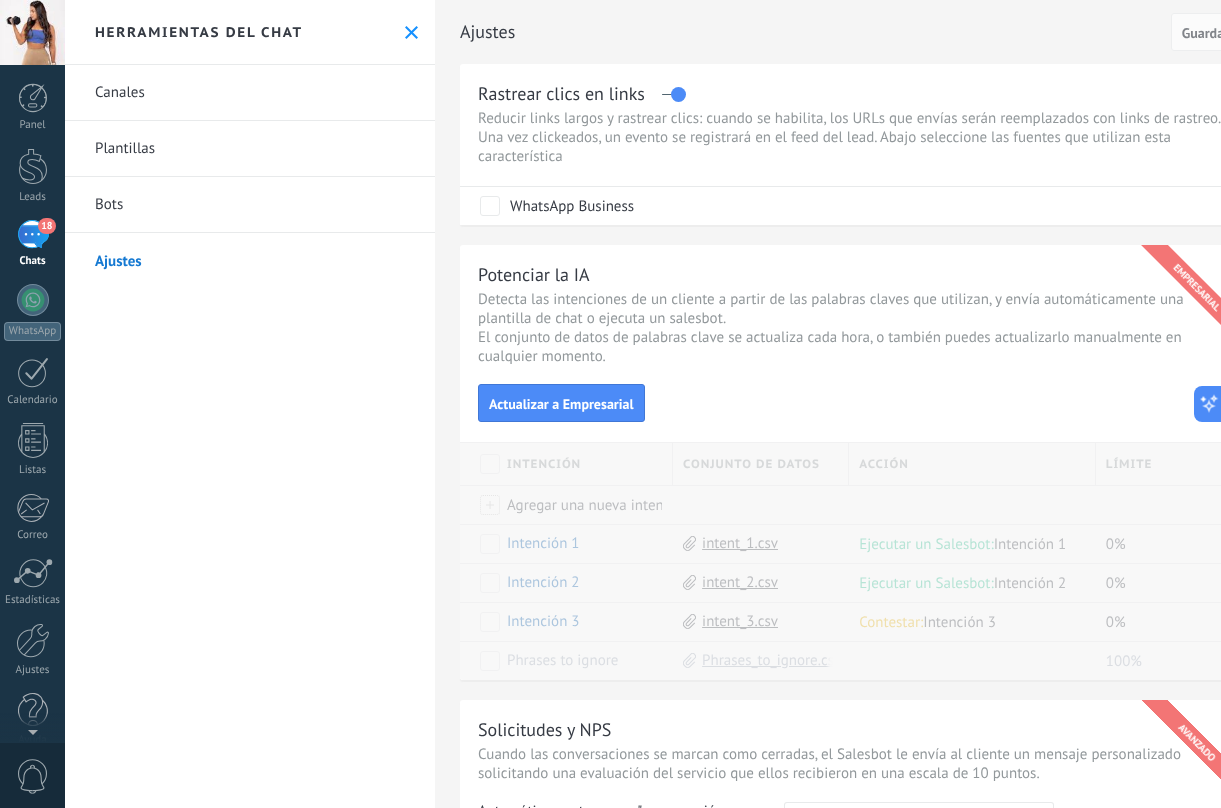 click 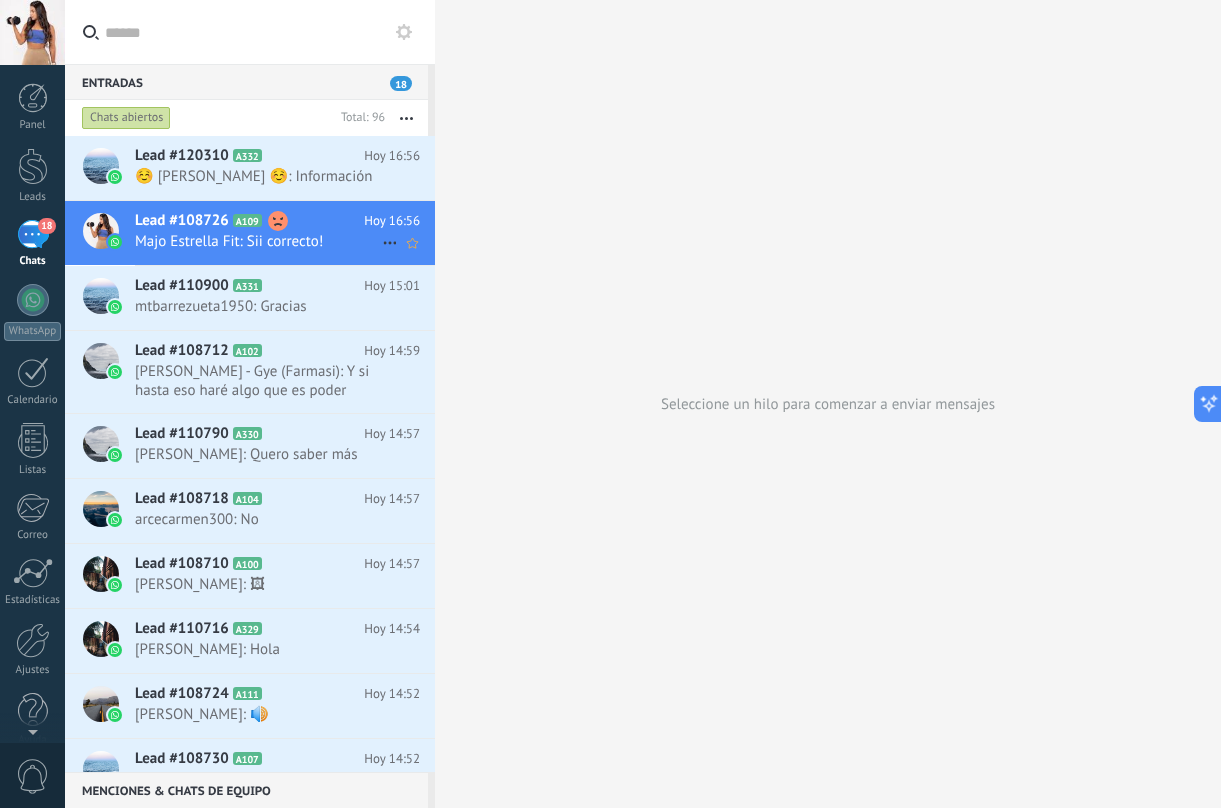 click on "Majo Estrella Fit: Sii correcto!" at bounding box center [258, 241] 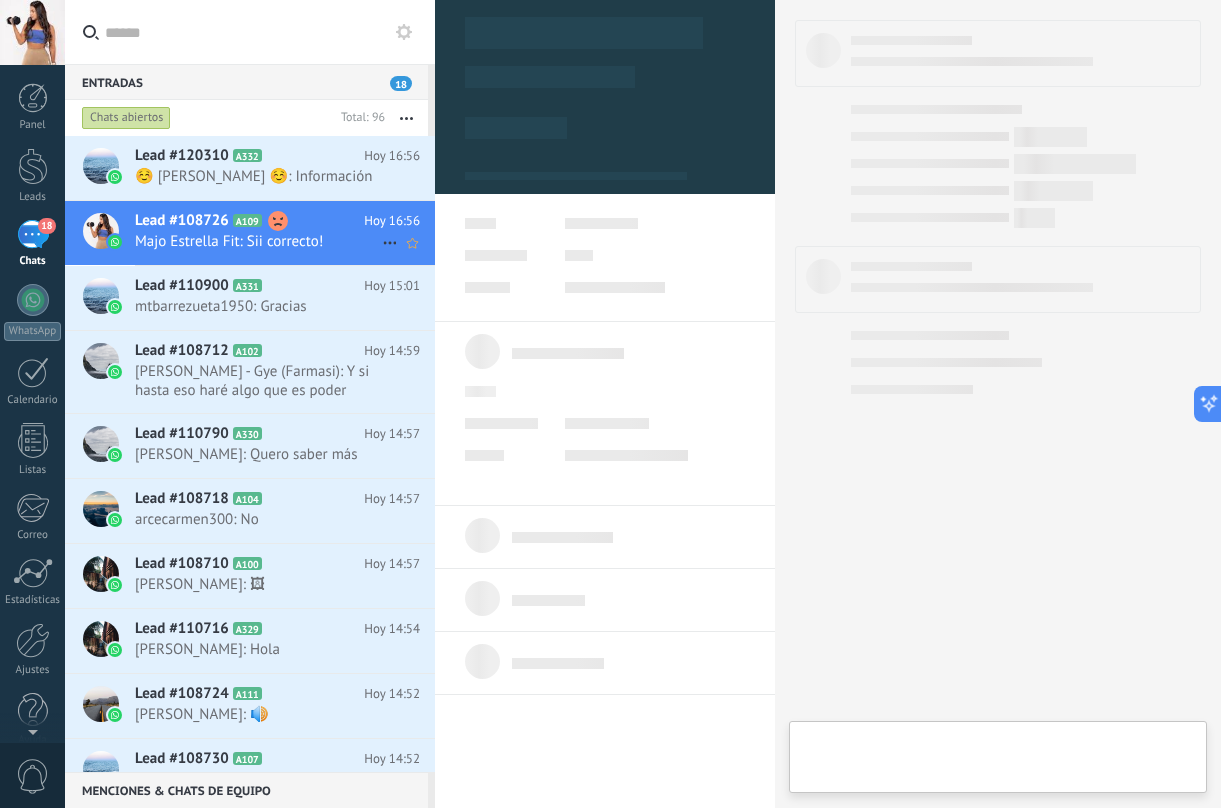 type on "**********" 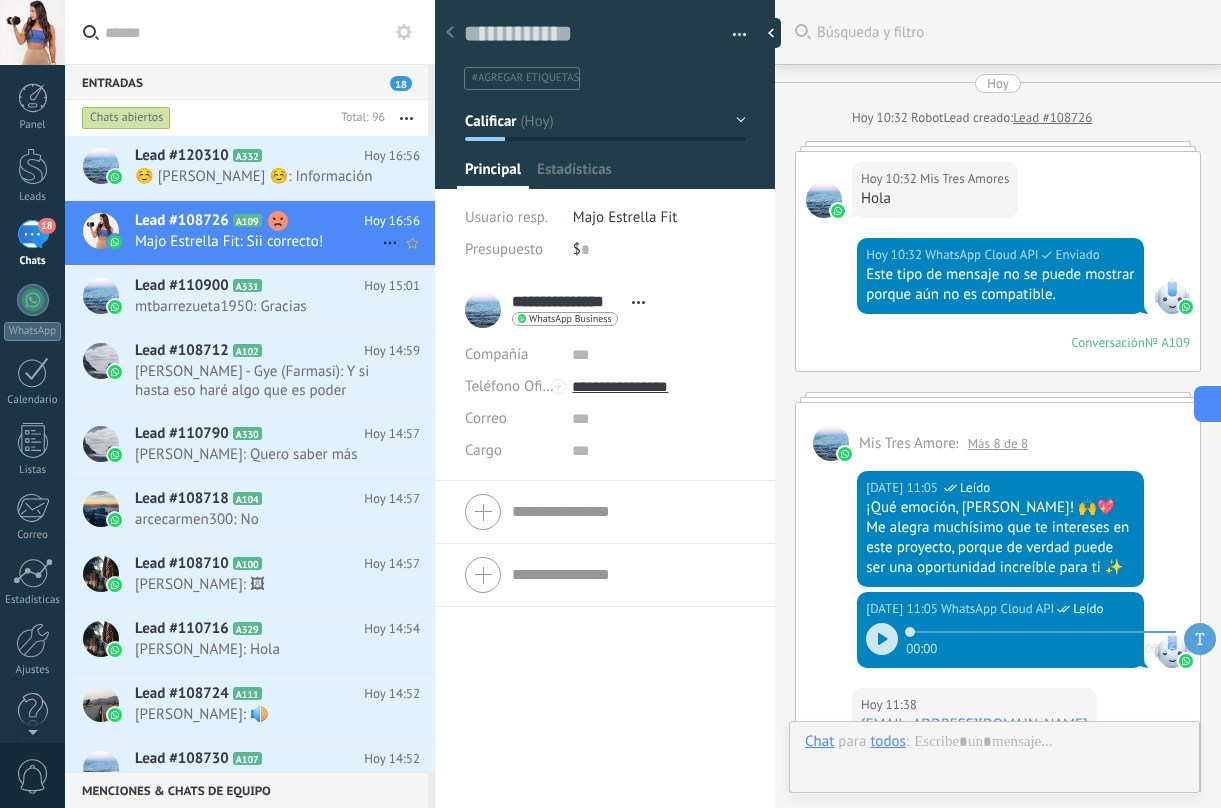 scroll, scrollTop: 30, scrollLeft: 0, axis: vertical 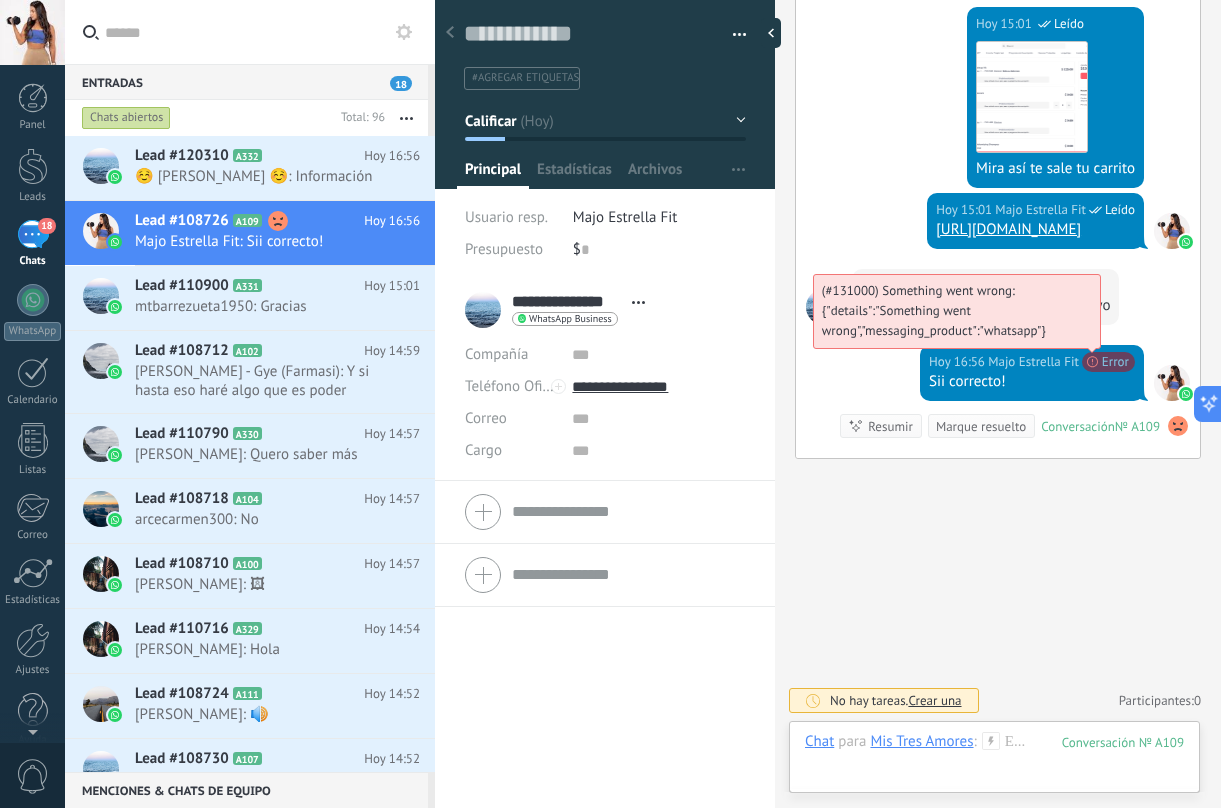 click on "(#131000) Something went wrong: {"details":"Something went wrong","messaging_product":"whatsapp"}" at bounding box center [934, 310] 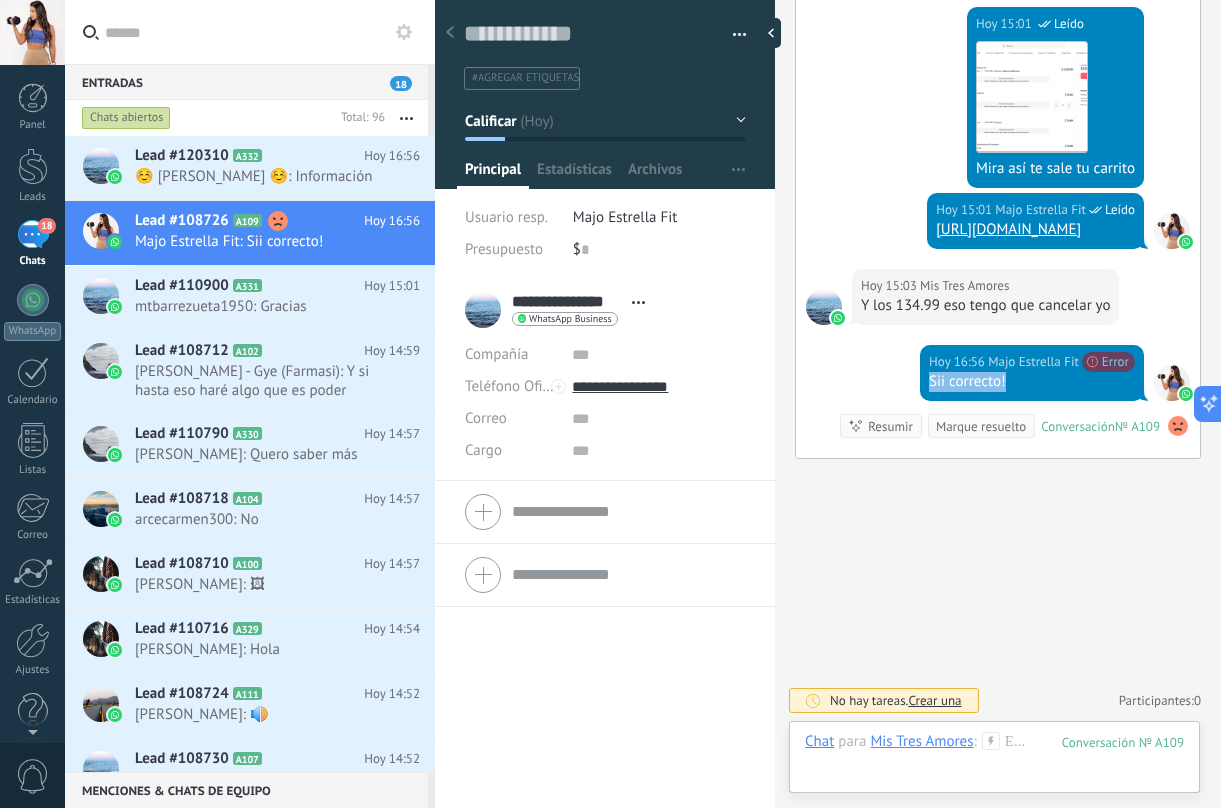 drag, startPoint x: 1013, startPoint y: 384, endPoint x: 886, endPoint y: 386, distance: 127.01575 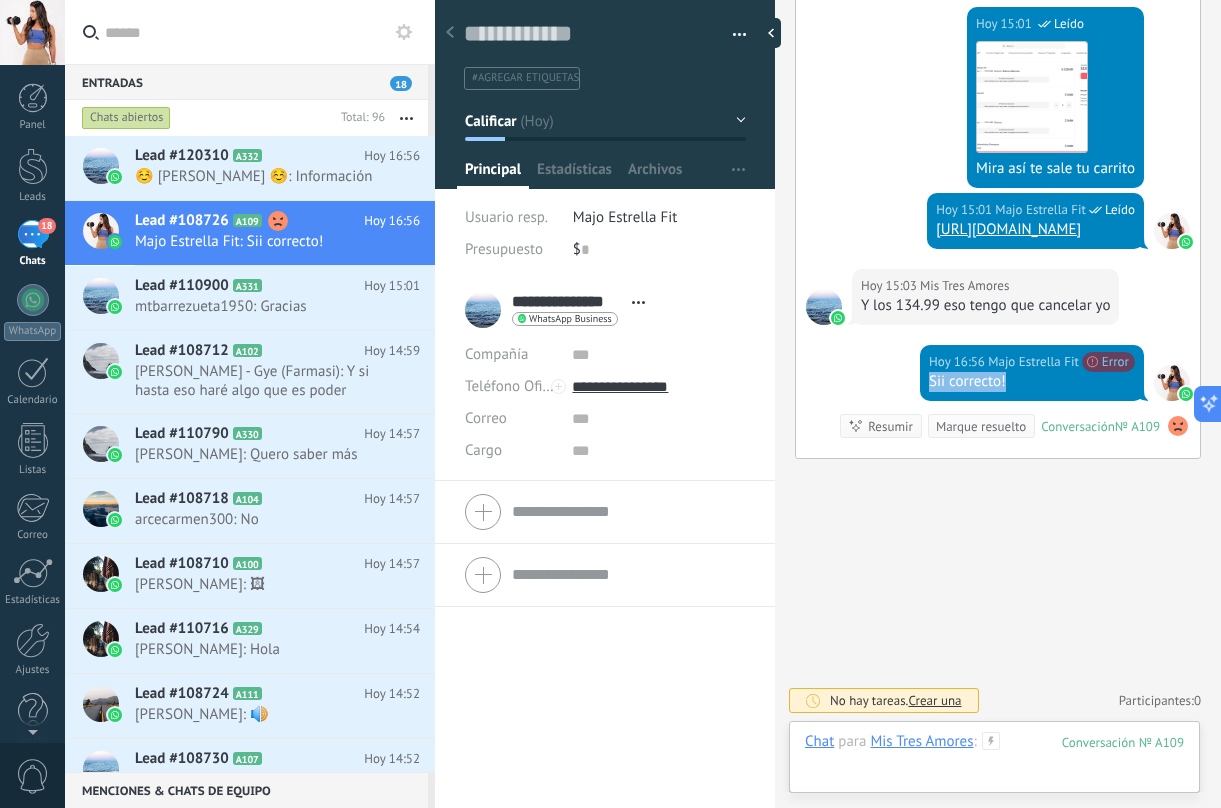 click at bounding box center (994, 762) 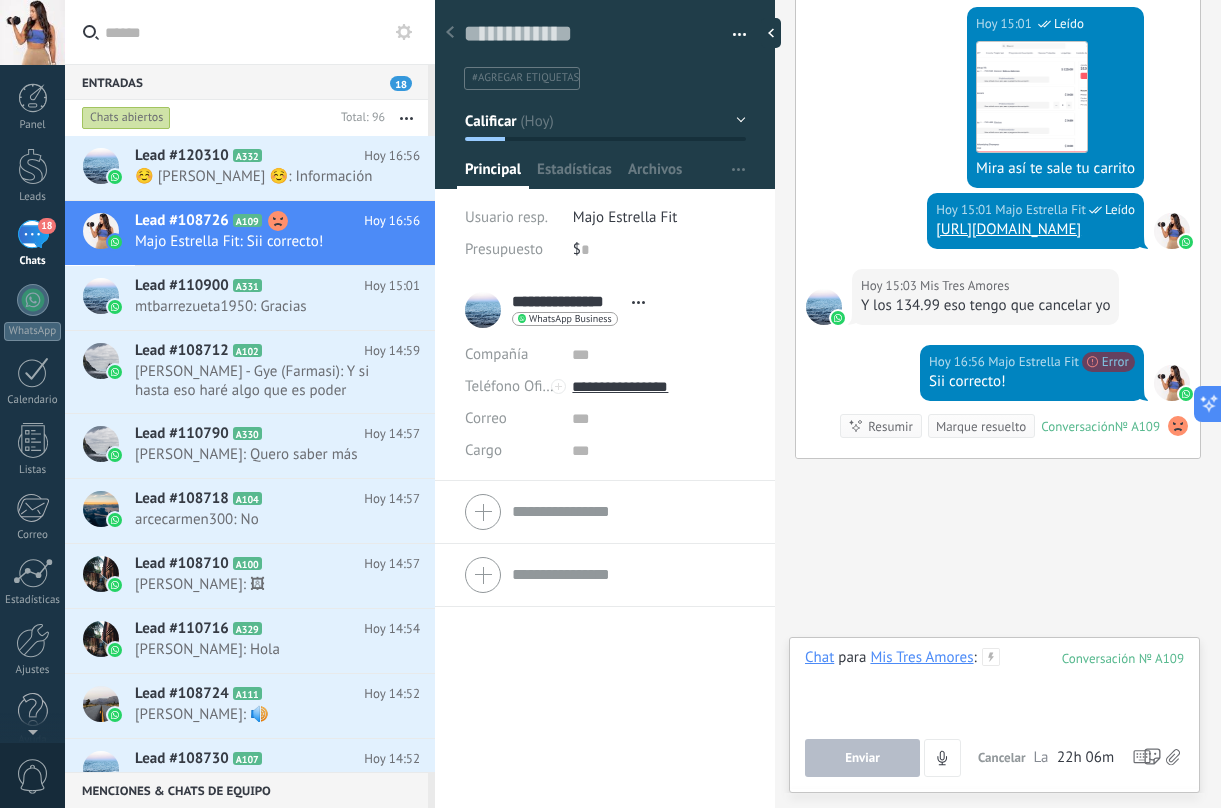 click at bounding box center (994, 686) 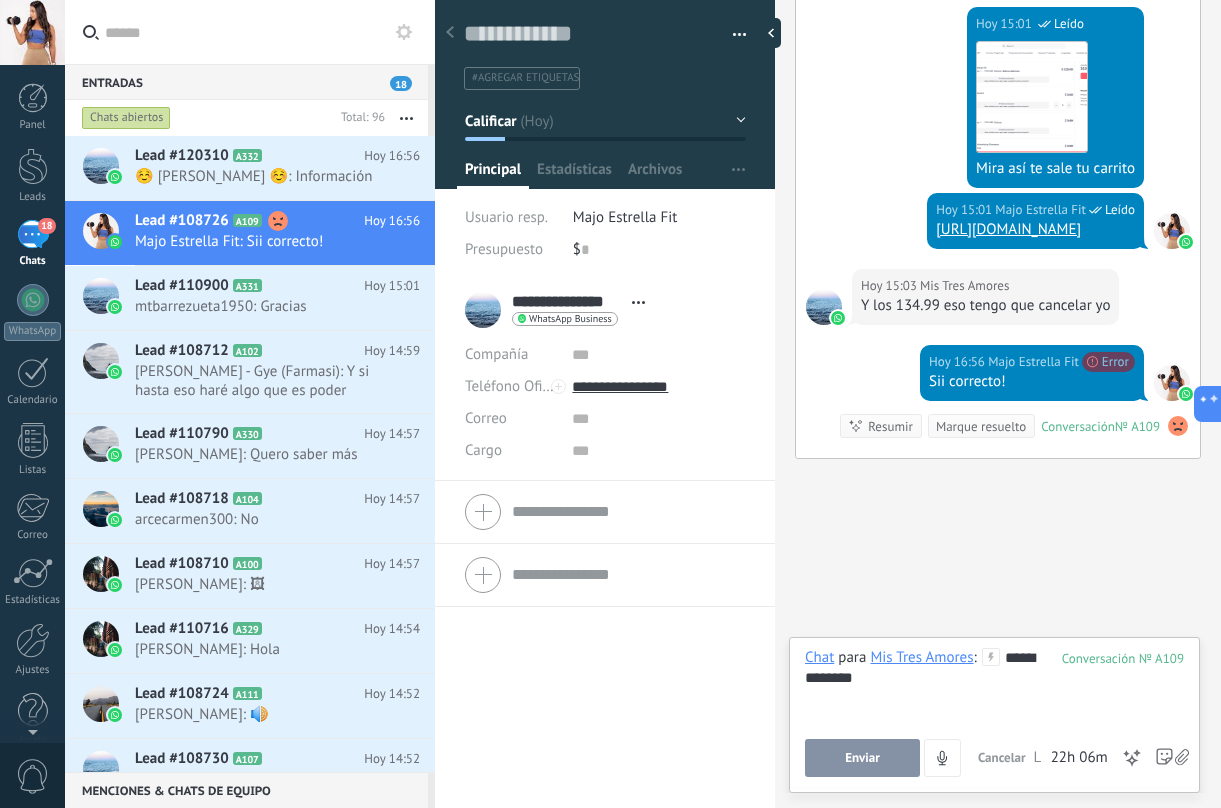 click on "Enviar" at bounding box center (862, 758) 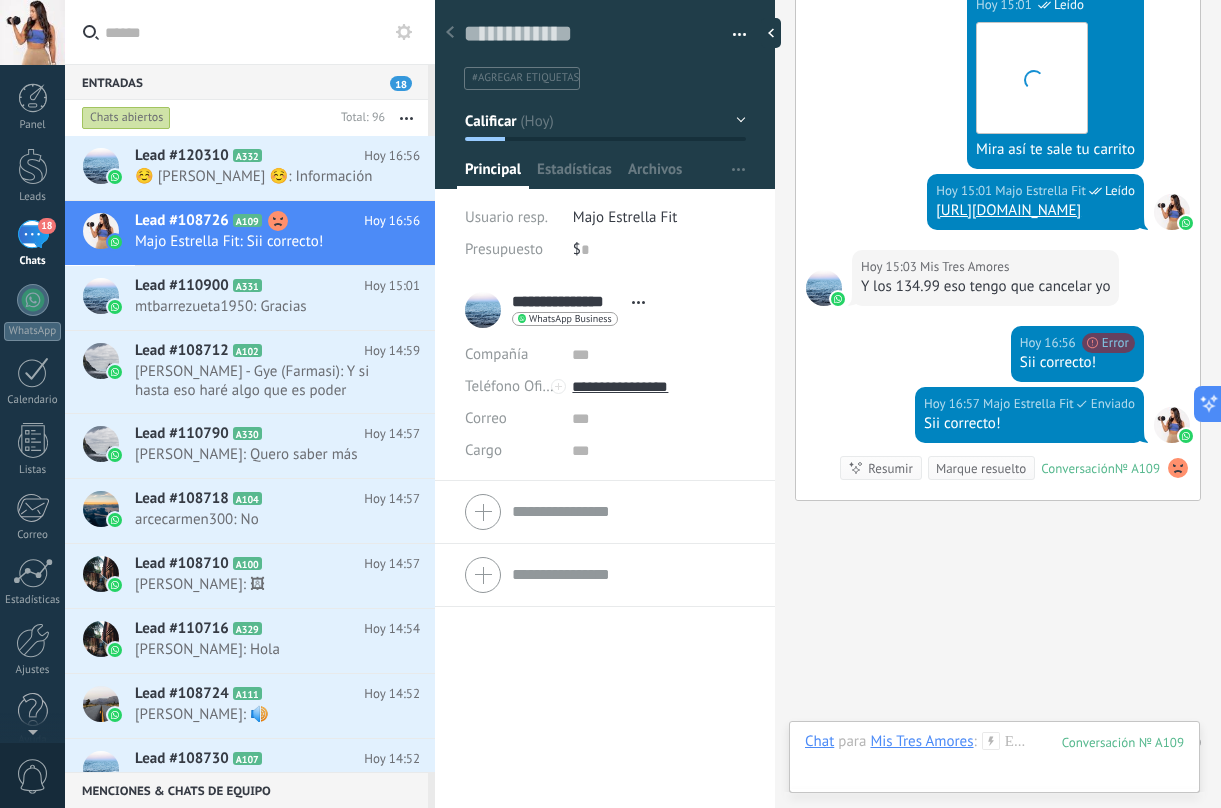 scroll, scrollTop: 2438, scrollLeft: 0, axis: vertical 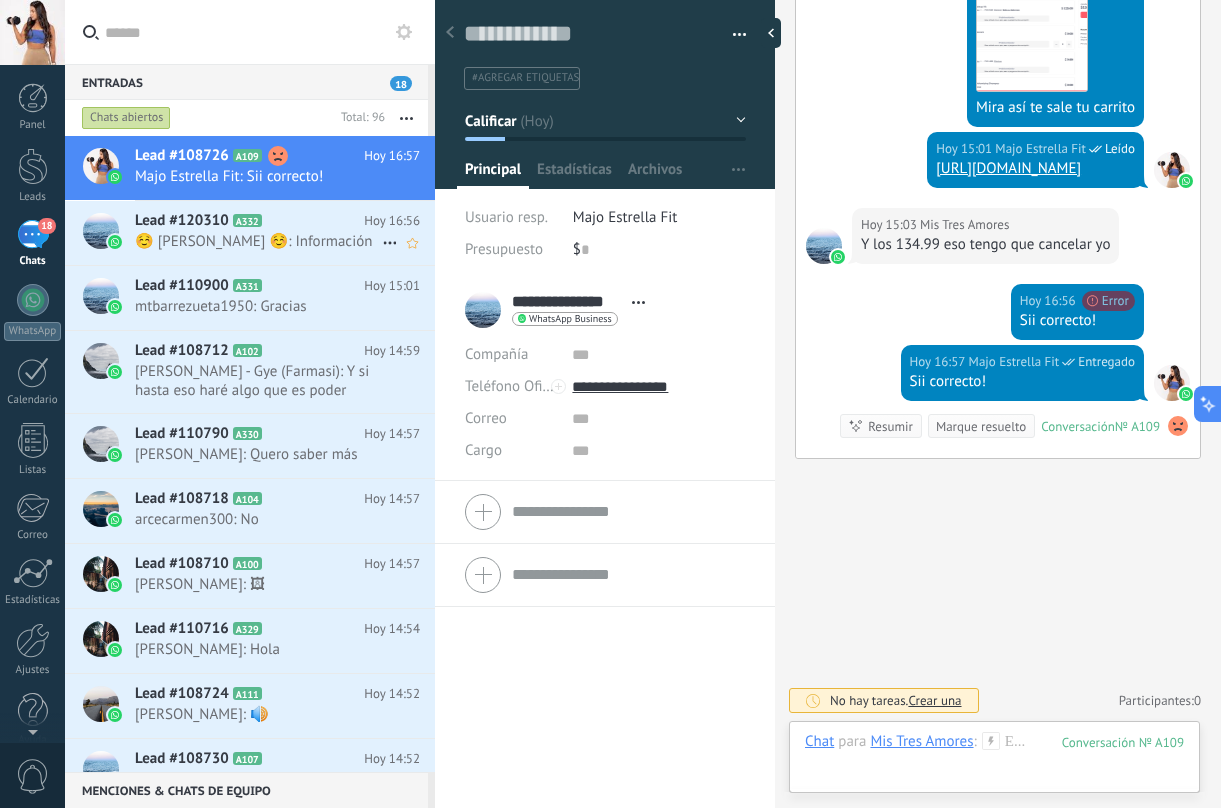 click on "☺️ [PERSON_NAME] ☺️: Información" at bounding box center (258, 241) 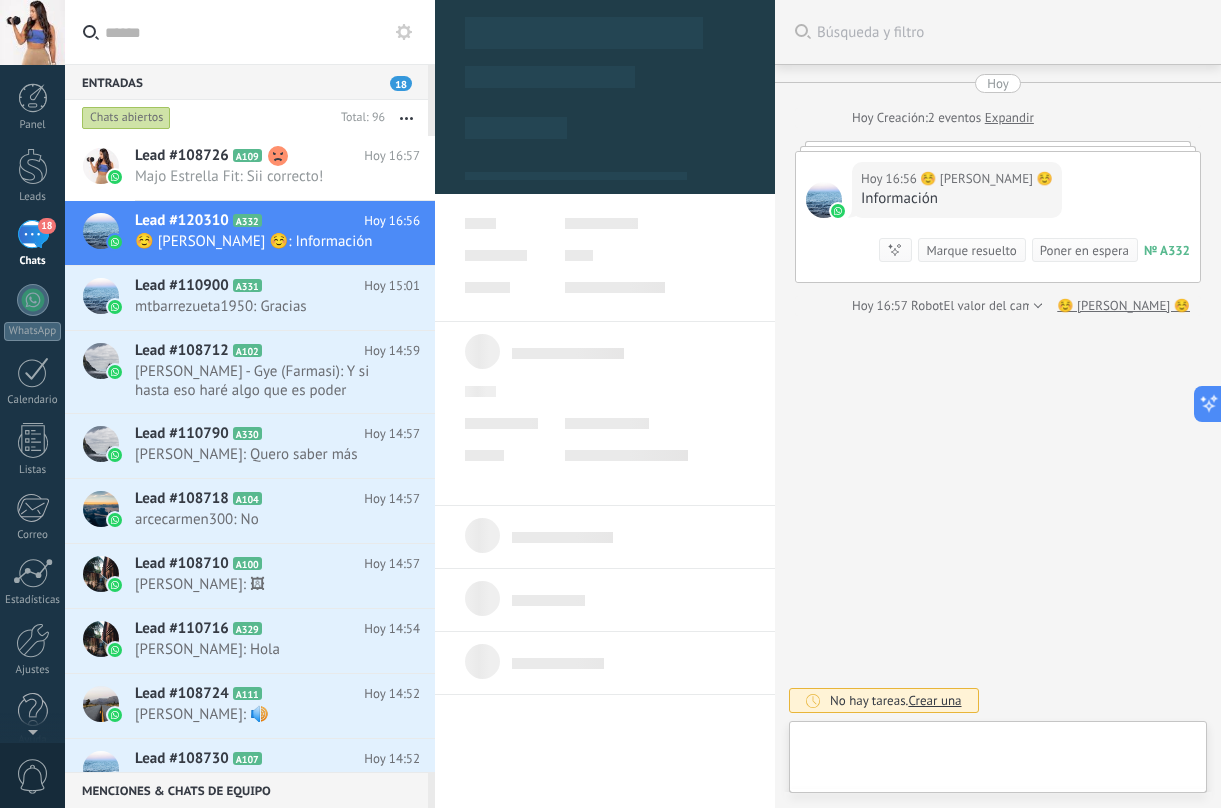 type on "**********" 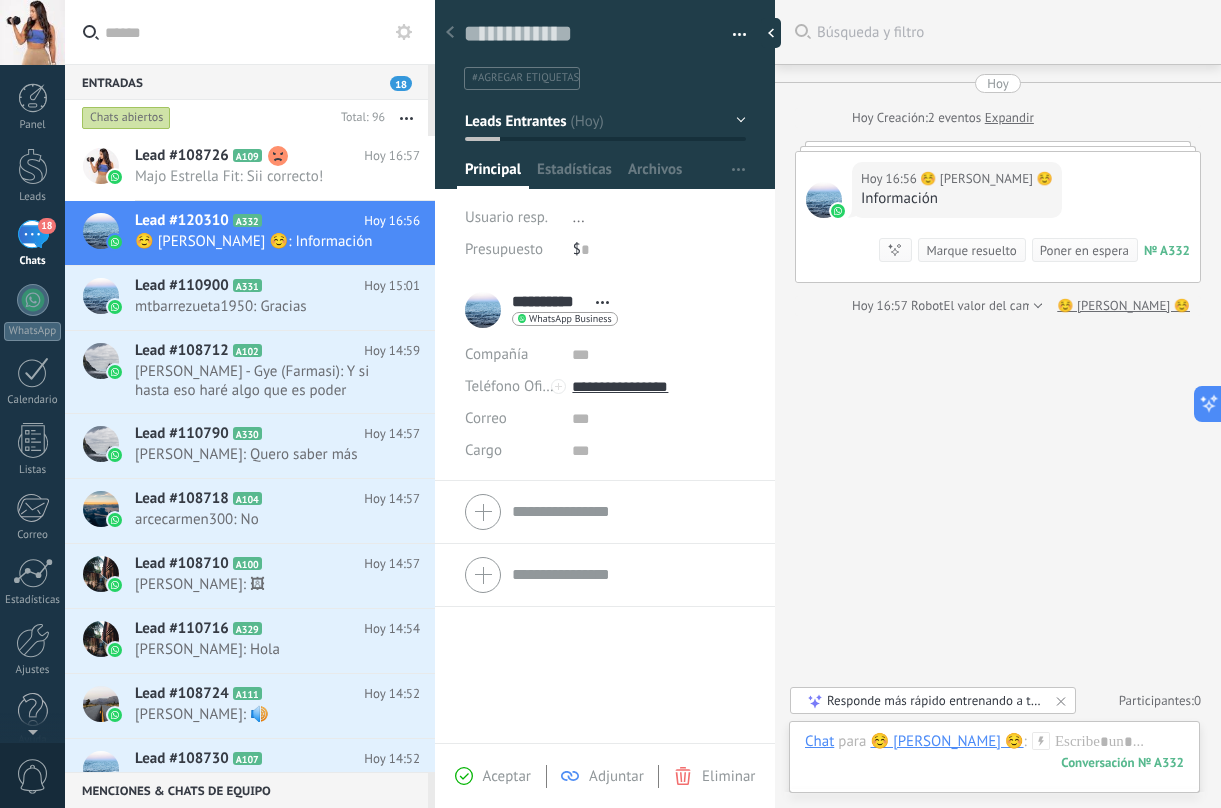 click on "[DATE] 16:56 ☺️ [PERSON_NAME] ☺️  Información Conversación  № A332 Conversación № A332 Resumir Resumir Marque resuelto Poner en espera" at bounding box center (998, 217) 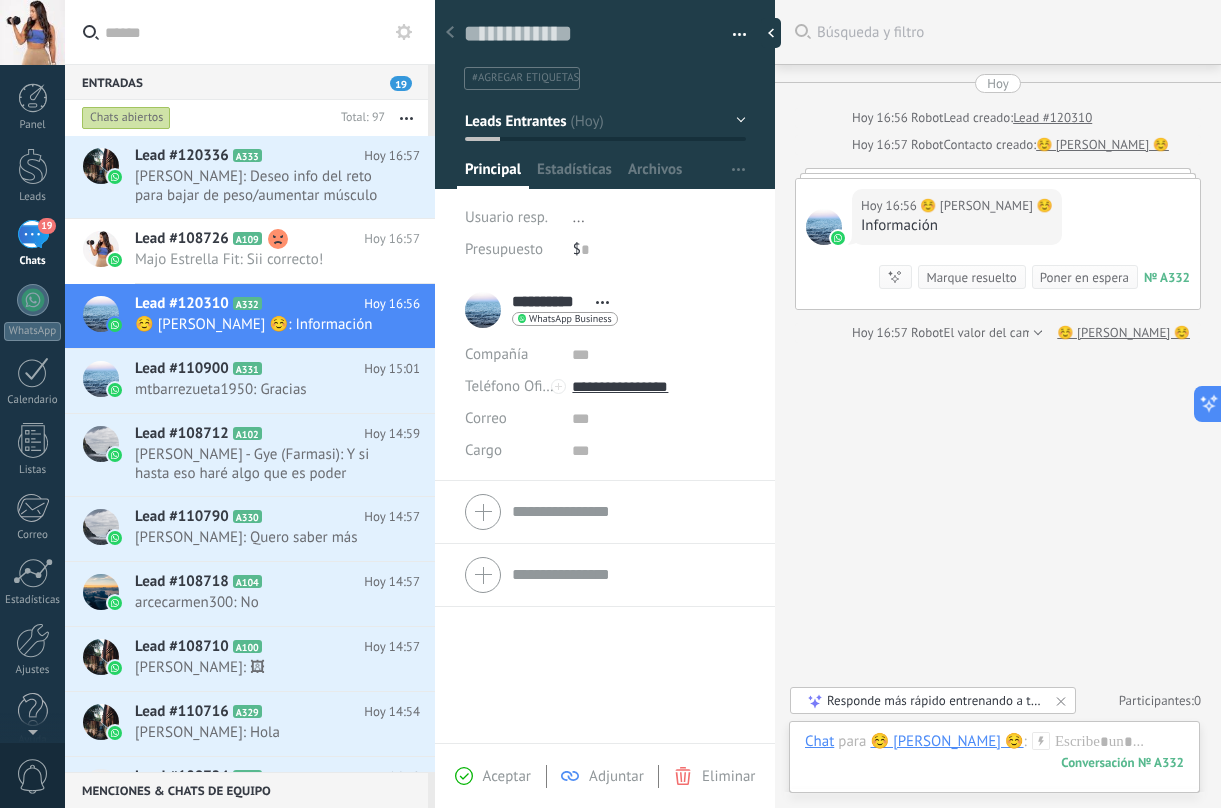 click at bounding box center (998, 173) 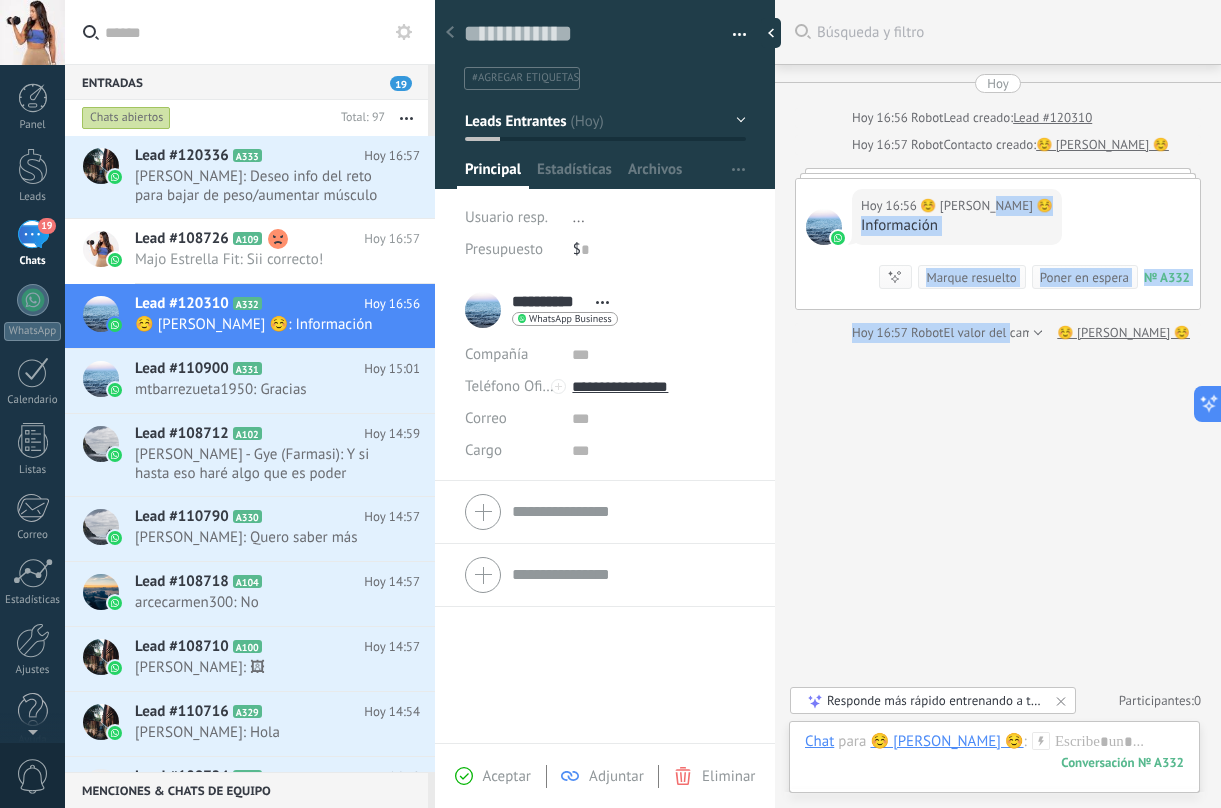 drag, startPoint x: 1011, startPoint y: 200, endPoint x: 1005, endPoint y: 325, distance: 125.14392 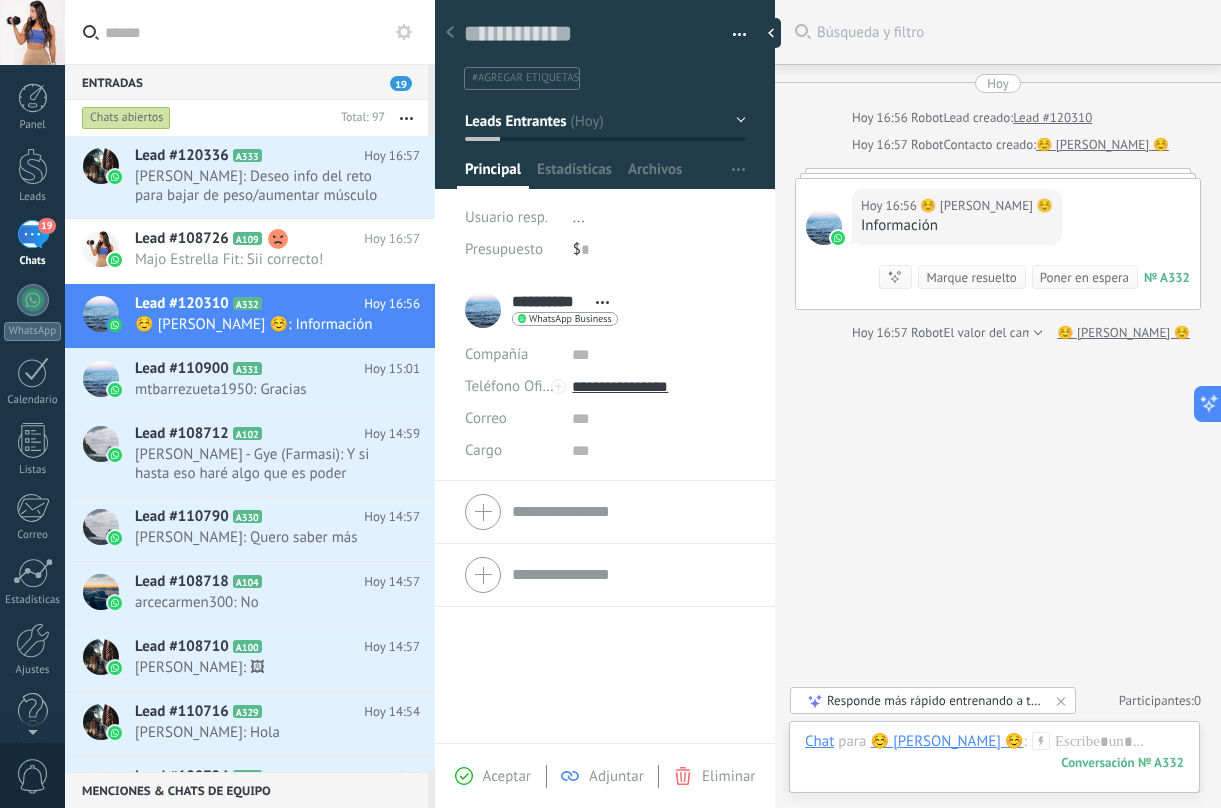 click on "Buscar Búsqueda y filtro Carga más [DATE] [DATE] 16:56 Robot  Lead creado:  Lead #120310 [DATE] 16:57 Robot  Contacto creado:  ☺️ [PERSON_NAME] ☺️ [DATE] 16:56 ☺️ [PERSON_NAME] ☺️  Información Conversación  № A332 Conversación № A332 Resumir Resumir Marque resuelto Poner en espera [DATE] 16:56 ☺️ [PERSON_NAME] ☺️: Información Conversación № A332 [DATE] 16:57 Robot  El valor del campo «Teléfono»  se establece en «[PHONE_NUMBER]» ☺️ [PERSON_NAME] ☺️ No hay tareas.  Crear una Participantes:  0 Agregar usuario Bots:  0" at bounding box center [998, 404] 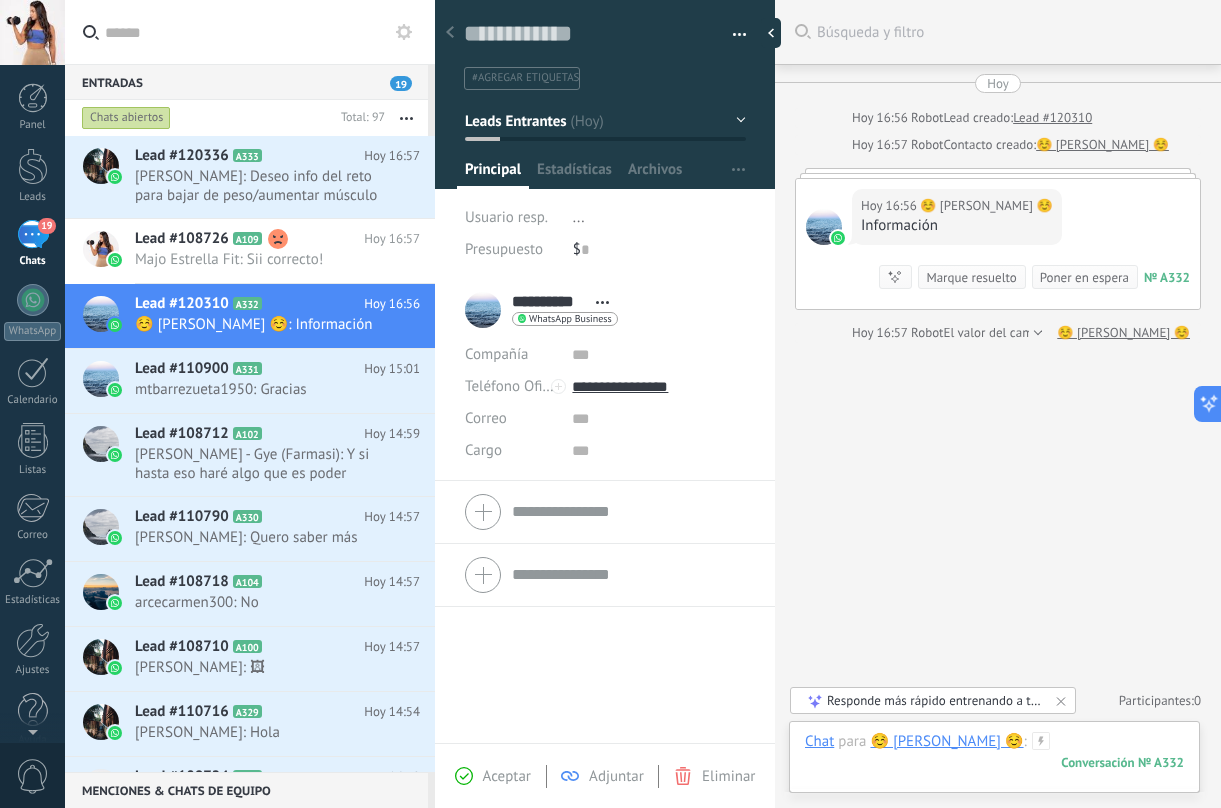 click at bounding box center [994, 762] 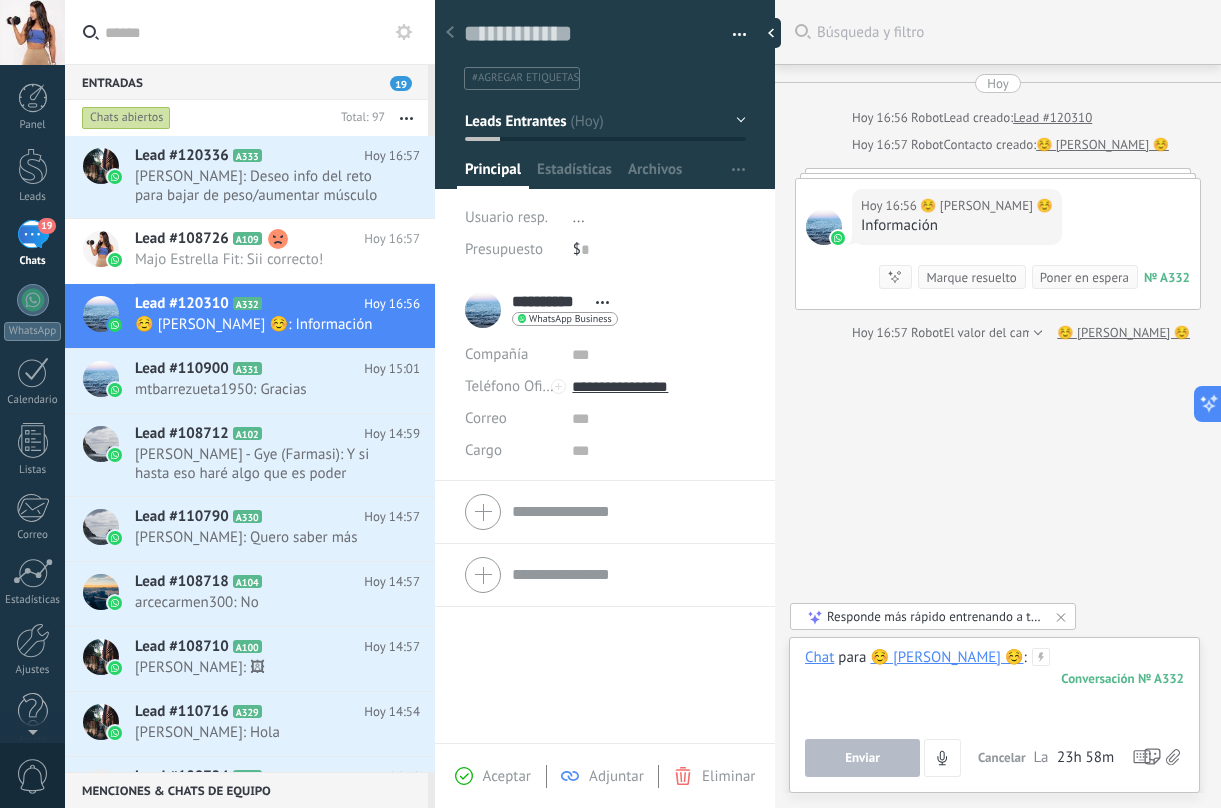 type 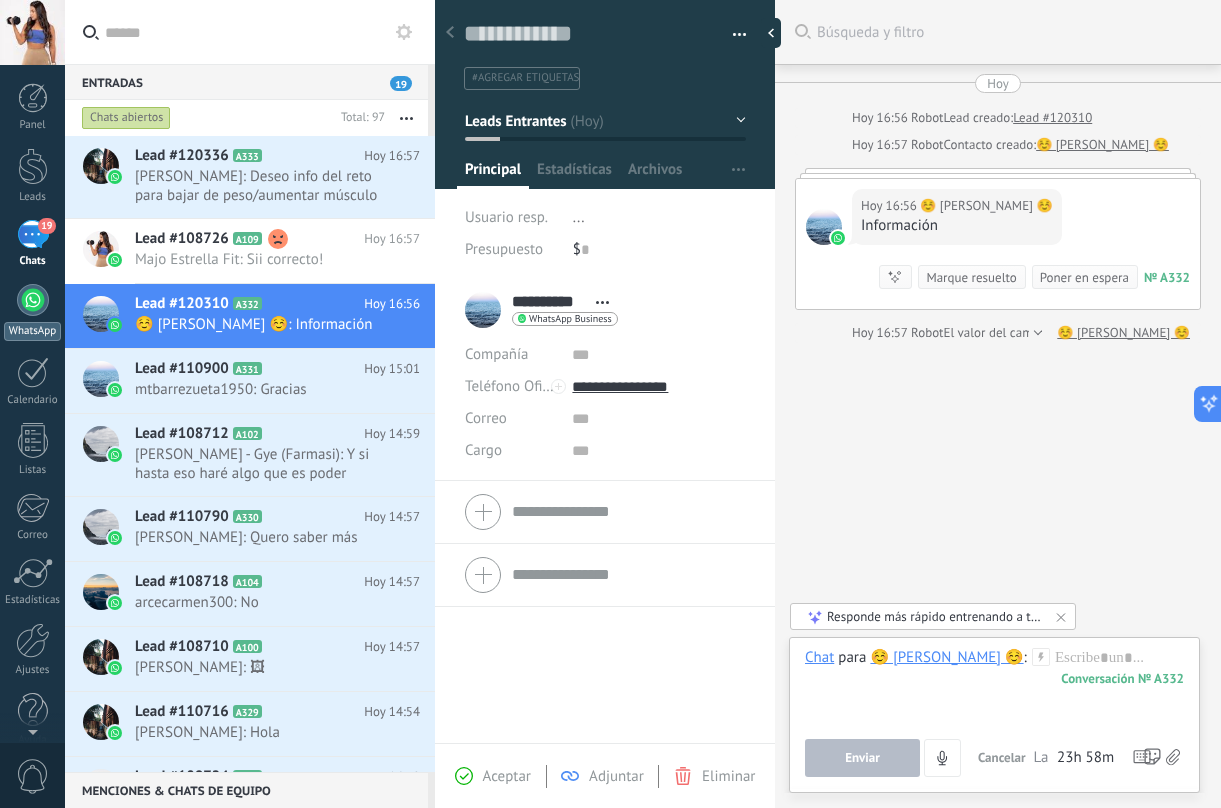 click at bounding box center (33, 300) 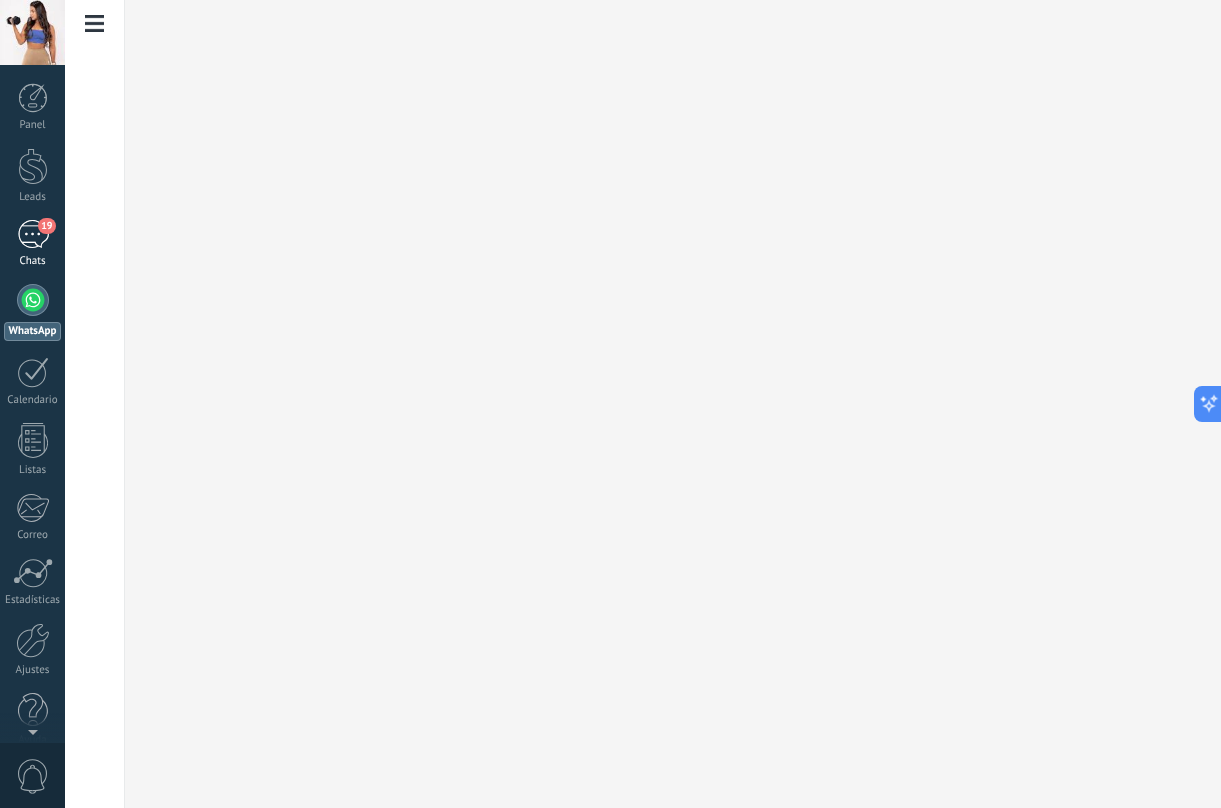 click on "19" at bounding box center (33, 234) 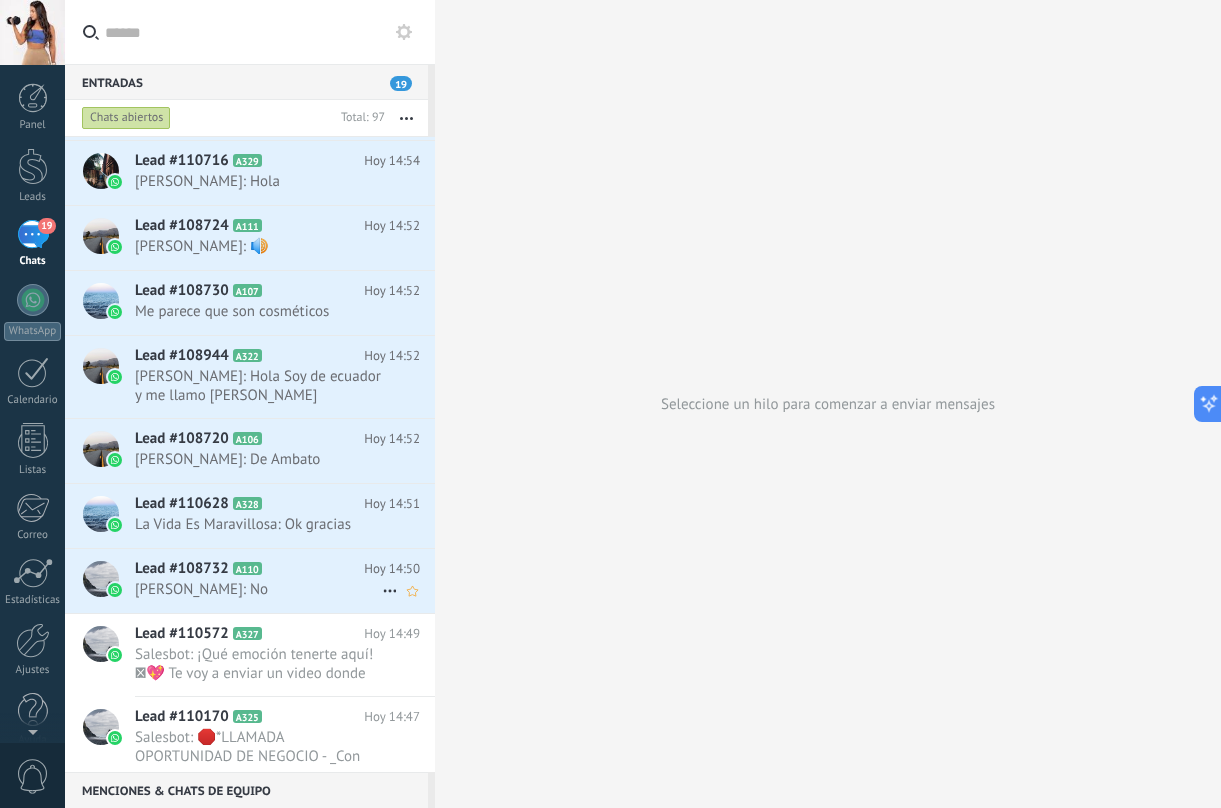 scroll, scrollTop: 536, scrollLeft: 0, axis: vertical 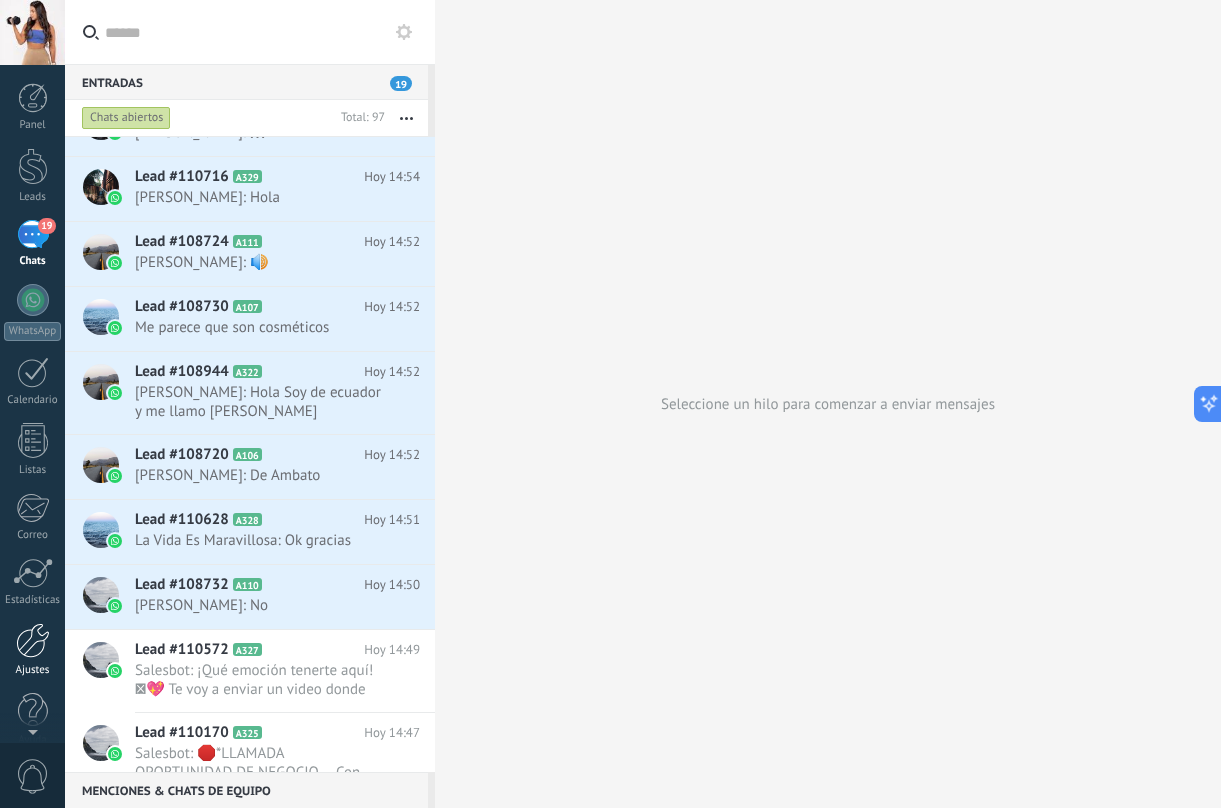 click at bounding box center (33, 640) 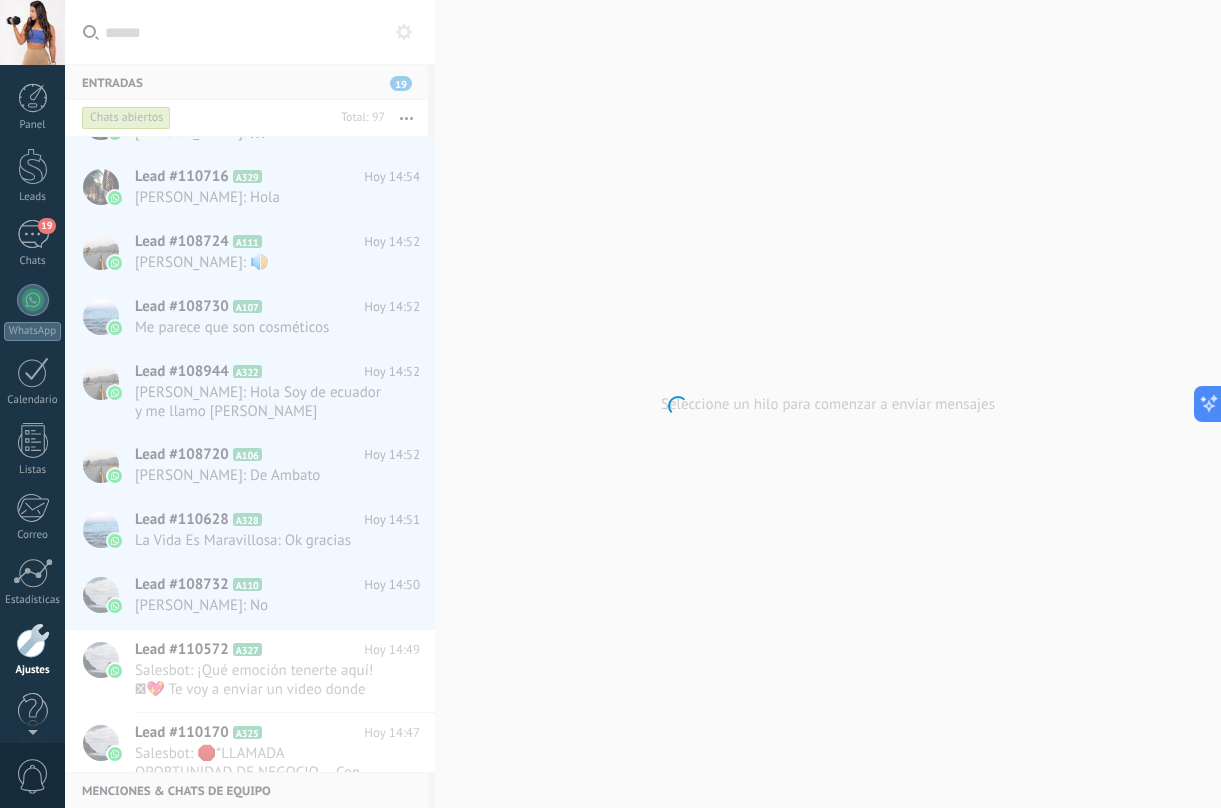 scroll, scrollTop: 24, scrollLeft: 0, axis: vertical 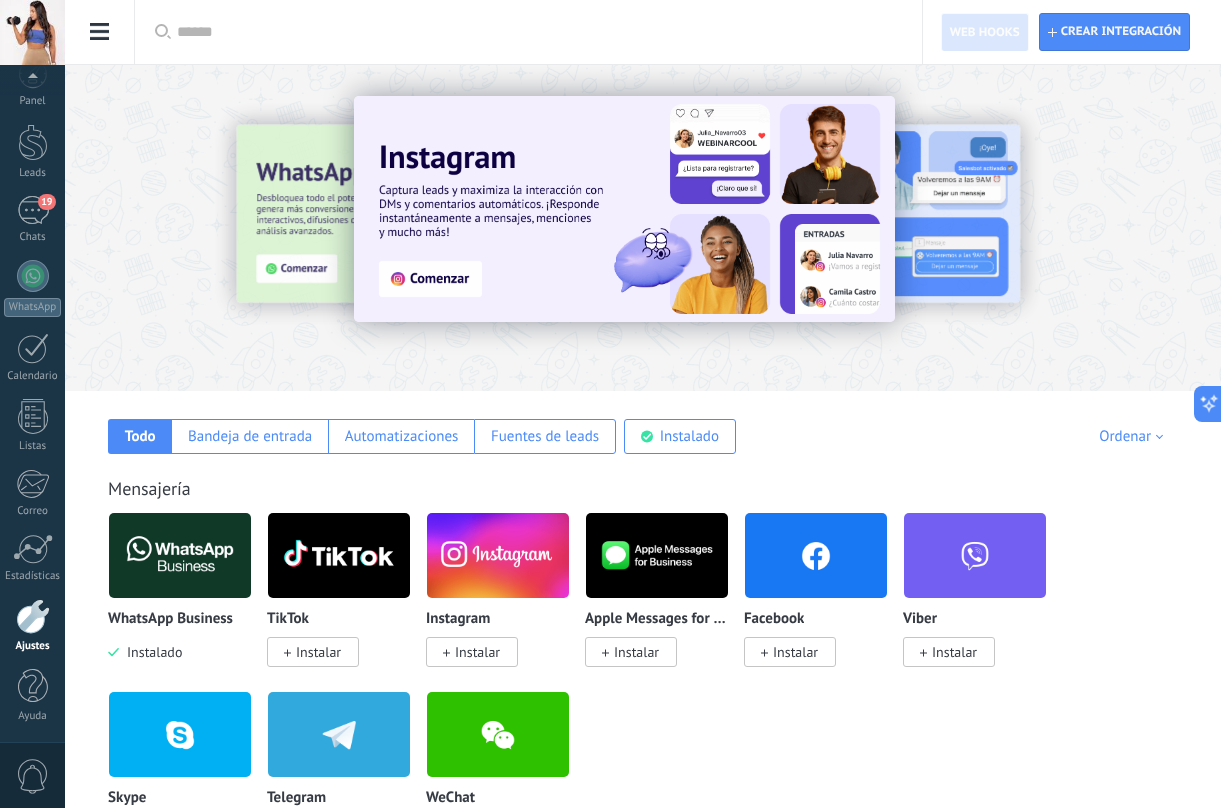 click at bounding box center [32, 32] 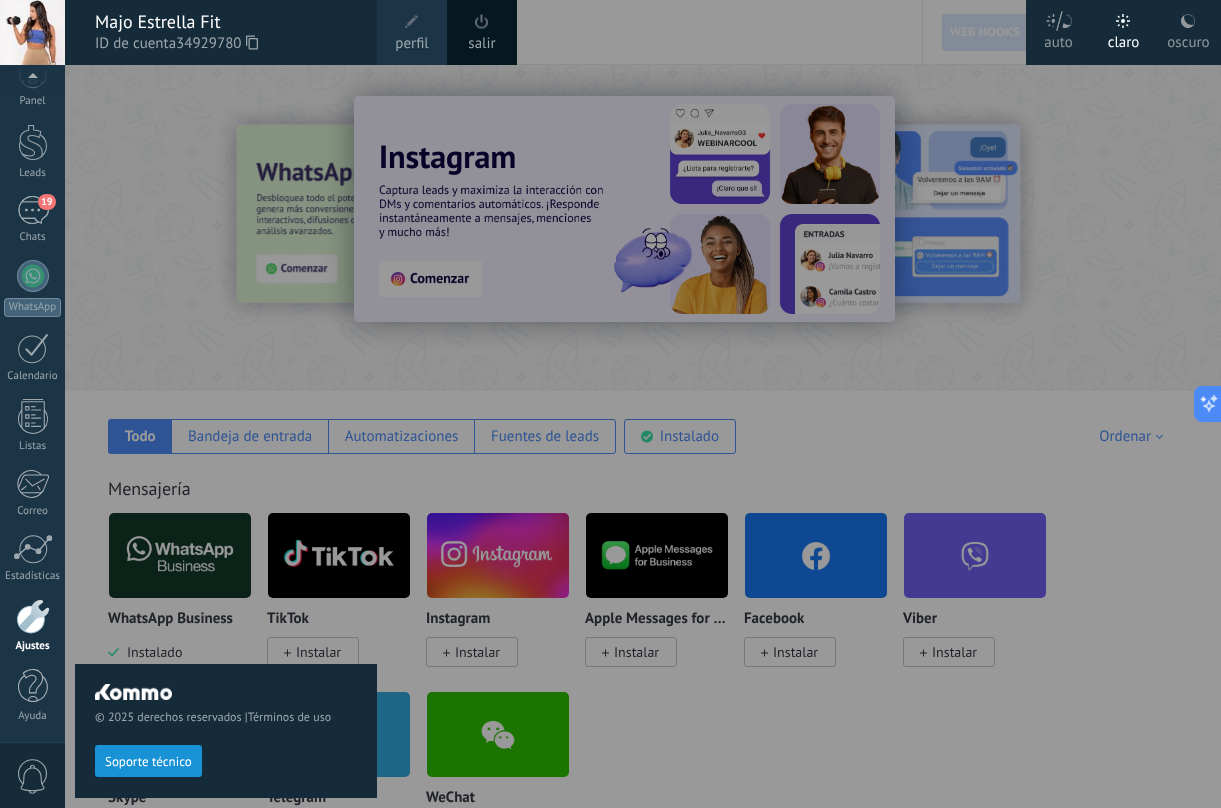 click on "perfil" at bounding box center (411, 44) 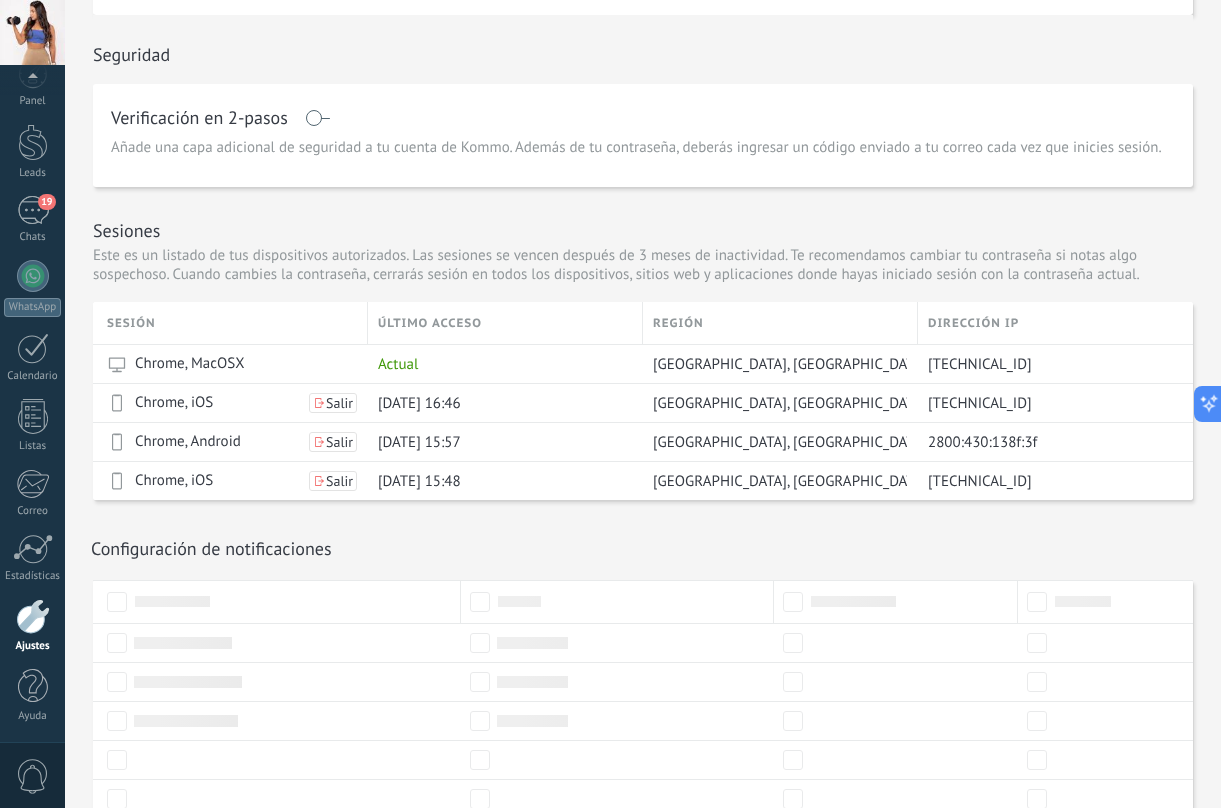 scroll, scrollTop: 611, scrollLeft: 0, axis: vertical 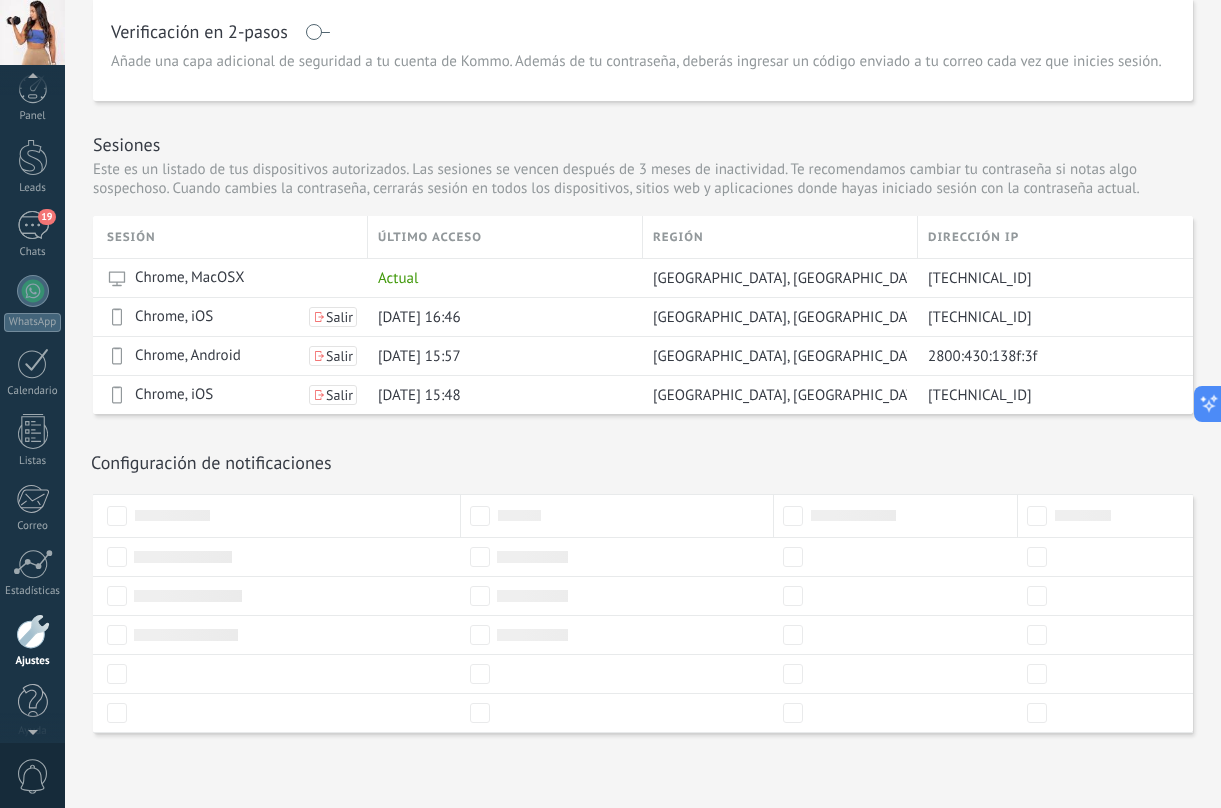 click at bounding box center (33, 89) 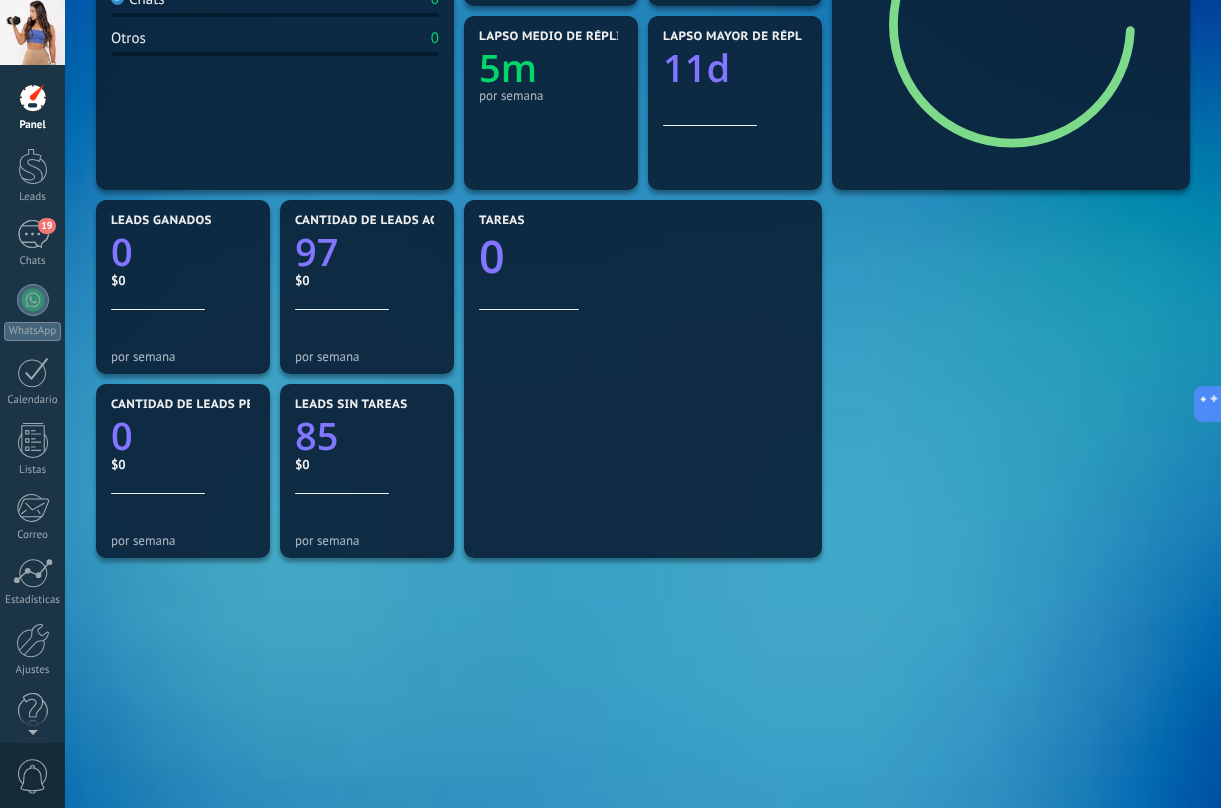 scroll, scrollTop: 0, scrollLeft: 0, axis: both 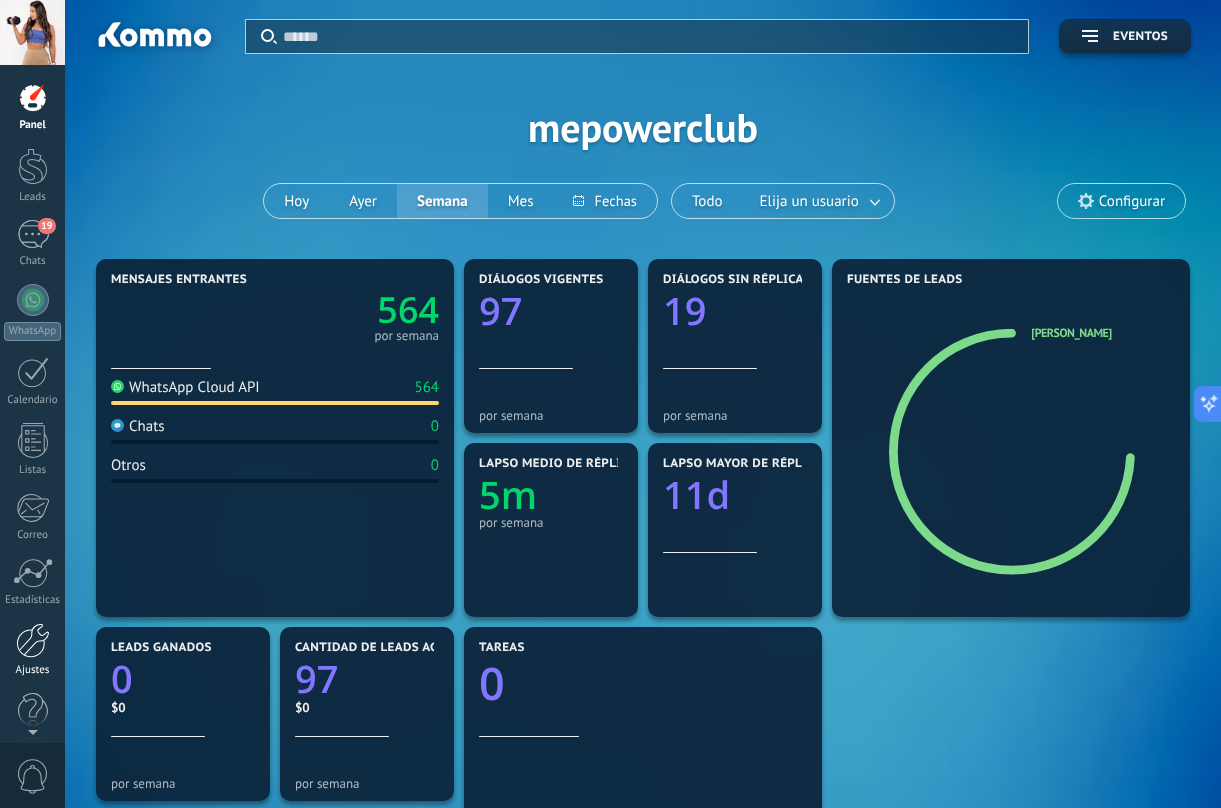 click on "Ajustes" at bounding box center [33, 670] 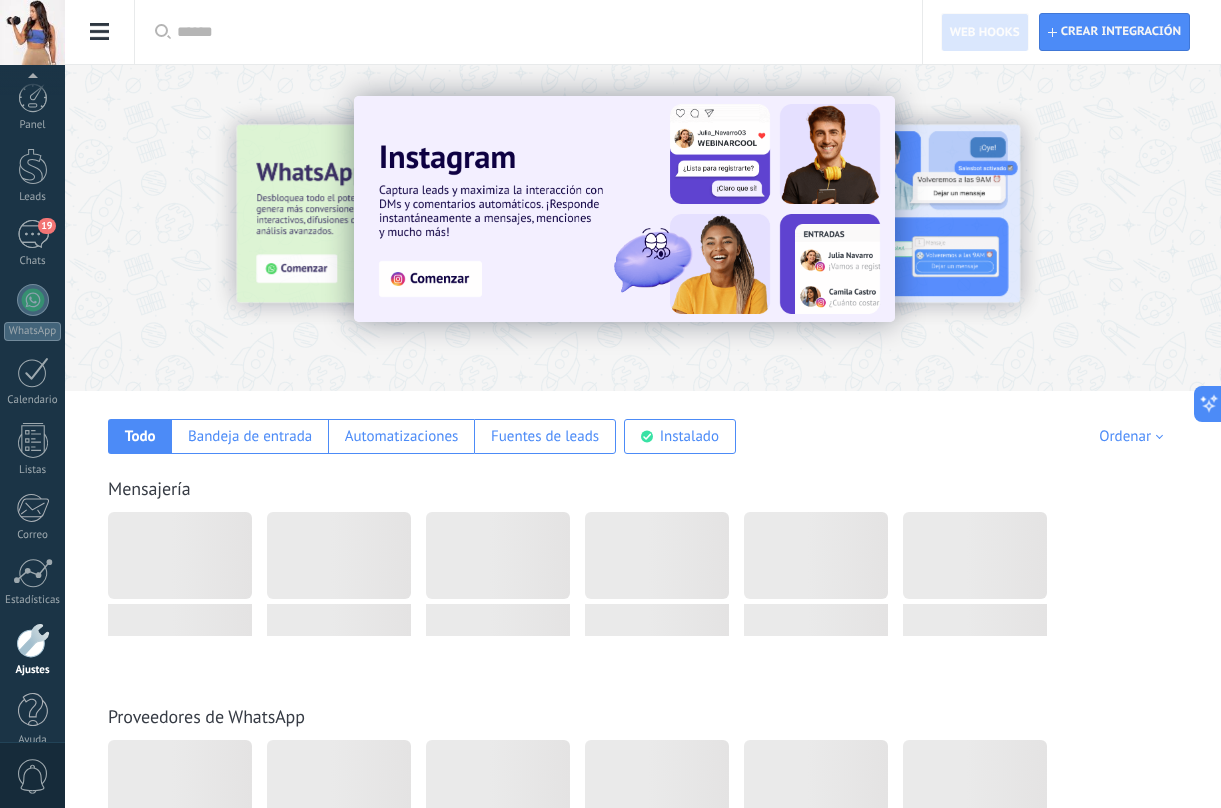 scroll, scrollTop: 24, scrollLeft: 0, axis: vertical 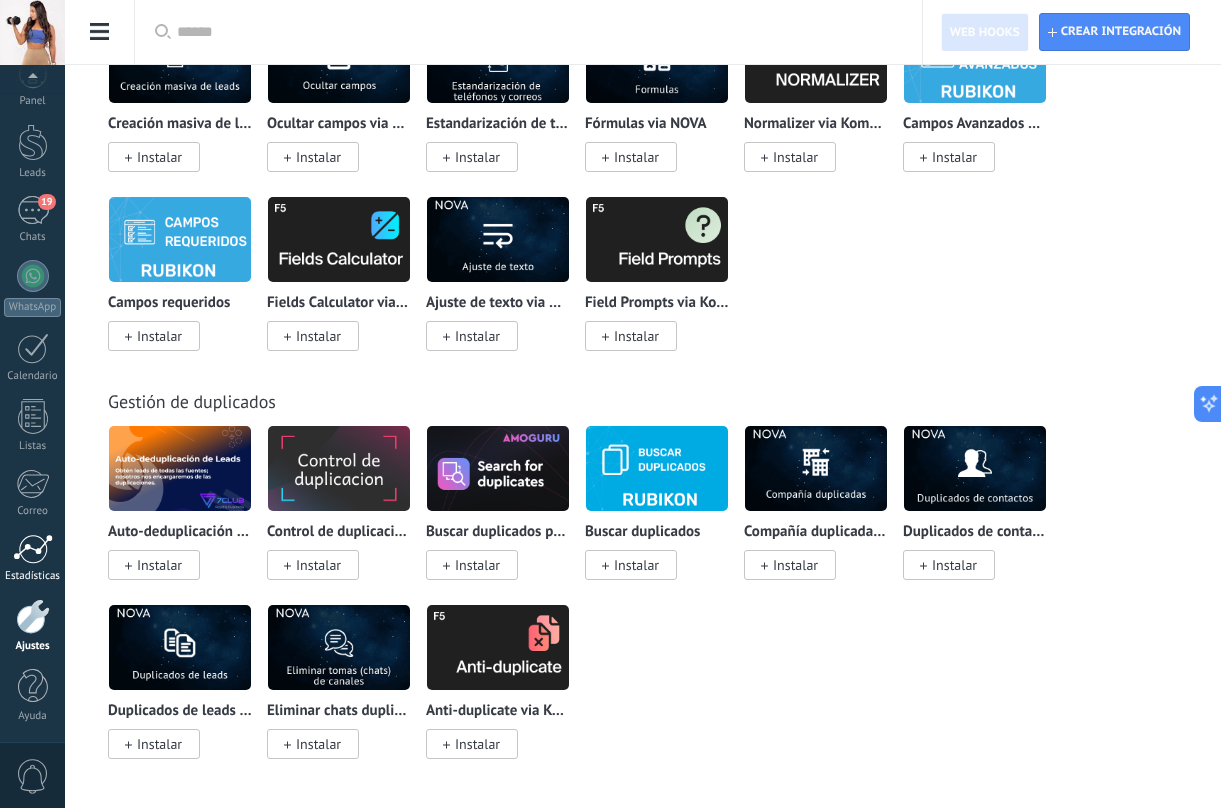 click at bounding box center [33, 549] 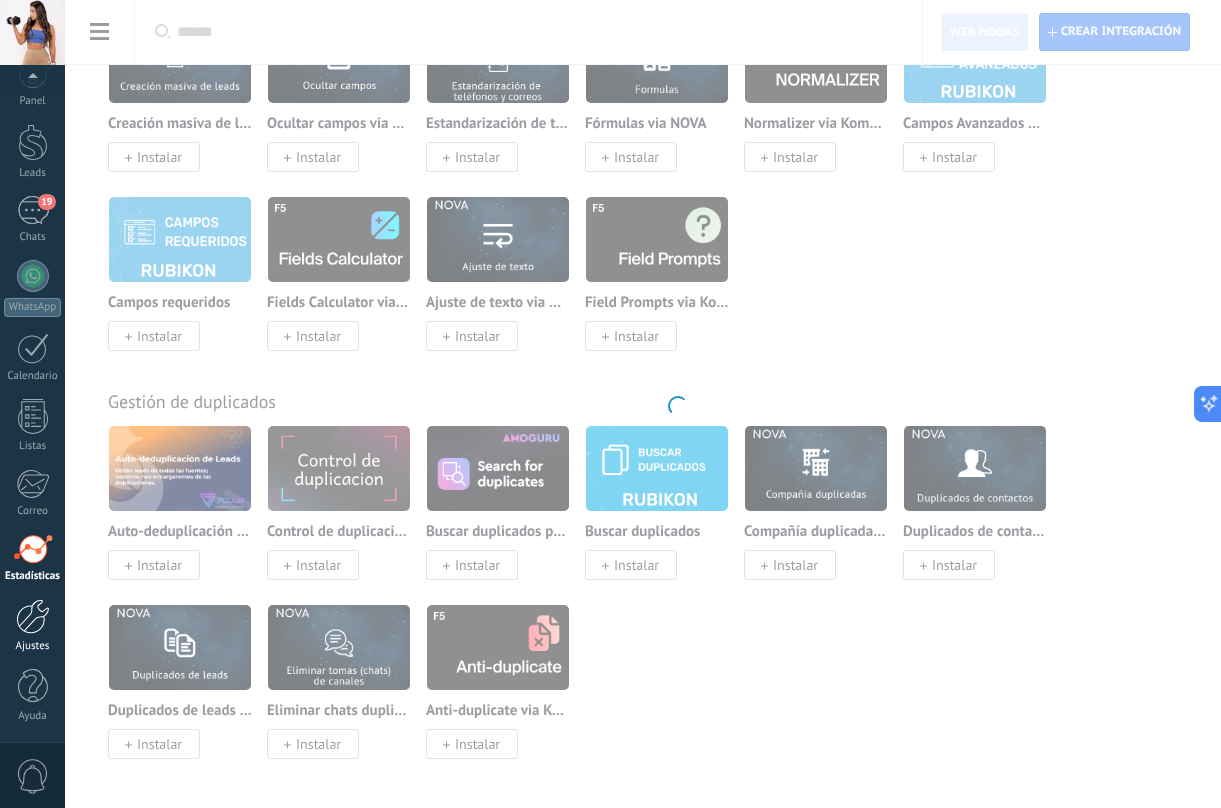 scroll, scrollTop: 0, scrollLeft: 0, axis: both 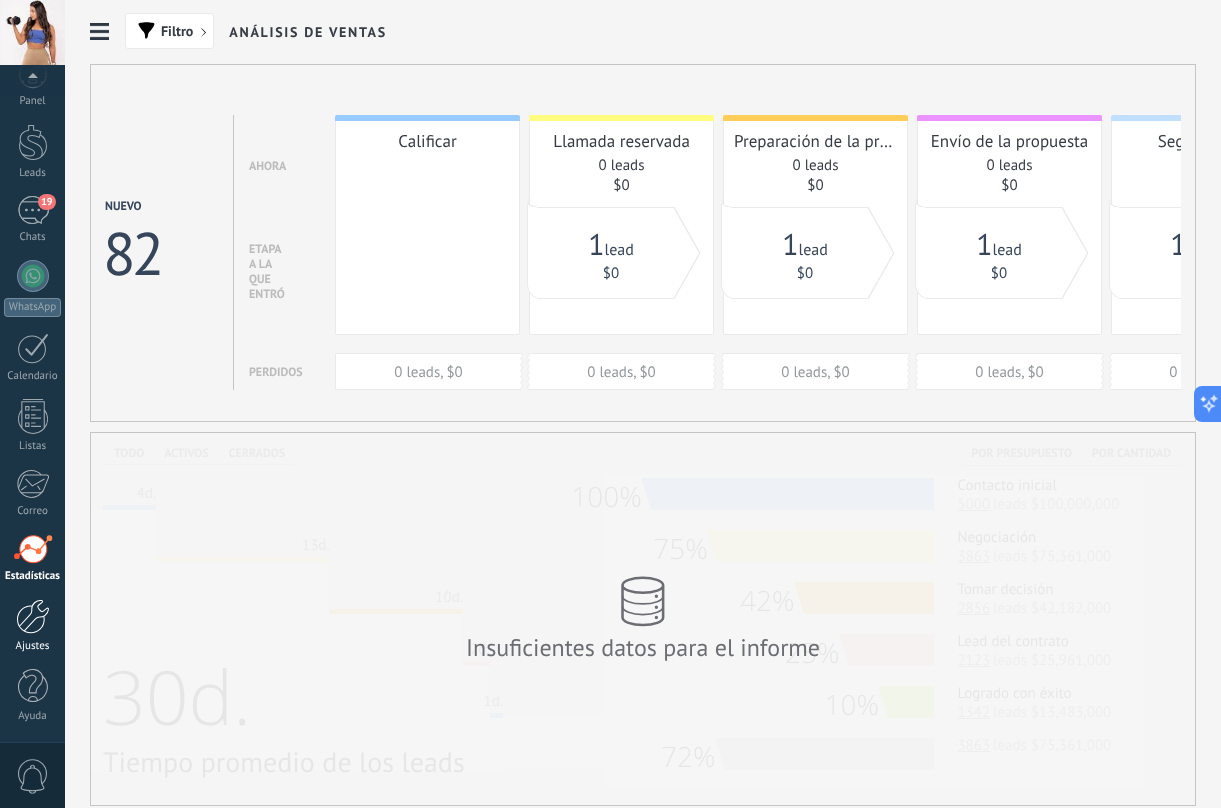 click at bounding box center (33, 616) 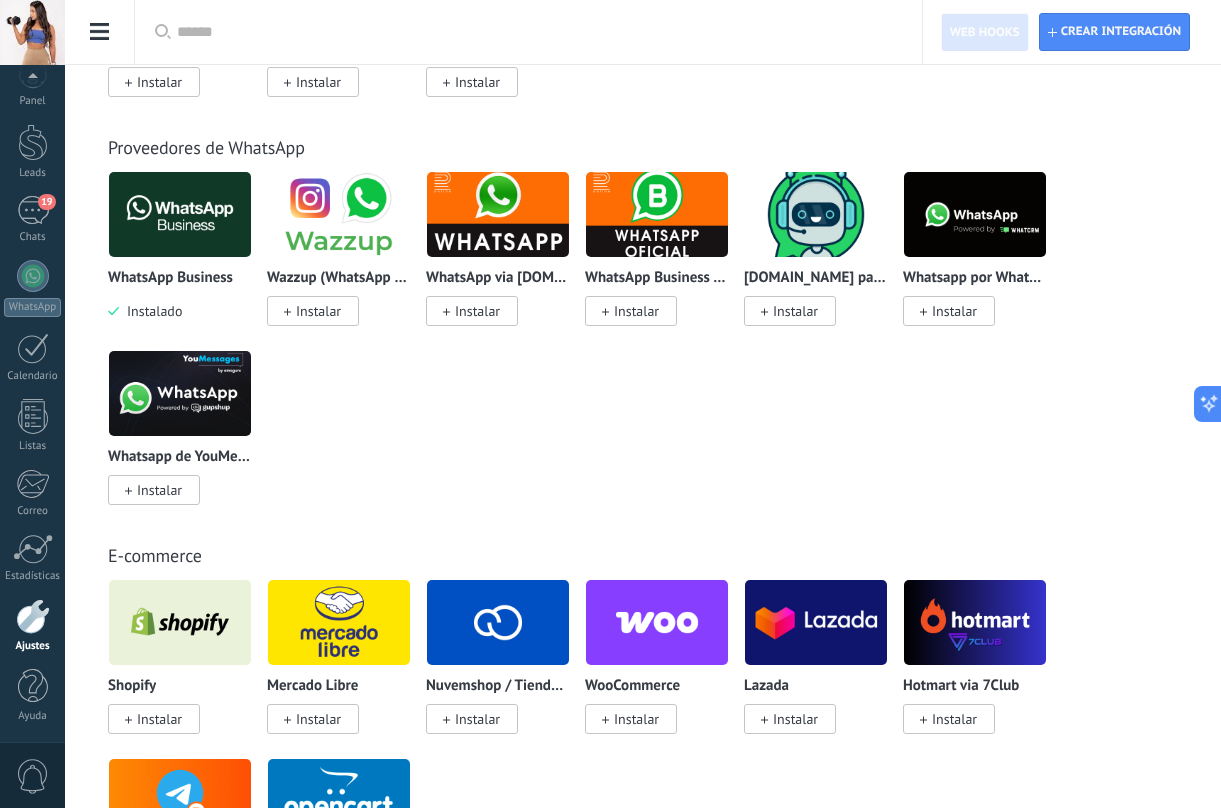 scroll, scrollTop: 454, scrollLeft: 0, axis: vertical 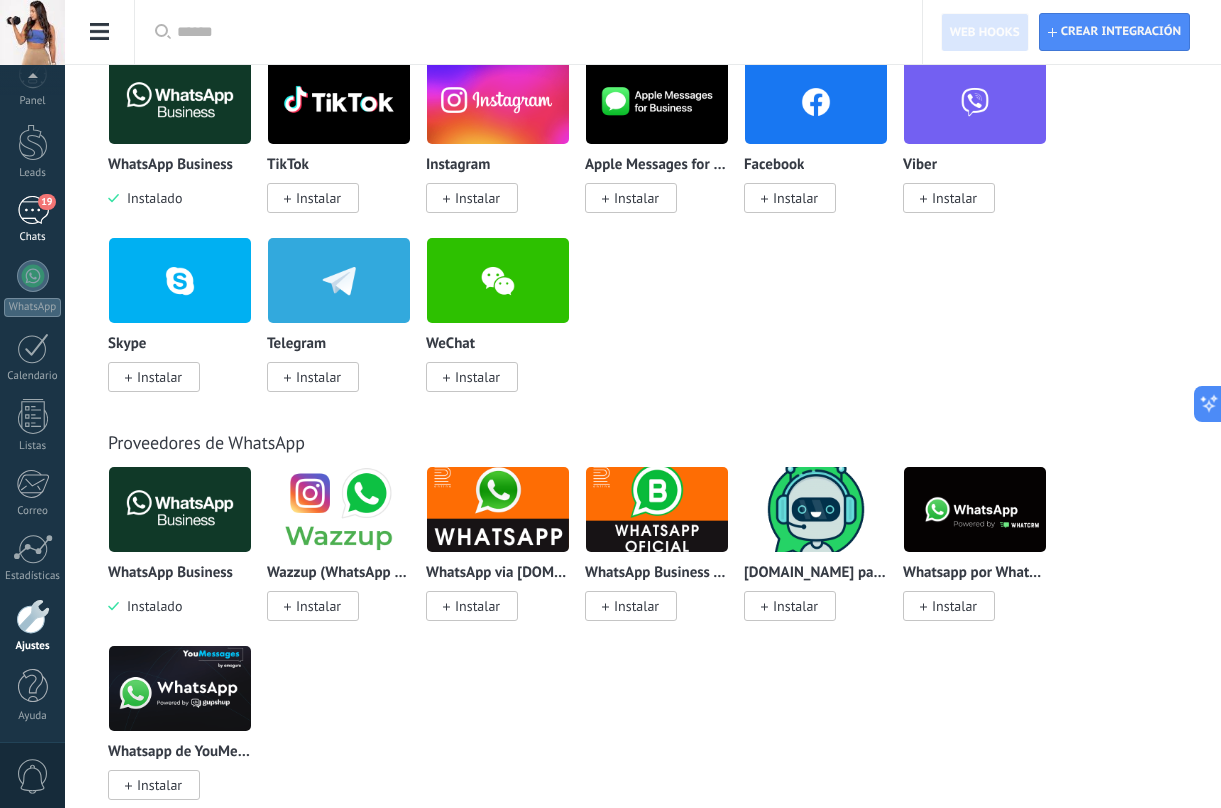 click on "19" at bounding box center (33, 210) 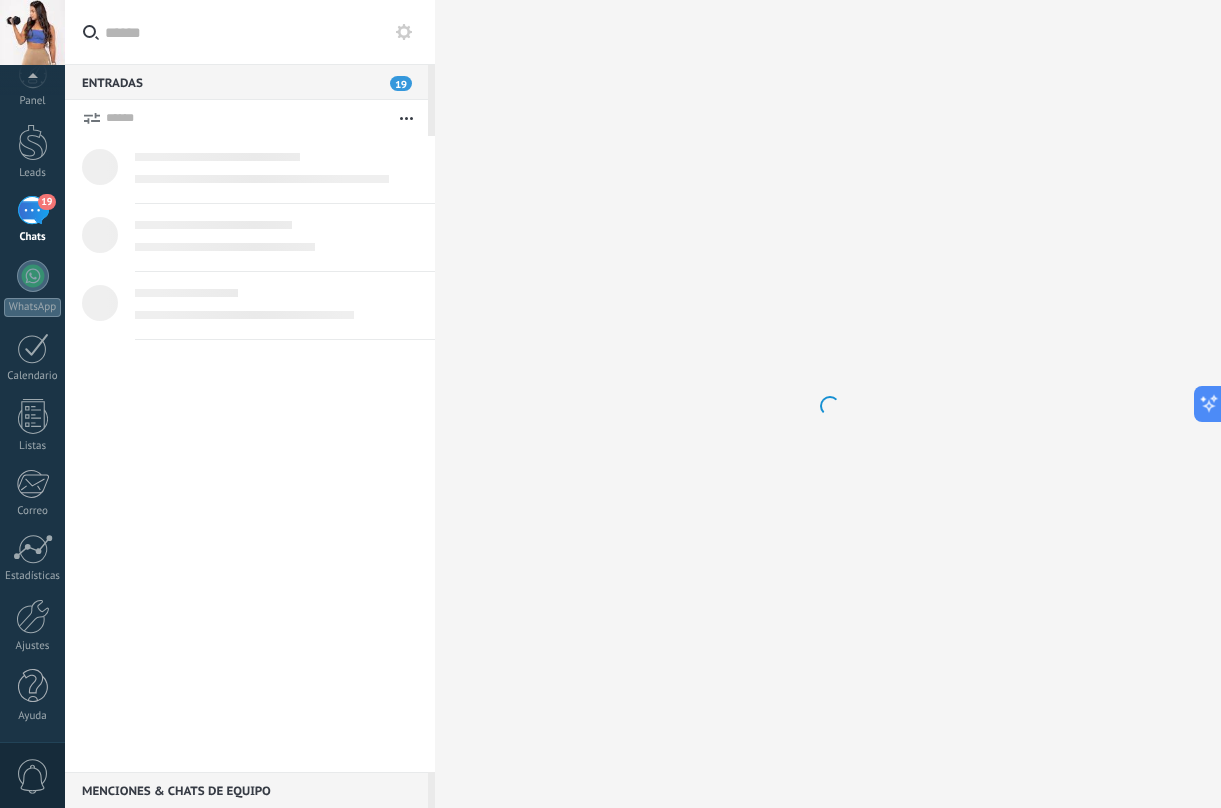scroll, scrollTop: 0, scrollLeft: 0, axis: both 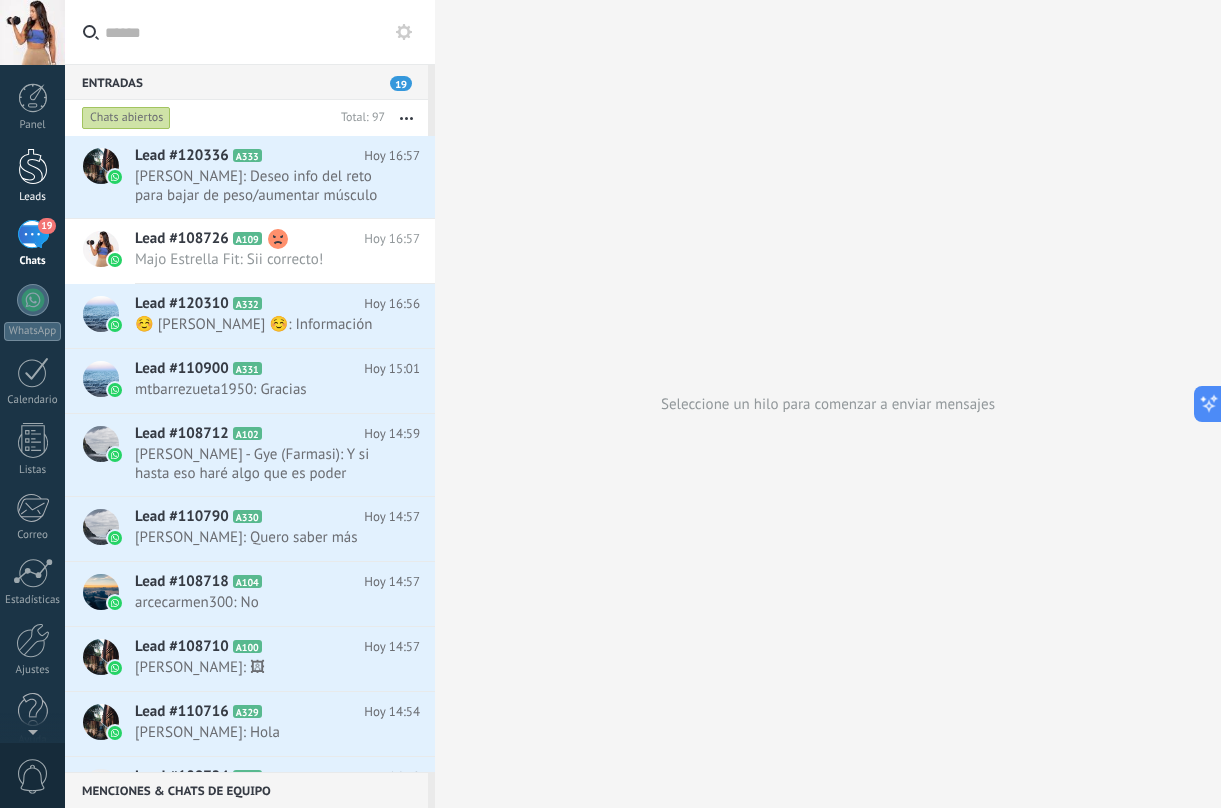 click at bounding box center (33, 166) 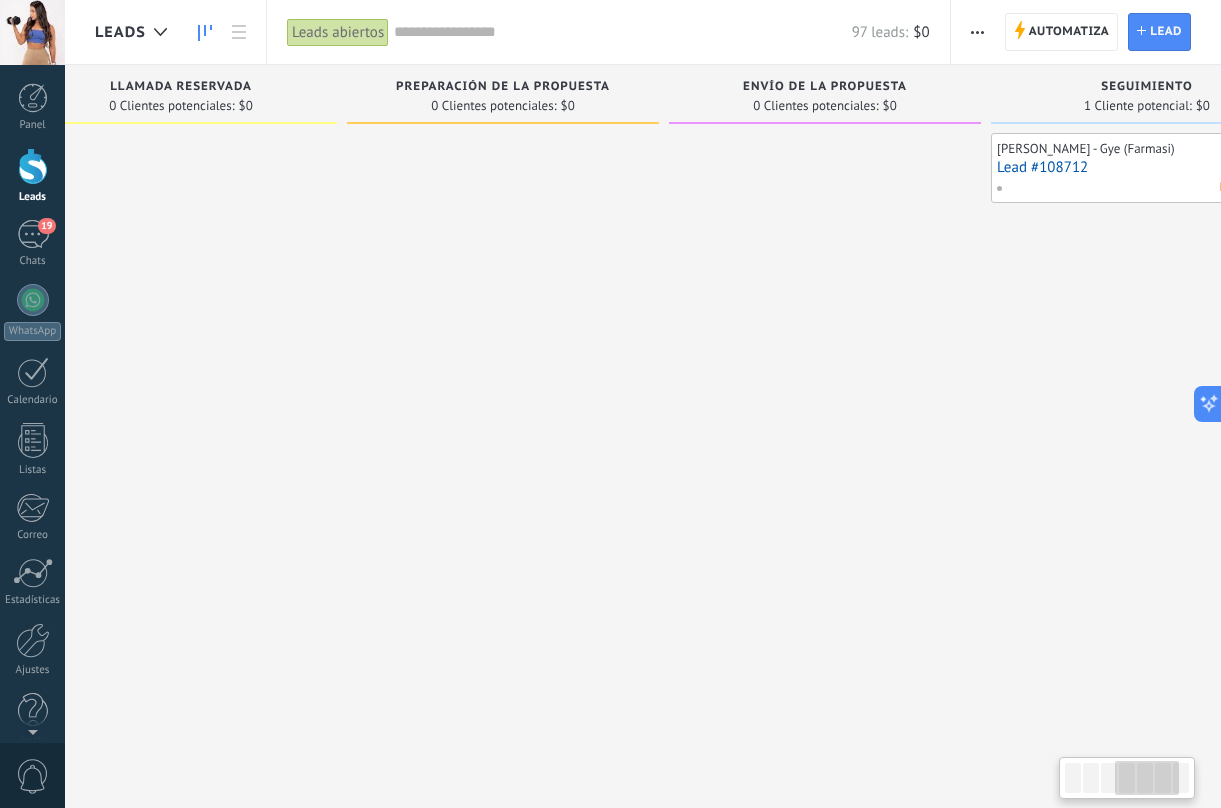 scroll, scrollTop: 0, scrollLeft: 0, axis: both 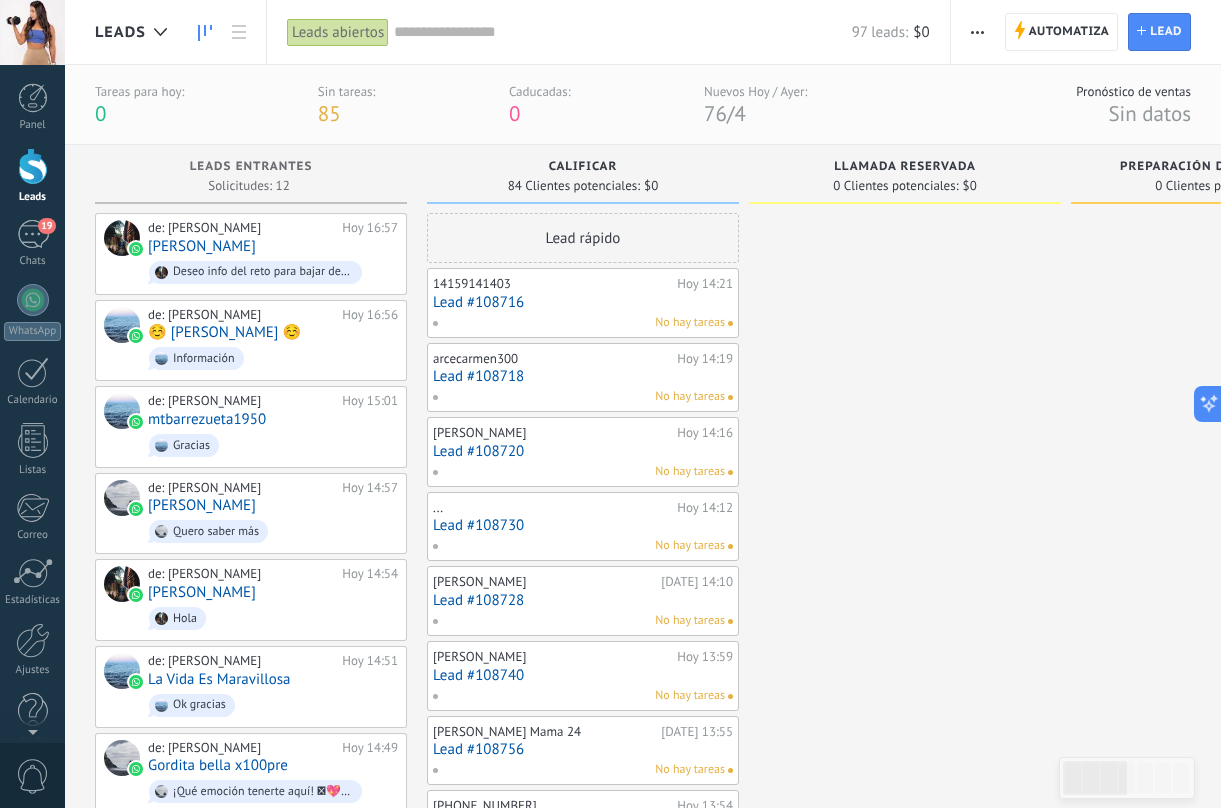 click on "Panel
Leads
19
Chats
WhatsApp
Clientes" at bounding box center [32, 425] 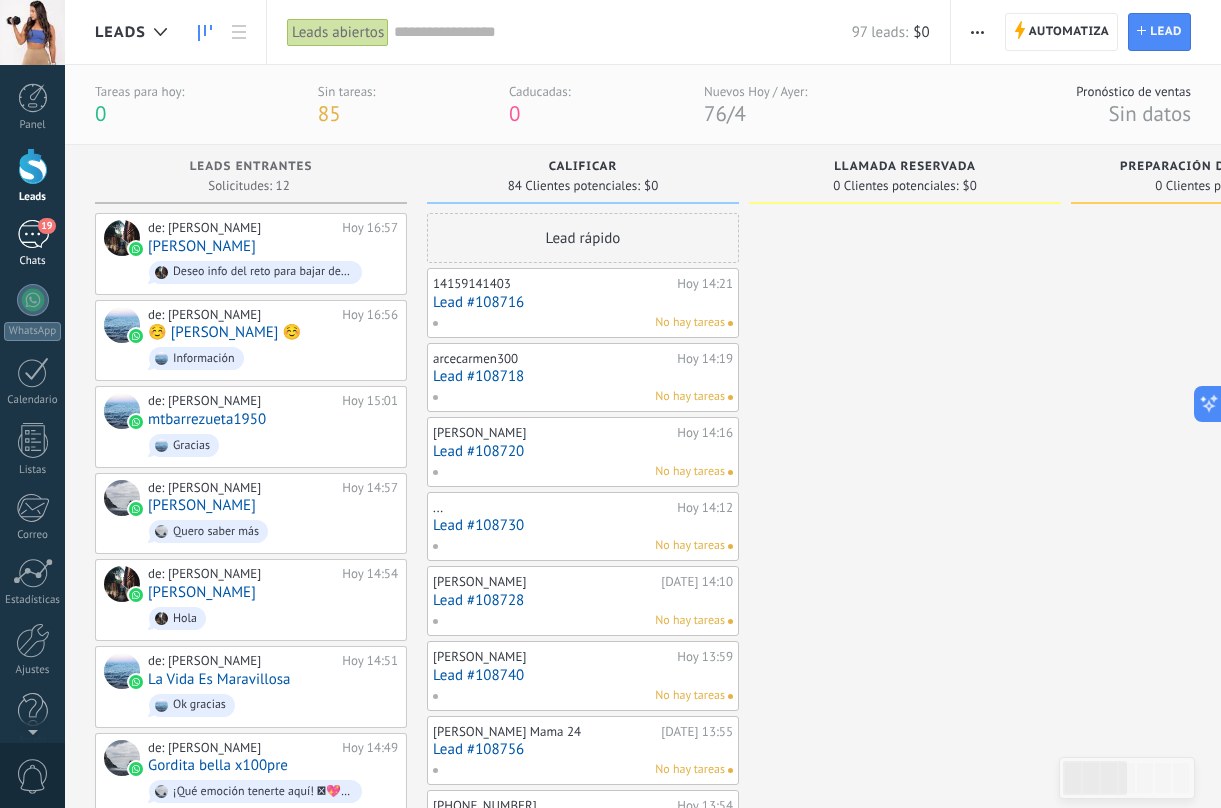 click on "19" at bounding box center [33, 234] 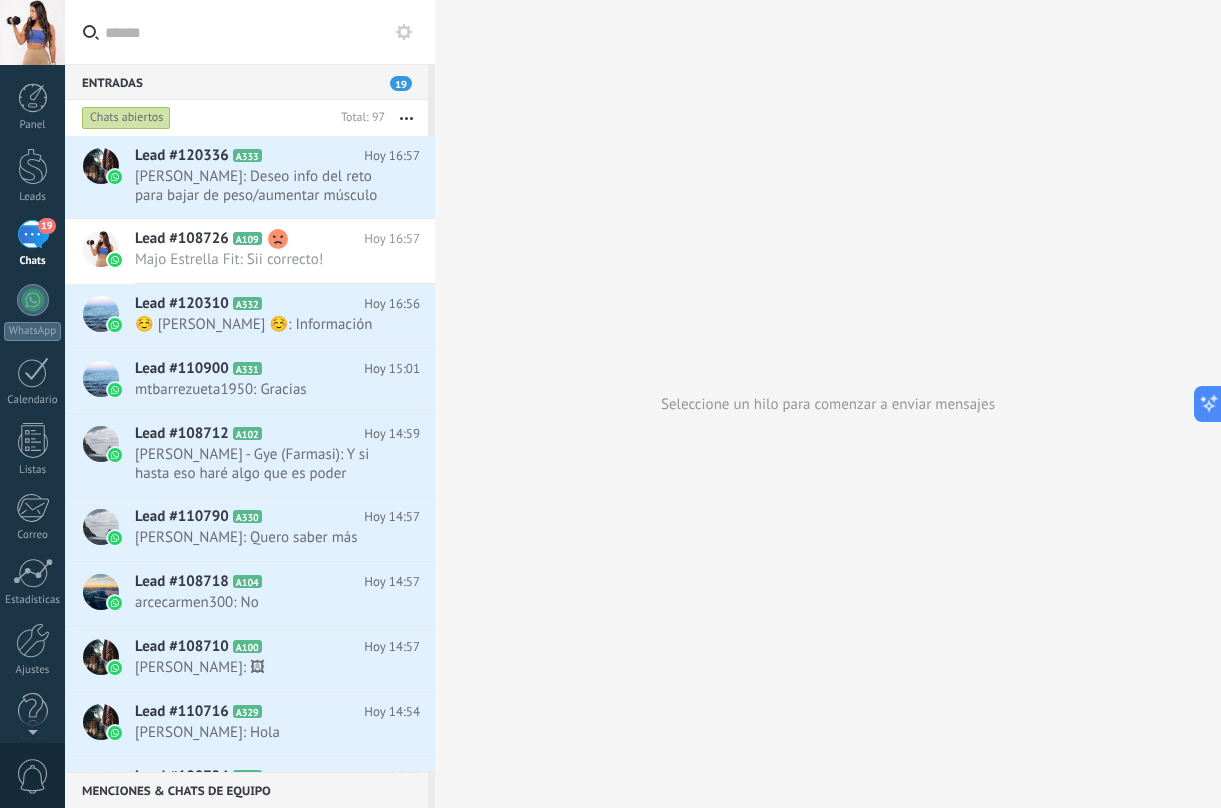 click at bounding box center (32, 32) 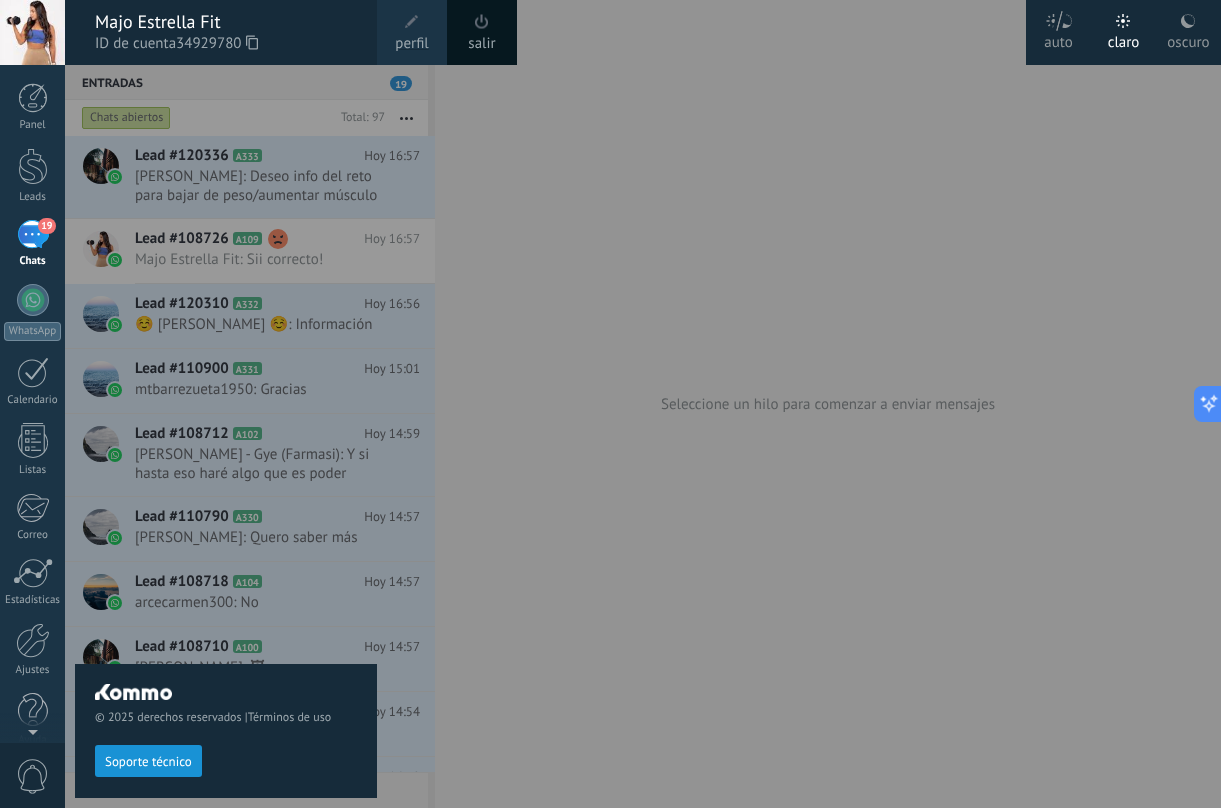 click on "Soporte técnico" at bounding box center (148, 762) 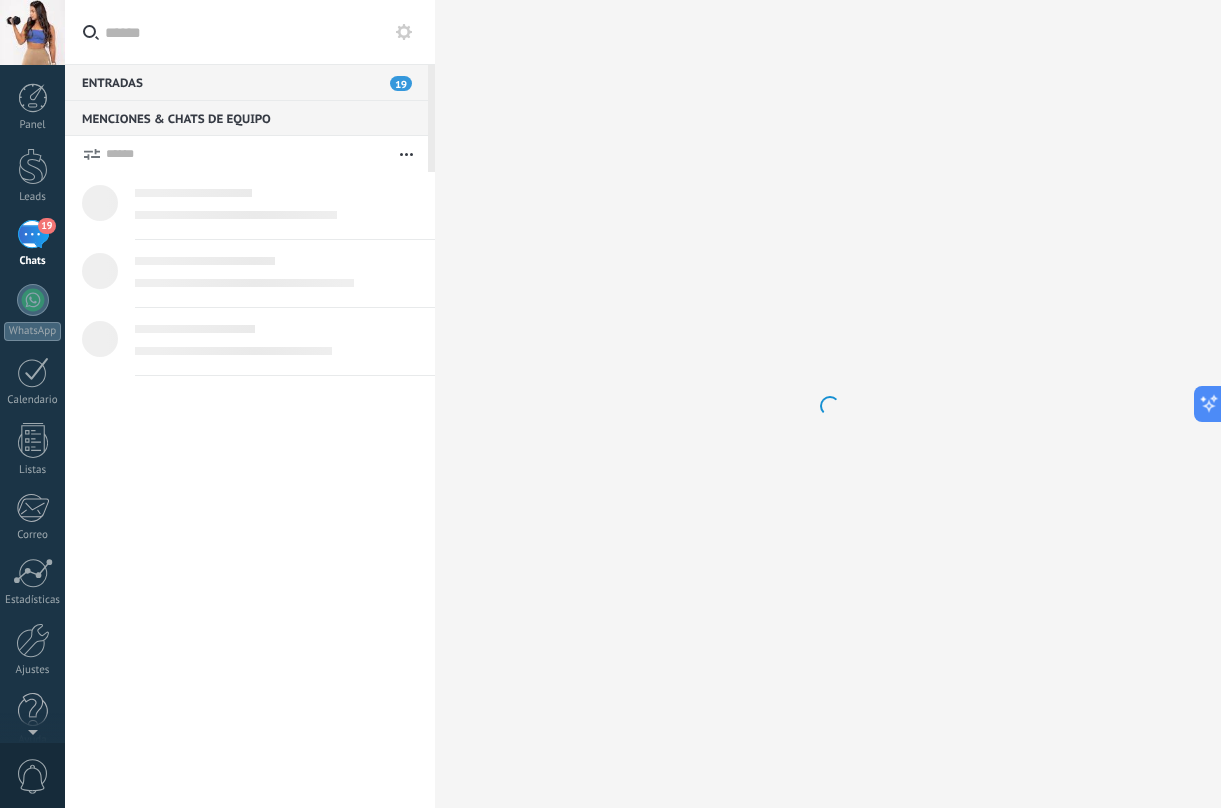scroll, scrollTop: 19, scrollLeft: 0, axis: vertical 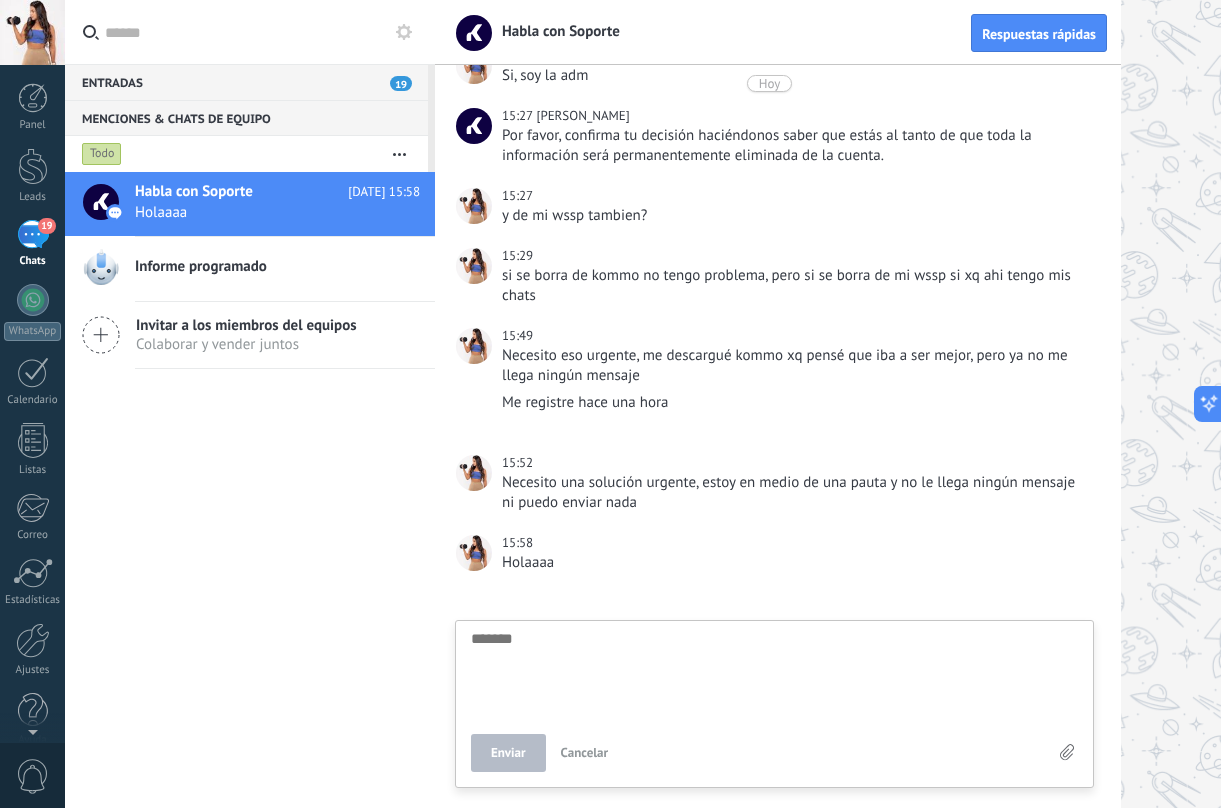 click at bounding box center [774, 672] 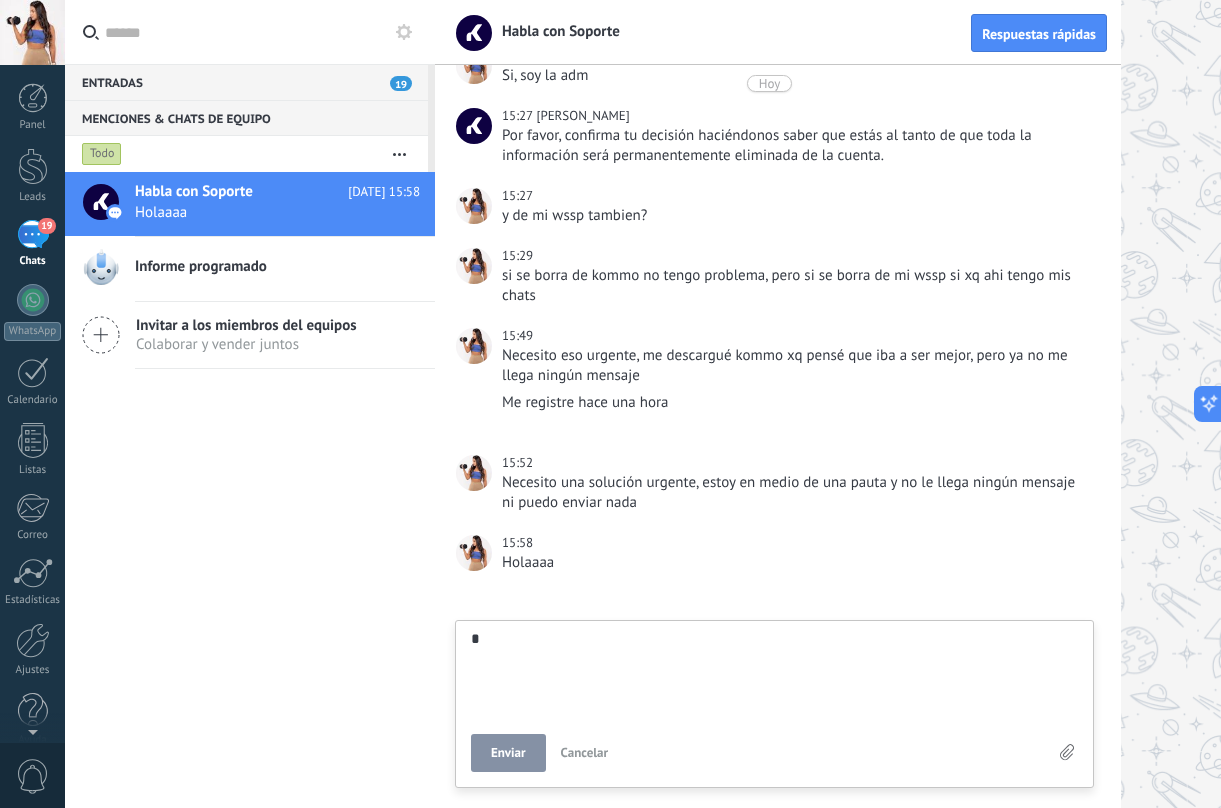 type on "**" 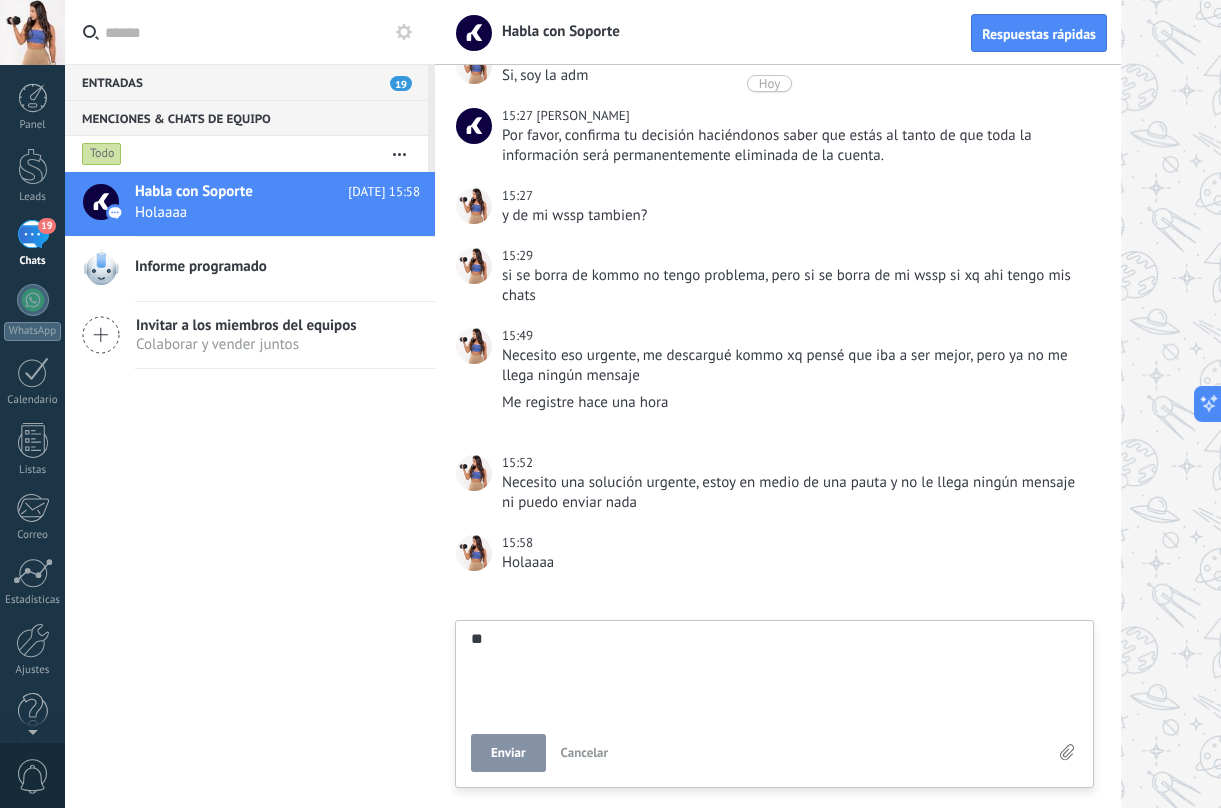 type on "***" 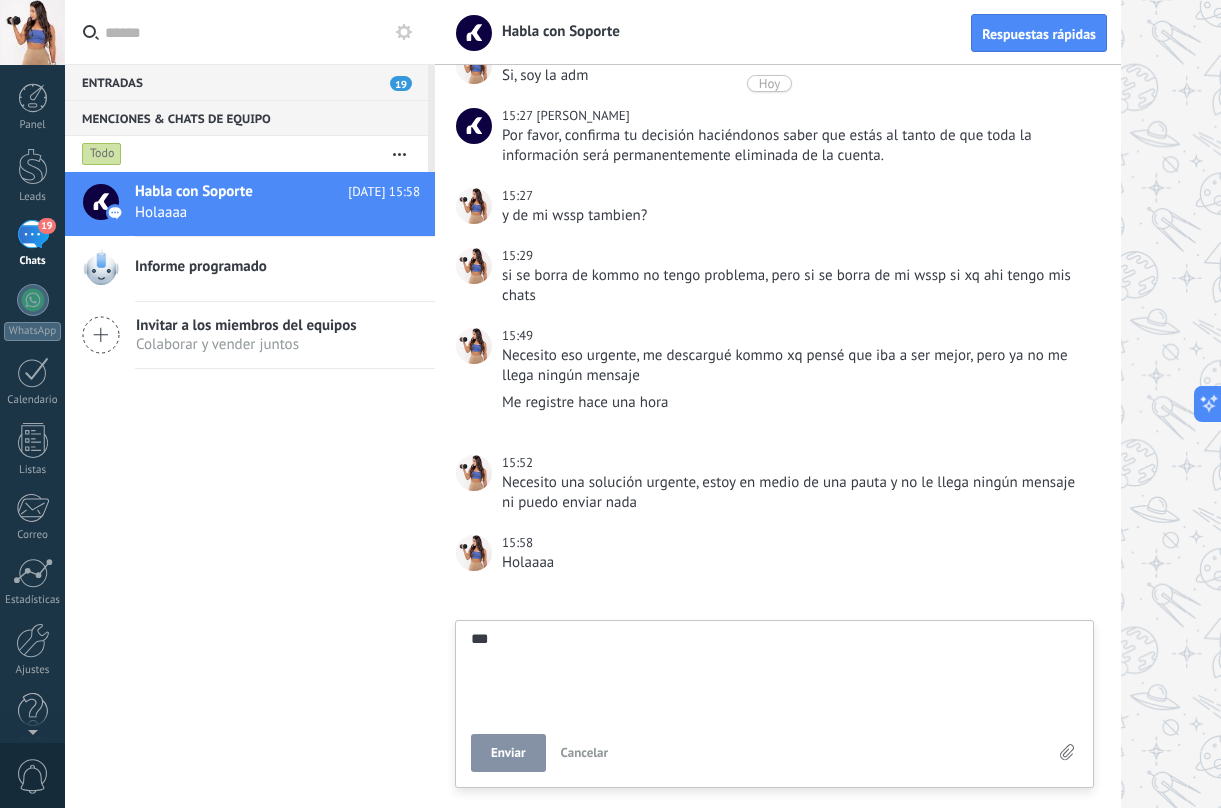 type on "****" 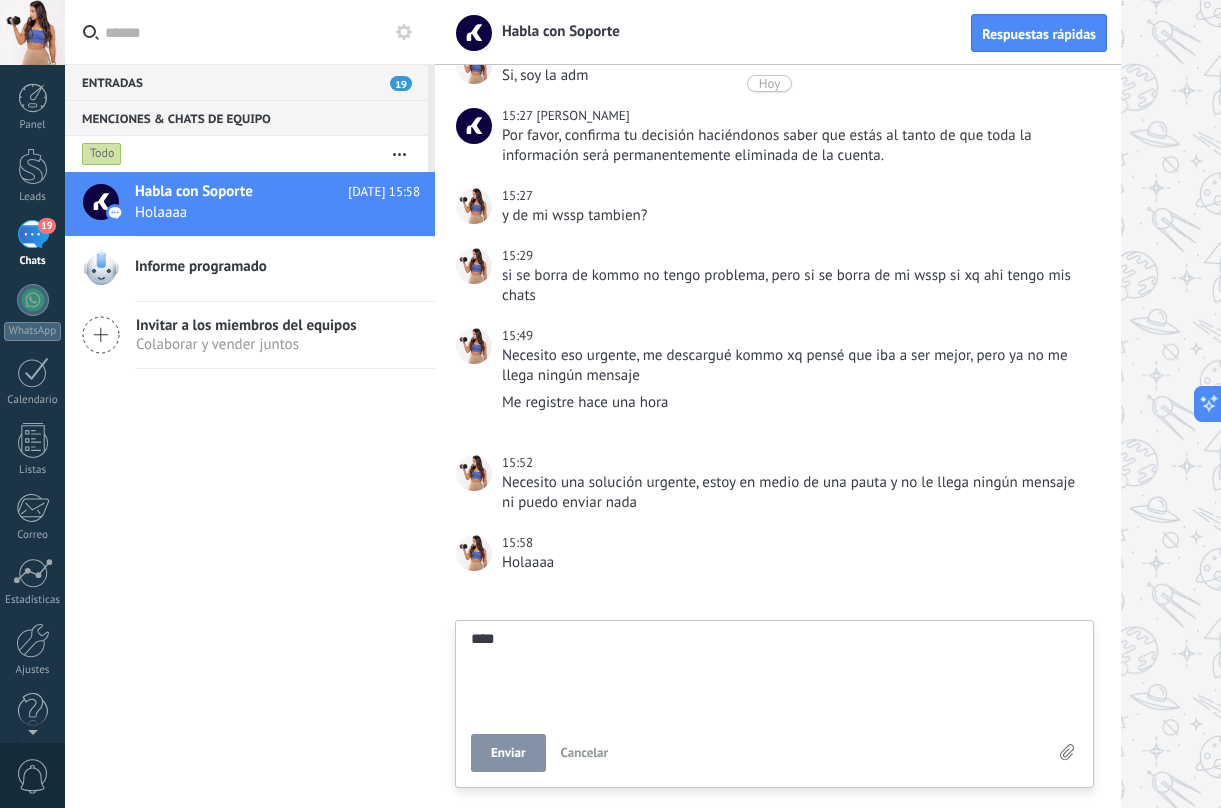 scroll, scrollTop: 19, scrollLeft: 0, axis: vertical 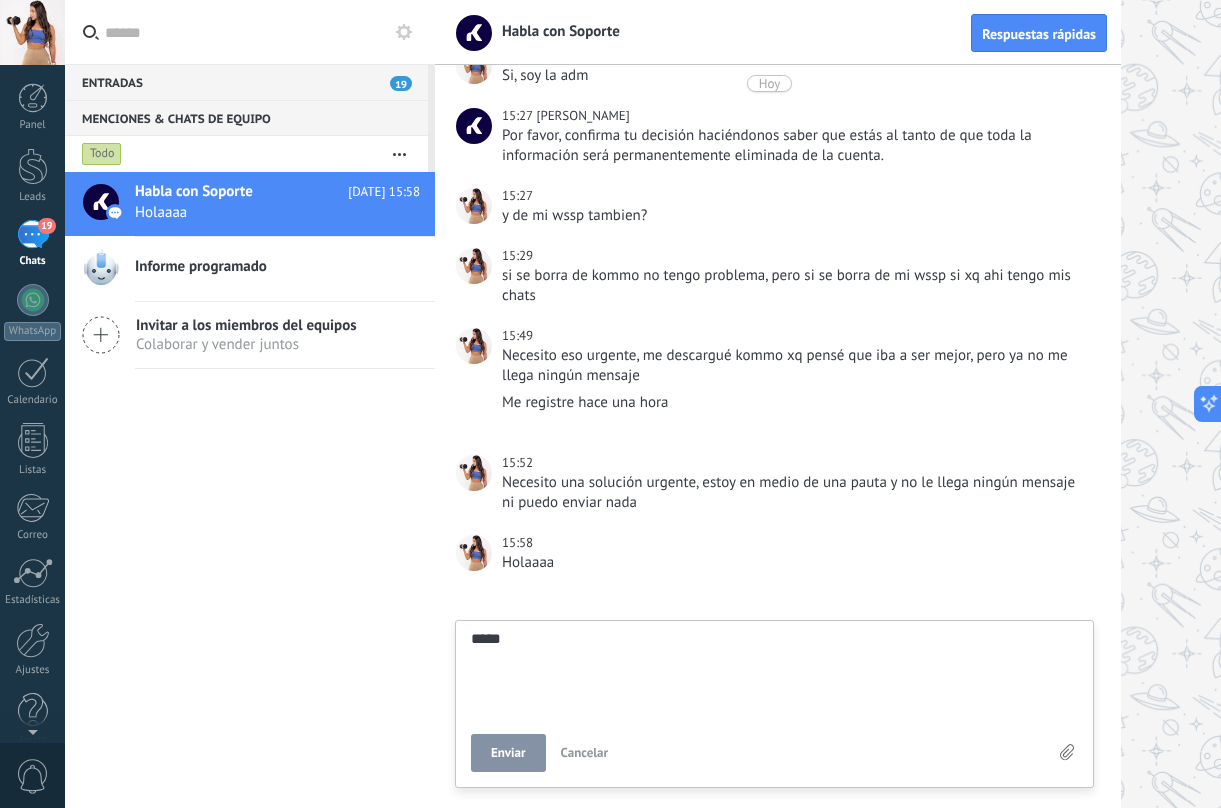 type on "******" 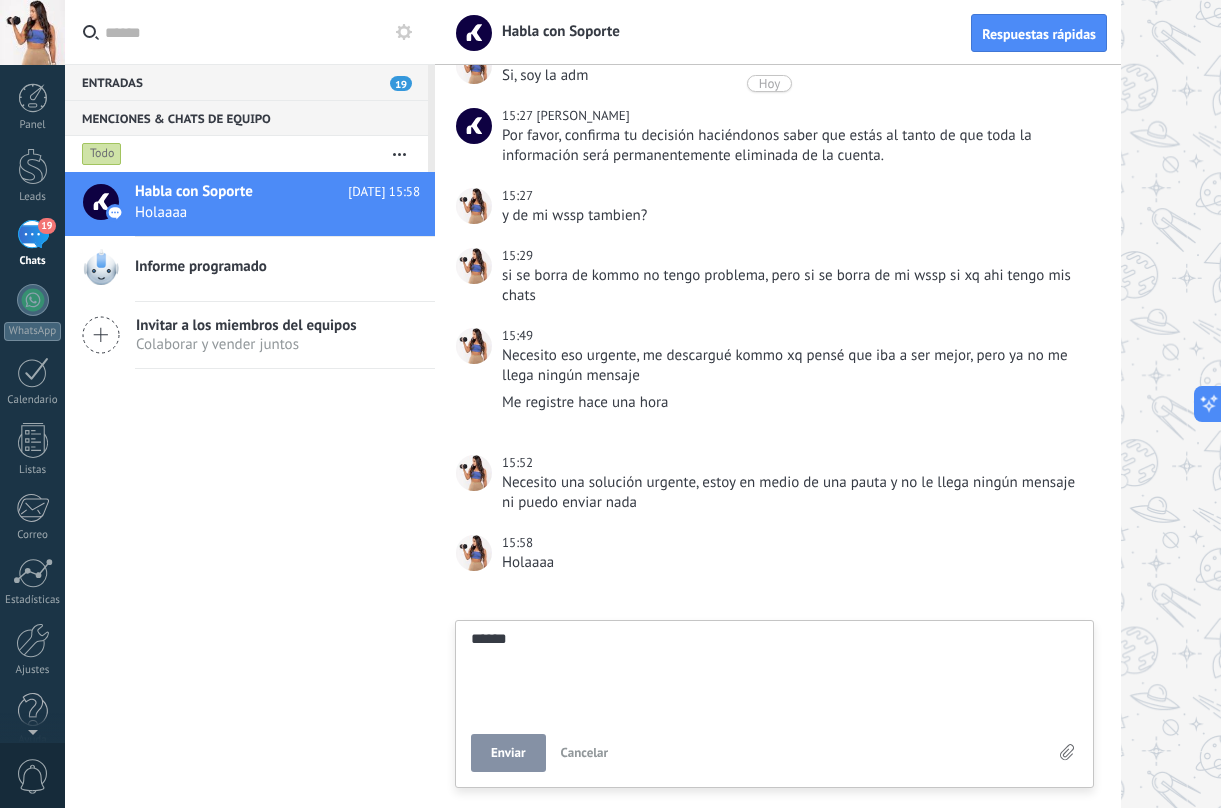 type on "*******" 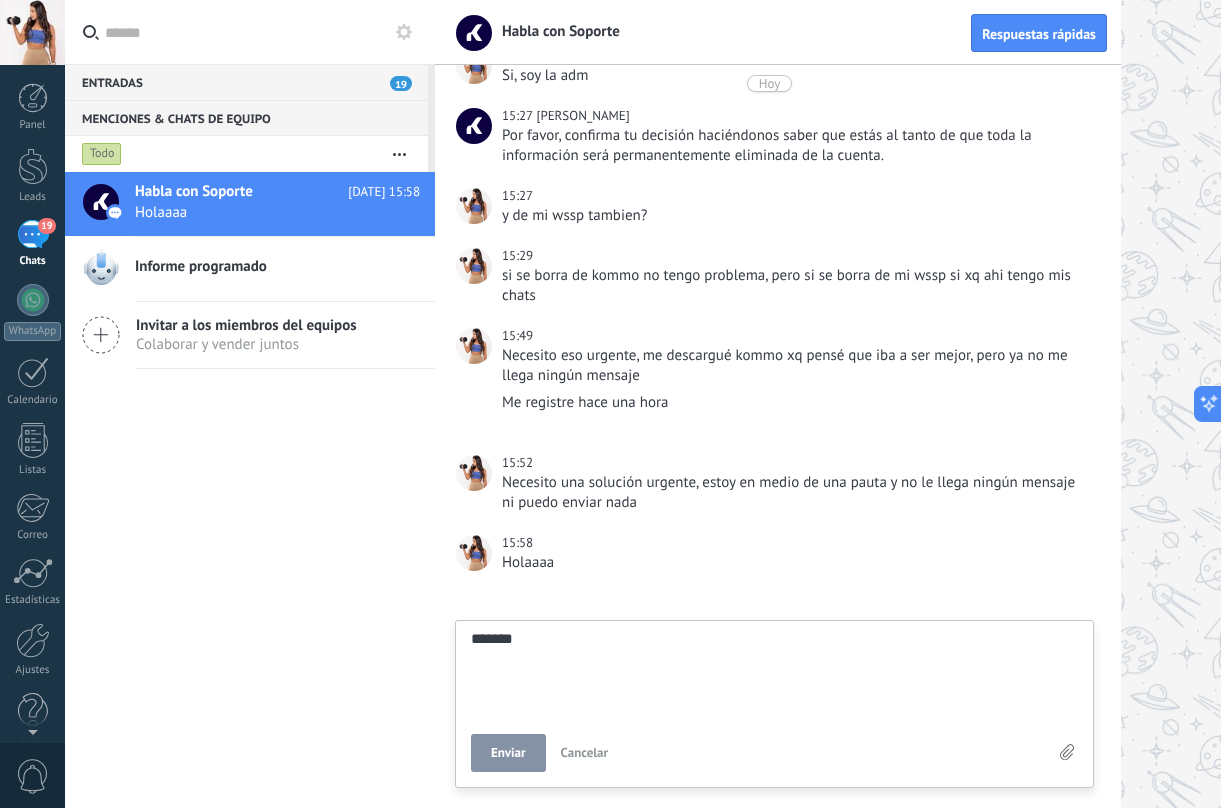 type on "********" 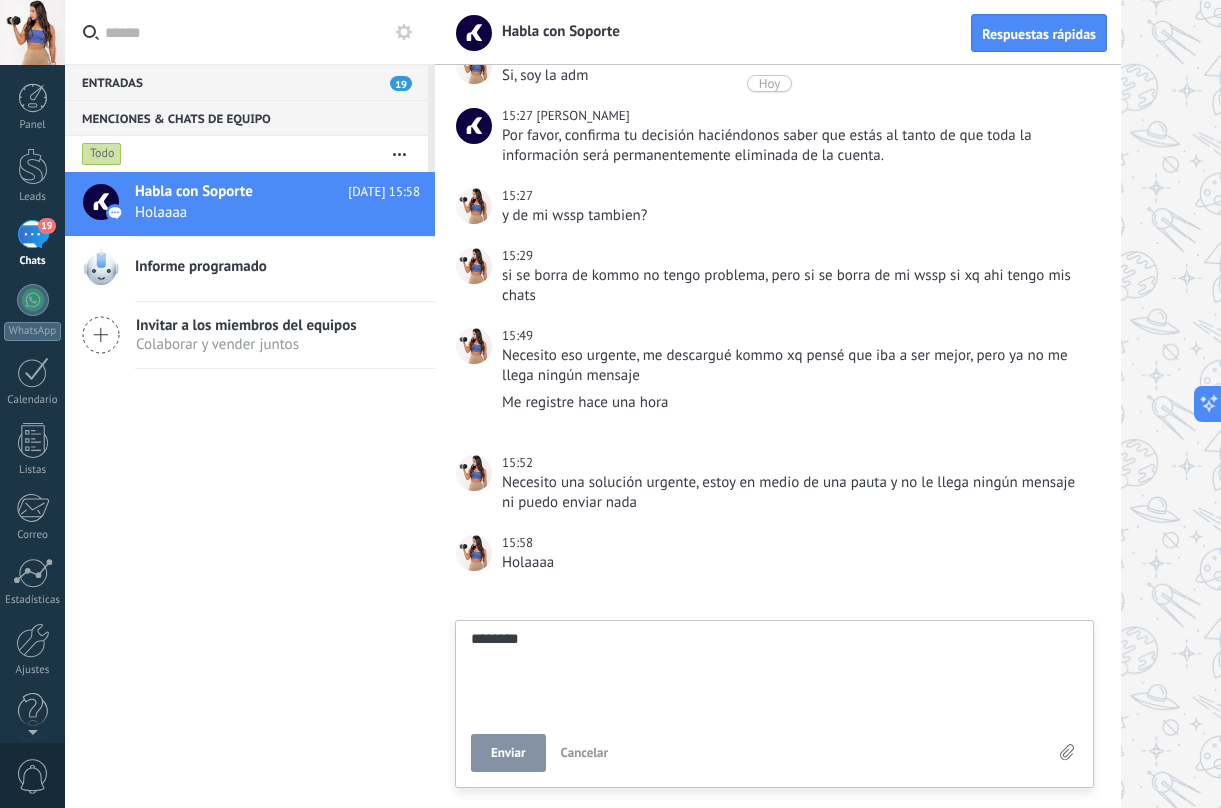 type on "*********" 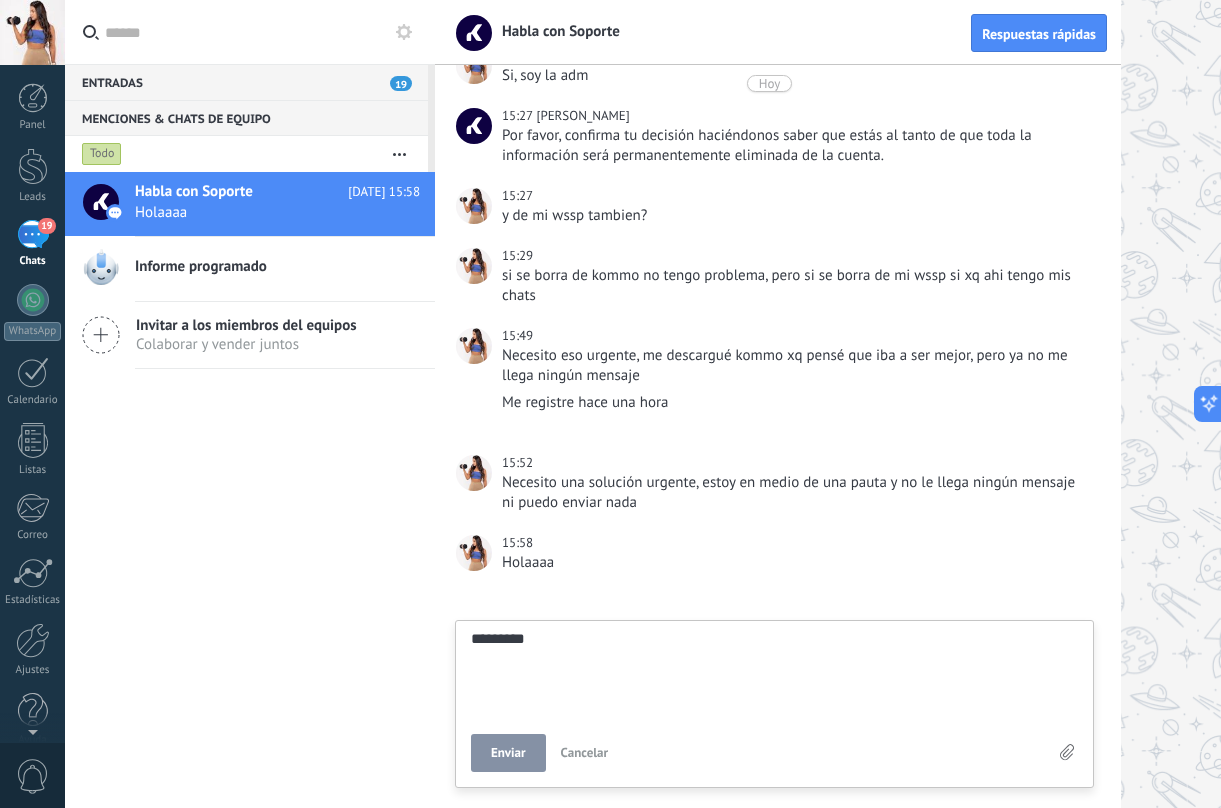 type on "**********" 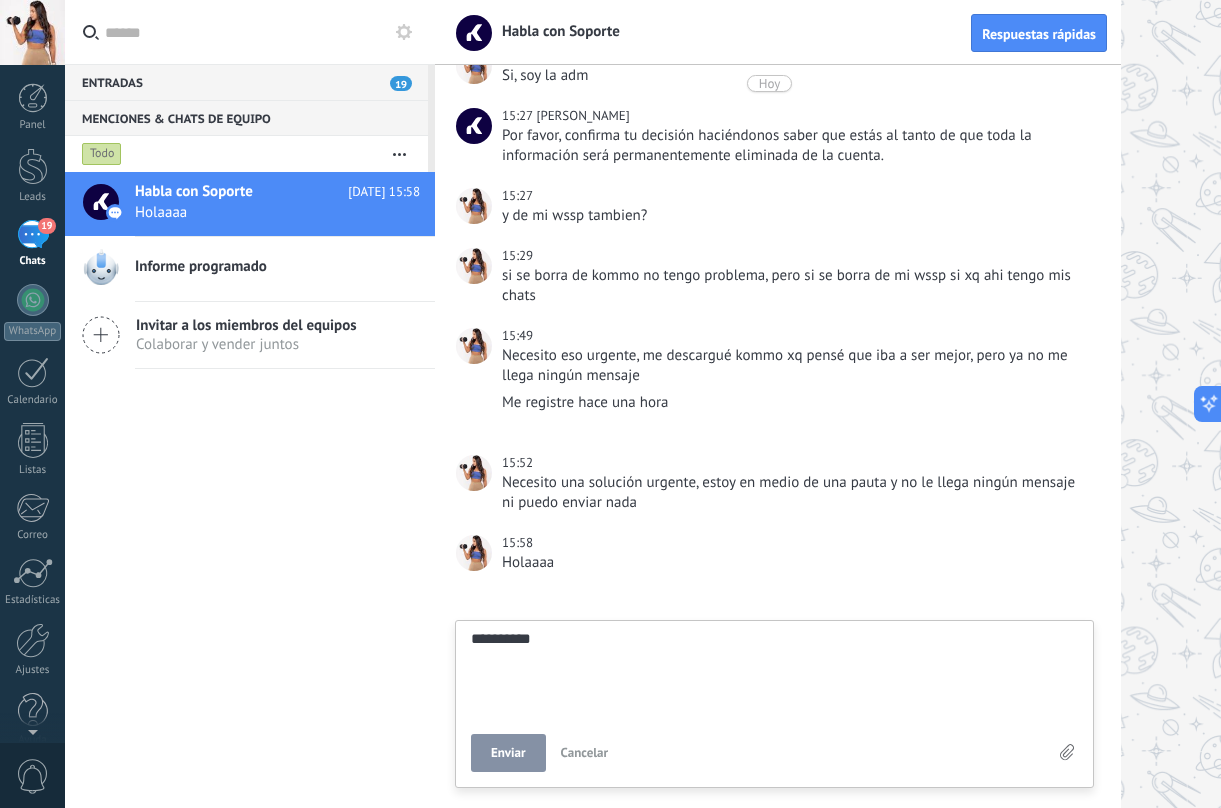 type on "**********" 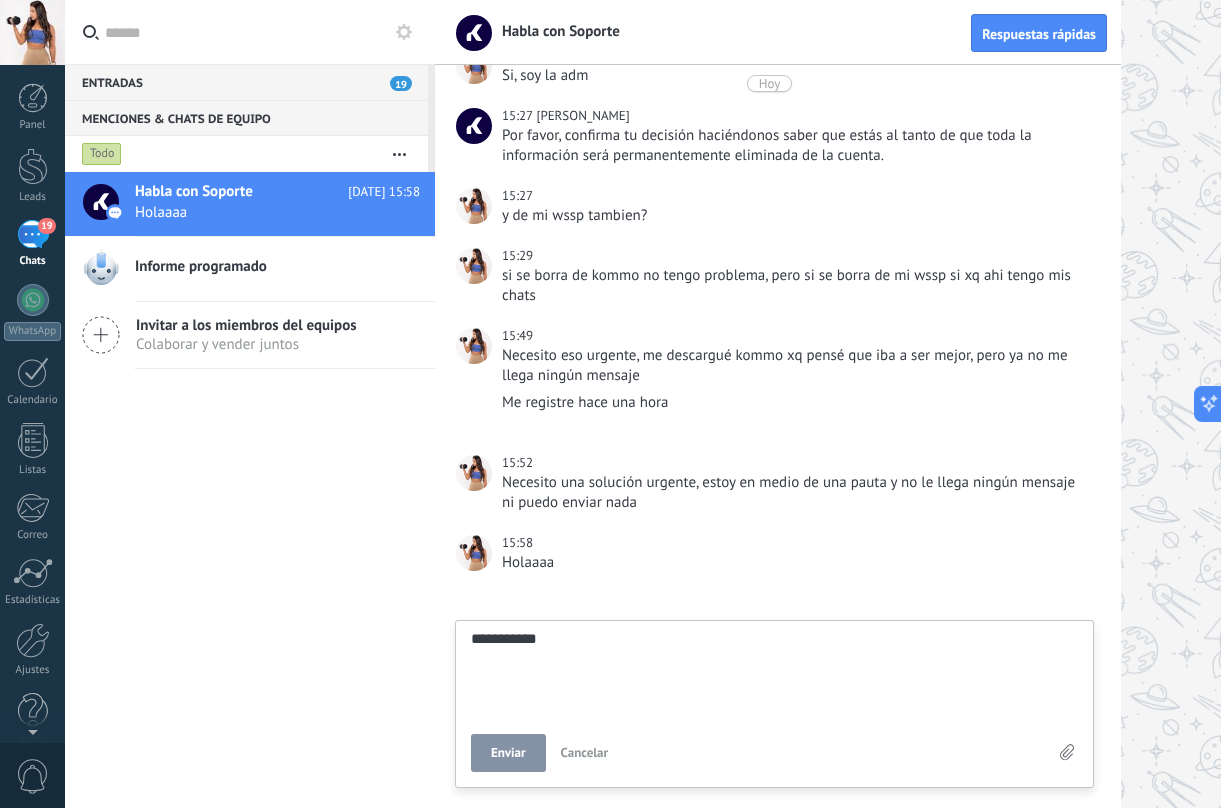 type on "**********" 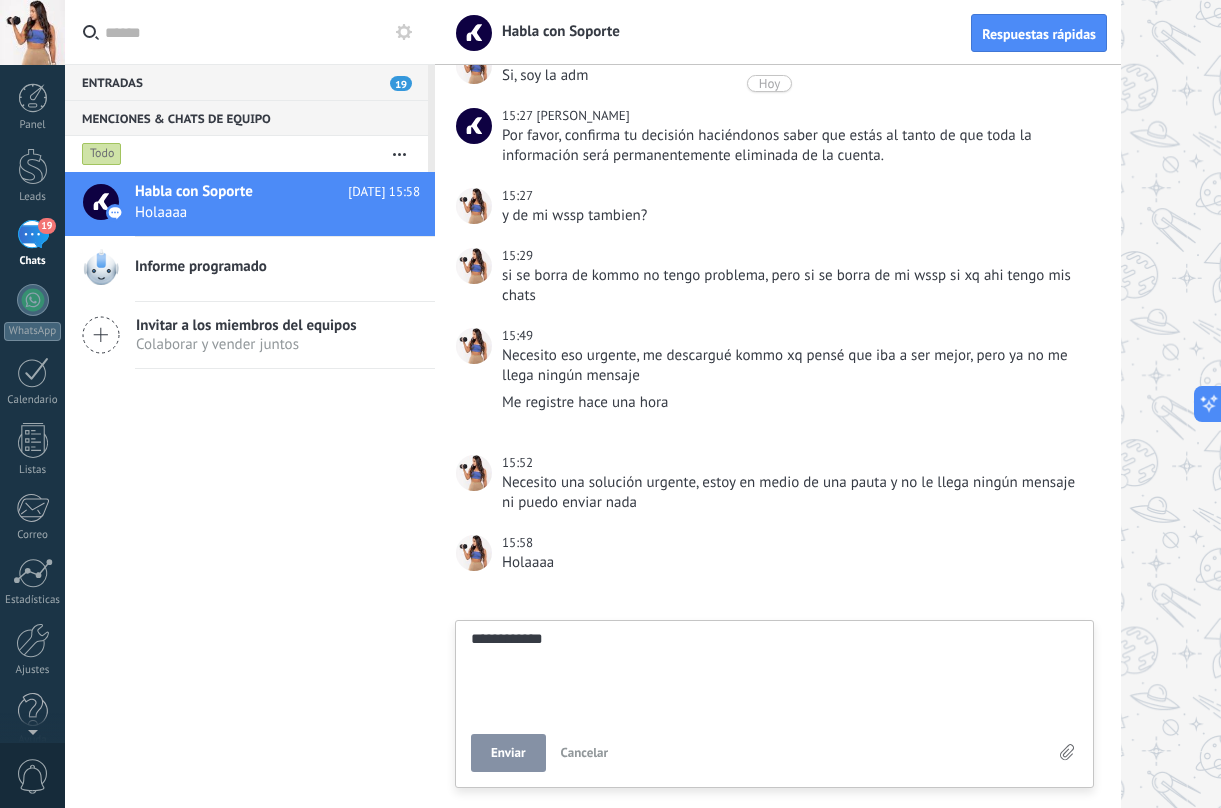 scroll, scrollTop: 19, scrollLeft: 0, axis: vertical 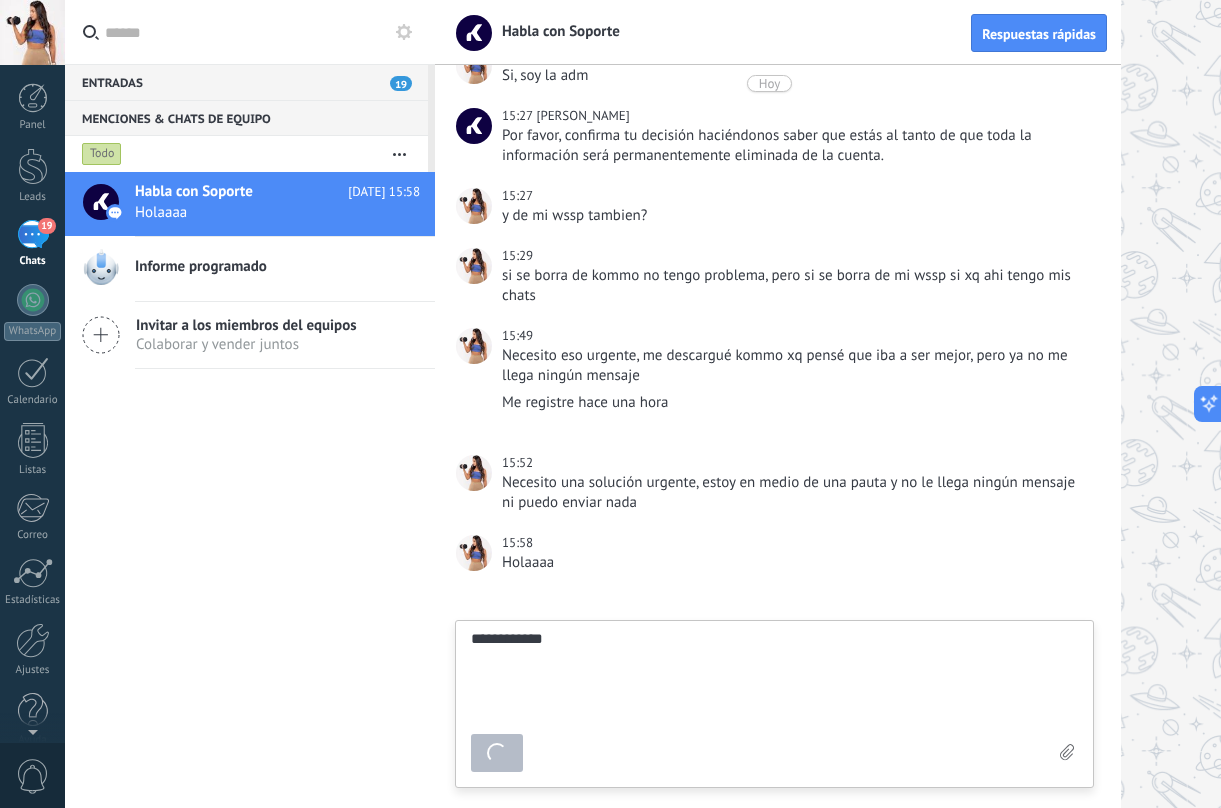 type on "*******" 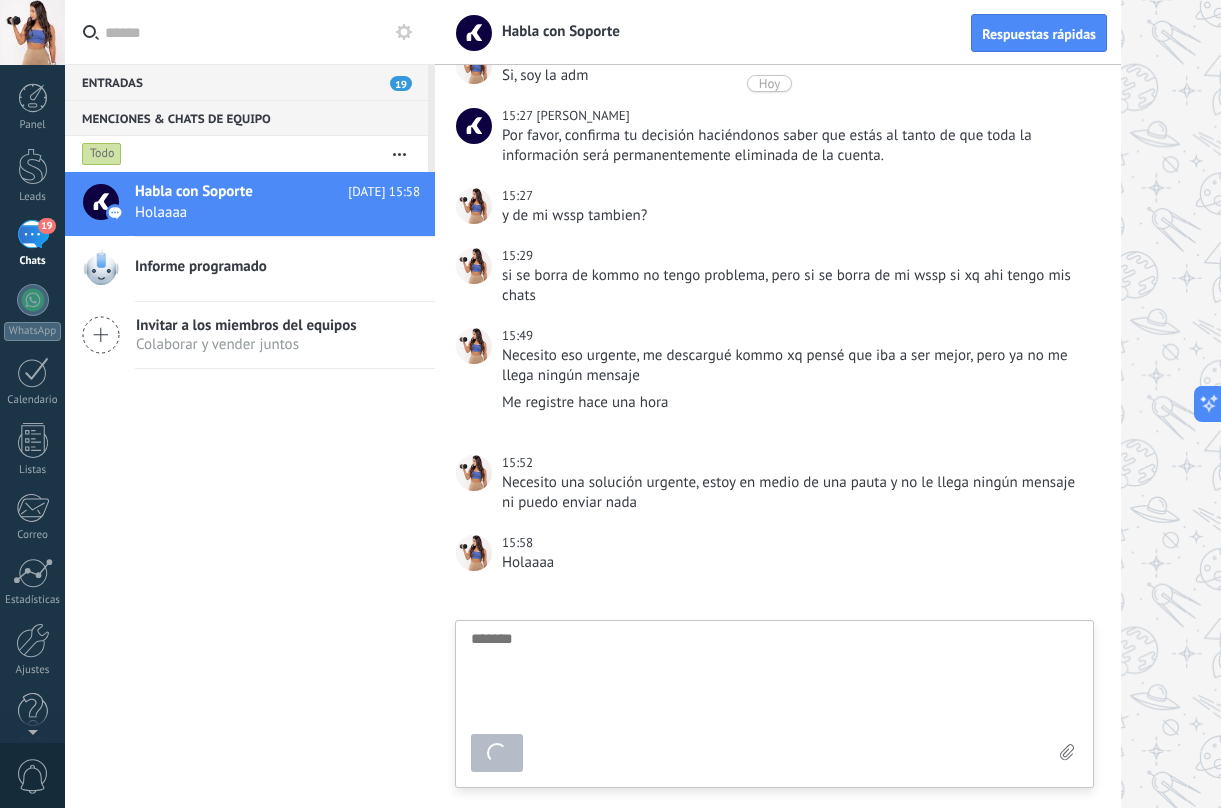 scroll, scrollTop: 549, scrollLeft: 0, axis: vertical 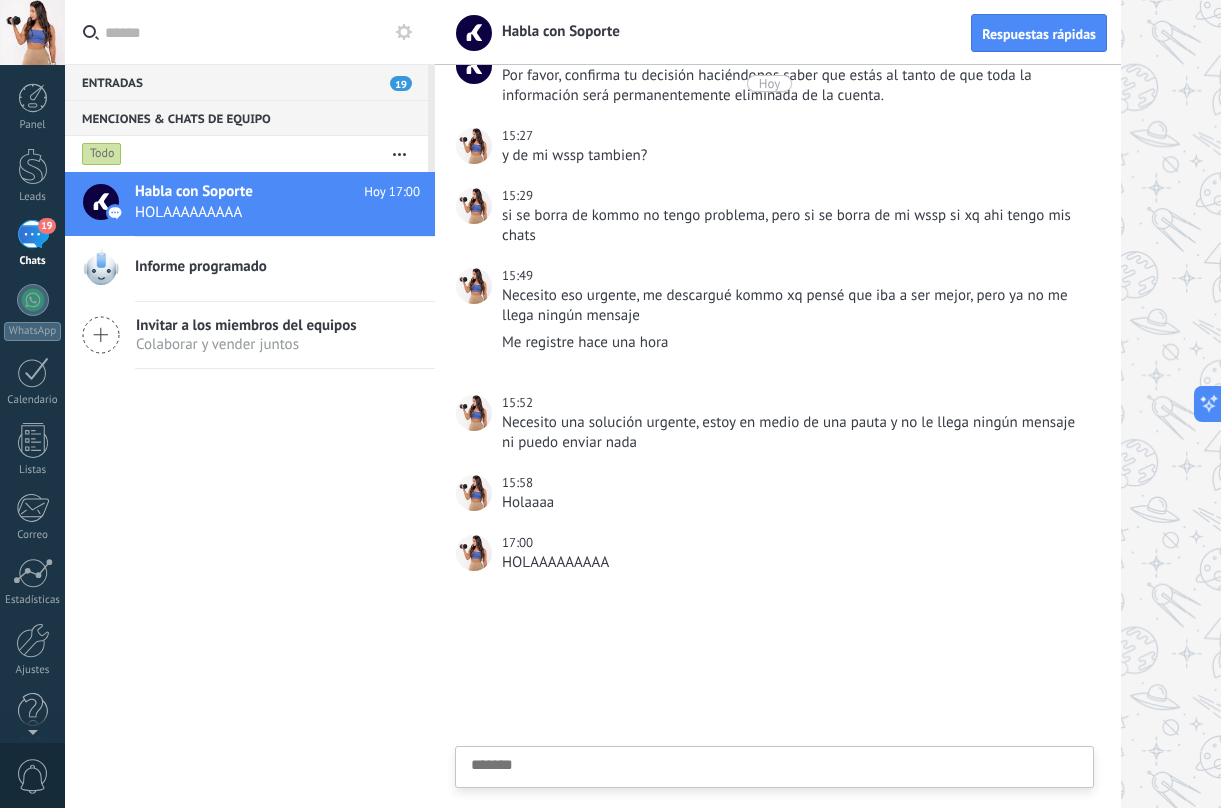 click 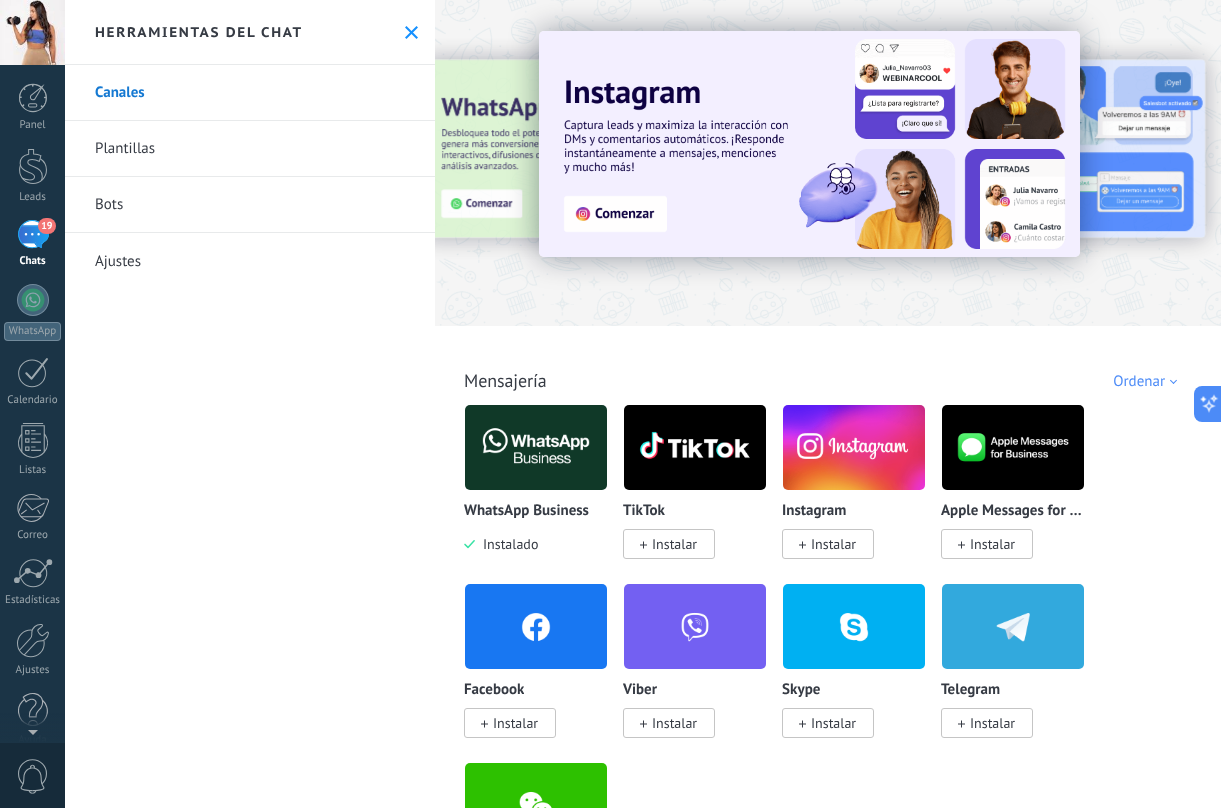 click 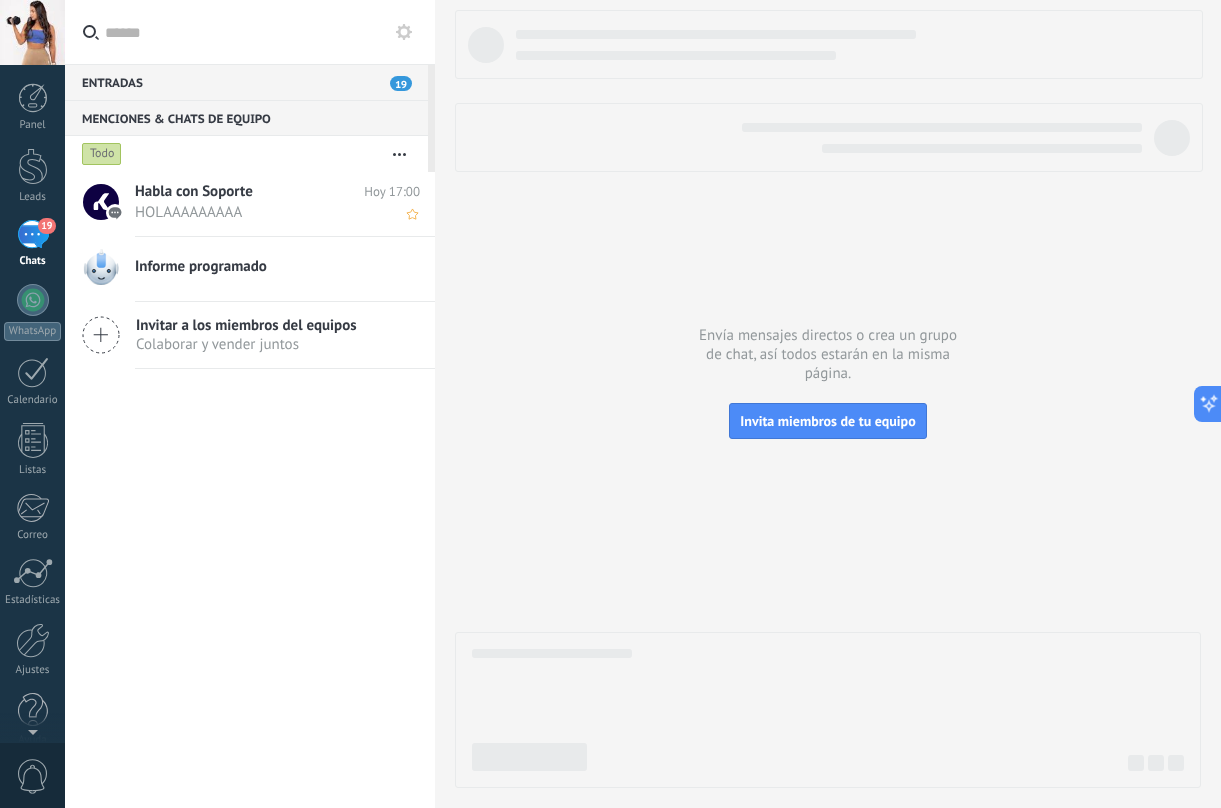 click on "Habla con Soporte
[DATE] 17:00
HOLAAAAAAAAA" at bounding box center (285, 203) 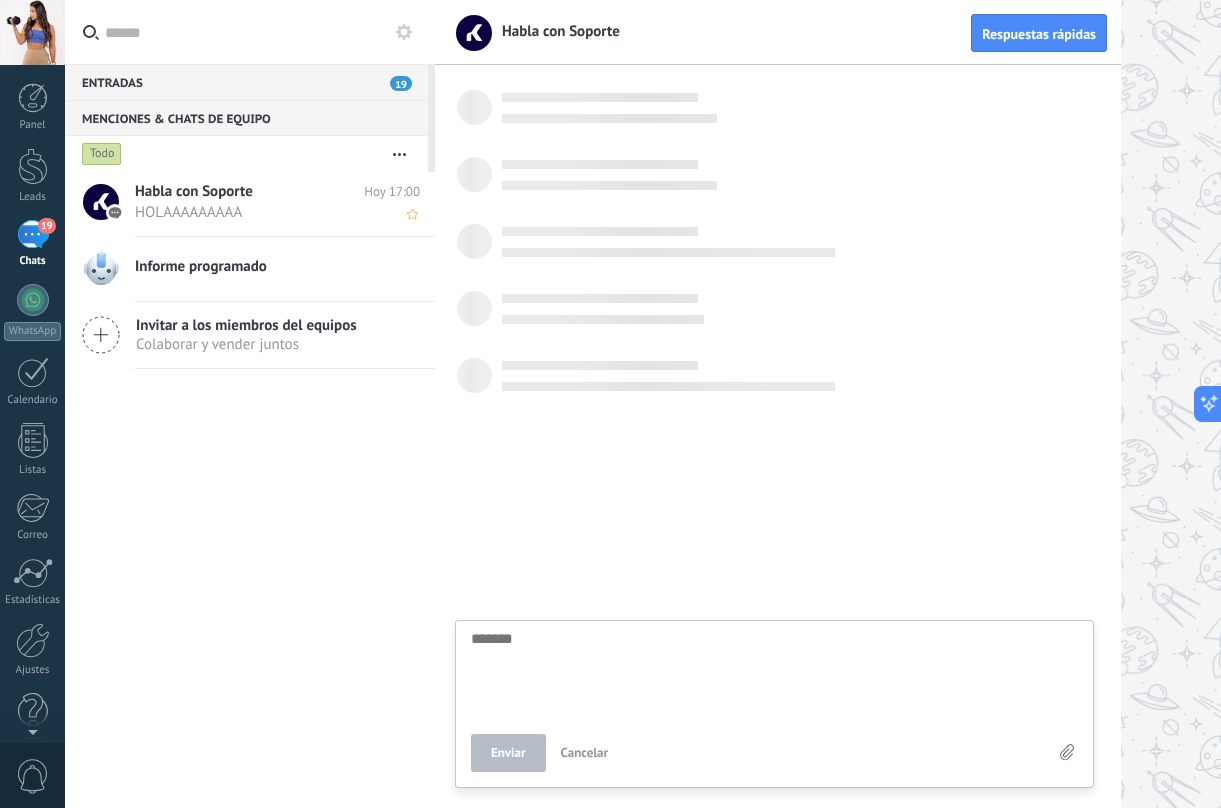scroll, scrollTop: 19, scrollLeft: 0, axis: vertical 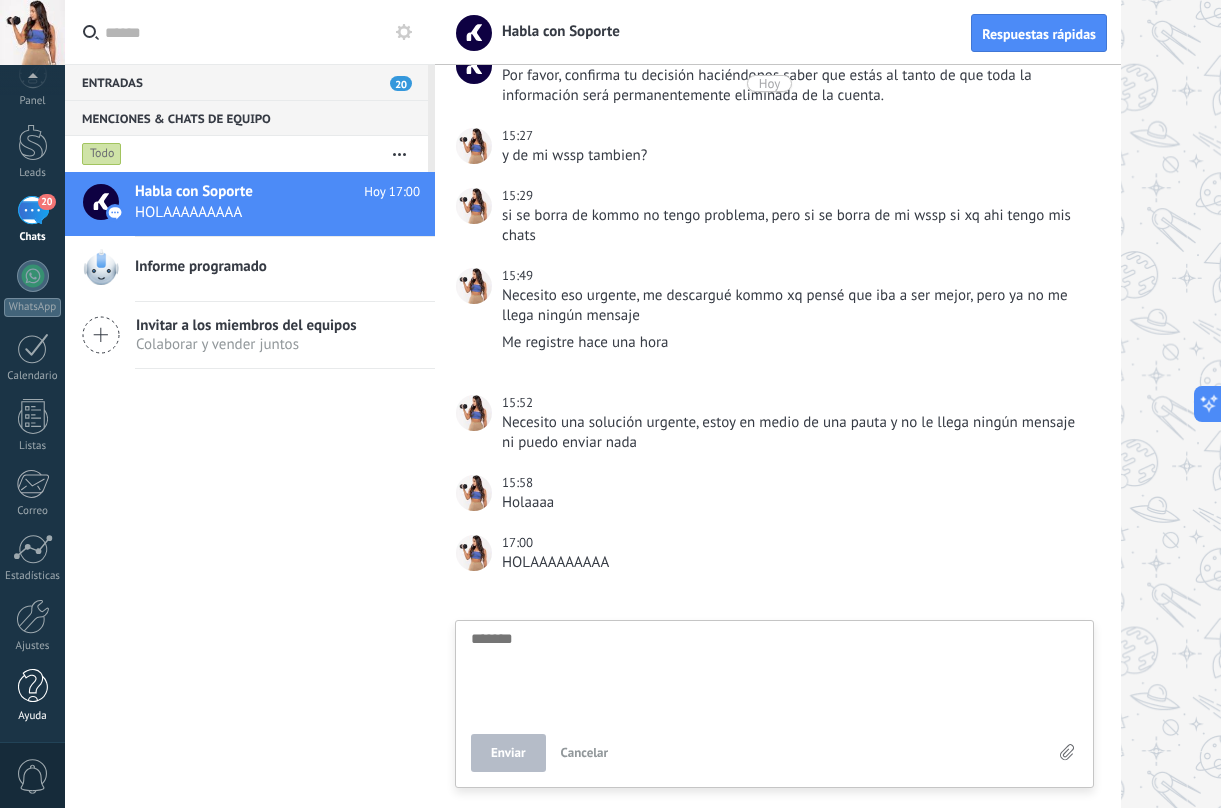 click on "Ayuda" at bounding box center [33, 716] 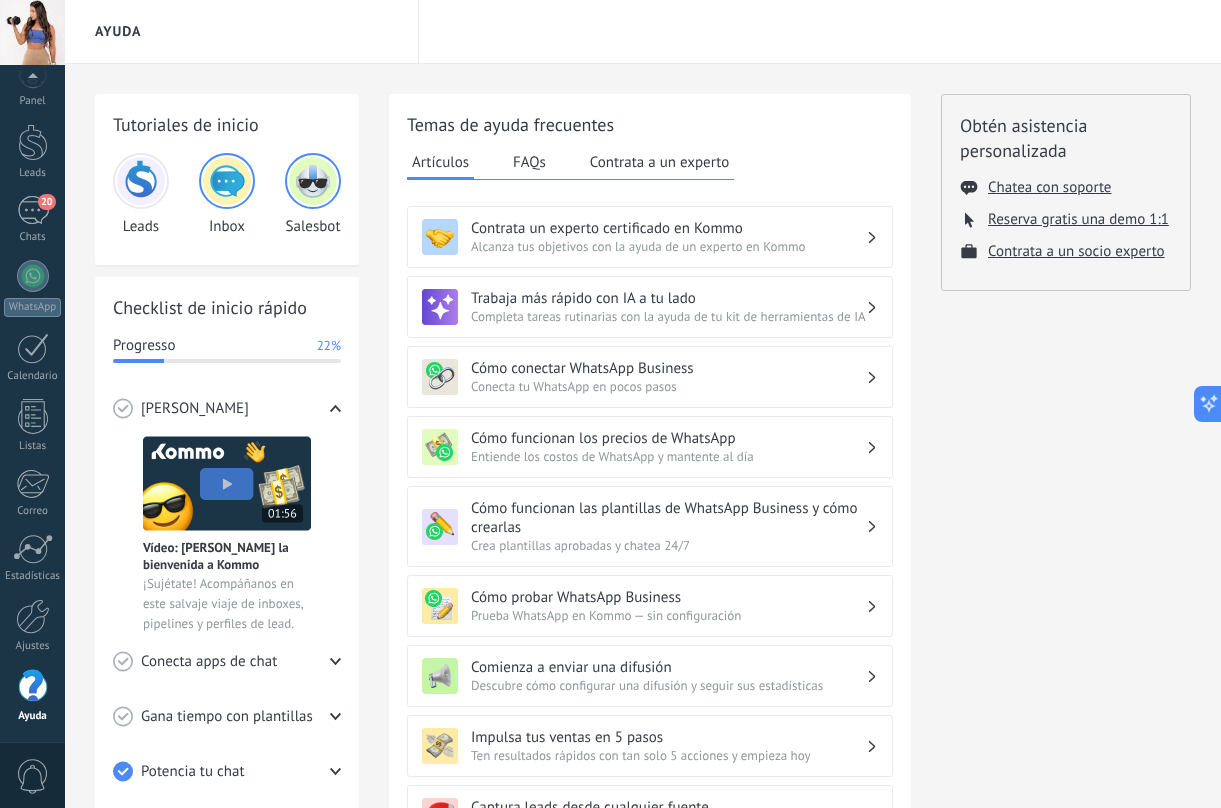 scroll, scrollTop: 0, scrollLeft: 0, axis: both 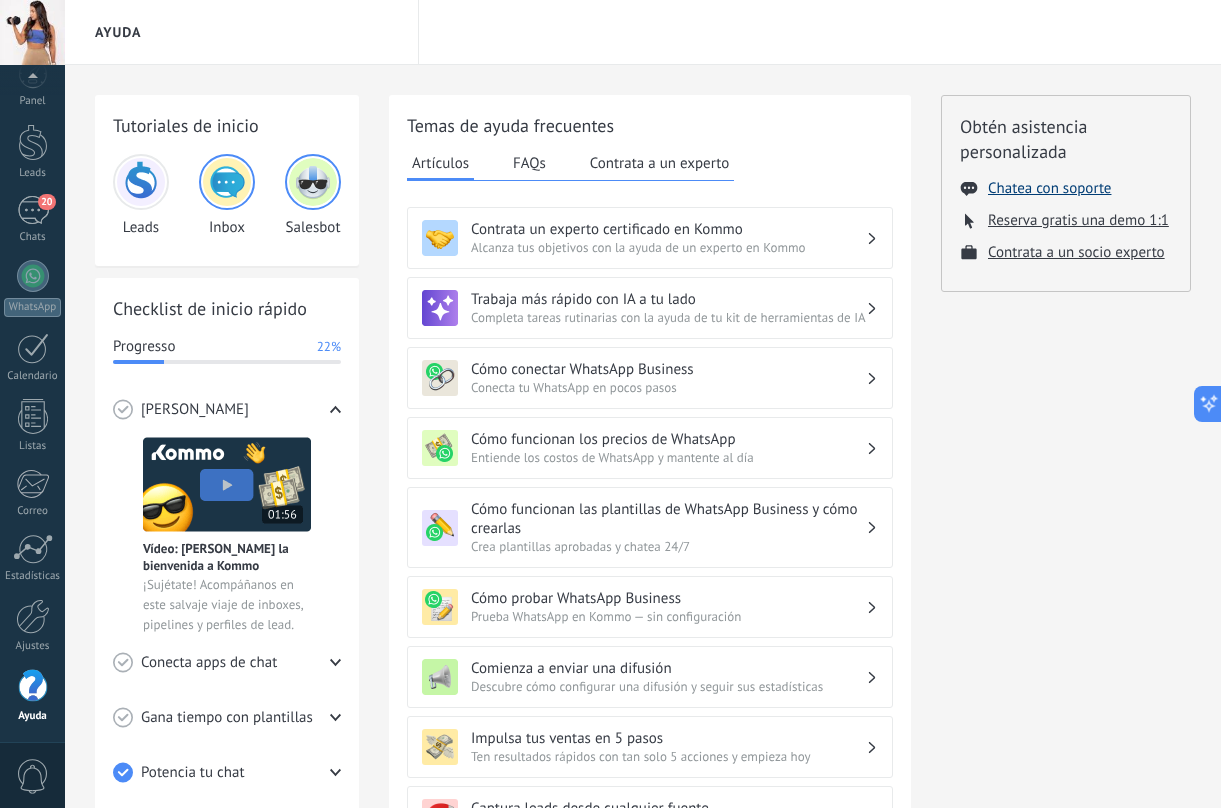 click on "Chatea con soporte" at bounding box center [1049, 188] 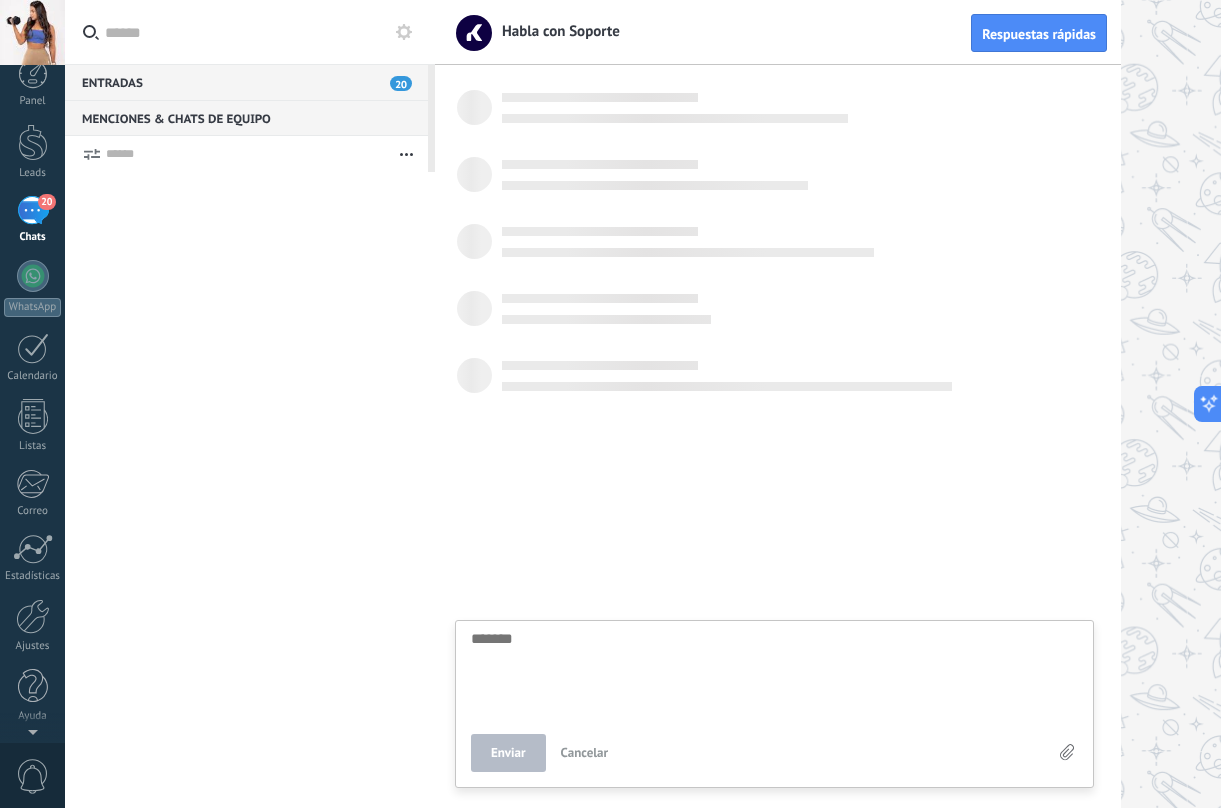 scroll, scrollTop: 19, scrollLeft: 0, axis: vertical 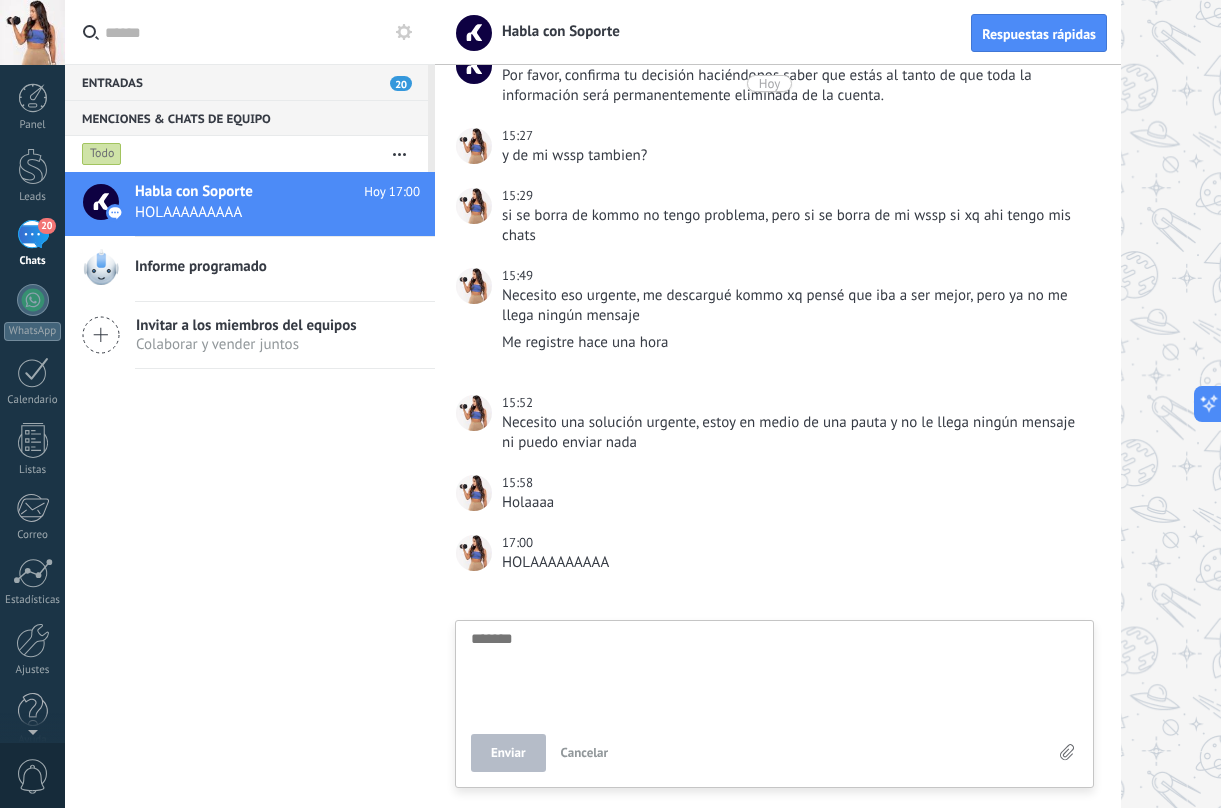 click 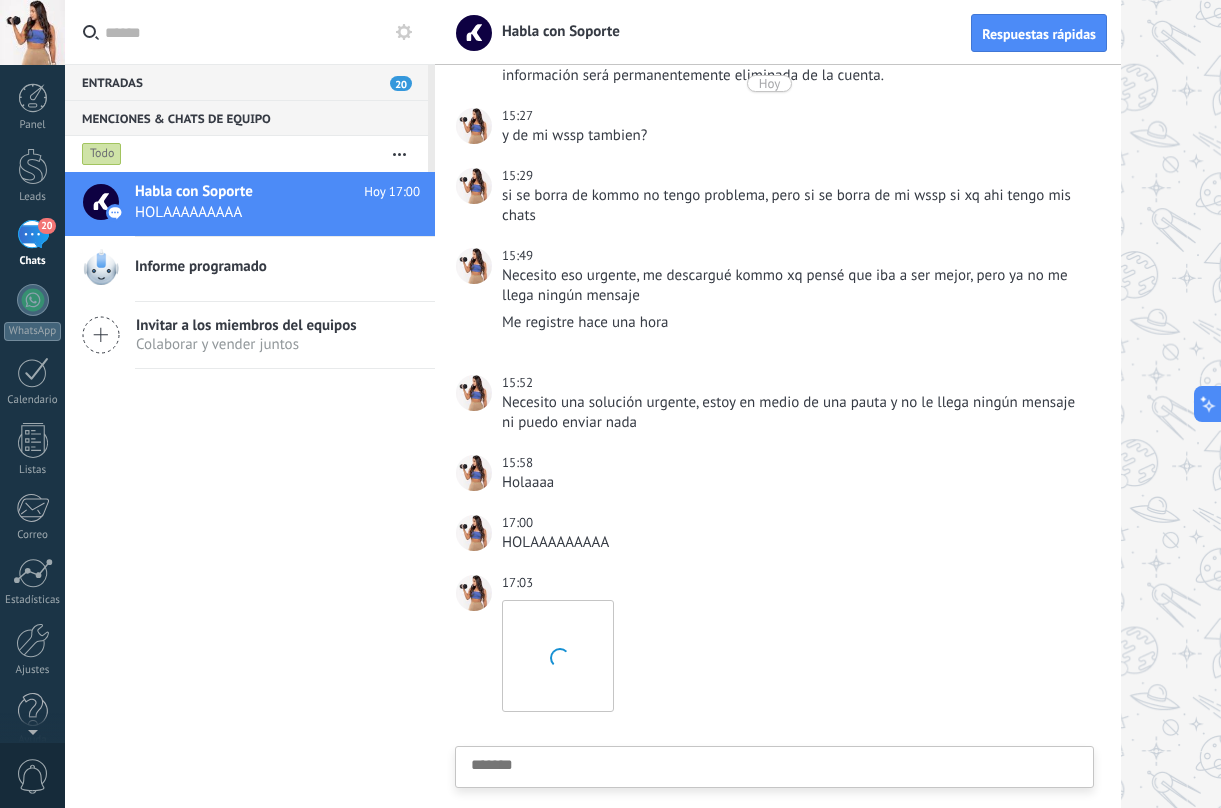 scroll, scrollTop: 714, scrollLeft: 0, axis: vertical 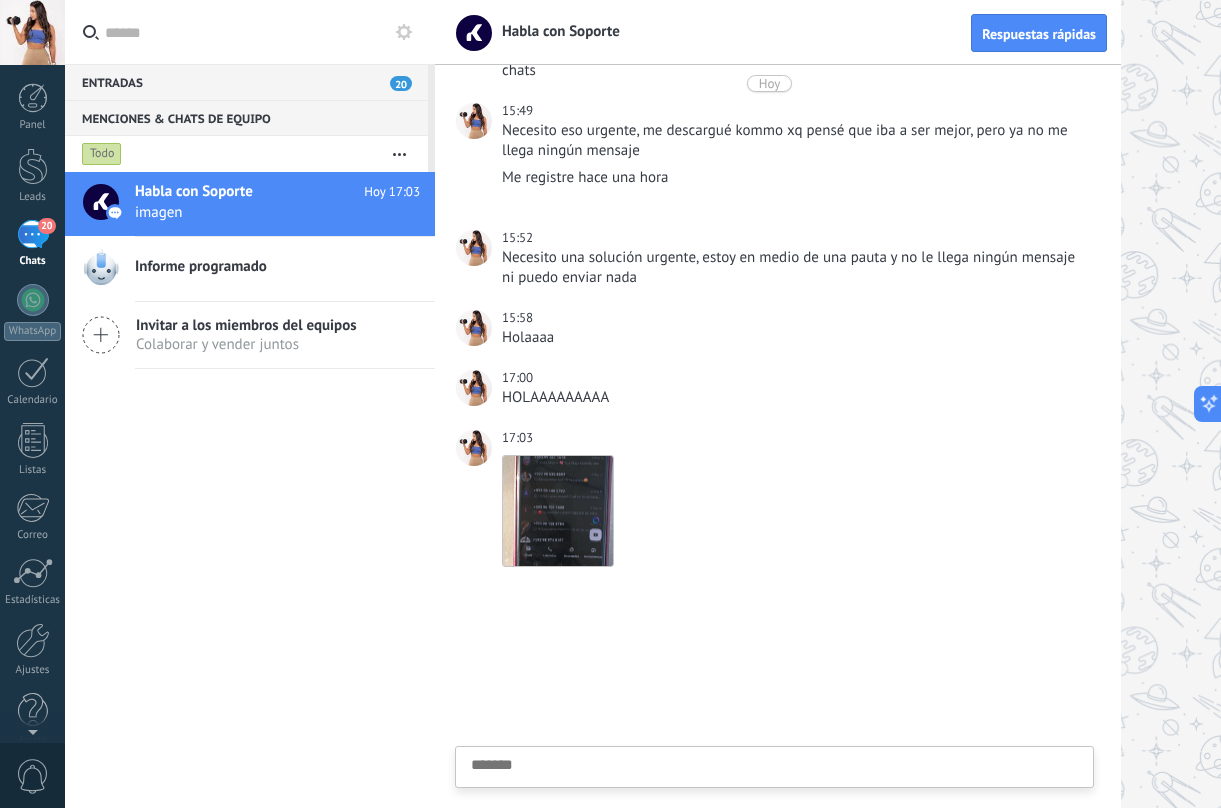 type on "*" 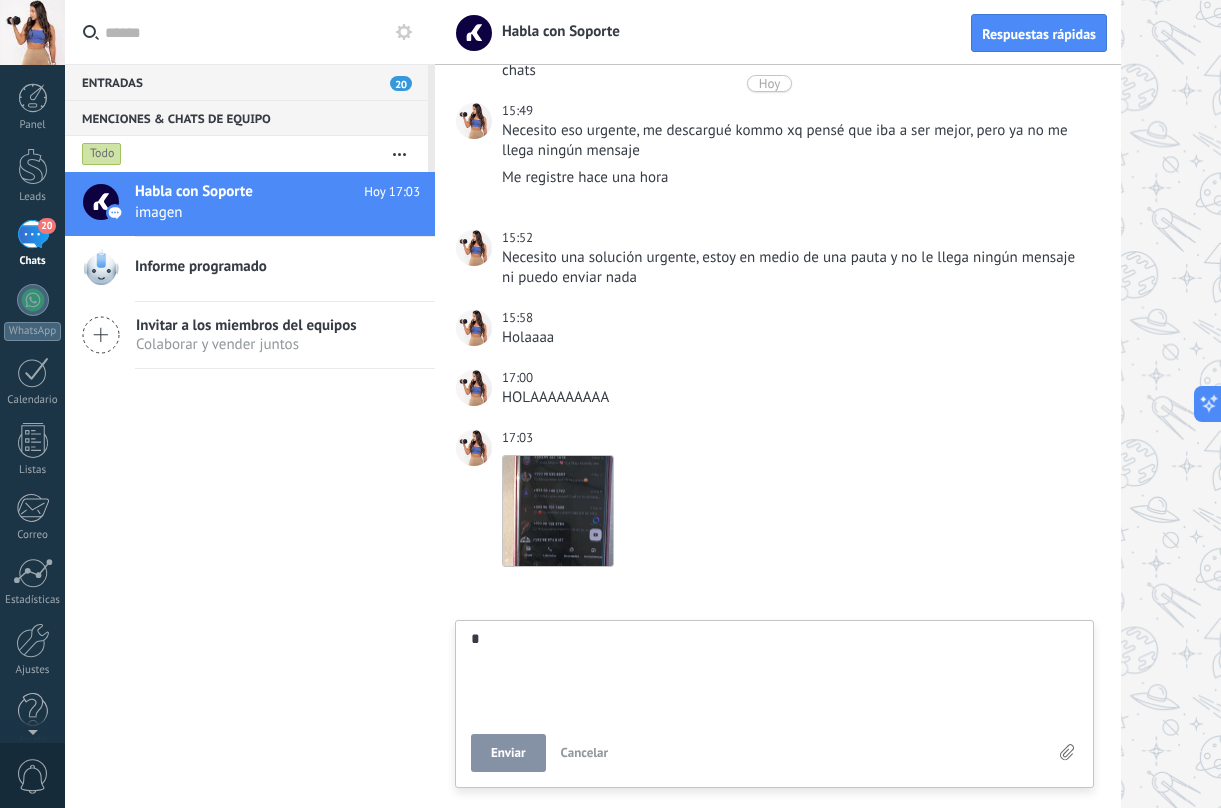 type on "**" 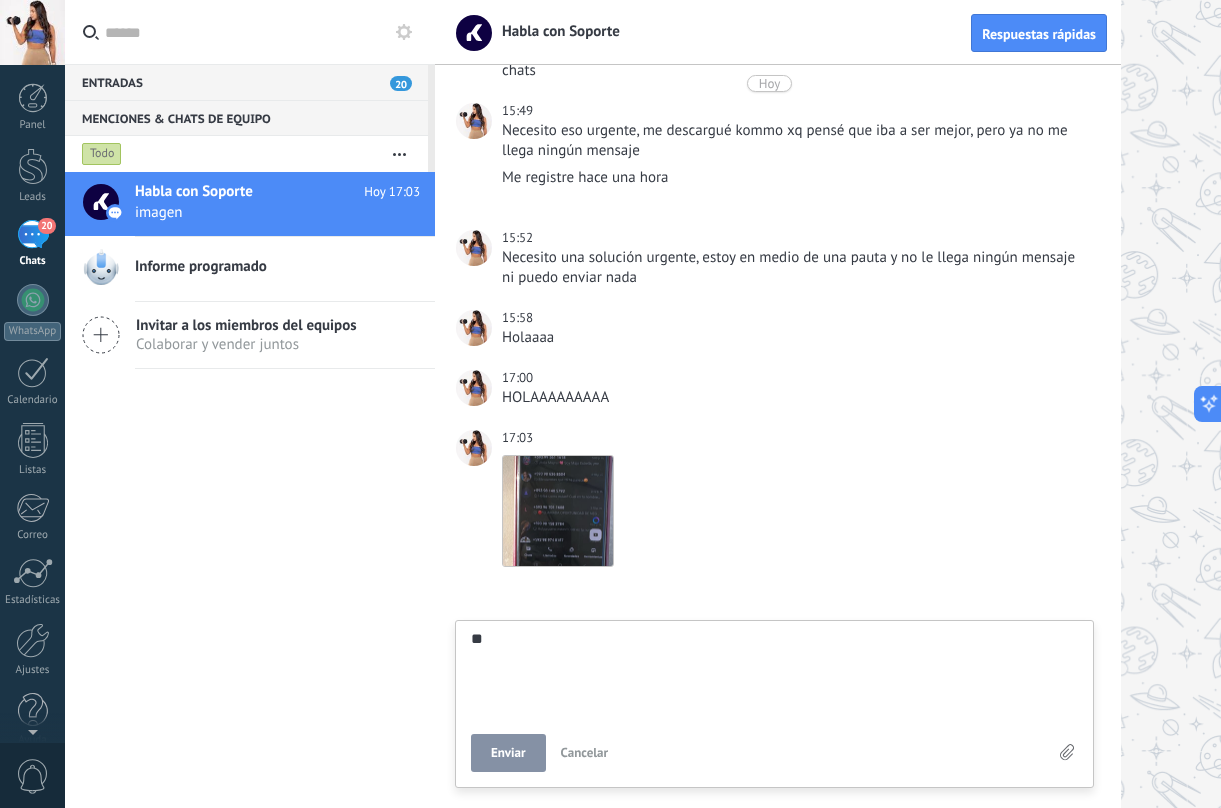 type on "**" 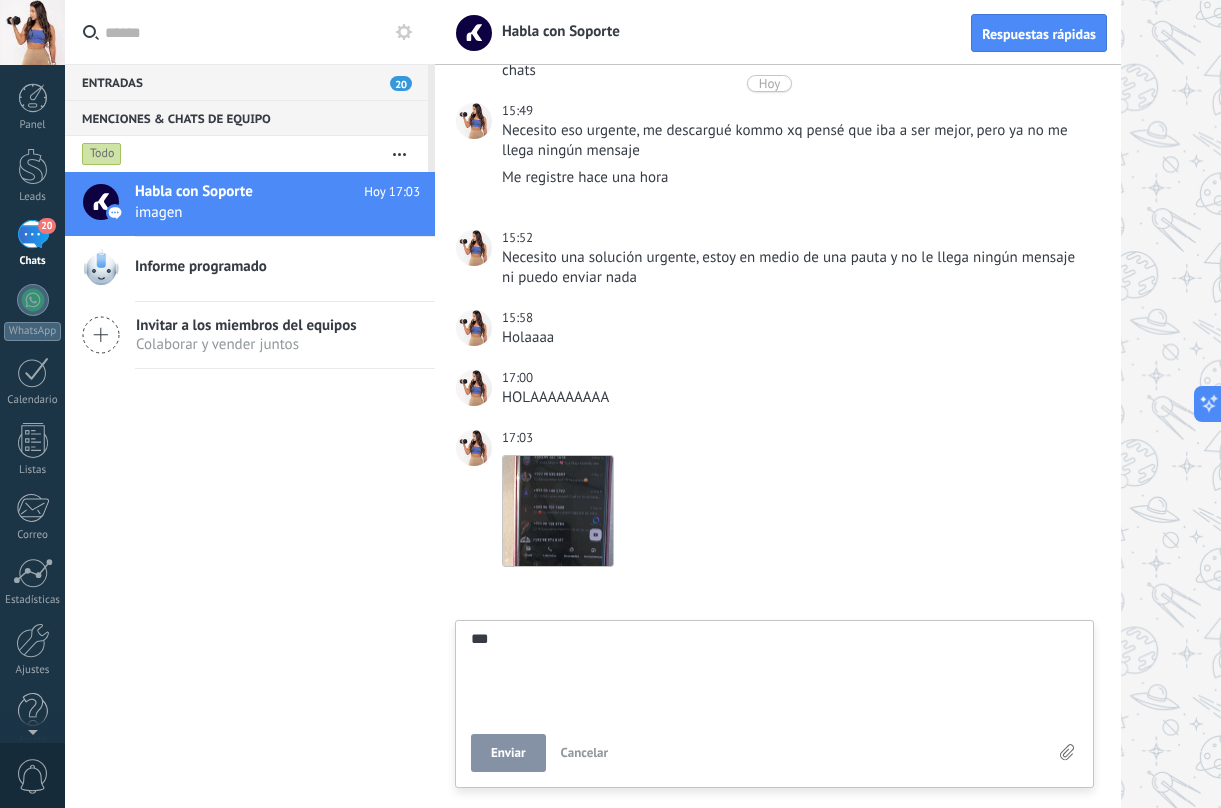 type on "****" 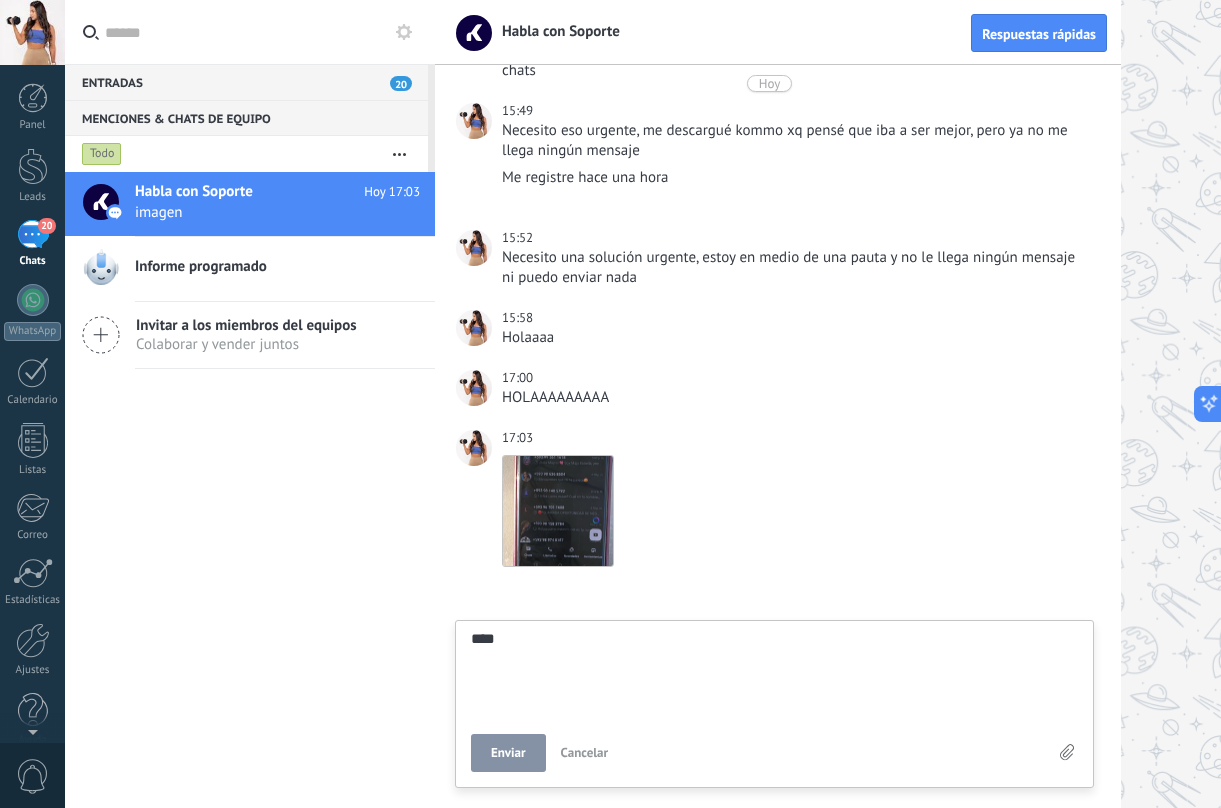 type on "*****" 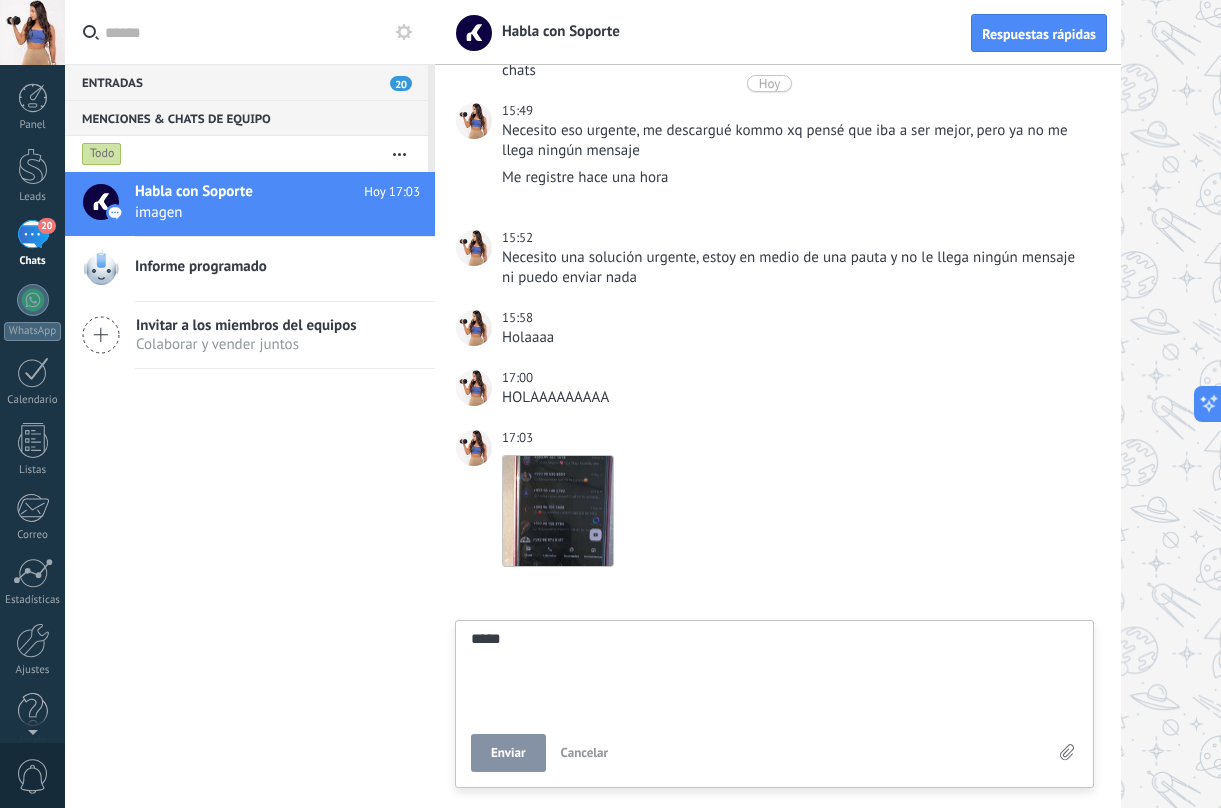 type on "*****" 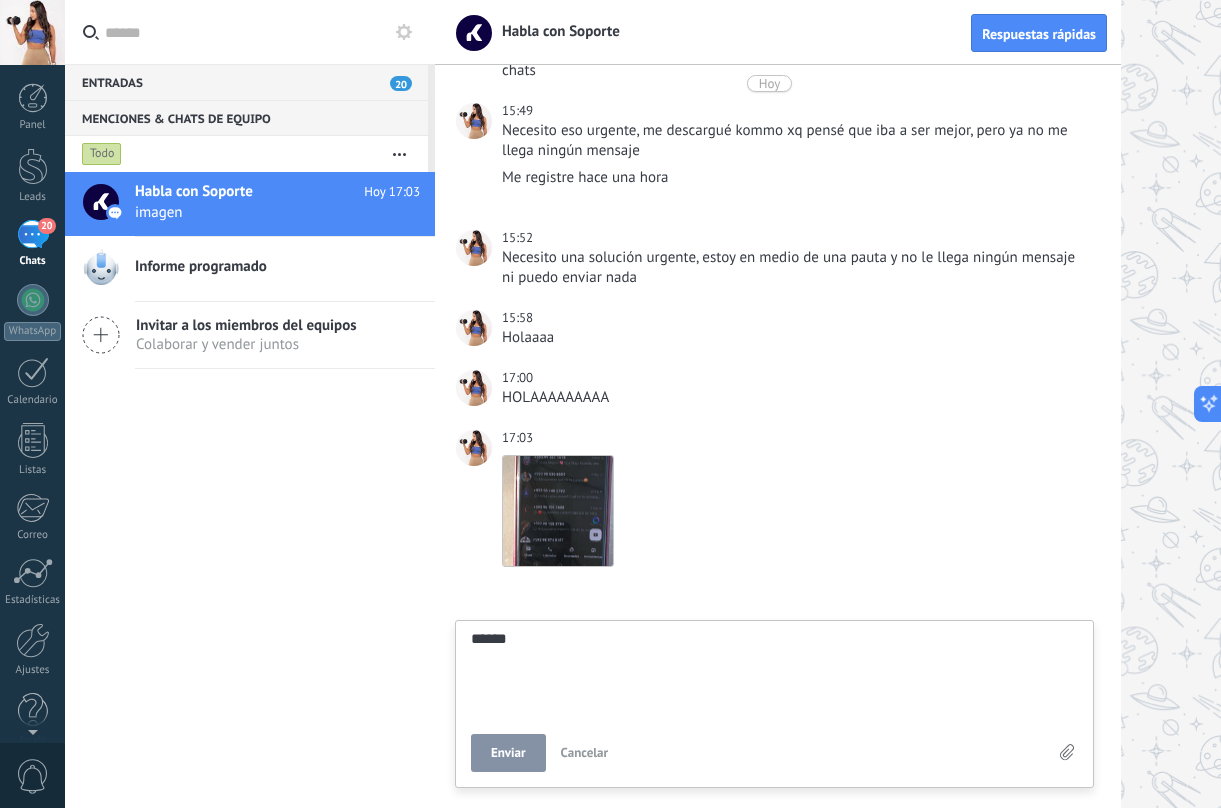 type on "*******" 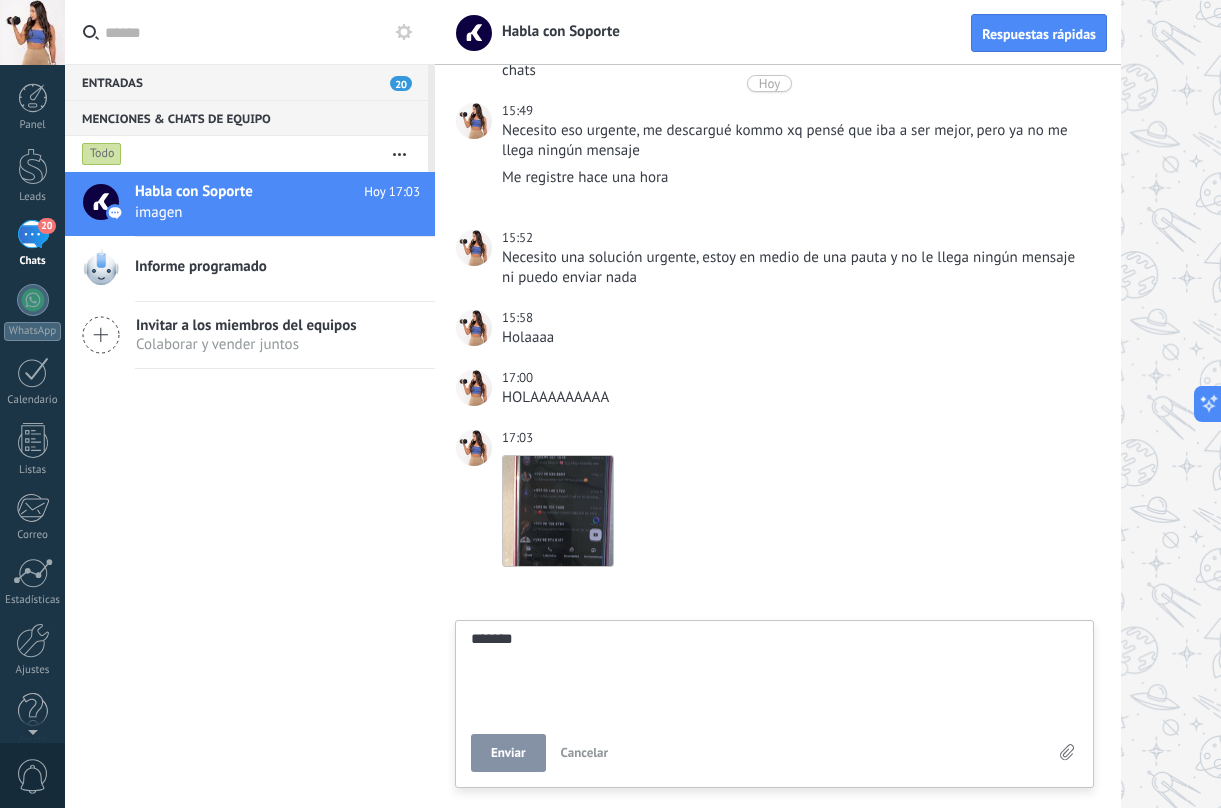 type on "********" 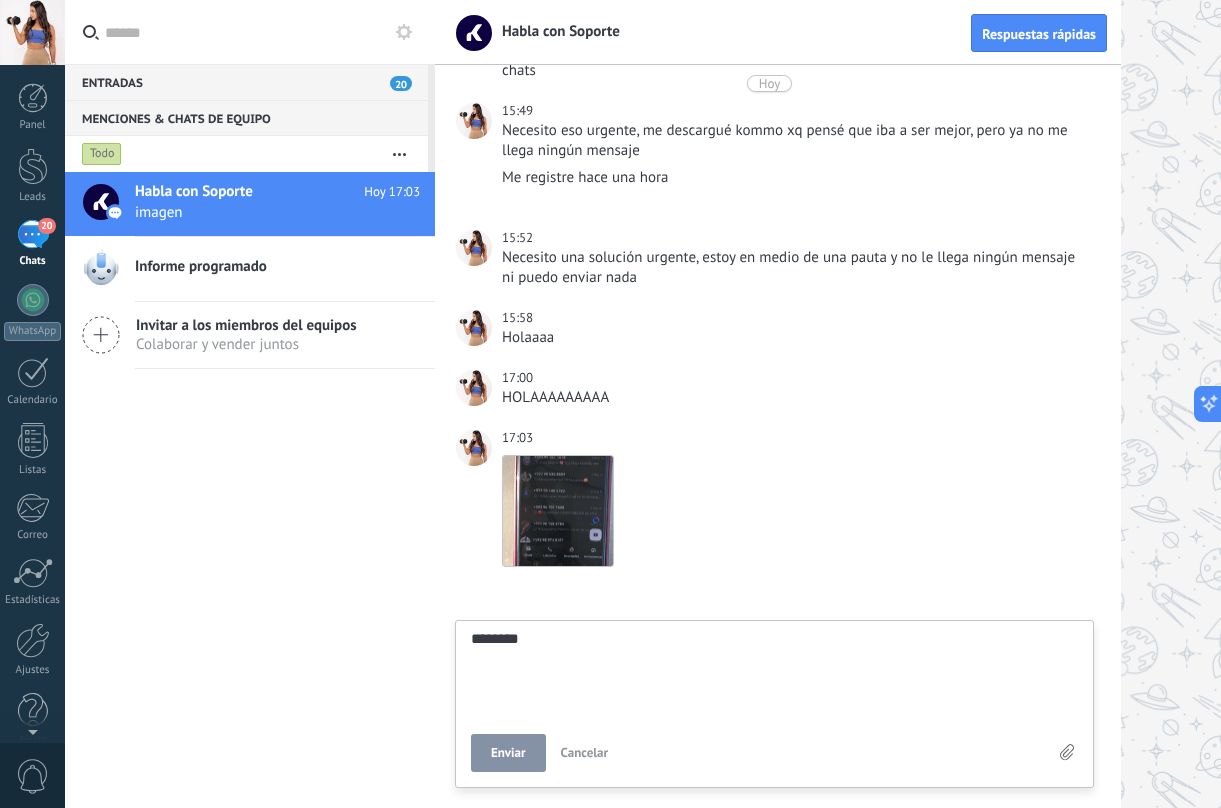 type on "********" 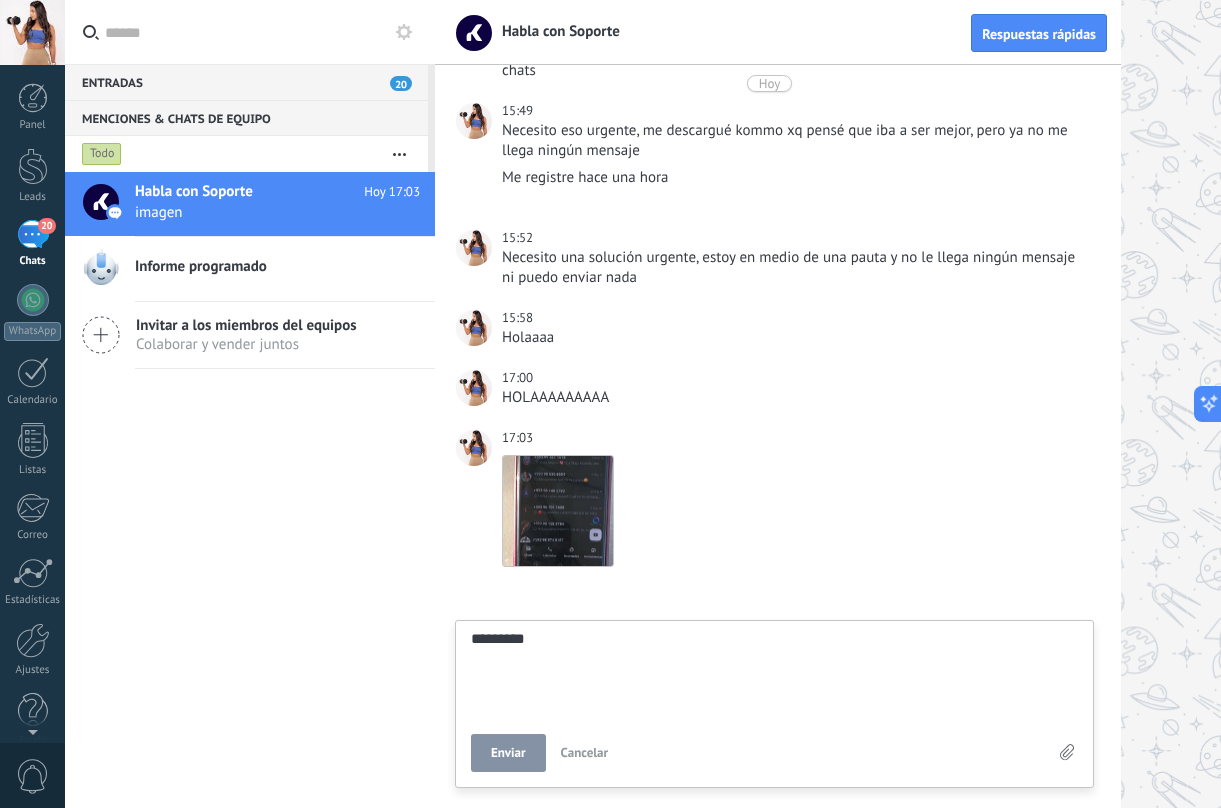 type on "**********" 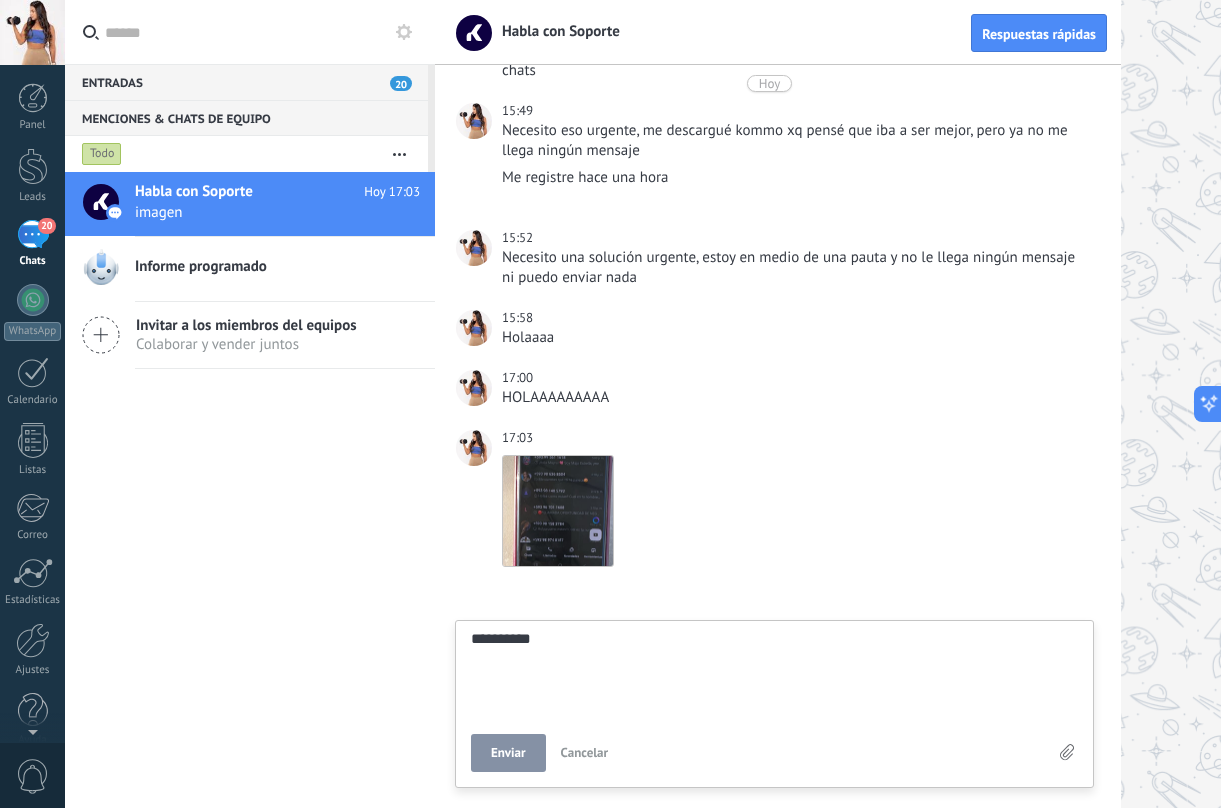 type on "**********" 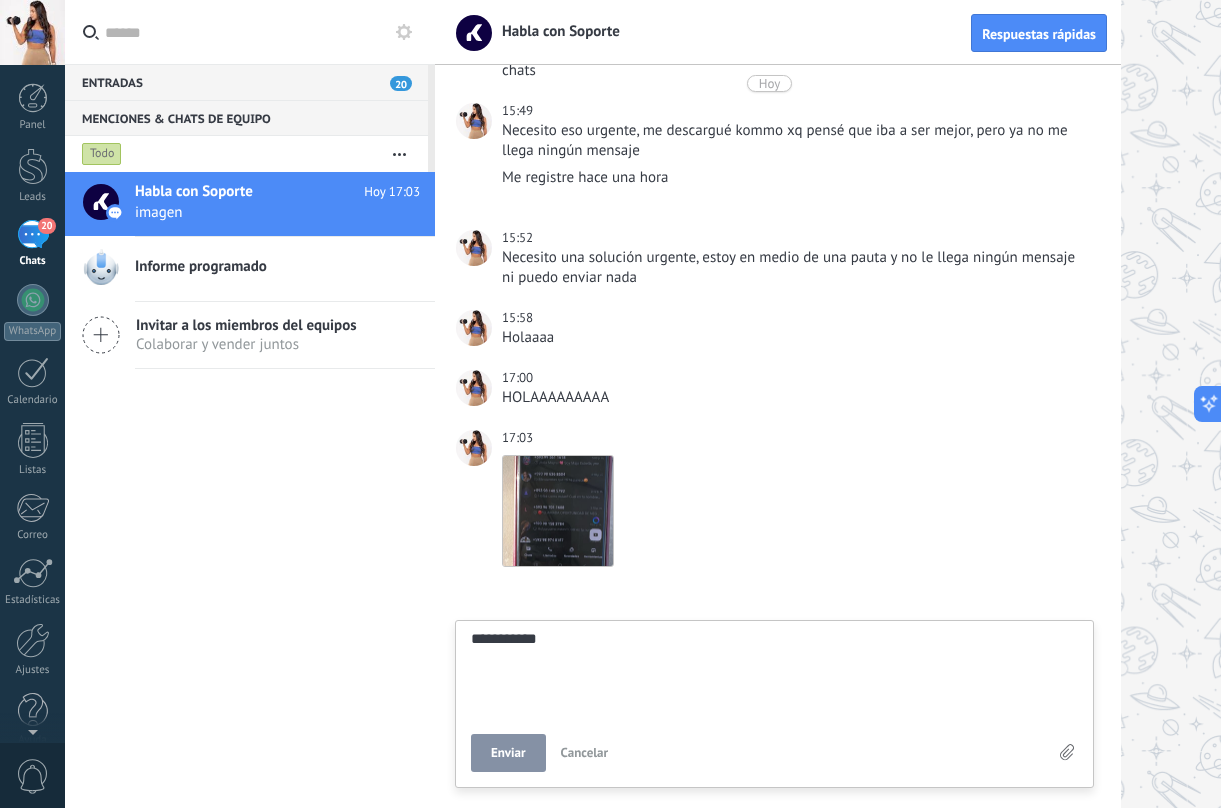 type on "**********" 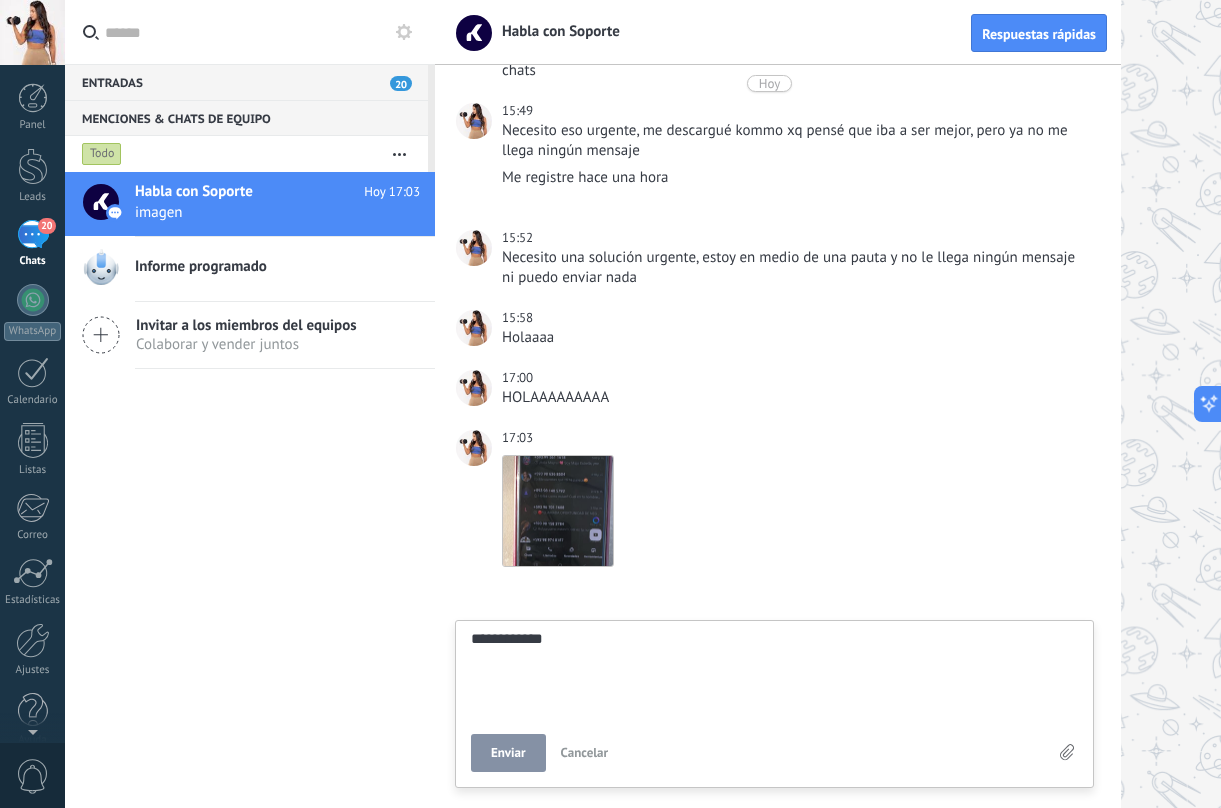 type on "**********" 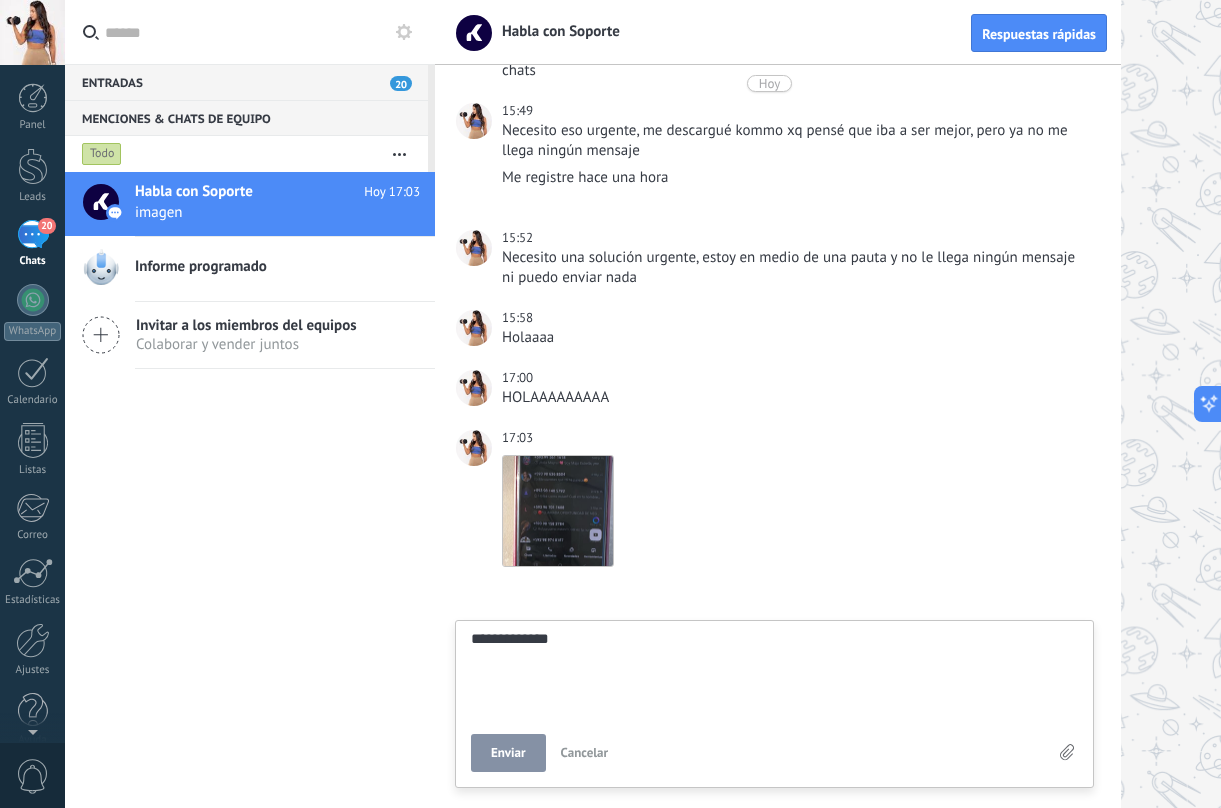 type on "**********" 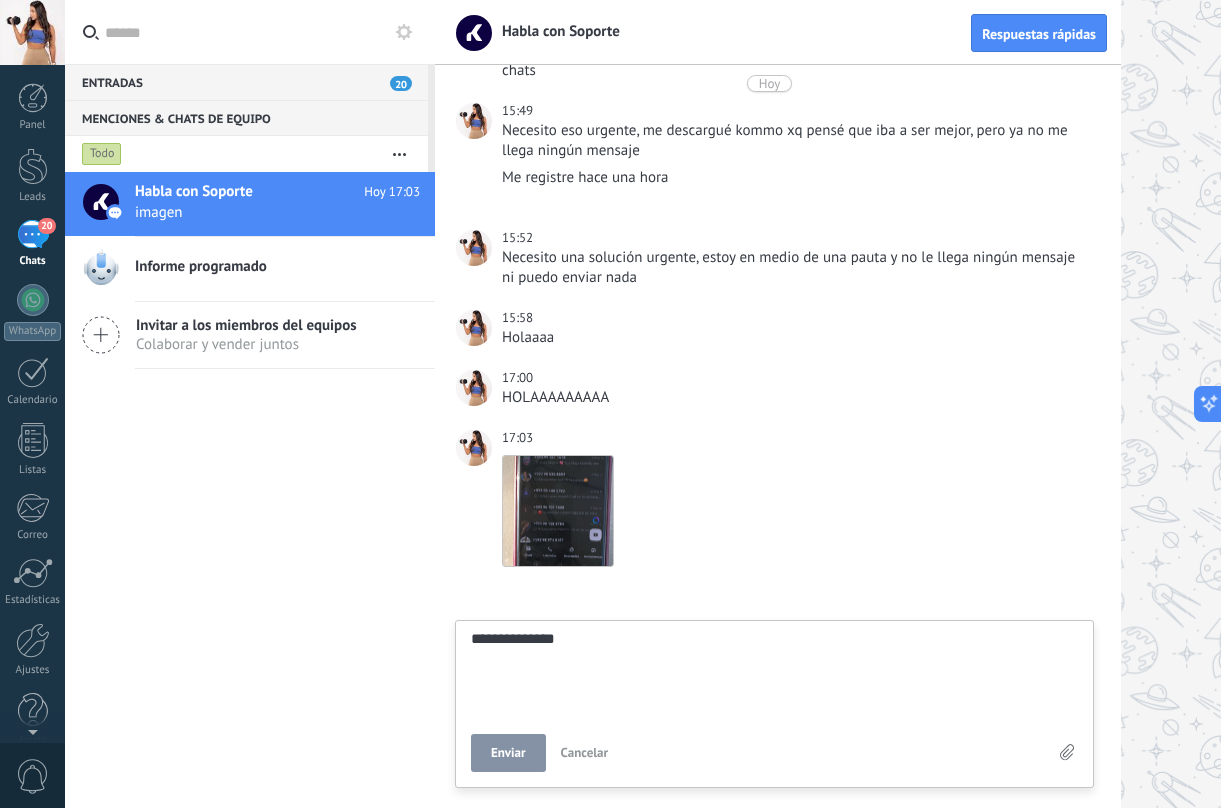 type on "**********" 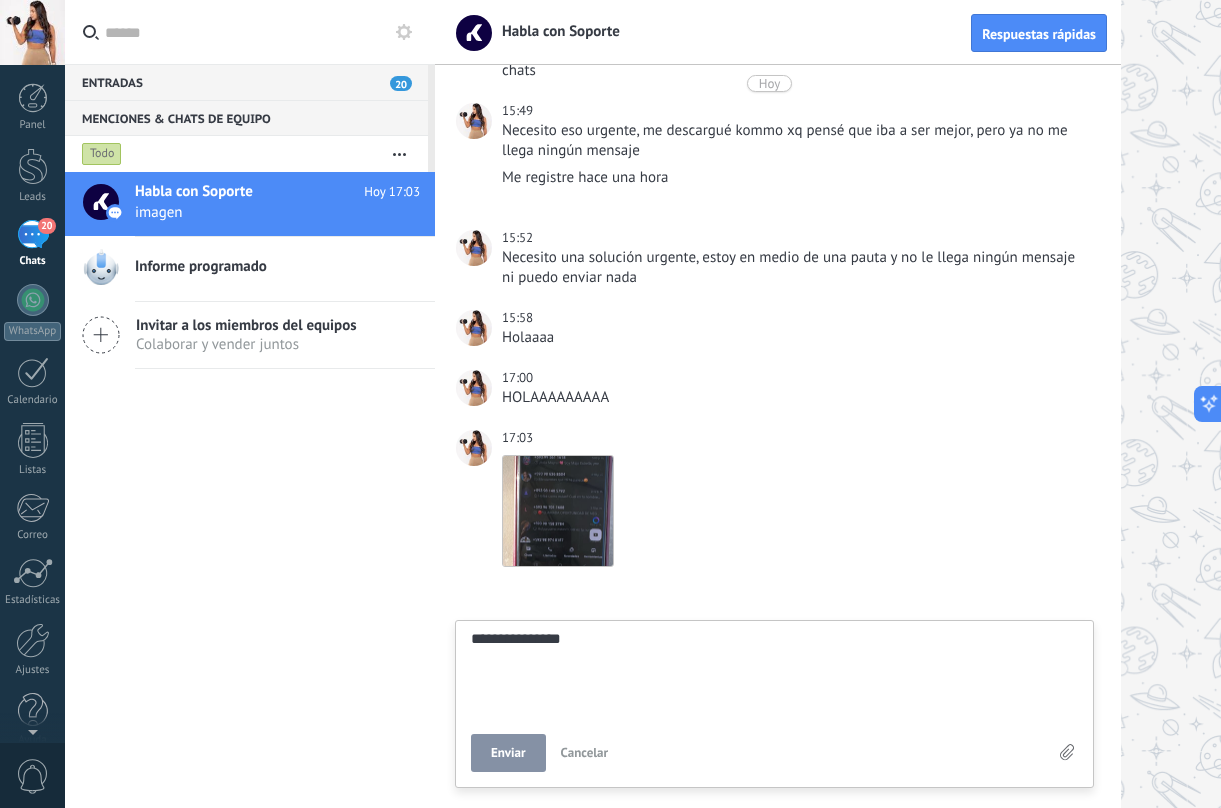 type on "**********" 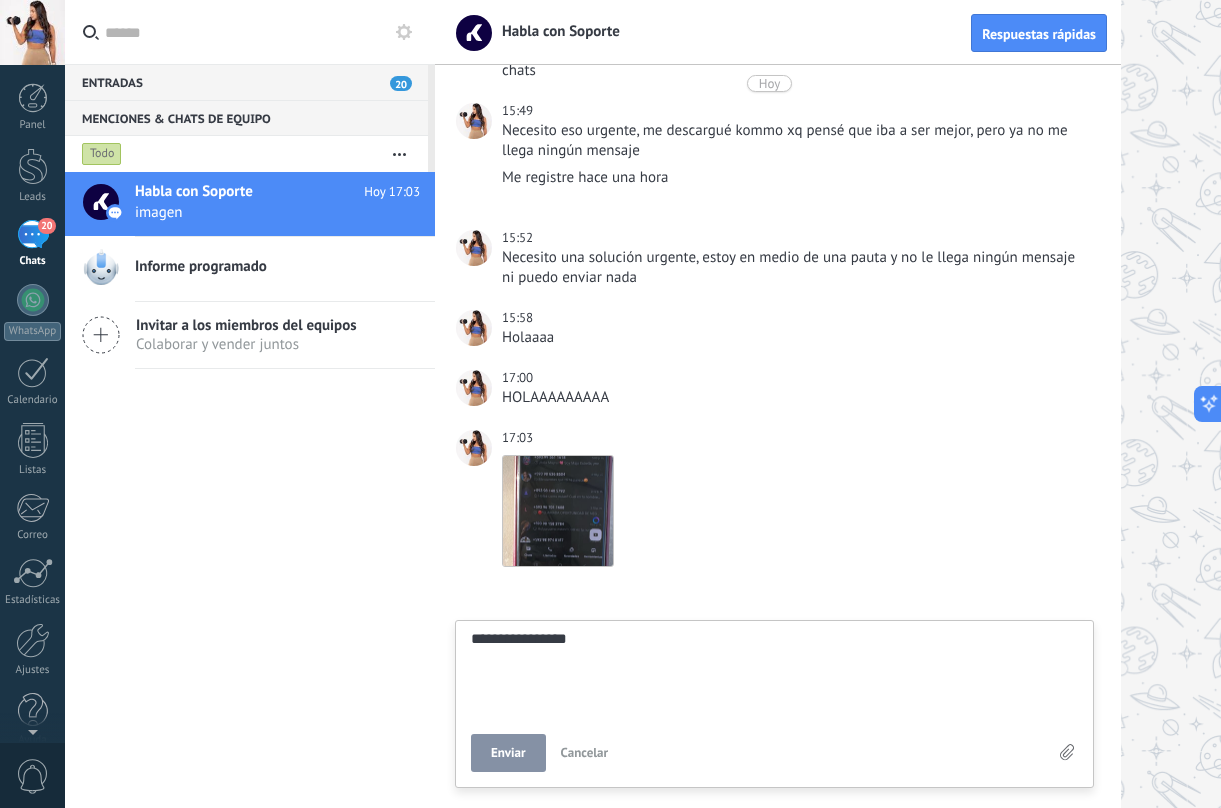 type on "**********" 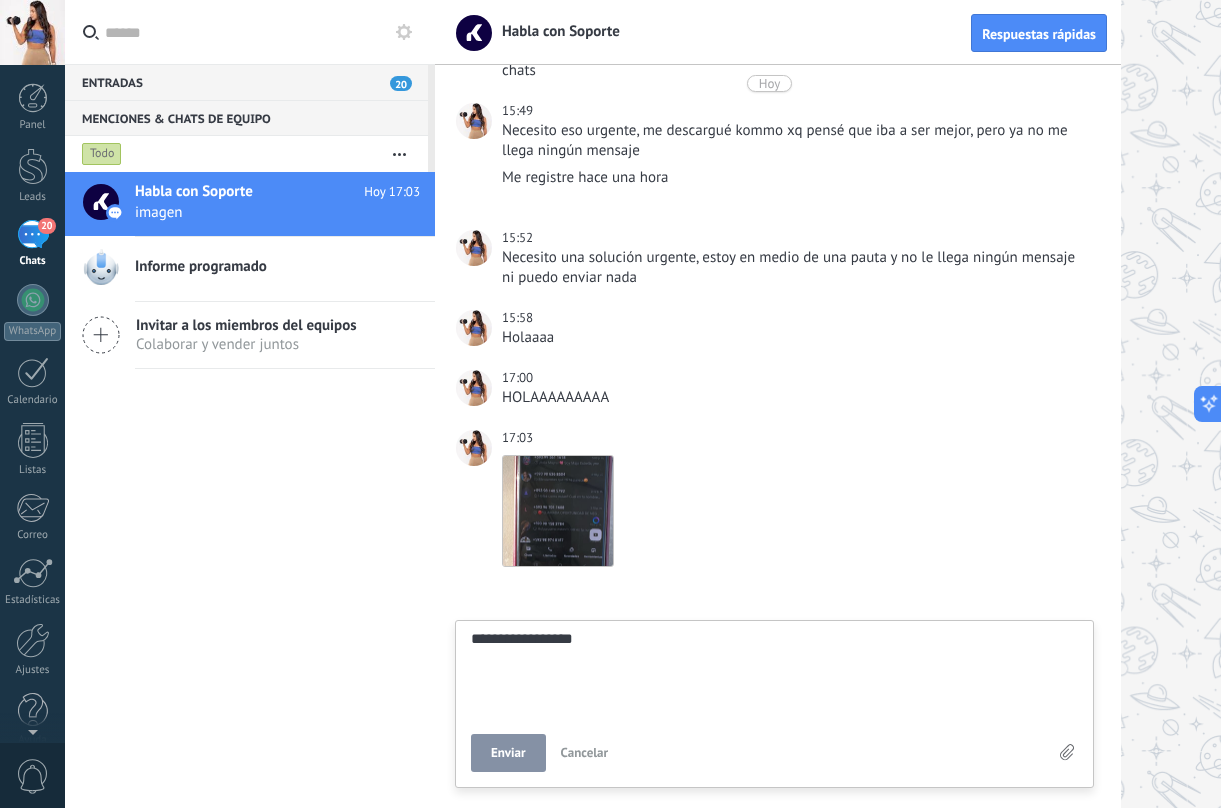 type on "**********" 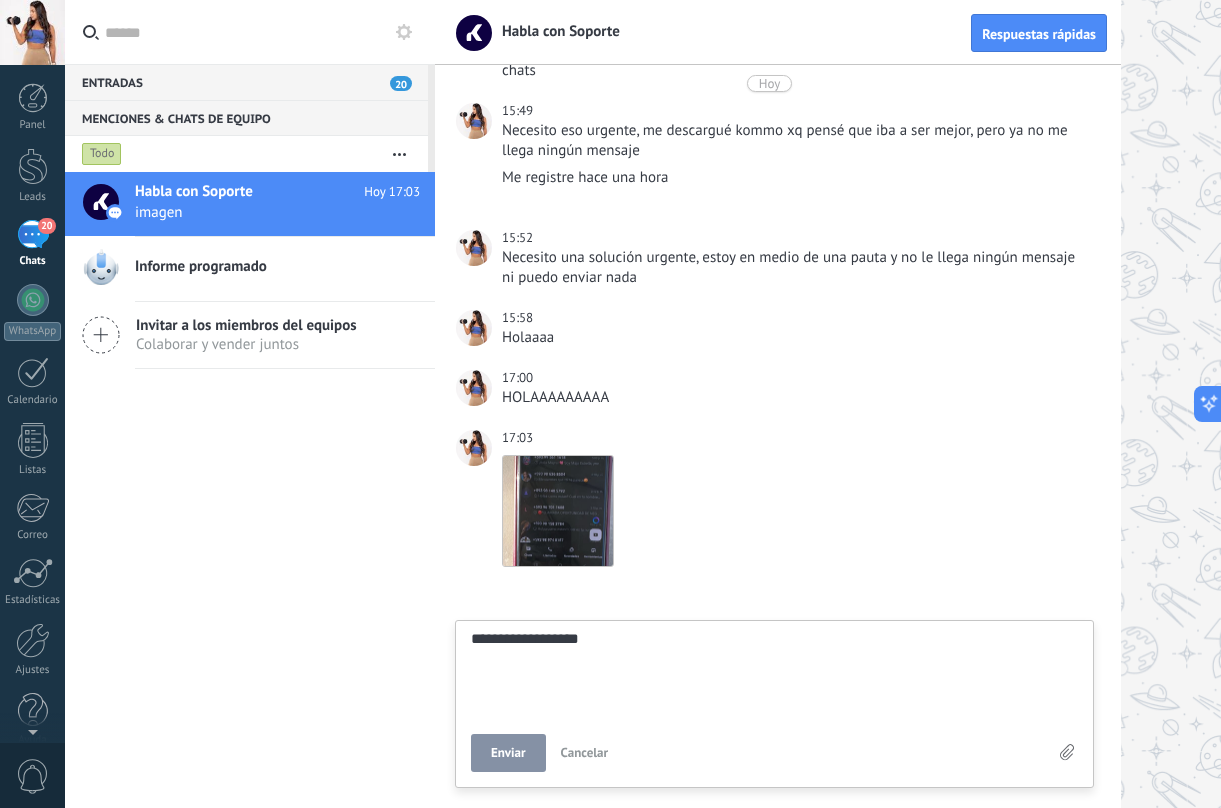 type on "**********" 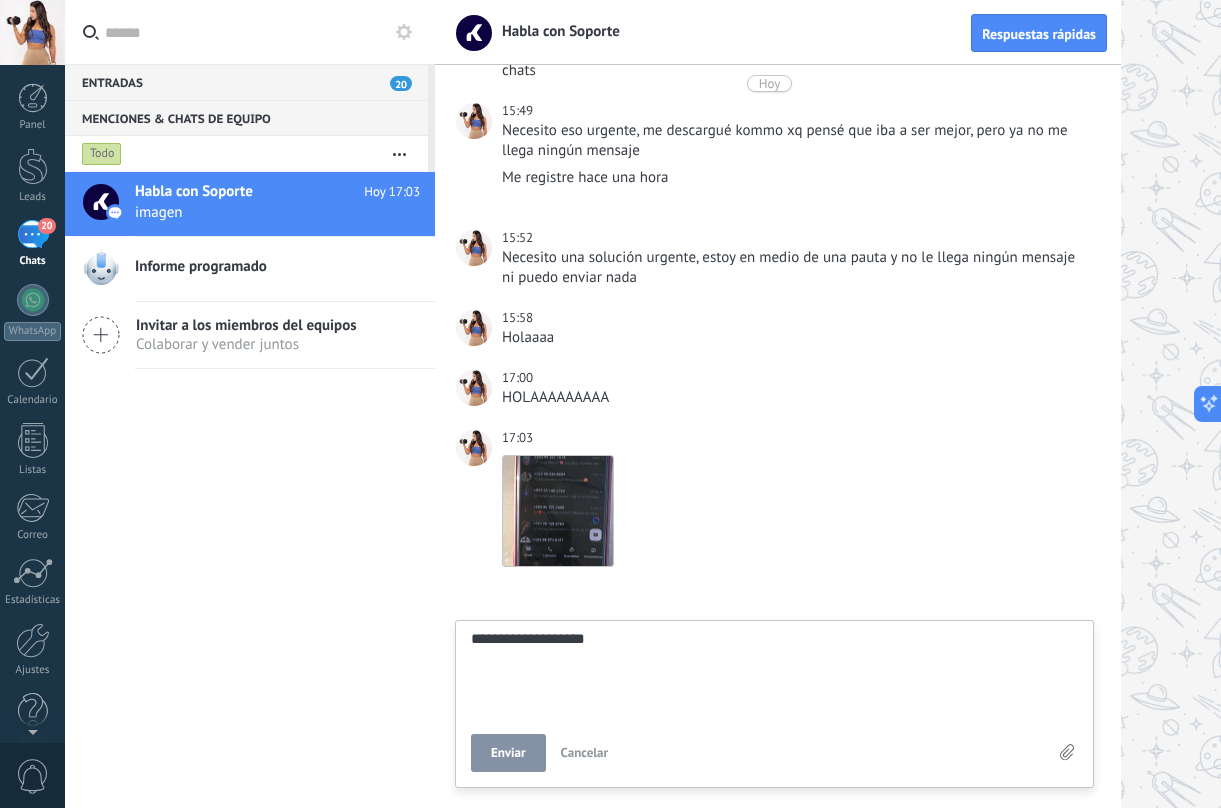 scroll, scrollTop: 19, scrollLeft: 0, axis: vertical 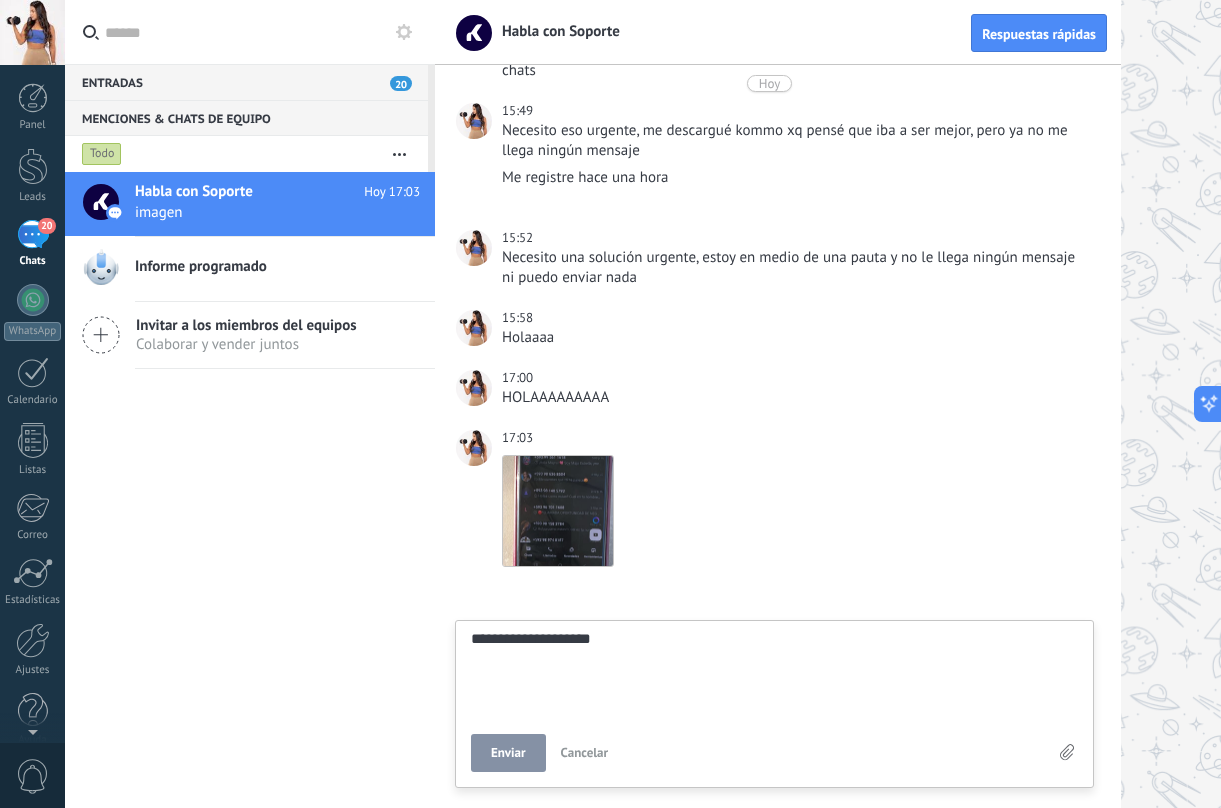 type on "**********" 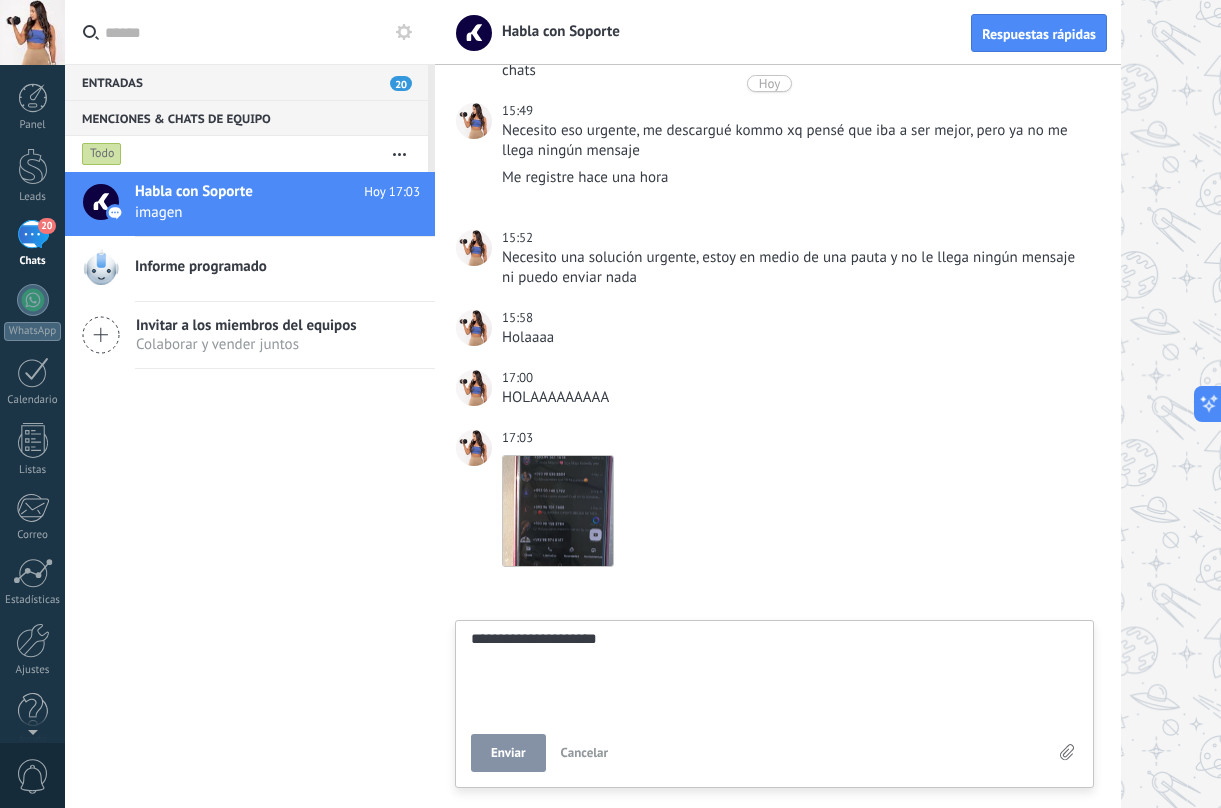 type on "**********" 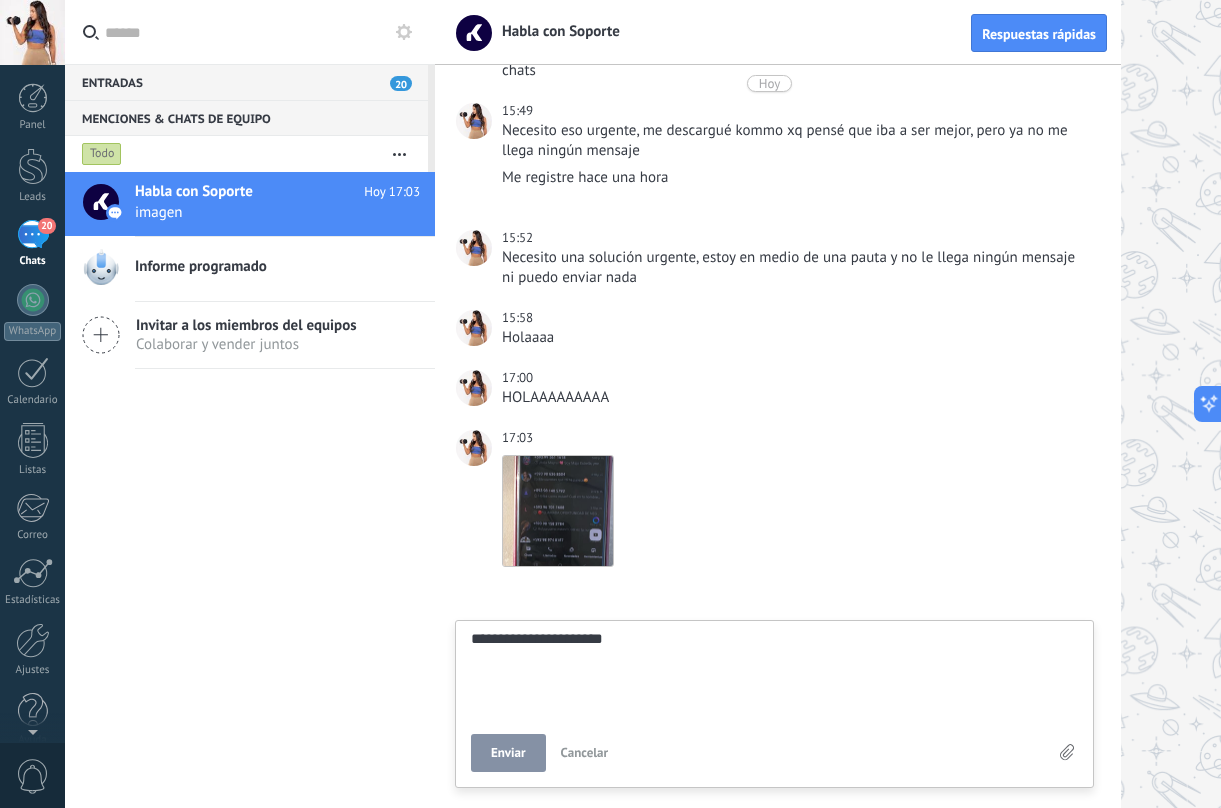 scroll, scrollTop: 19, scrollLeft: 0, axis: vertical 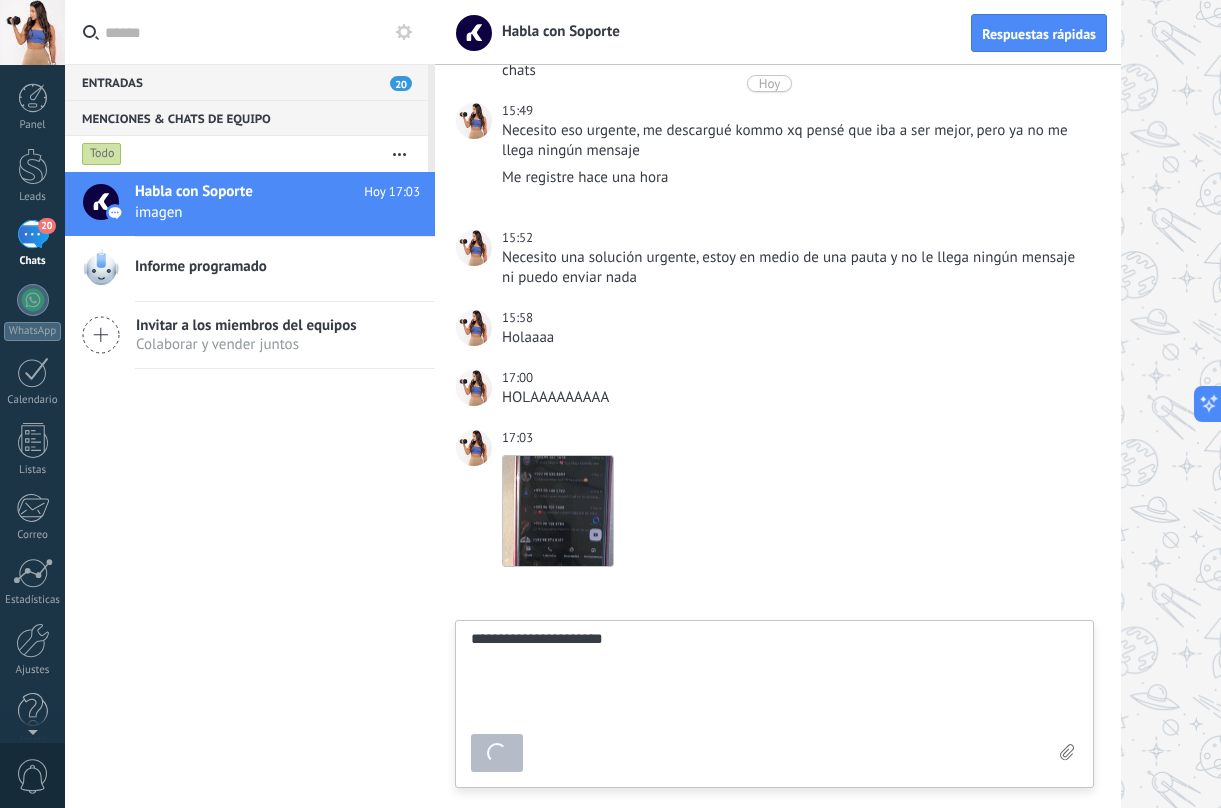 type on "*******" 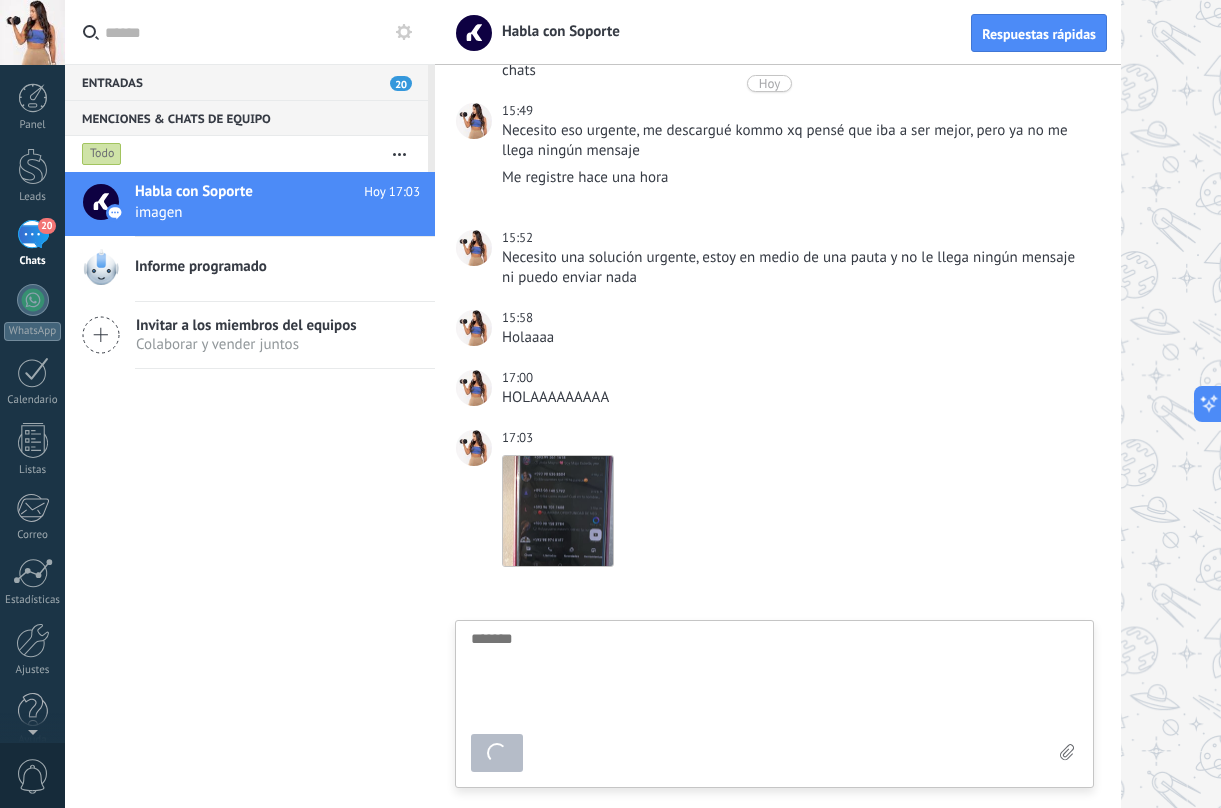 scroll, scrollTop: 774, scrollLeft: 0, axis: vertical 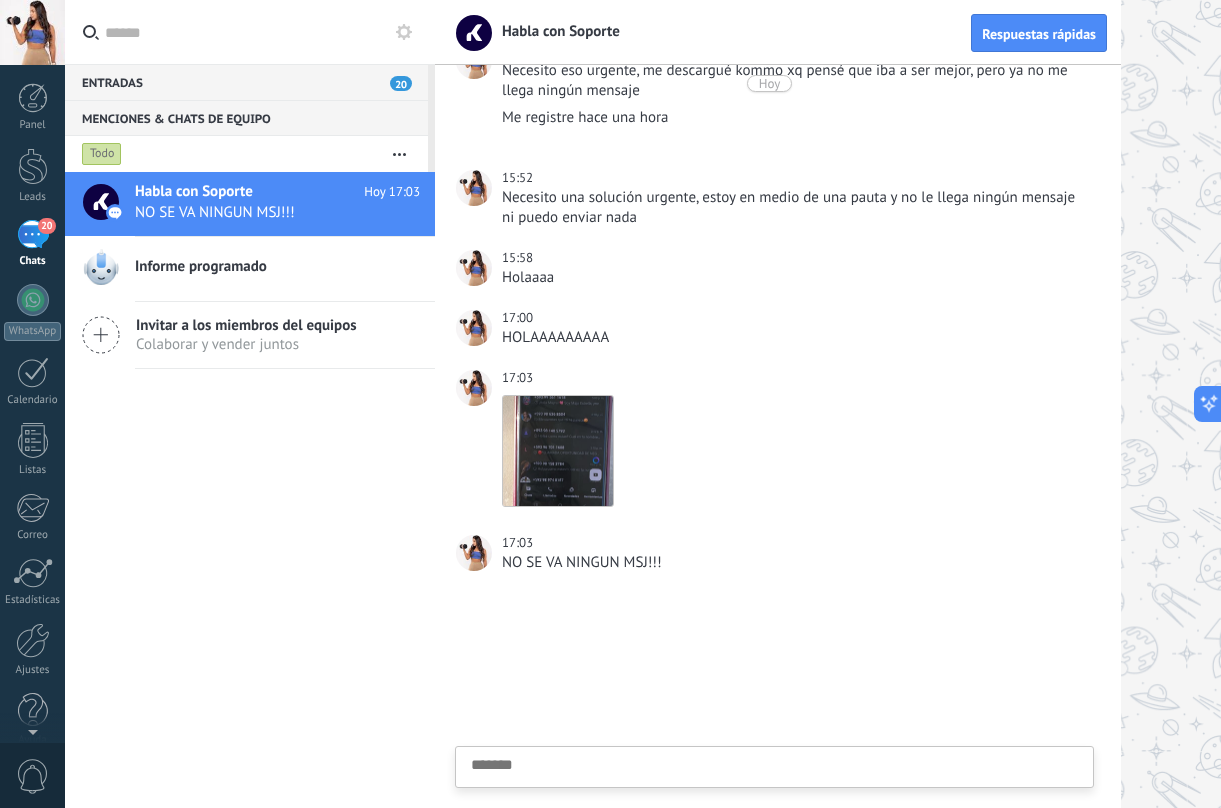 type on "*" 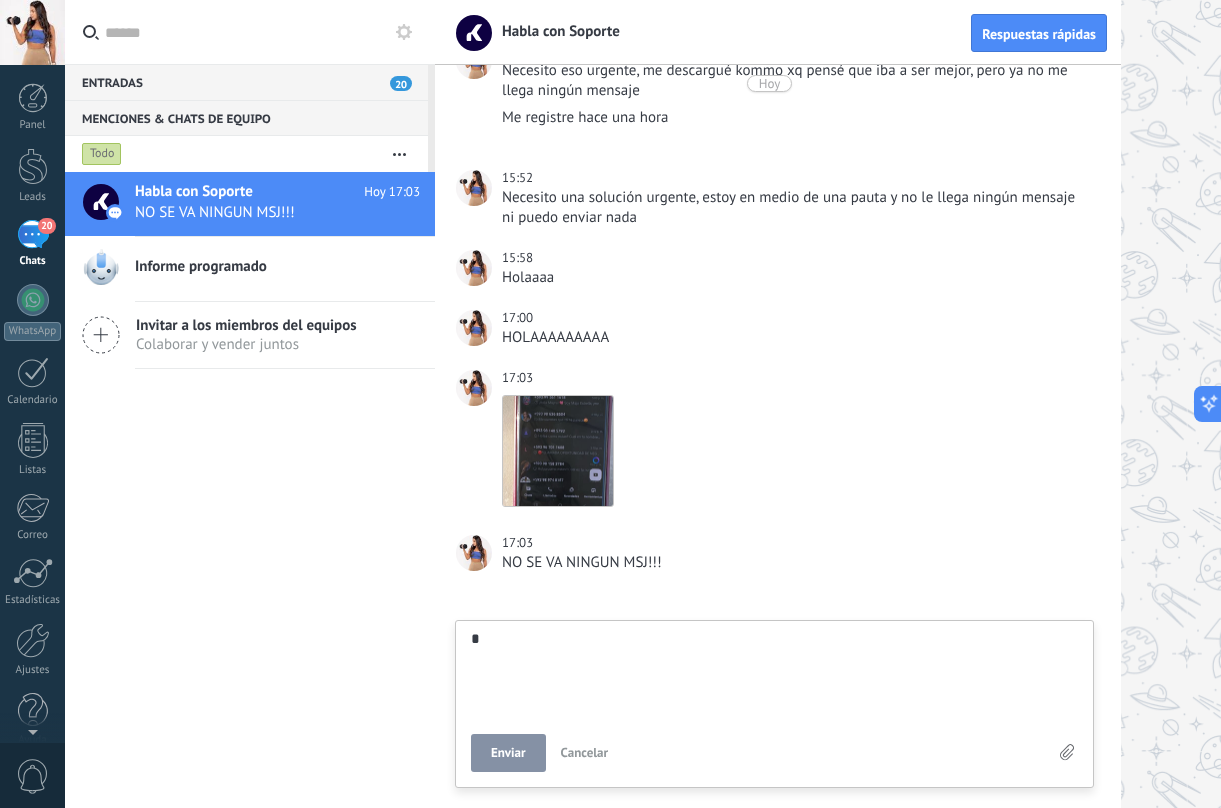 type on "**" 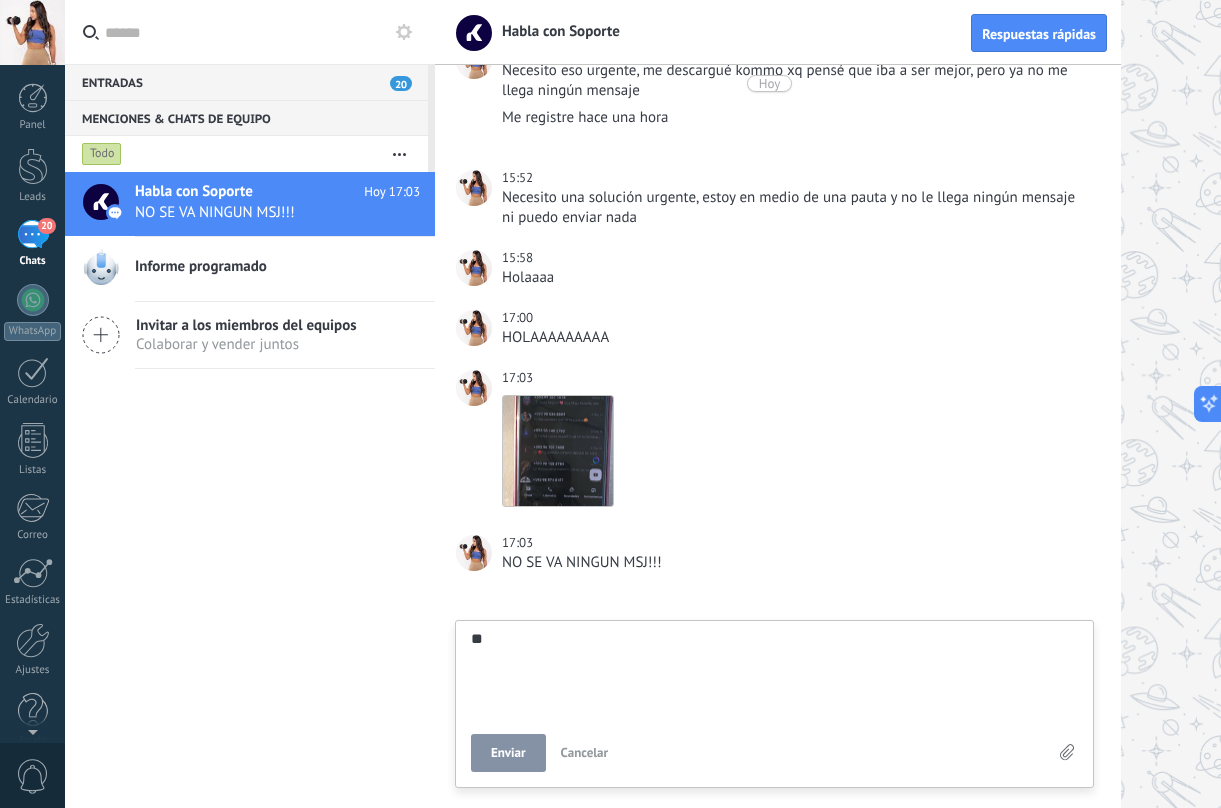 scroll, scrollTop: 19, scrollLeft: 0, axis: vertical 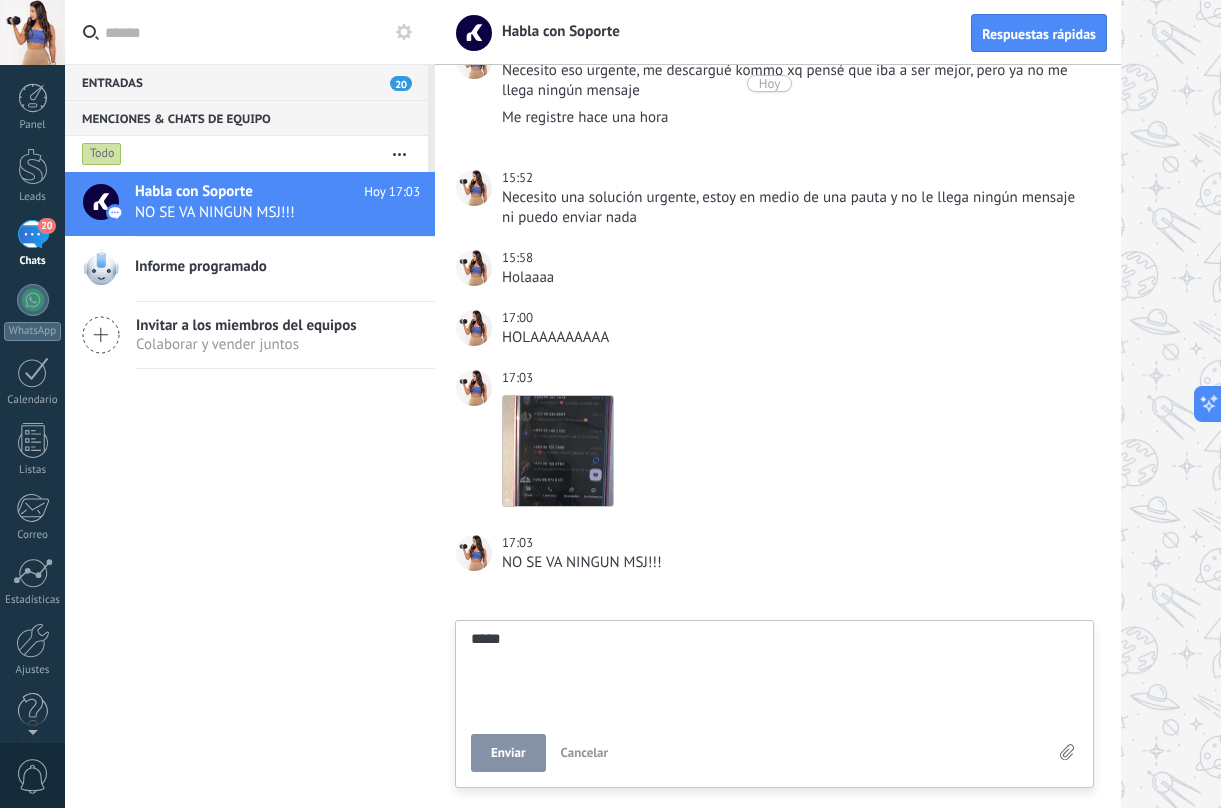 type on "******" 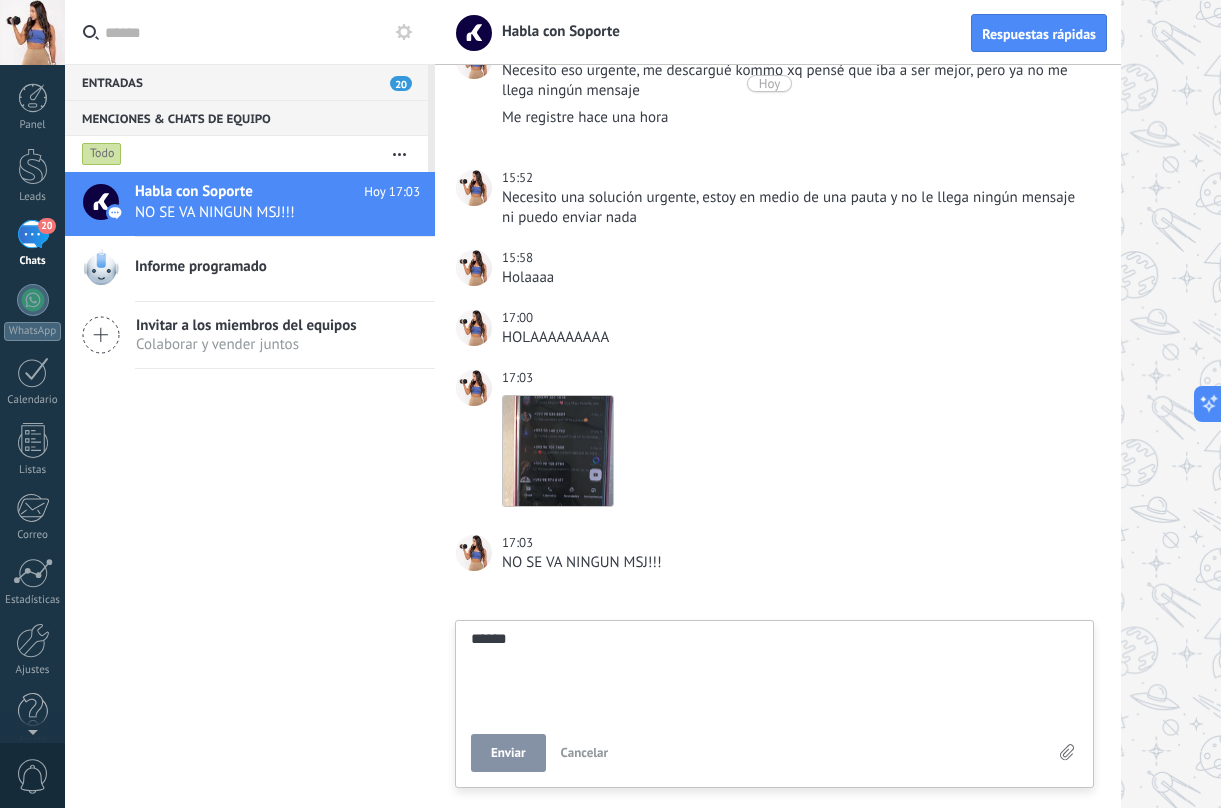 type on "*******" 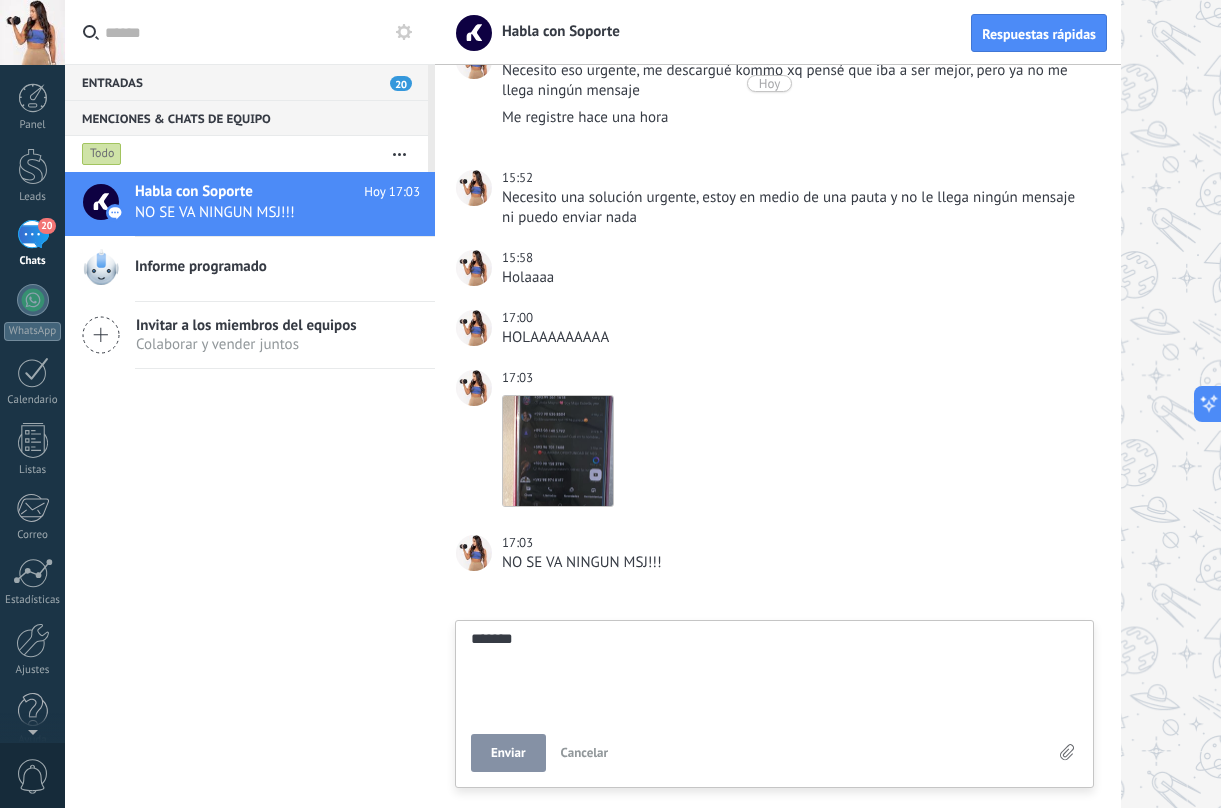type on "********" 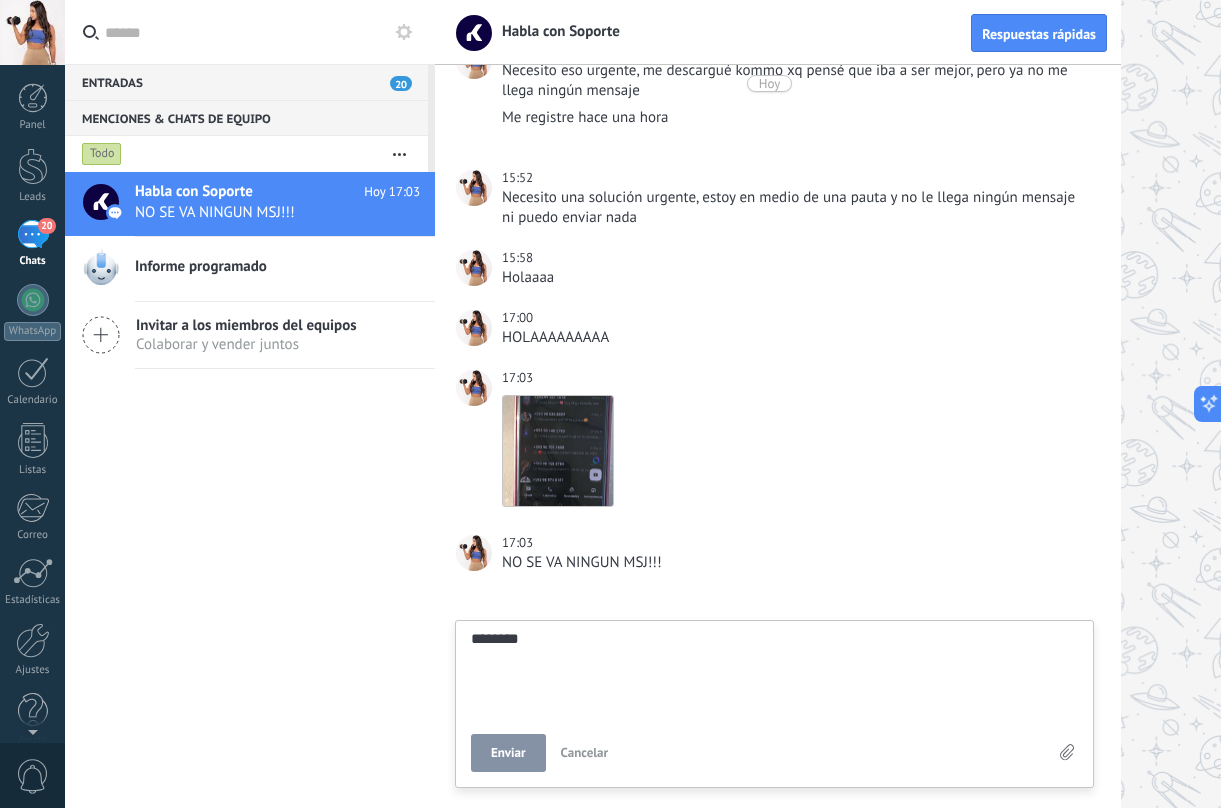 type on "*********" 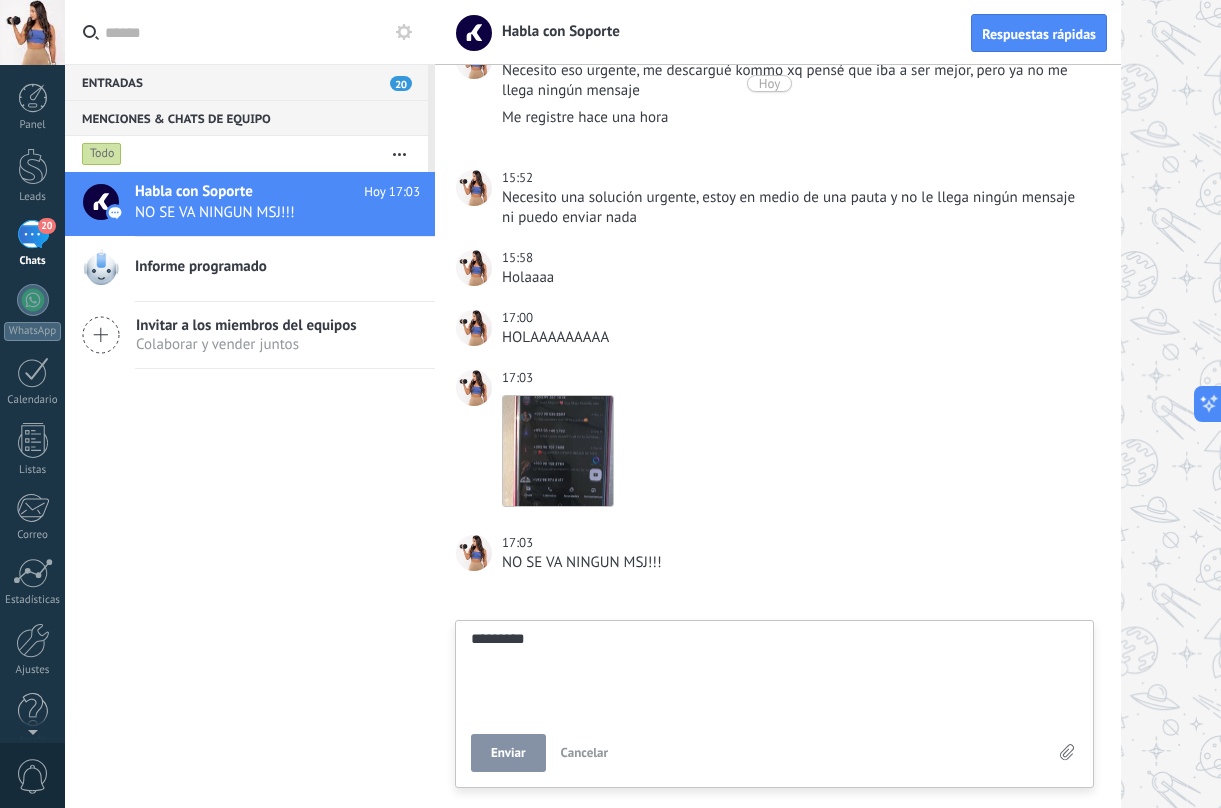 type on "*********" 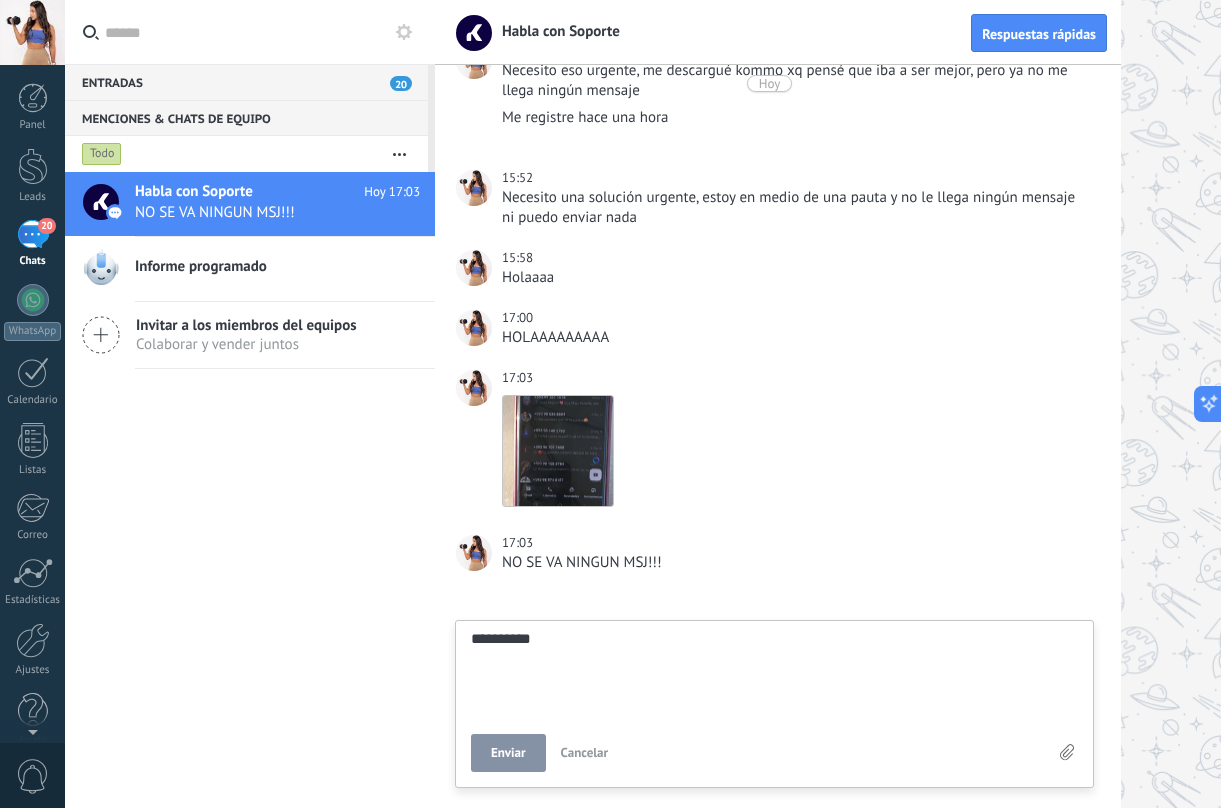 type on "**********" 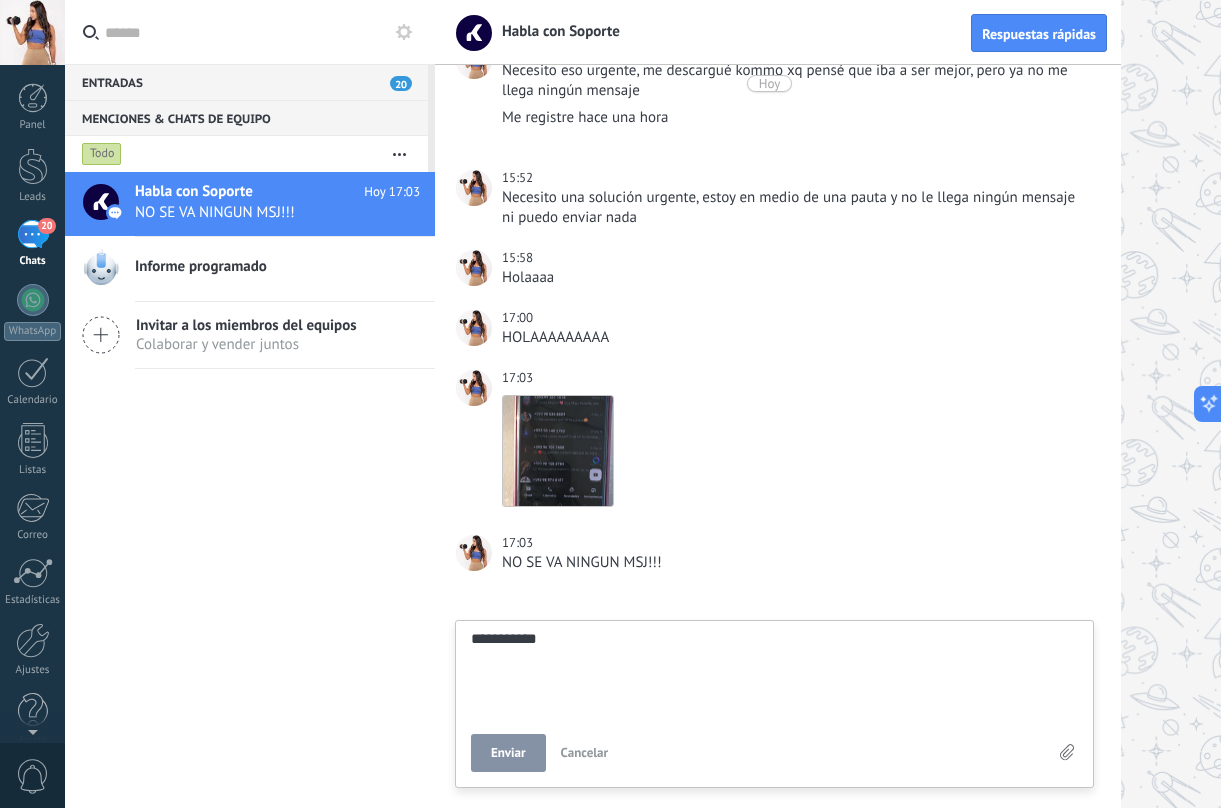 type on "**********" 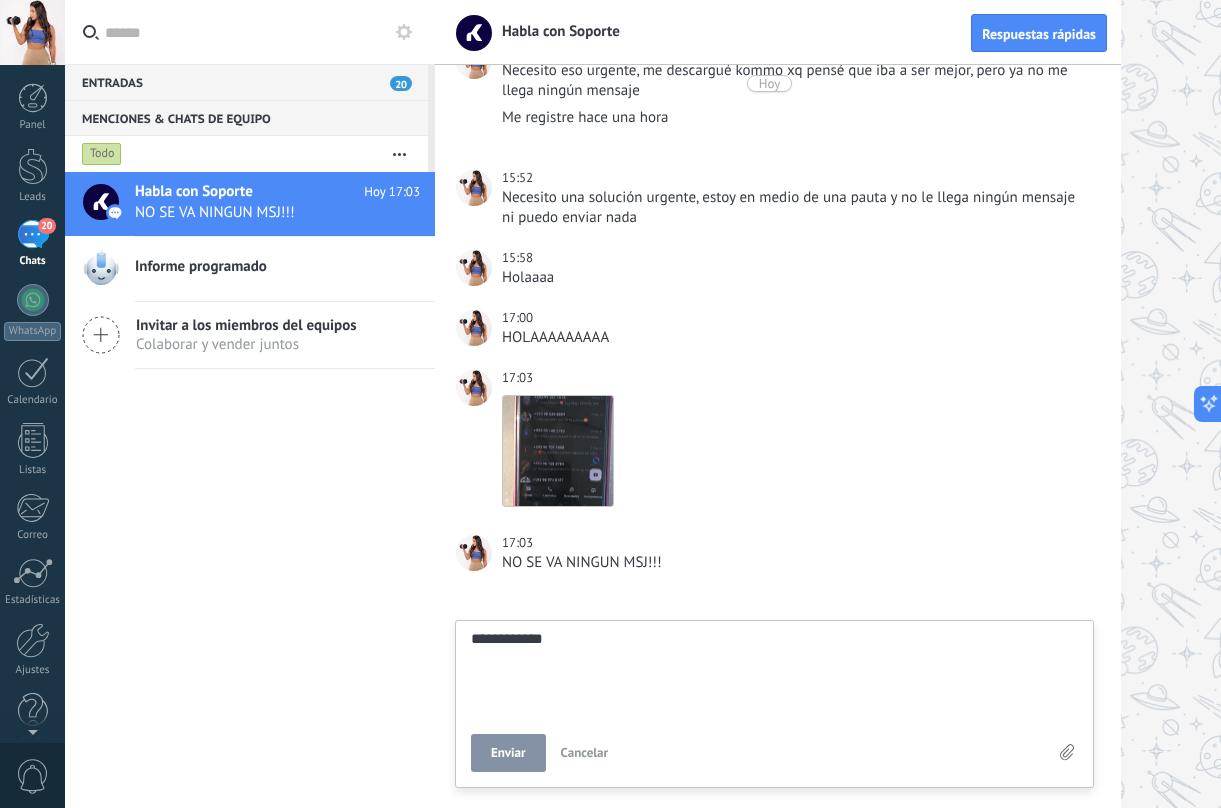type on "**********" 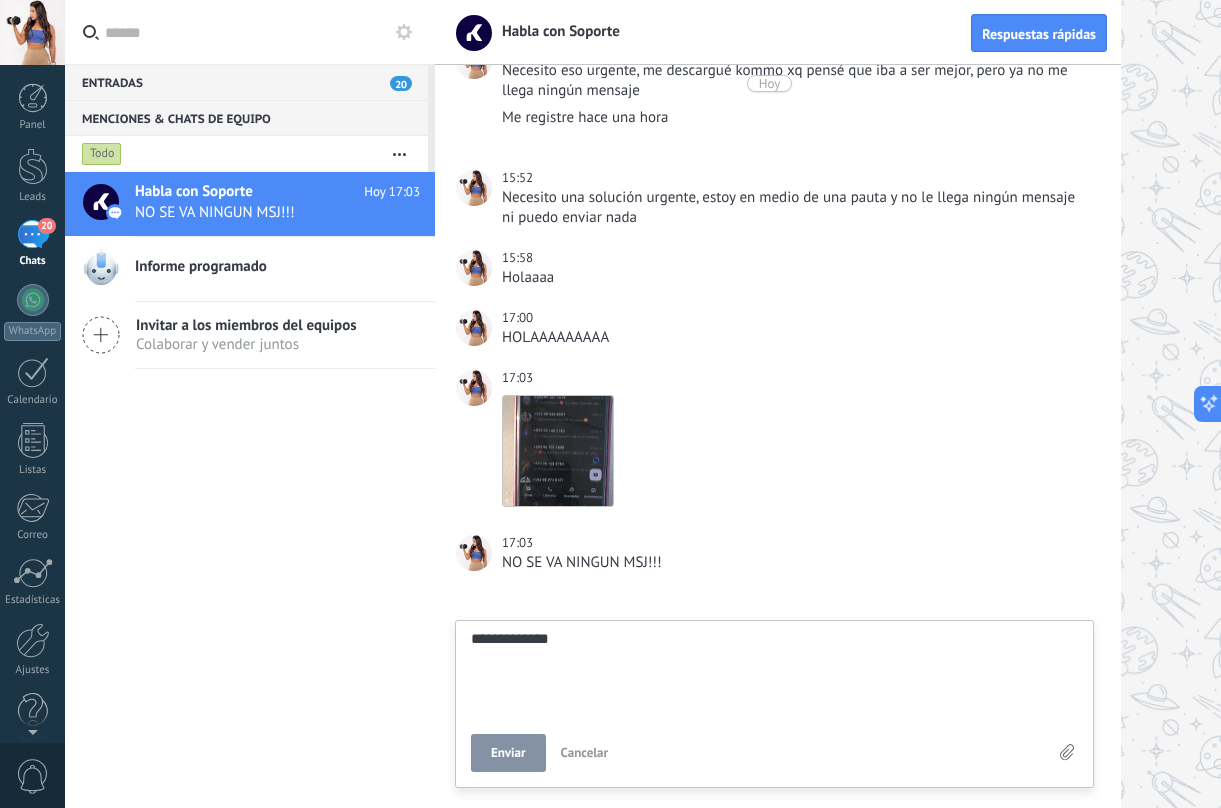 type on "**********" 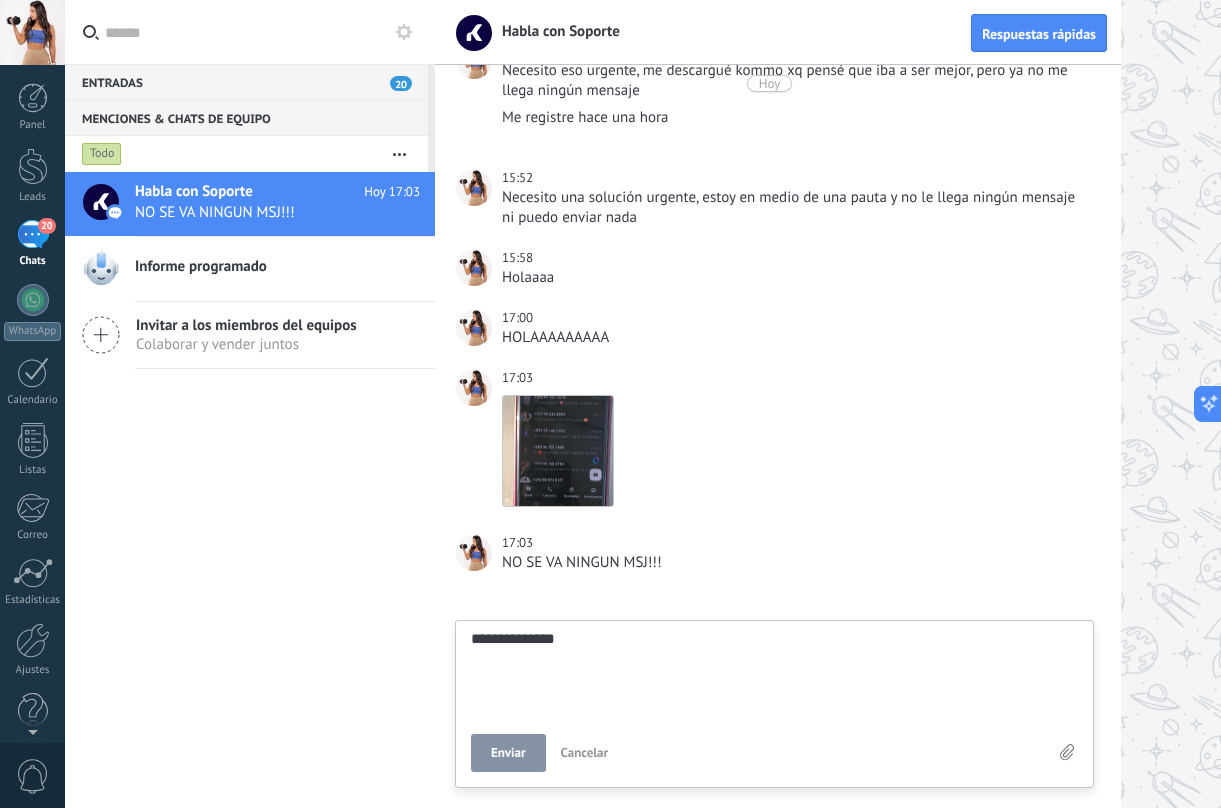 type on "**********" 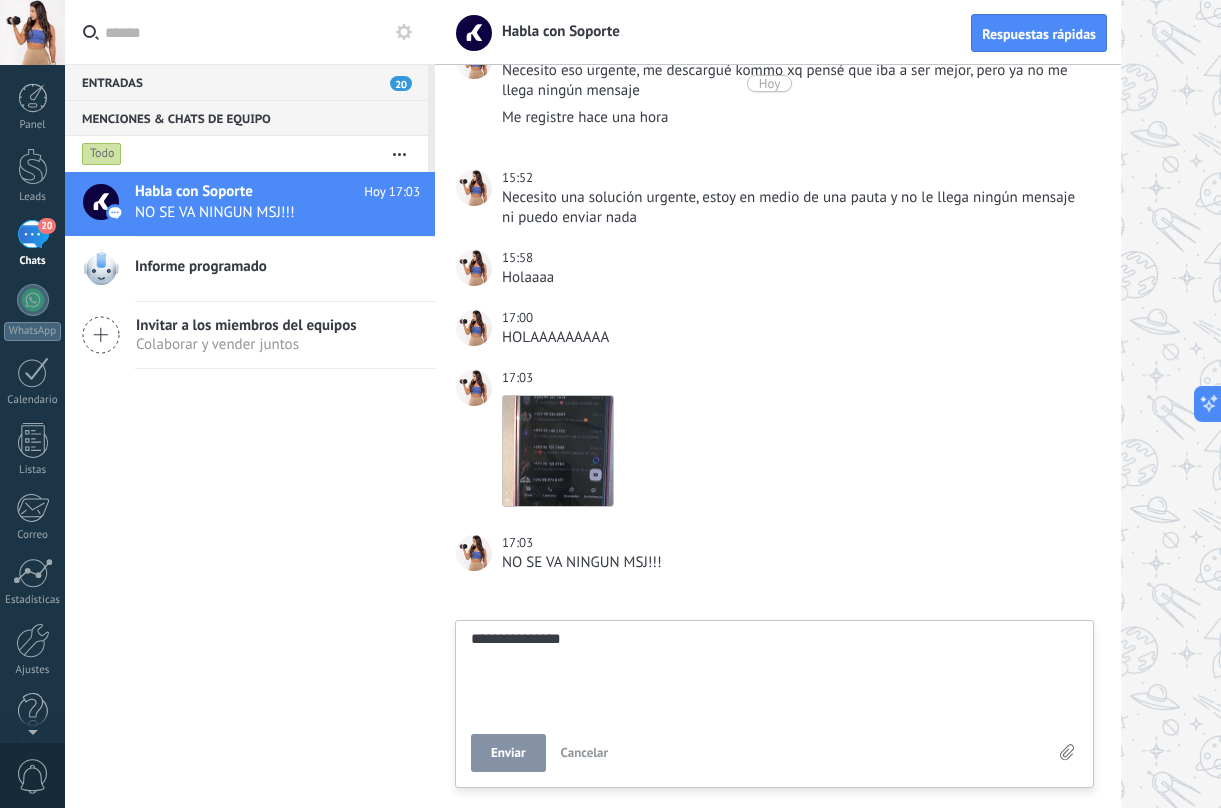 type on "**********" 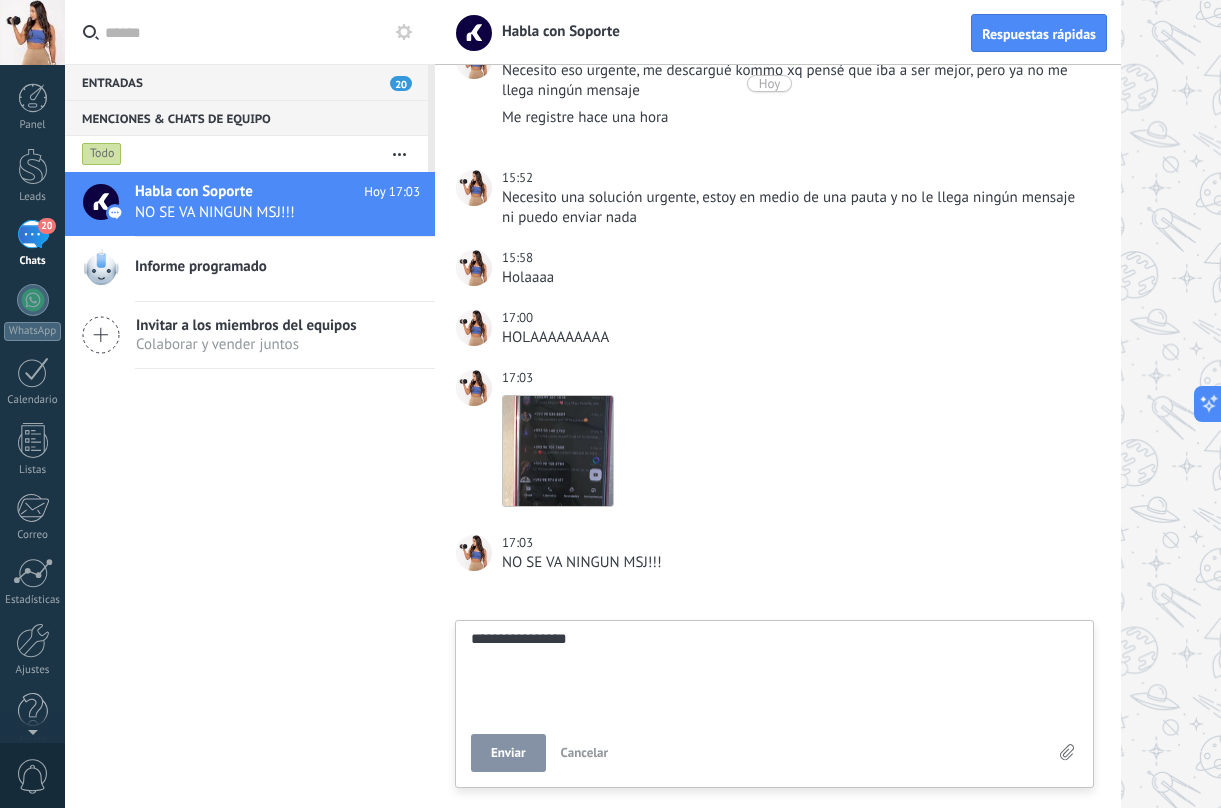 type on "**********" 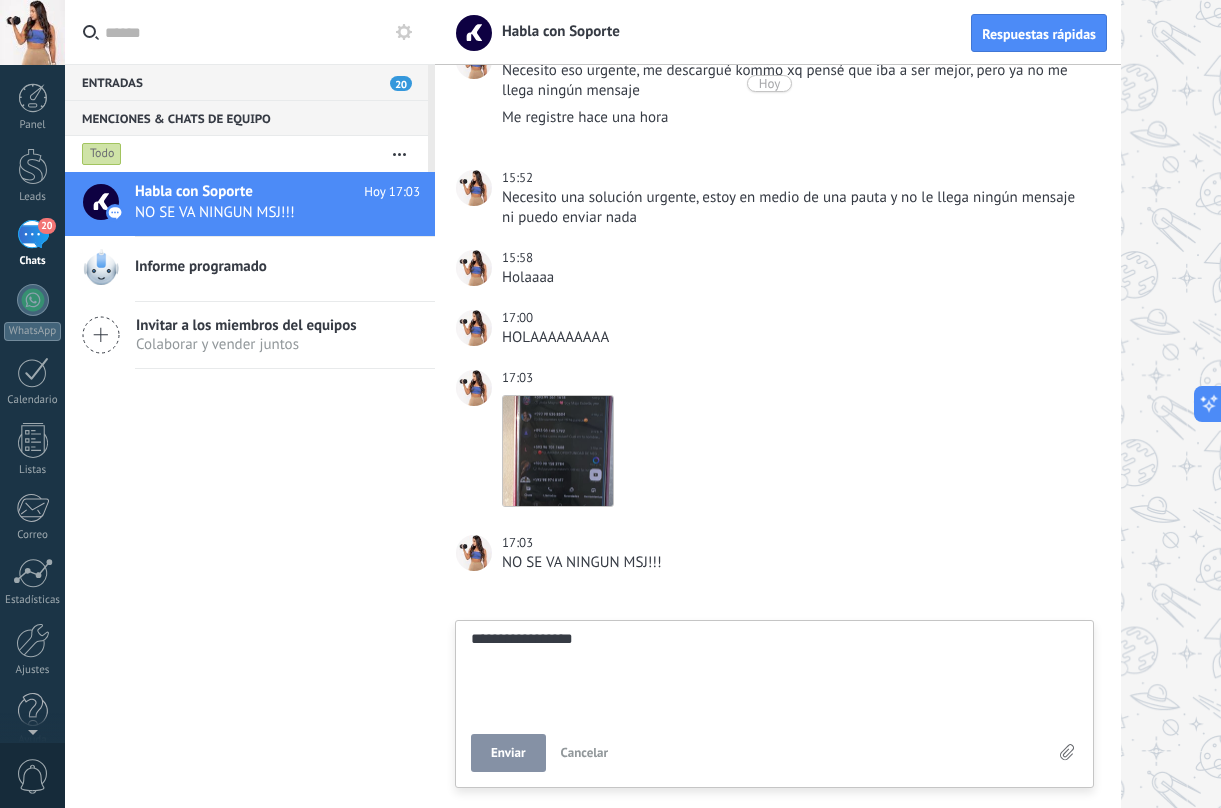 scroll, scrollTop: 19, scrollLeft: 0, axis: vertical 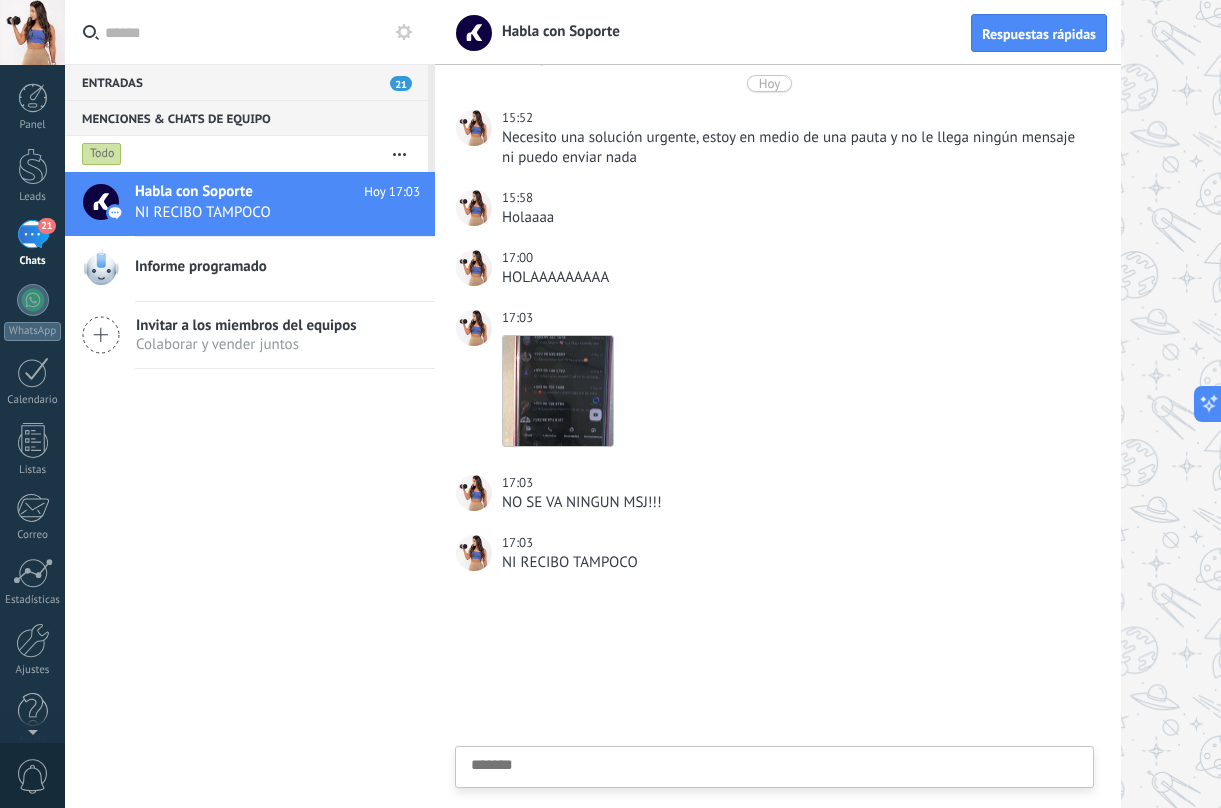 click on "21" at bounding box center (33, 234) 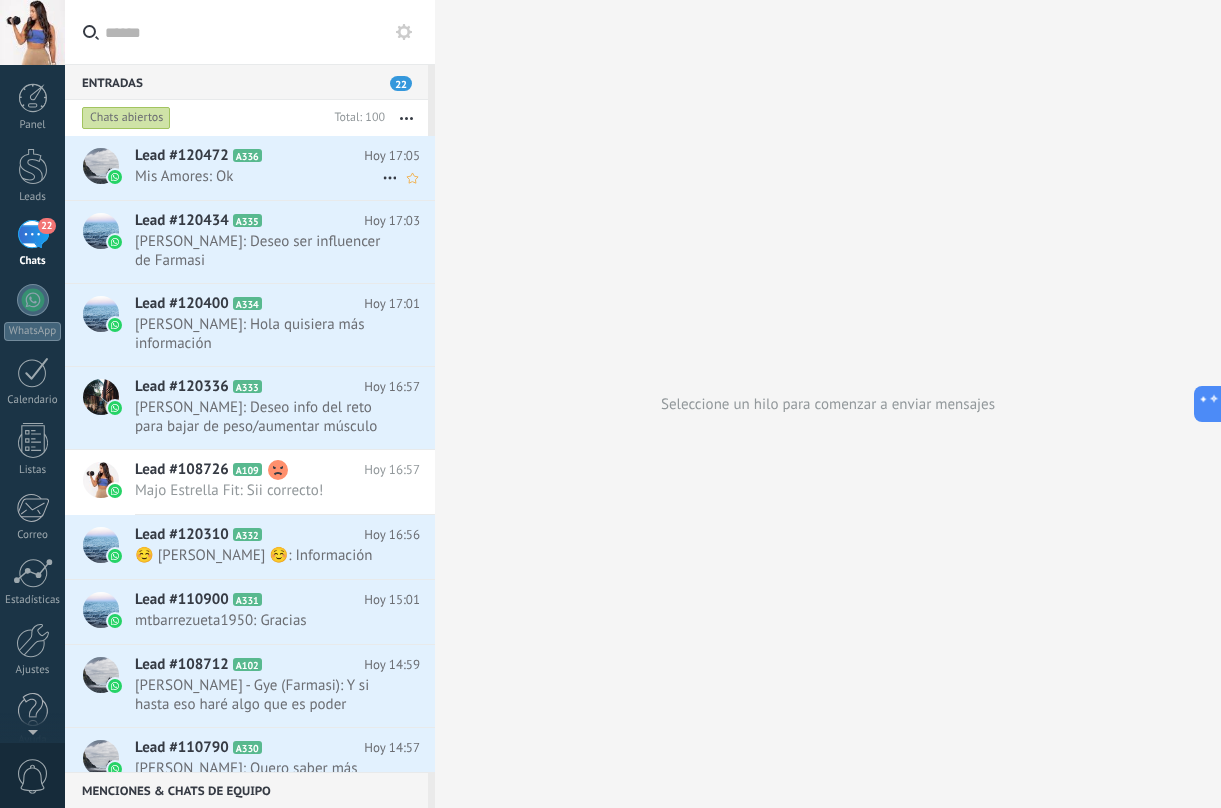 click on "Mis Amores: Ok" at bounding box center (258, 176) 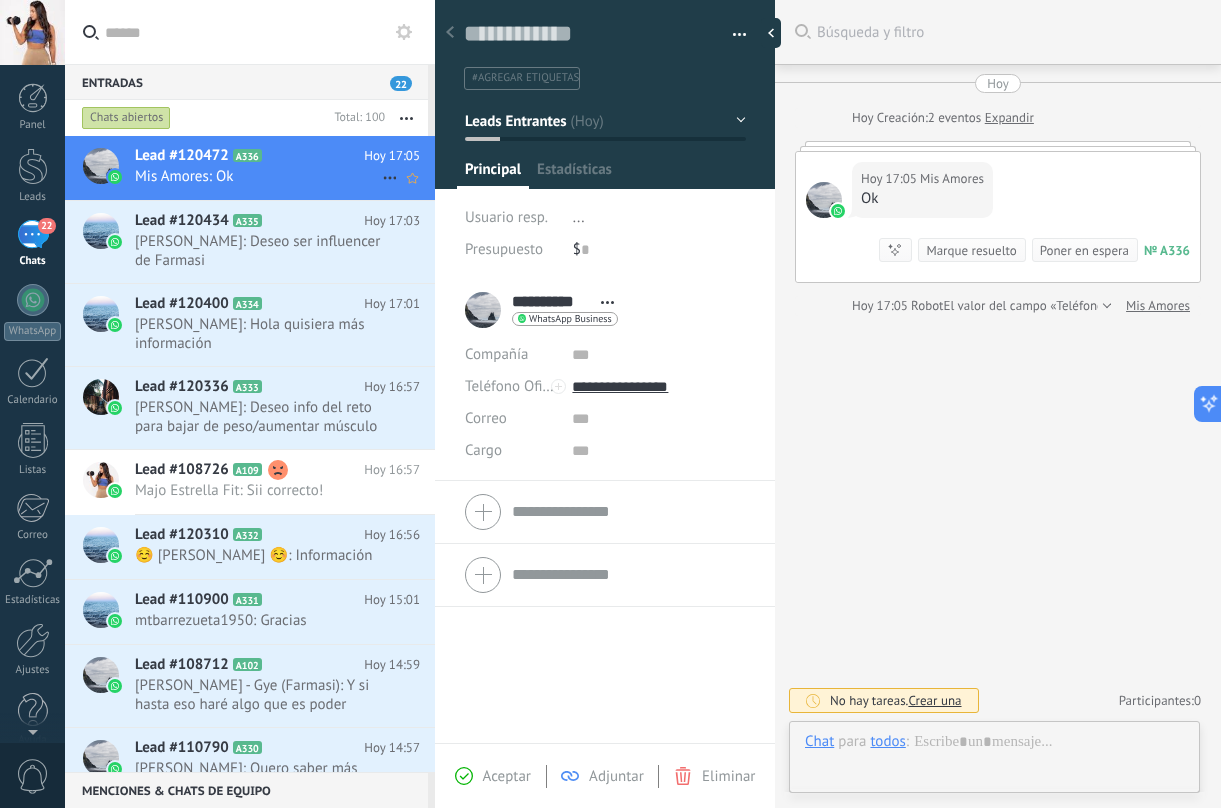 scroll, scrollTop: 30, scrollLeft: 0, axis: vertical 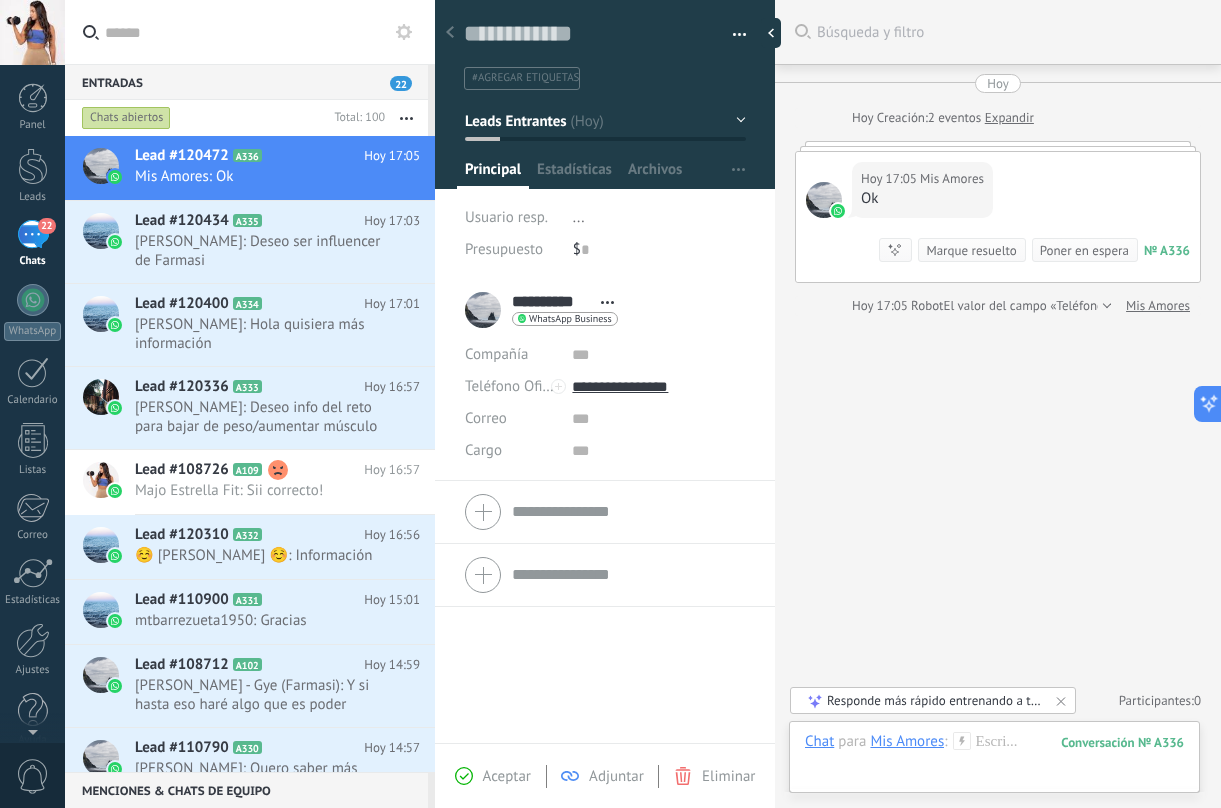 click at bounding box center [998, 146] 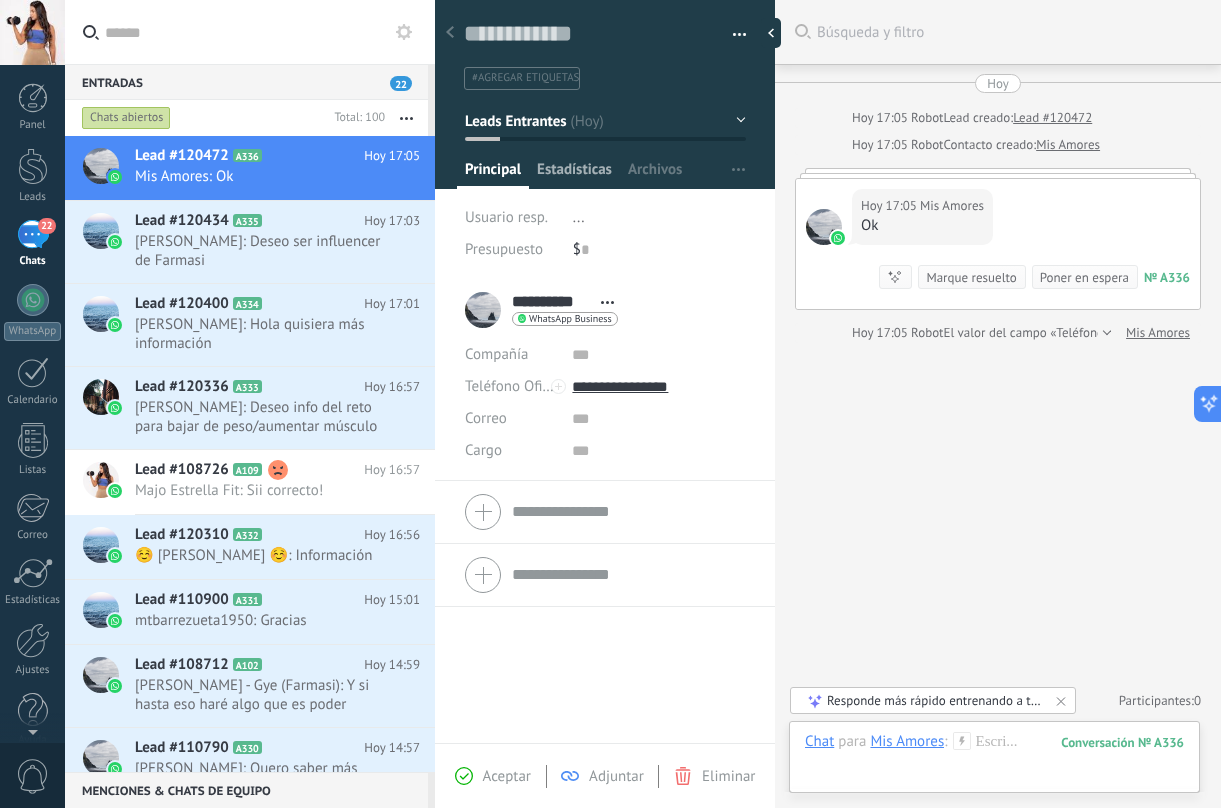 click on "Estadísticas" at bounding box center (574, 174) 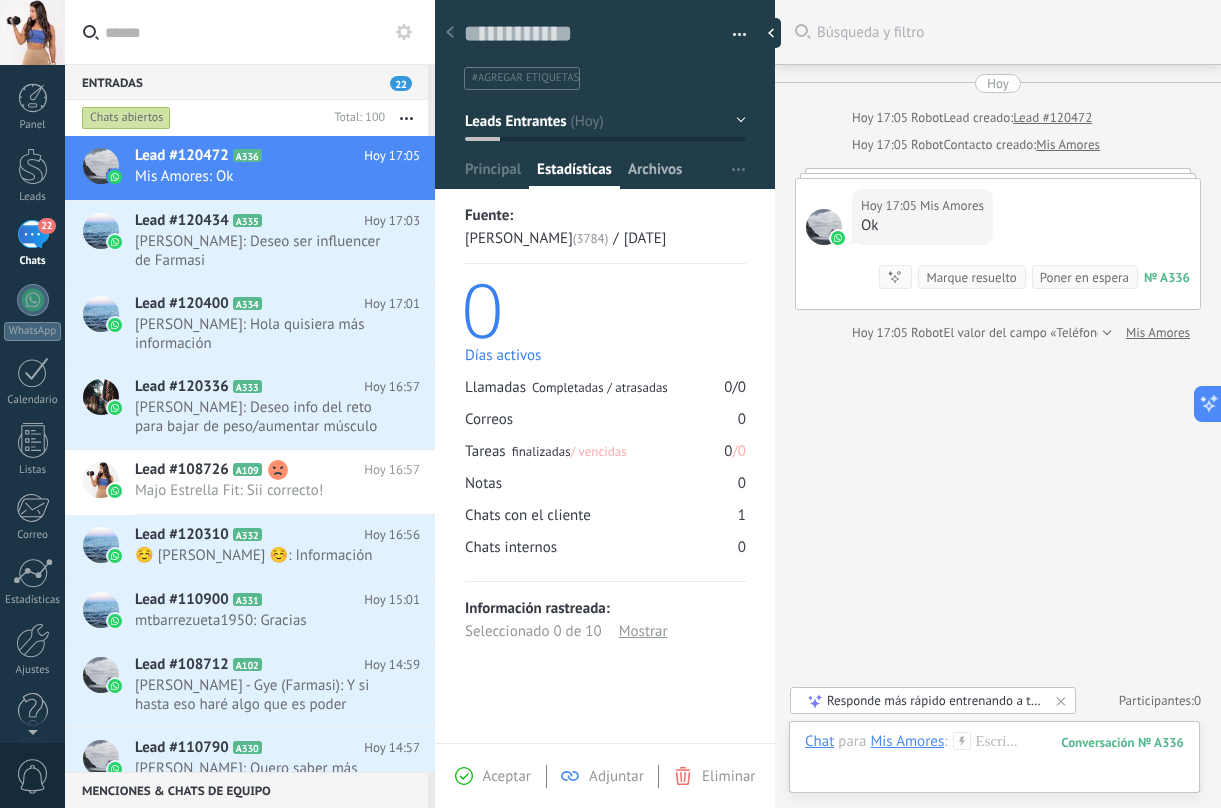 click on "Archivos" at bounding box center (655, 174) 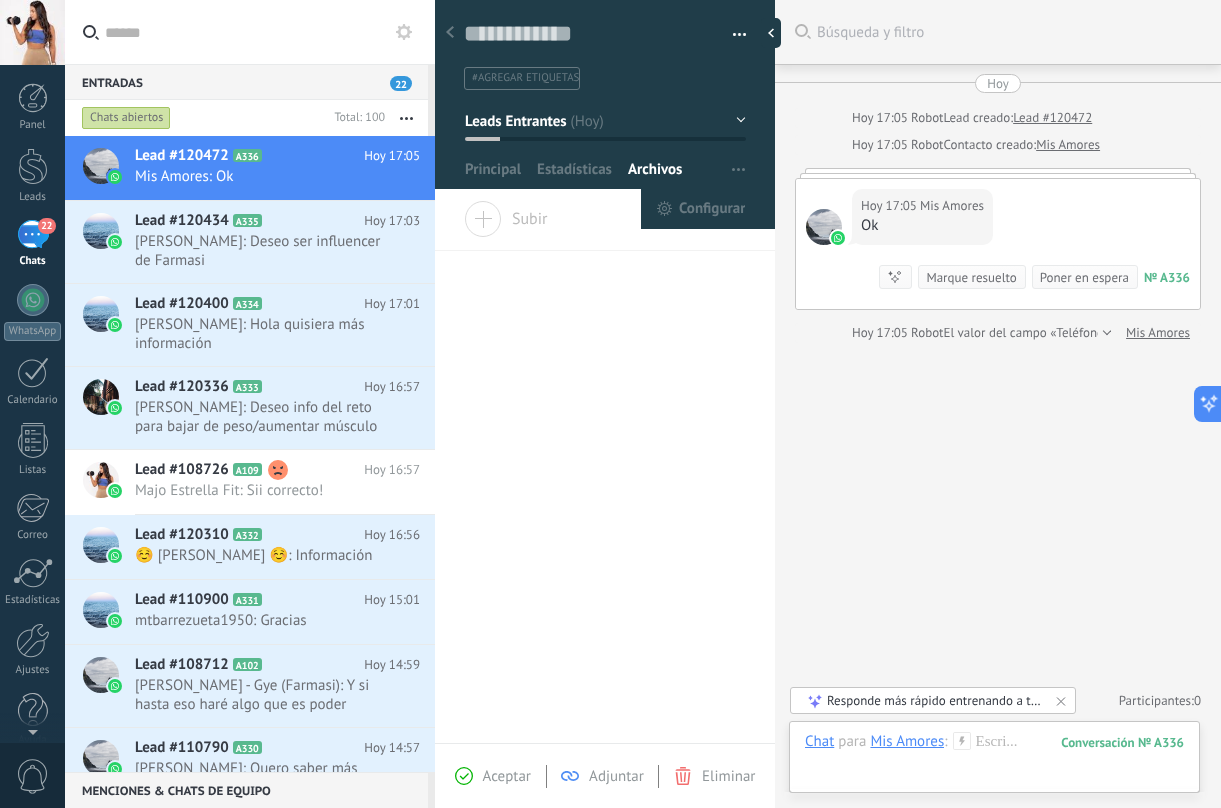 click at bounding box center [738, 170] 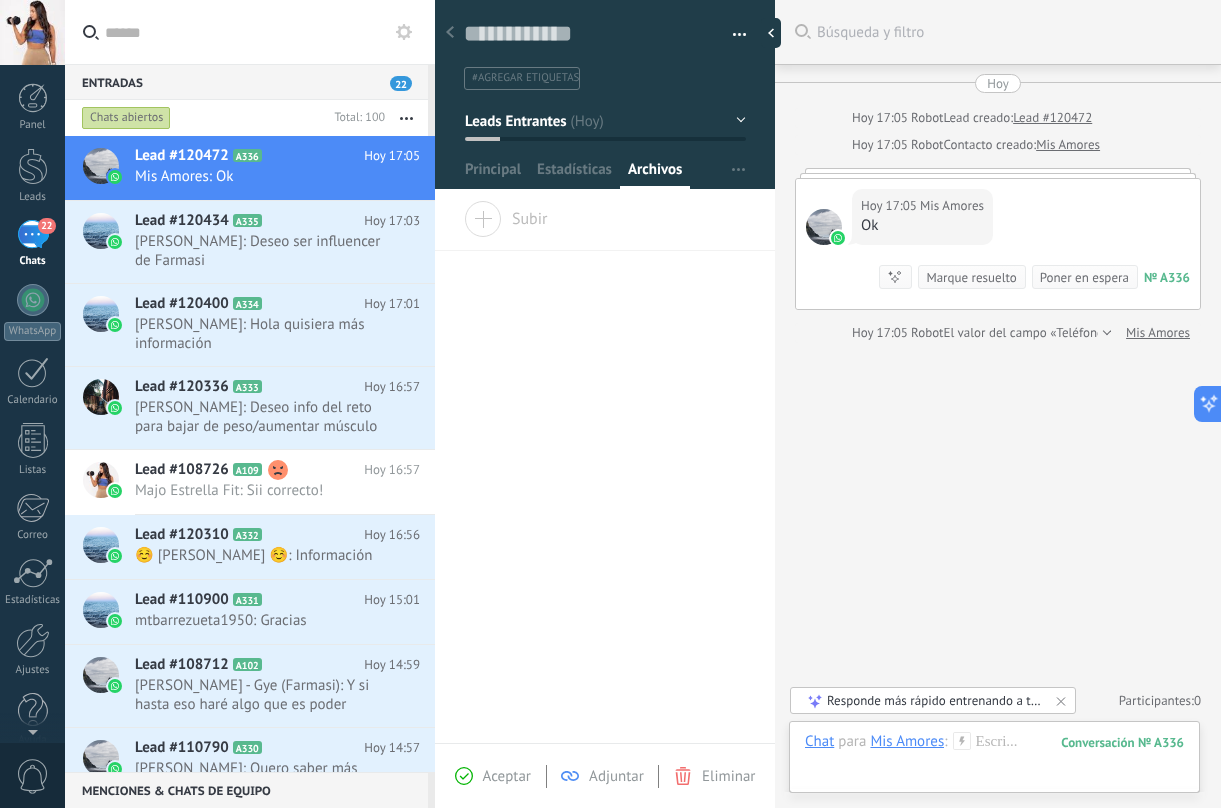 click on "Leads Entrantes" at bounding box center (605, 121) 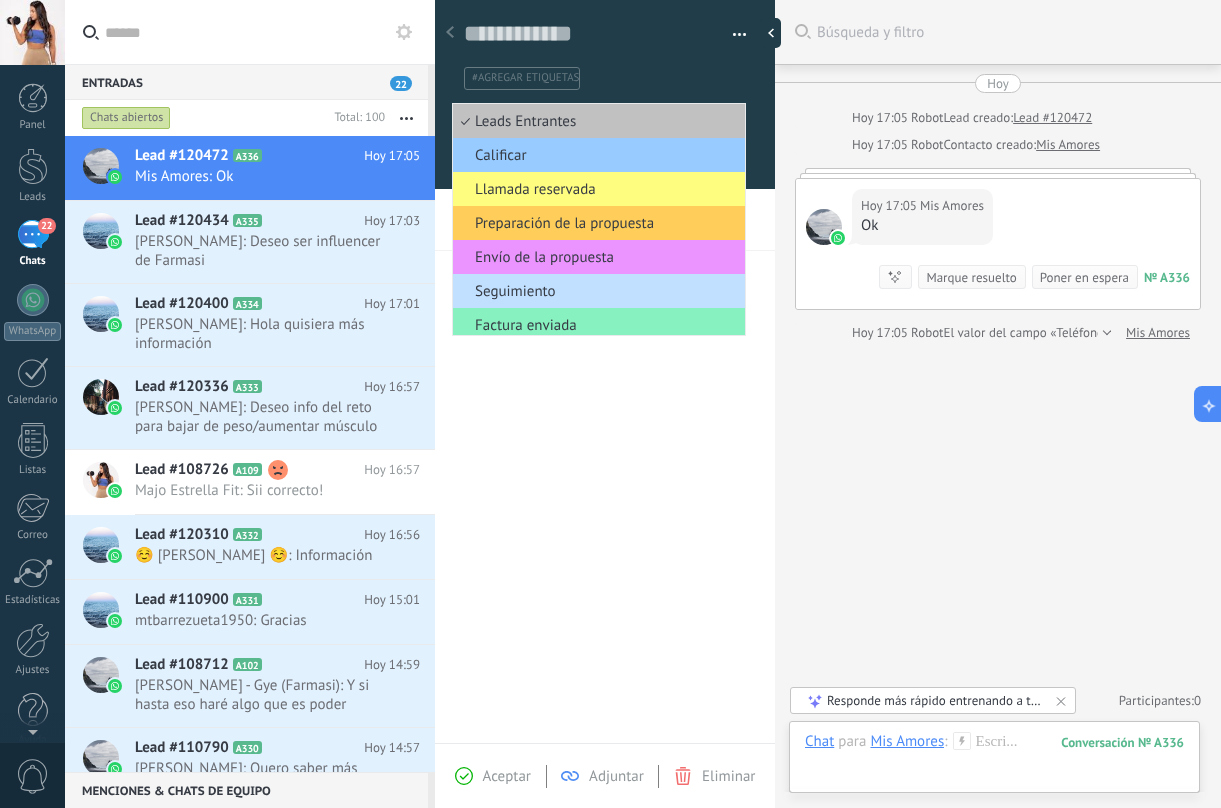 click on "#agregar etiquetas" at bounding box center [601, 78] 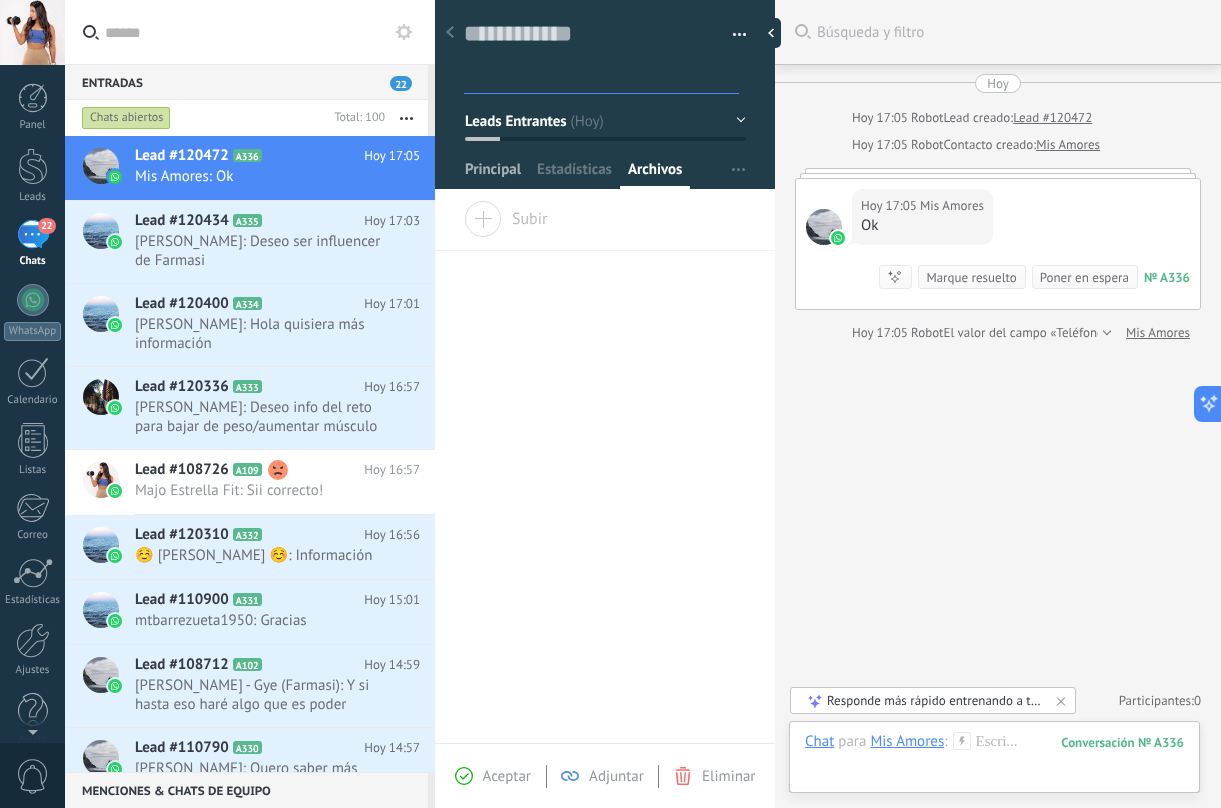 click on "Principal" at bounding box center (493, 174) 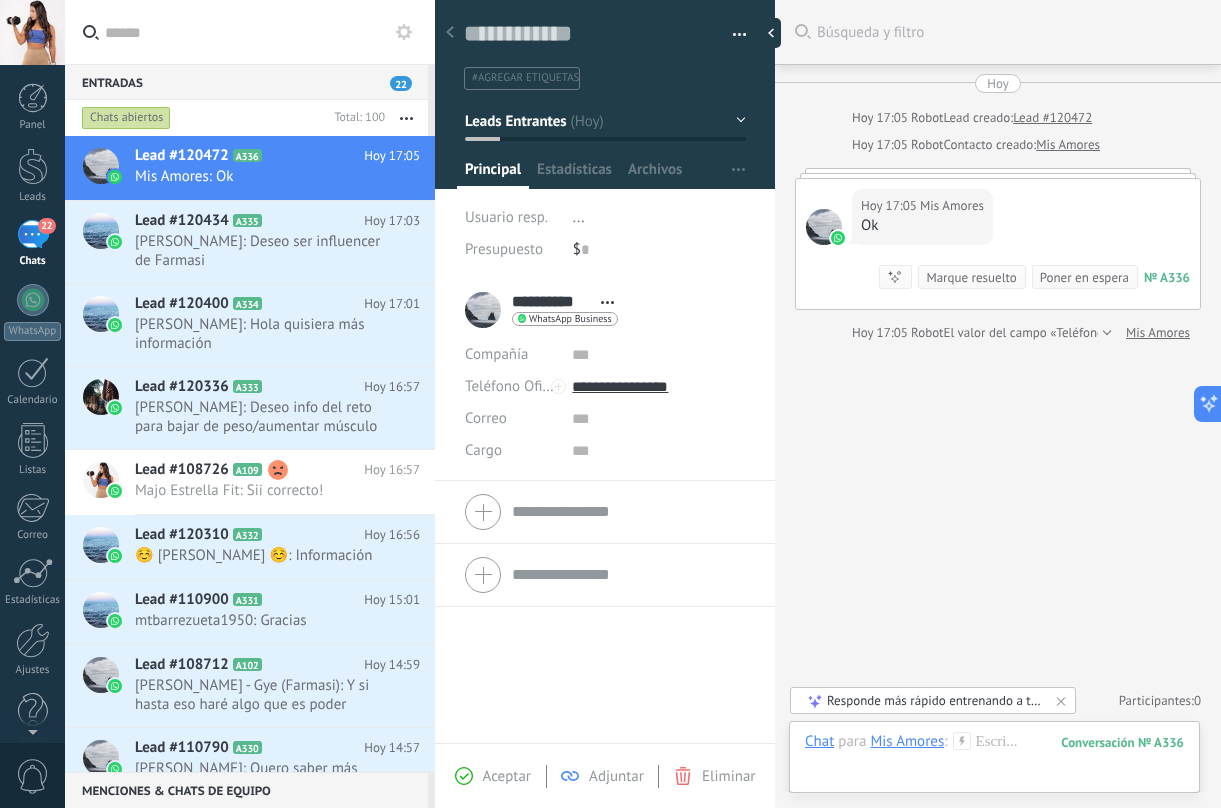 click on "Aceptar" at bounding box center (507, 776) 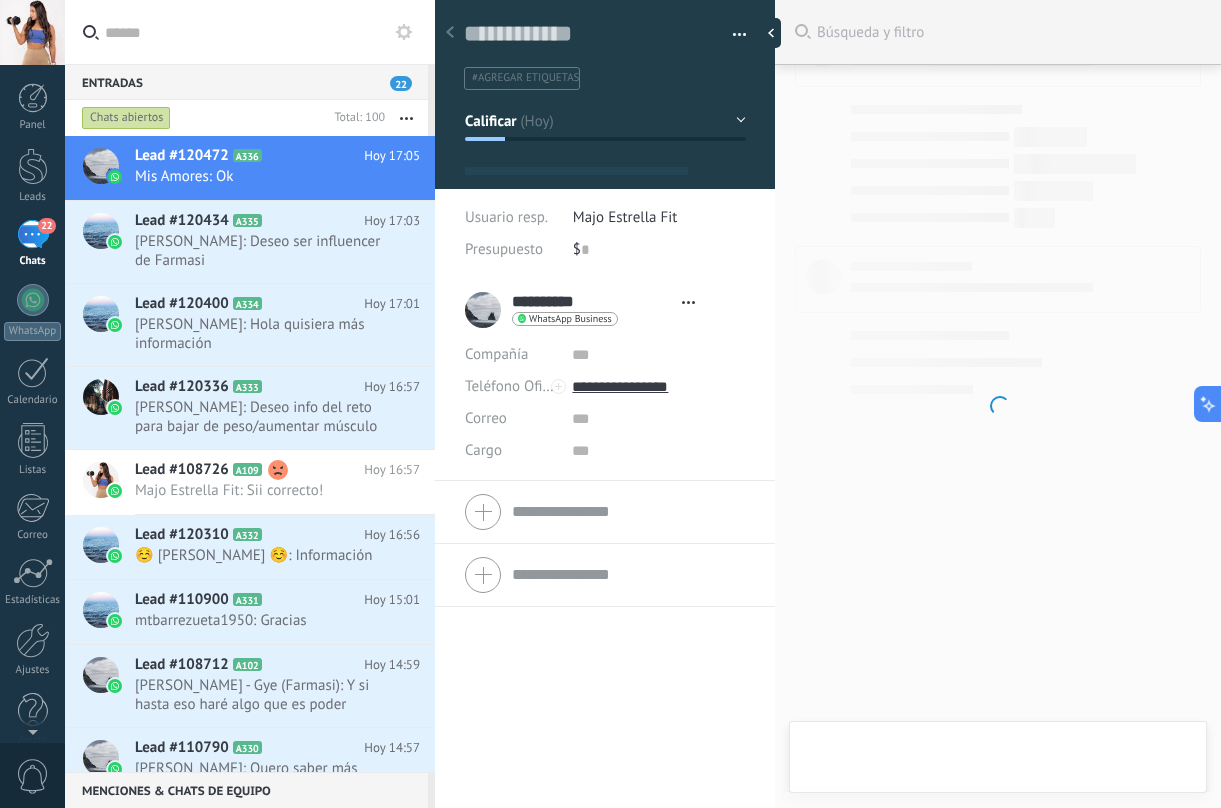 scroll, scrollTop: 30, scrollLeft: 0, axis: vertical 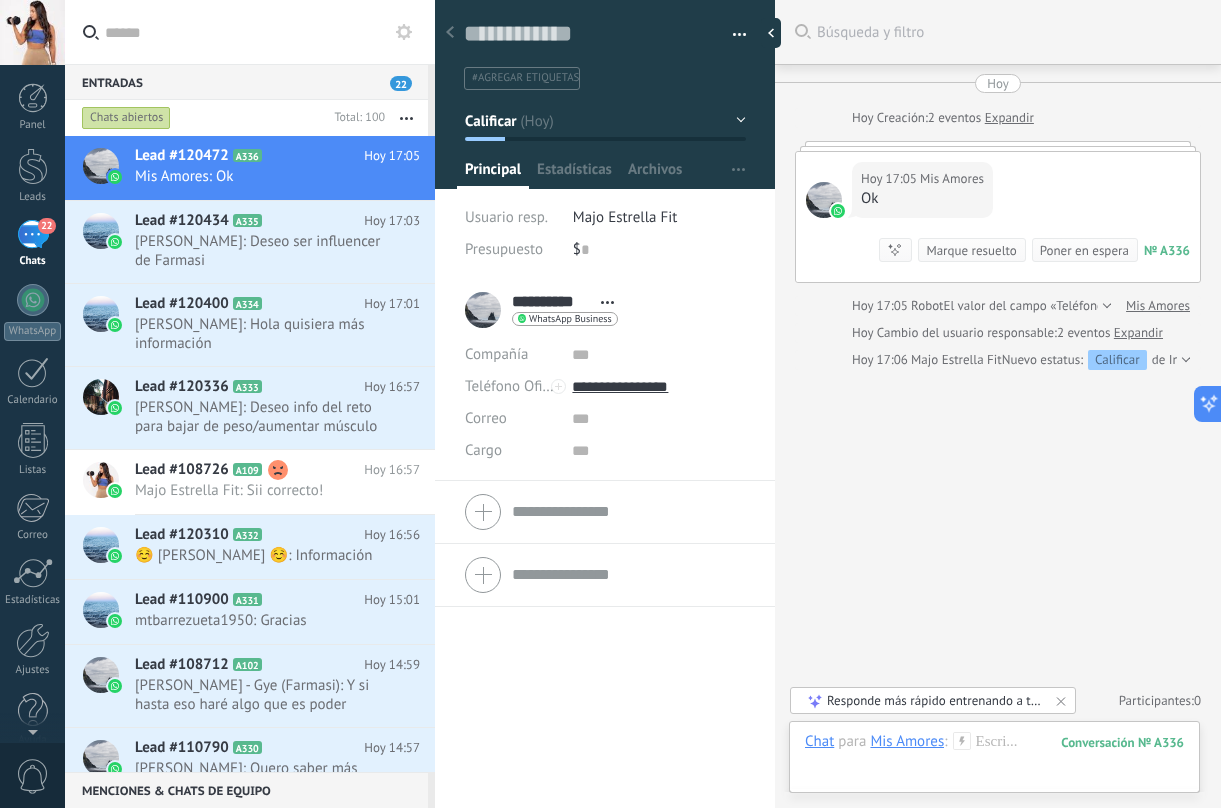 click at bounding box center [998, 146] 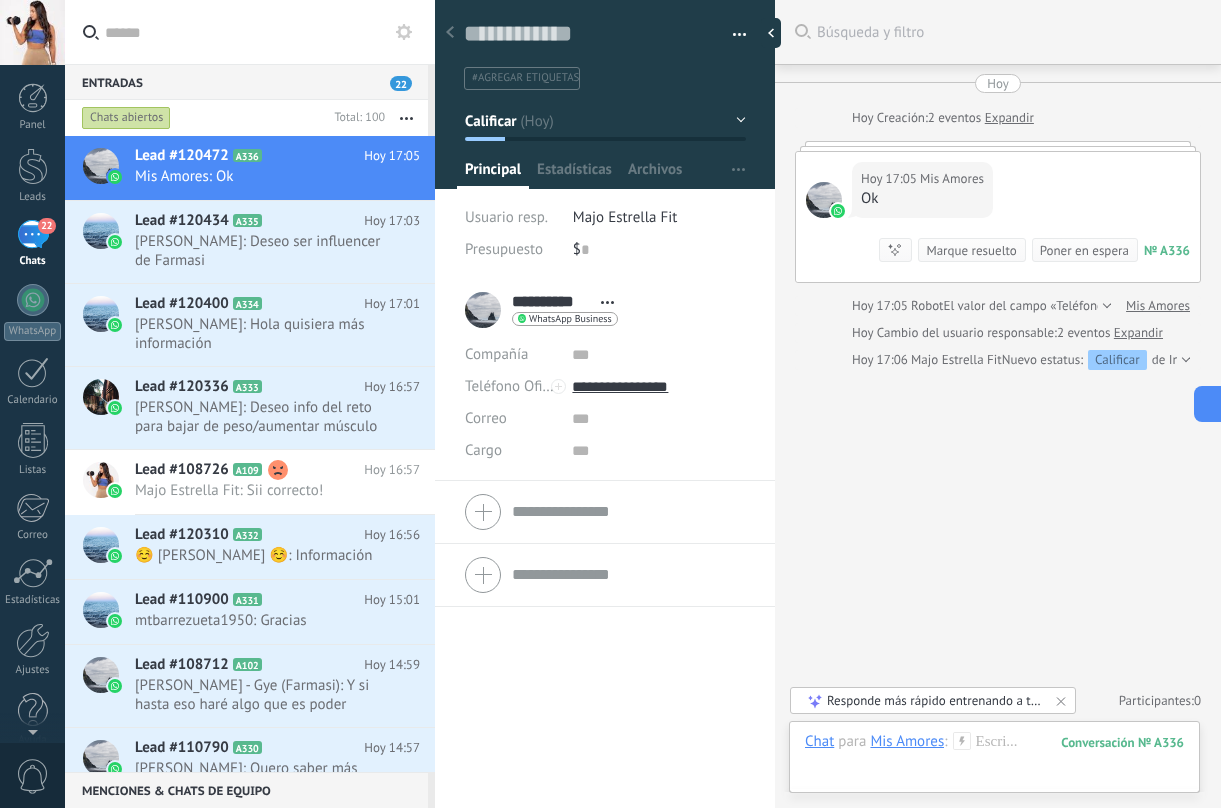 click on "Expandir" at bounding box center (1138, 333) 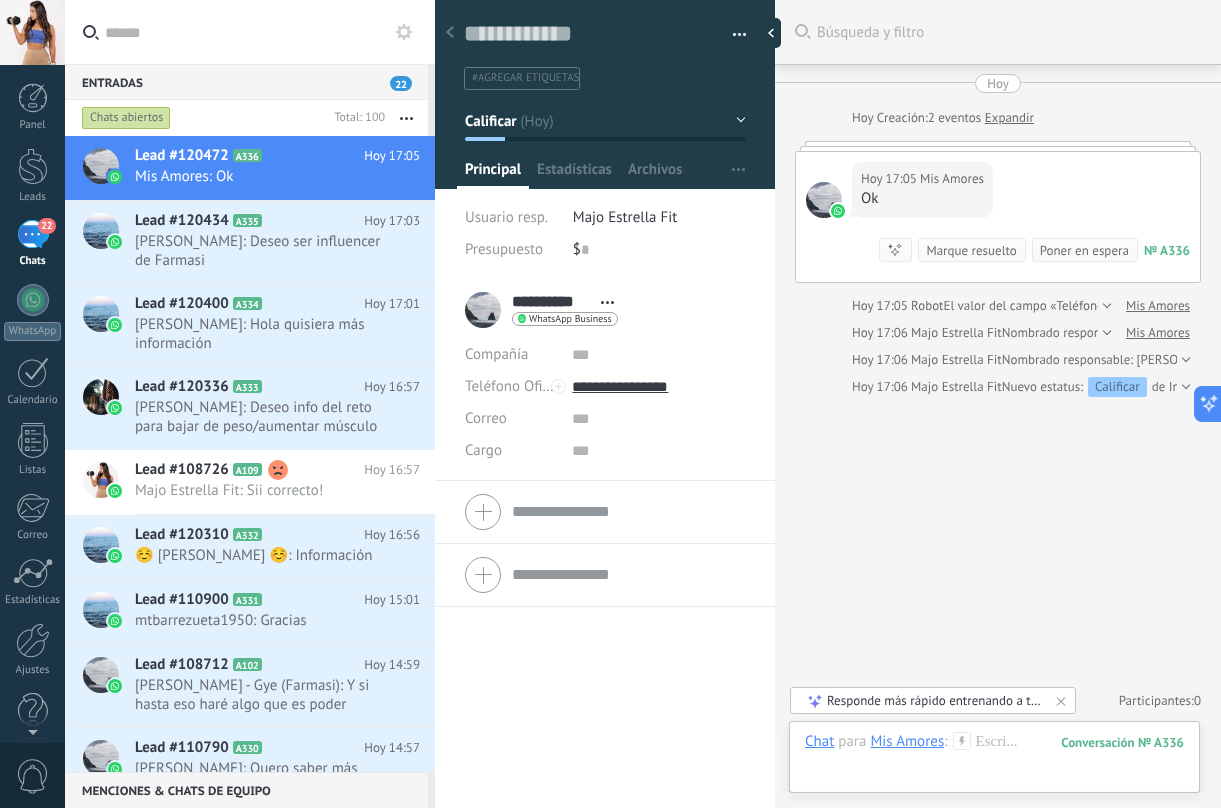 click at bounding box center [1183, 360] 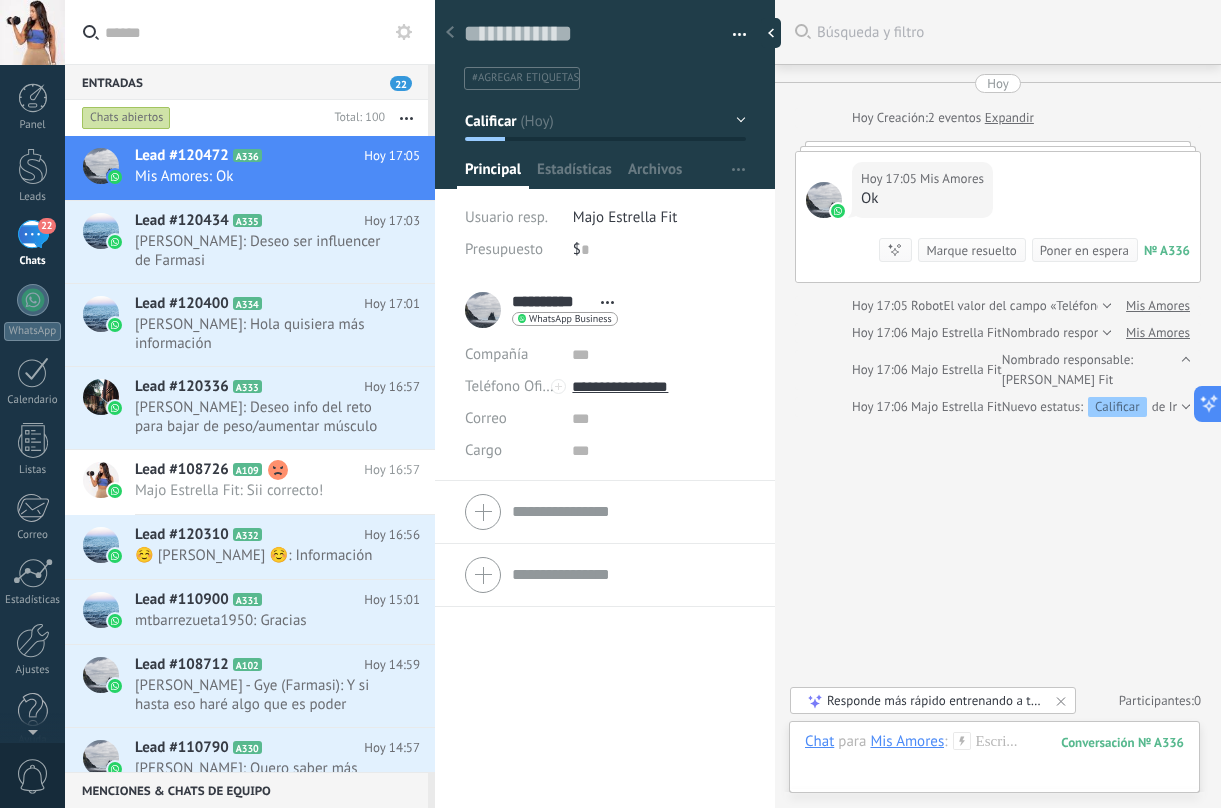 click at bounding box center (1183, 407) 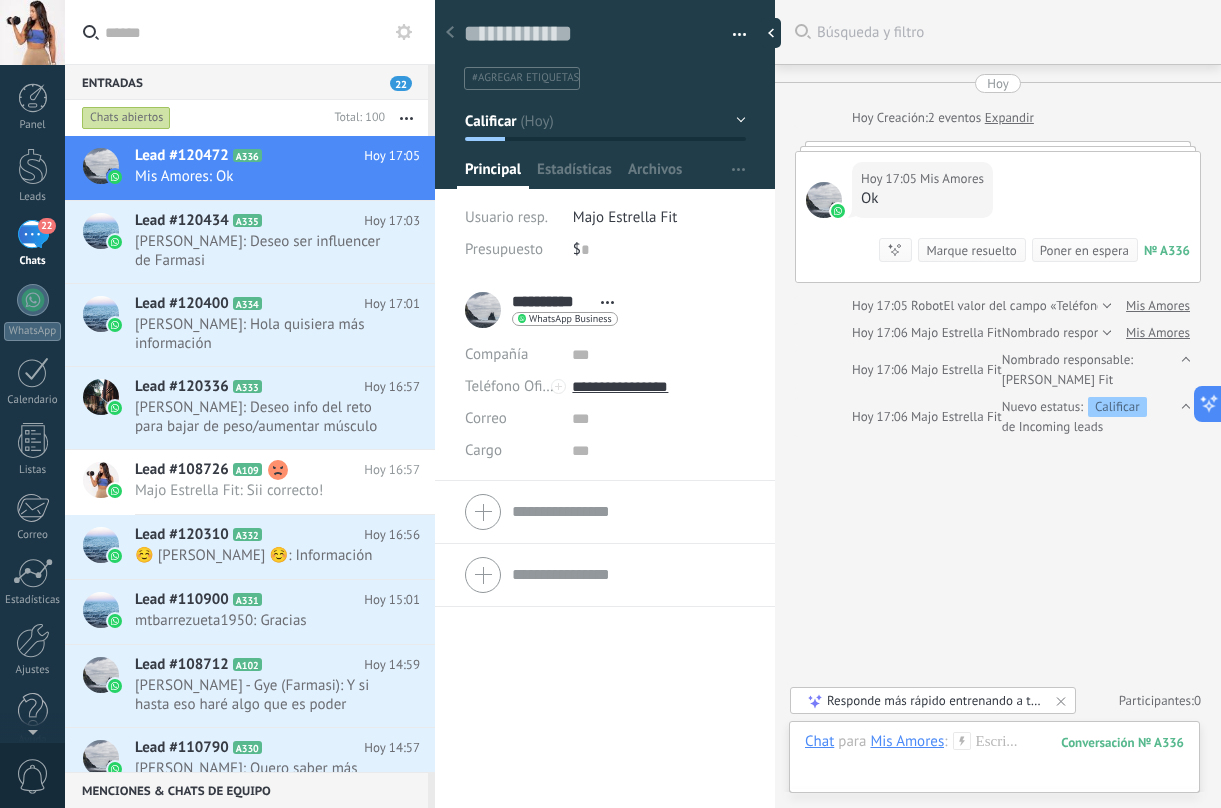 click on "[DATE] 17:06 Majo Estrella Fit  Nombrado responsable: [PERSON_NAME]" at bounding box center (1050, 333) 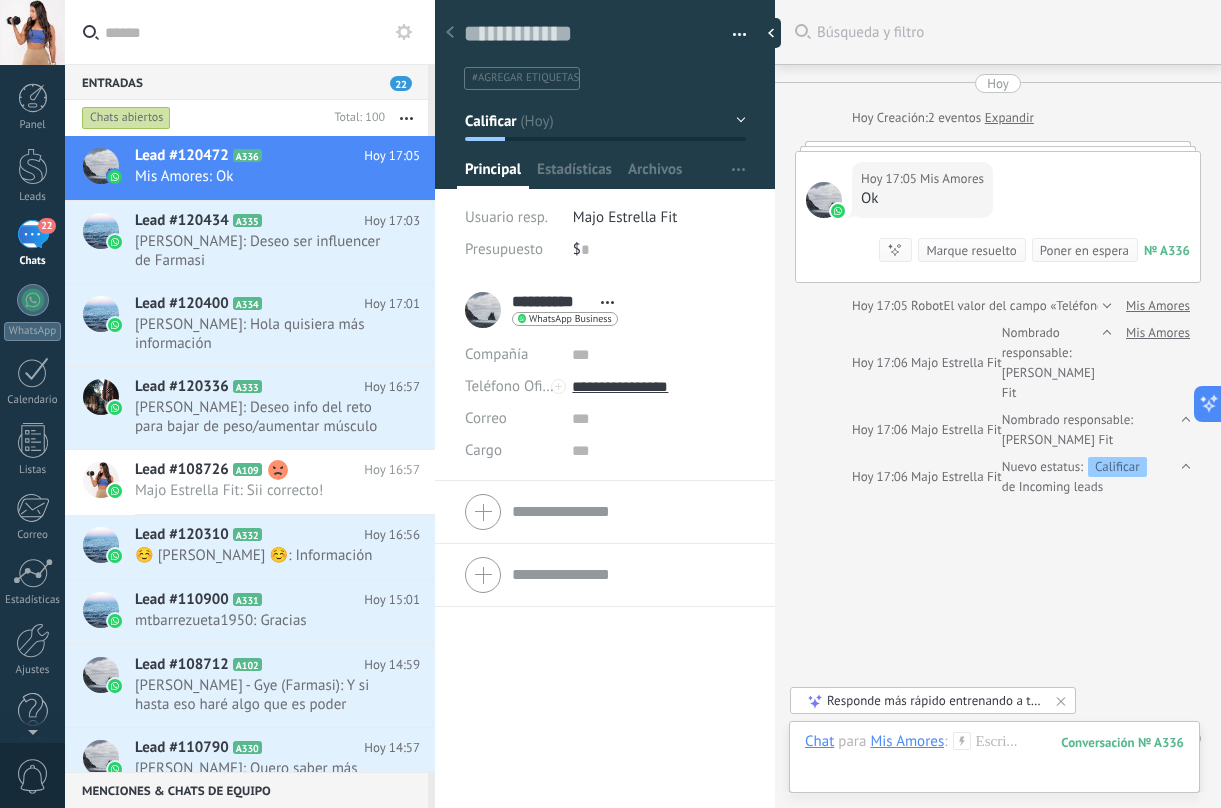 click on "El valor del campo «Teléfono»" at bounding box center (1027, 306) 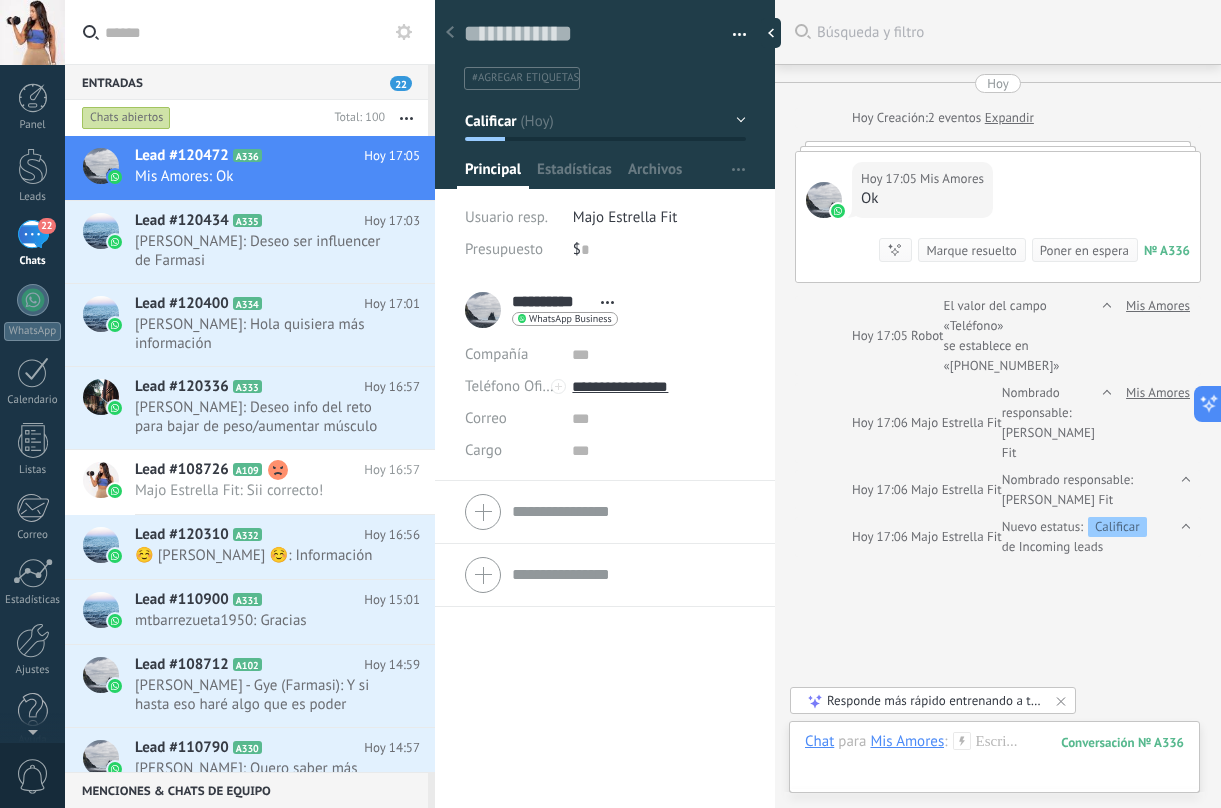 click on "[DATE] 17:05 Mis Amores  Ok Conversación  № A336 Conversación № A336 Resumir Resumir Marque resuelto Poner en espera" at bounding box center [998, 217] 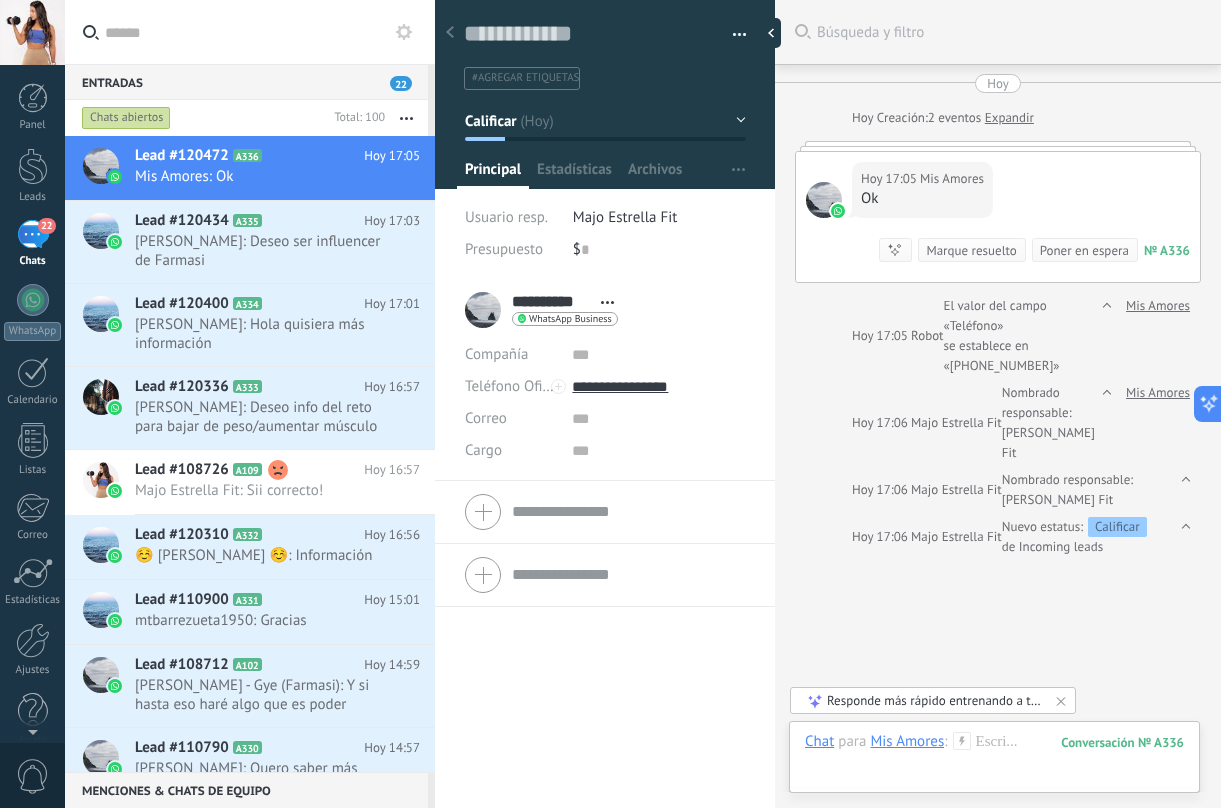 click at bounding box center [998, 146] 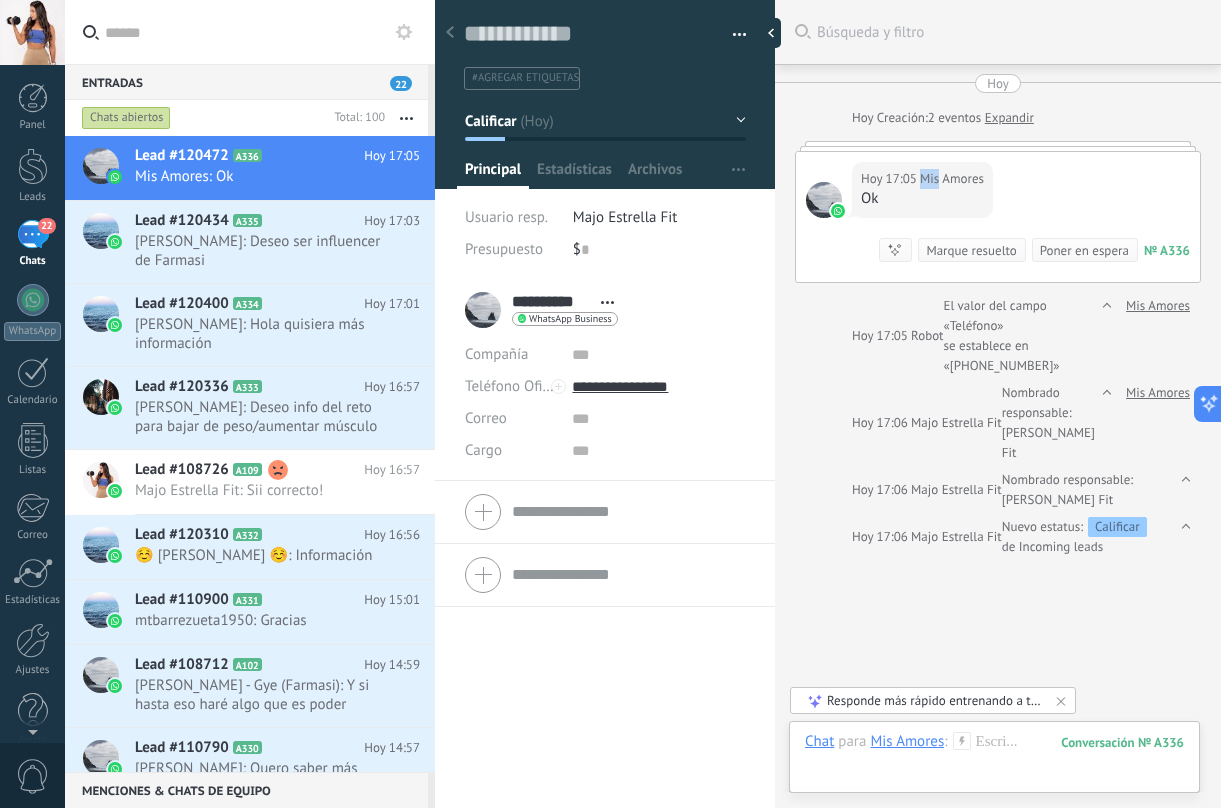 click on "[DATE] 17:05 Mis Amores  Ok" at bounding box center [922, 190] 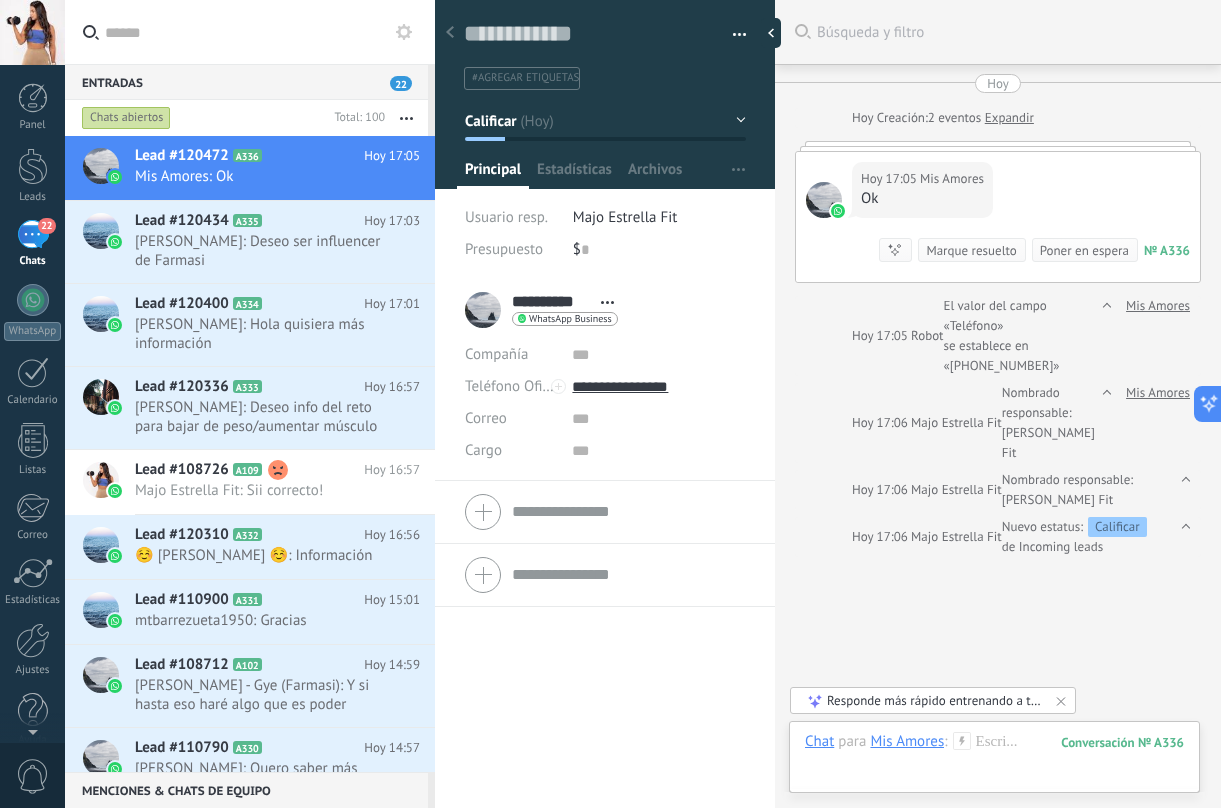 click on "[DATE] 17:05 Mis Amores  Ok Conversación  № A336 Conversación № A336 Resumir Resumir Marque resuelto Poner en espera" at bounding box center [998, 217] 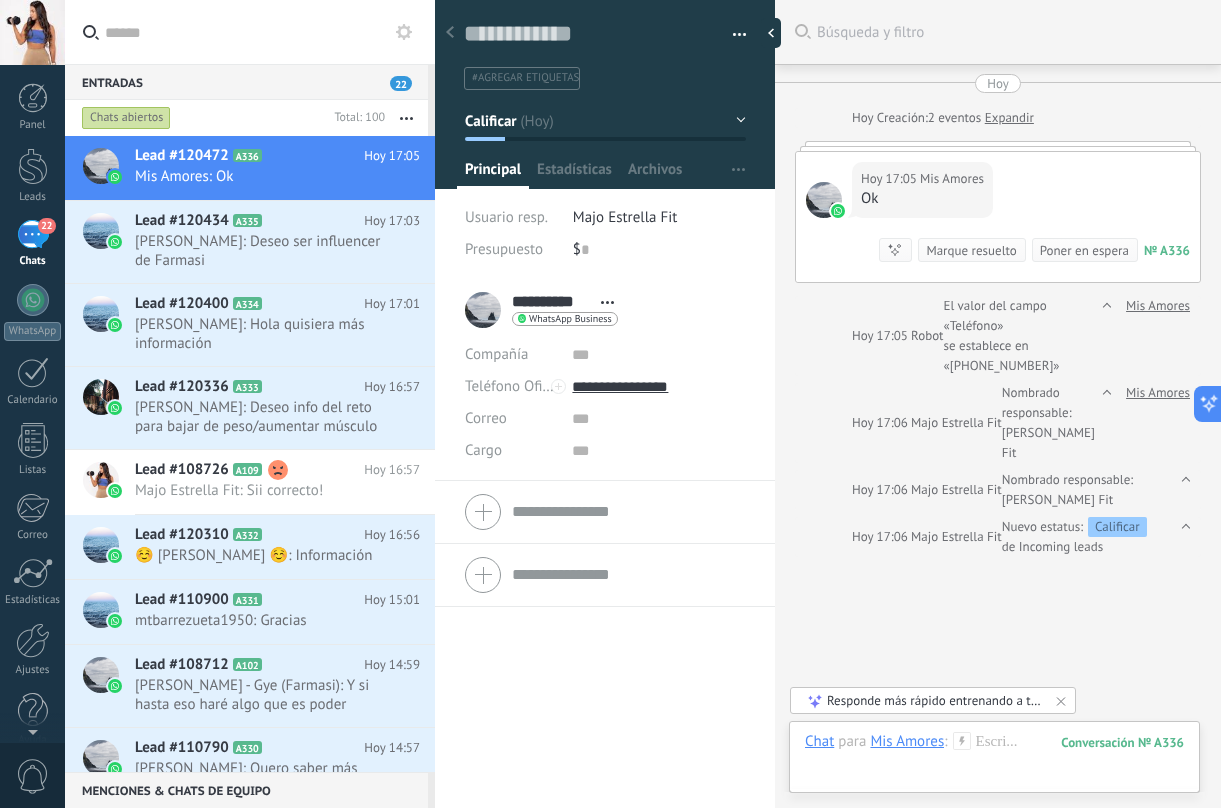 click on "Expandir" at bounding box center [1009, 118] 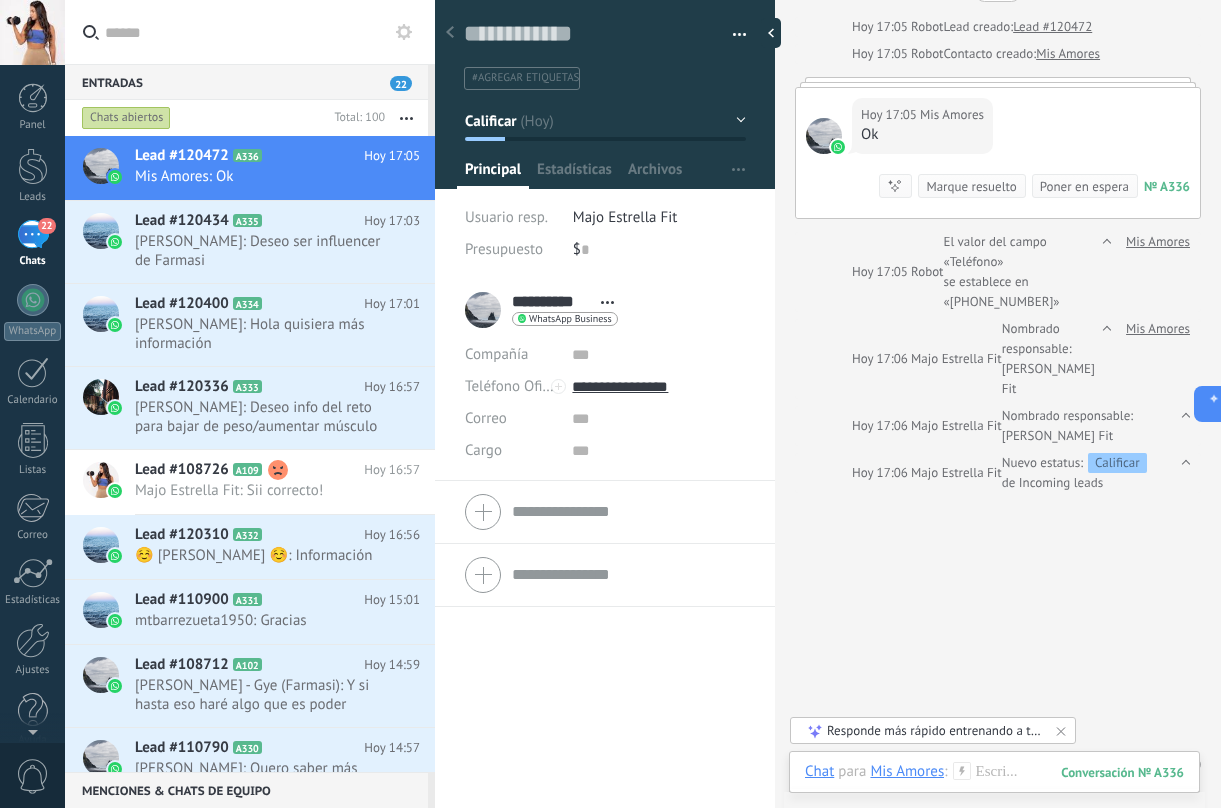scroll, scrollTop: 0, scrollLeft: 0, axis: both 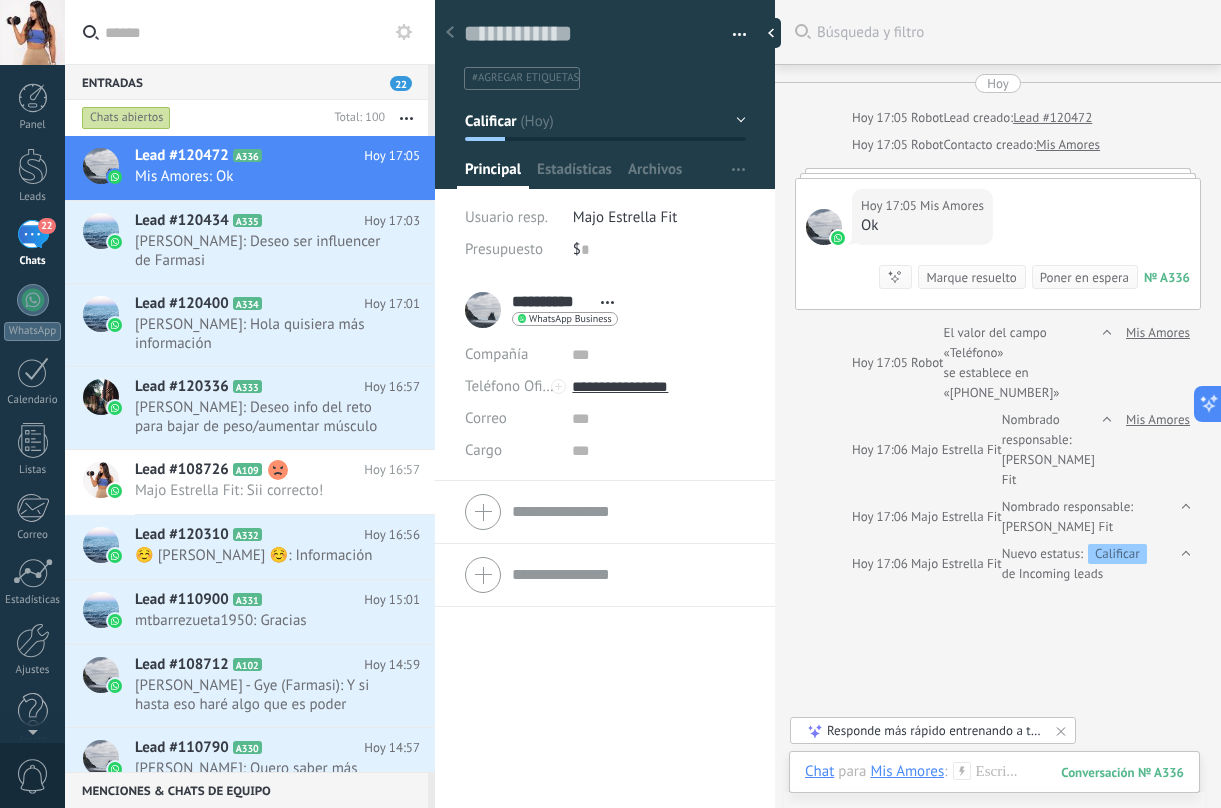 click on "Mis Amores" at bounding box center (907, 771) 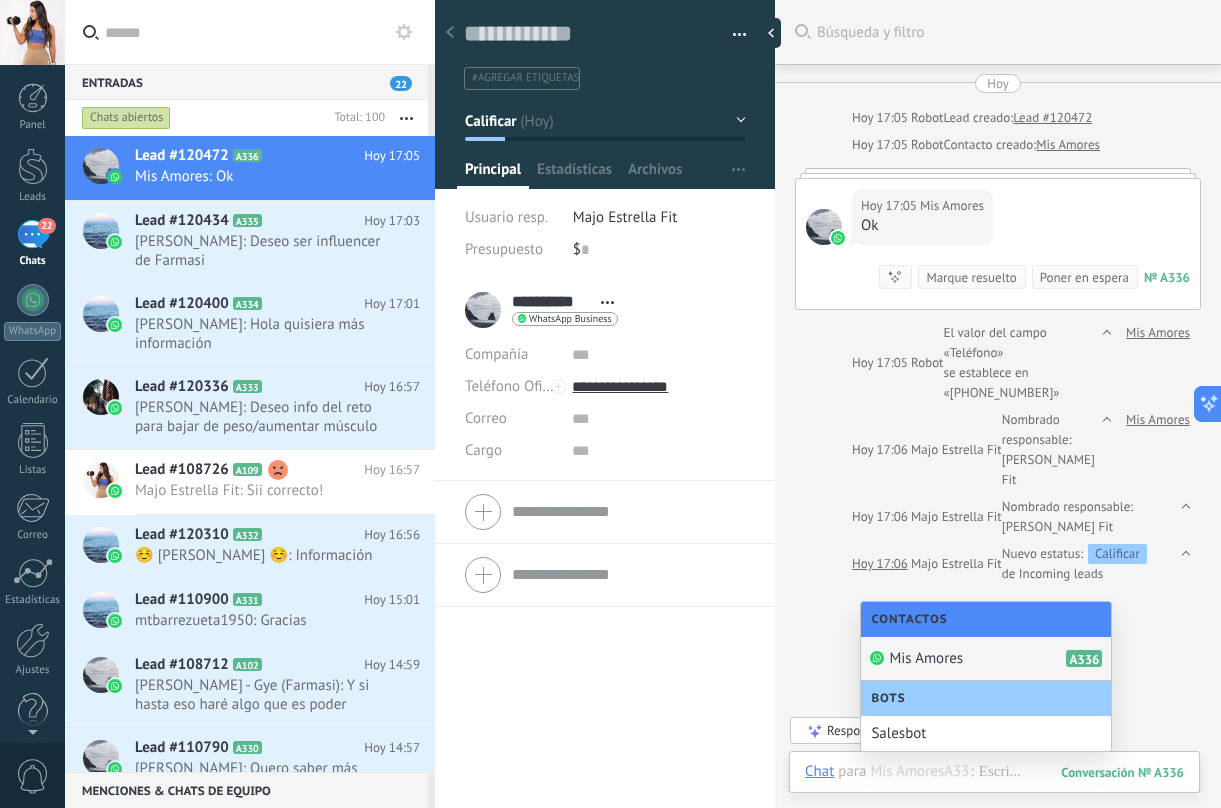 click on ".abccls-1,.abccls-2{fill-rule:evenodd}.abccls-2{fill:#fff} .abfcls-1{fill:none}.abfcls-2{fill:#fff} .abncls-1{isolation:isolate}.abncls-2{opacity:.06}.abncls-2,.abncls-3,.abncls-6{mix-blend-mode:multiply}.abncls-3{opacity:.15}.abncls-4,.abncls-8{fill:#fff}.abncls-5{fill:url(#abnlinear-gradient)}.abncls-6{opacity:.04}.abncls-7{fill:url(#abnlinear-gradient-2)}.abncls-8{fill-rule:evenodd} .abqst0{fill:#ffa200} .abwcls-1{fill:#252525} .cls-1{isolation:isolate} .acicls-1{fill:none} .aclcls-1{fill:#232323} .acnst0{display:none} .addcls-1,.addcls-2{fill:none;stroke-miterlimit:10}.addcls-1{stroke:#dfe0e5}.addcls-2{stroke:#a1a7ab} .adecls-1,.adecls-2{fill:none;stroke-miterlimit:10}.adecls-1{stroke:#dfe0e5}.adecls-2{stroke:#a1a7ab} .adqcls-1{fill:#8591a5;fill-rule:evenodd} .aeccls-1{fill:#5c9f37} .aeecls-1{fill:#f86161} .aejcls-1{fill:#8591a5;fill-rule:evenodd} .aekcls-1{fill-rule:evenodd} .aelcls-1{fill-rule:evenodd;fill:currentColor} .aemcls-1{fill-rule:evenodd;fill:currentColor} .aencls-2{fill:#f86161;opacity:.3}" at bounding box center [610, 404] 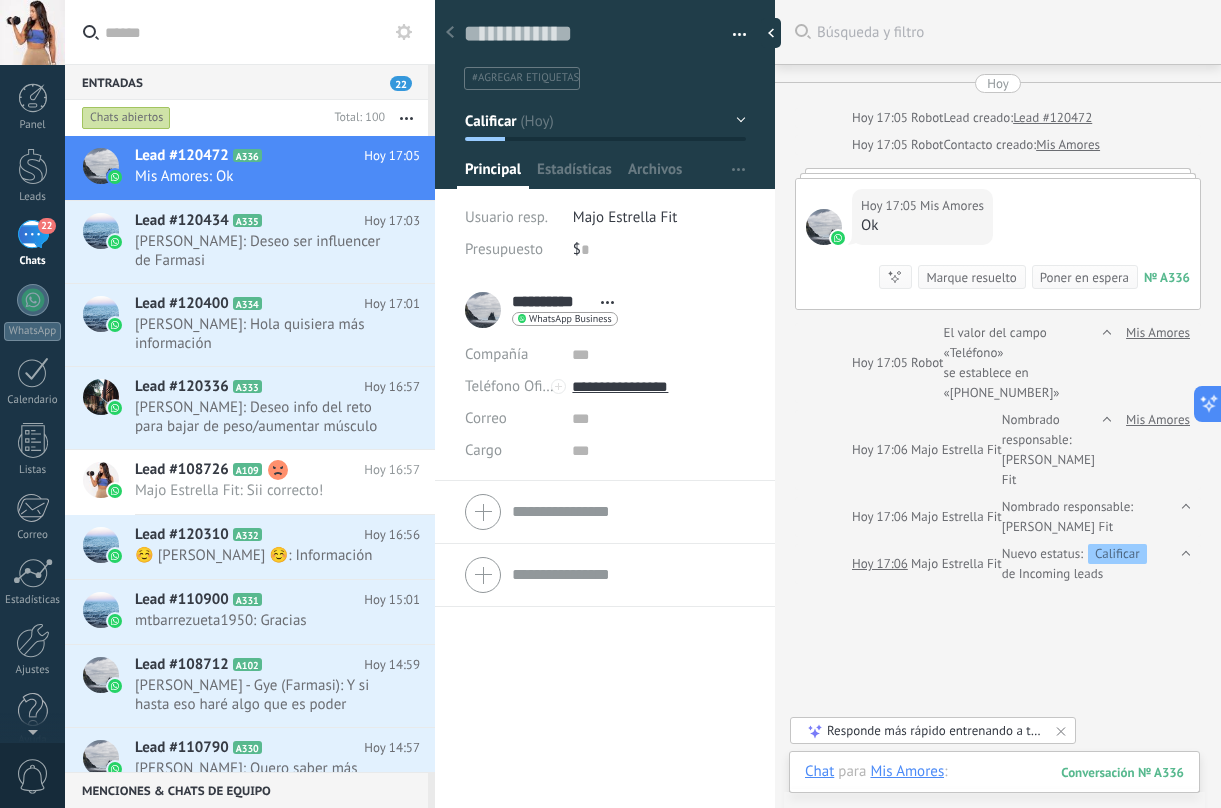 scroll, scrollTop: 0, scrollLeft: 0, axis: both 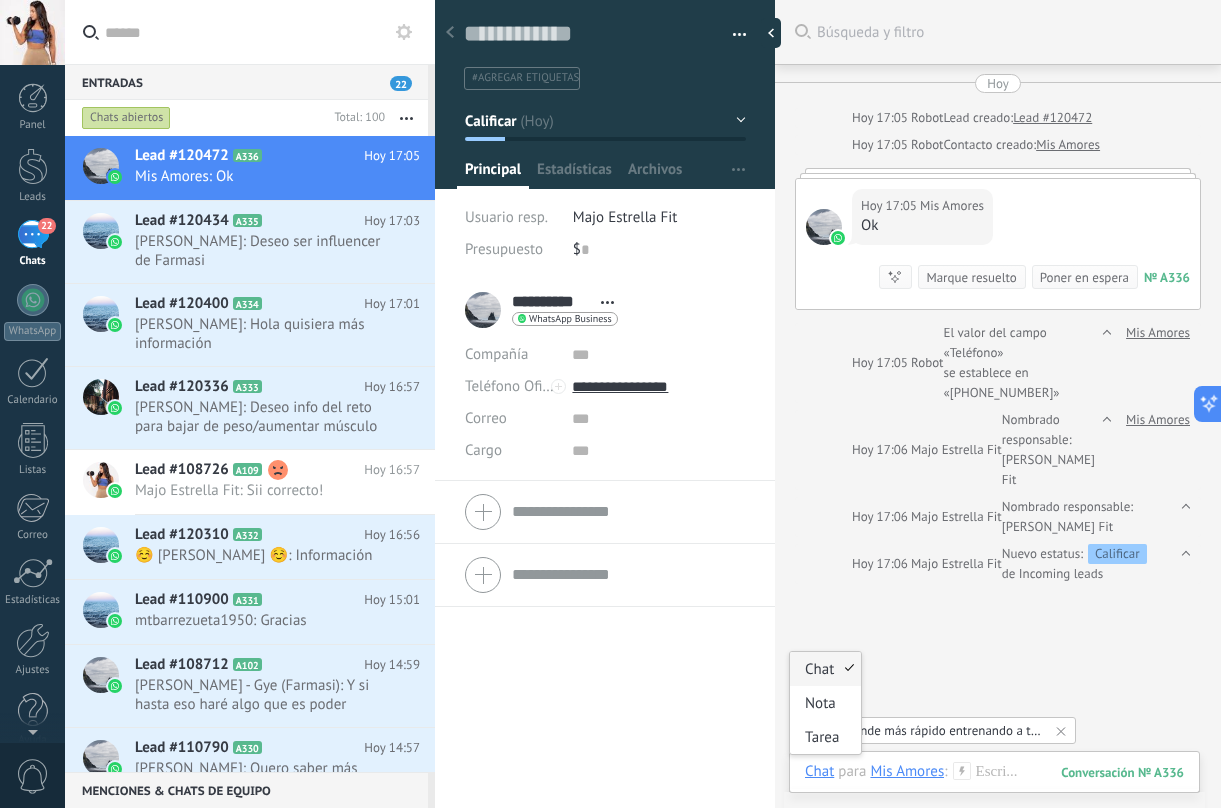 click on "Chat" at bounding box center (819, 771) 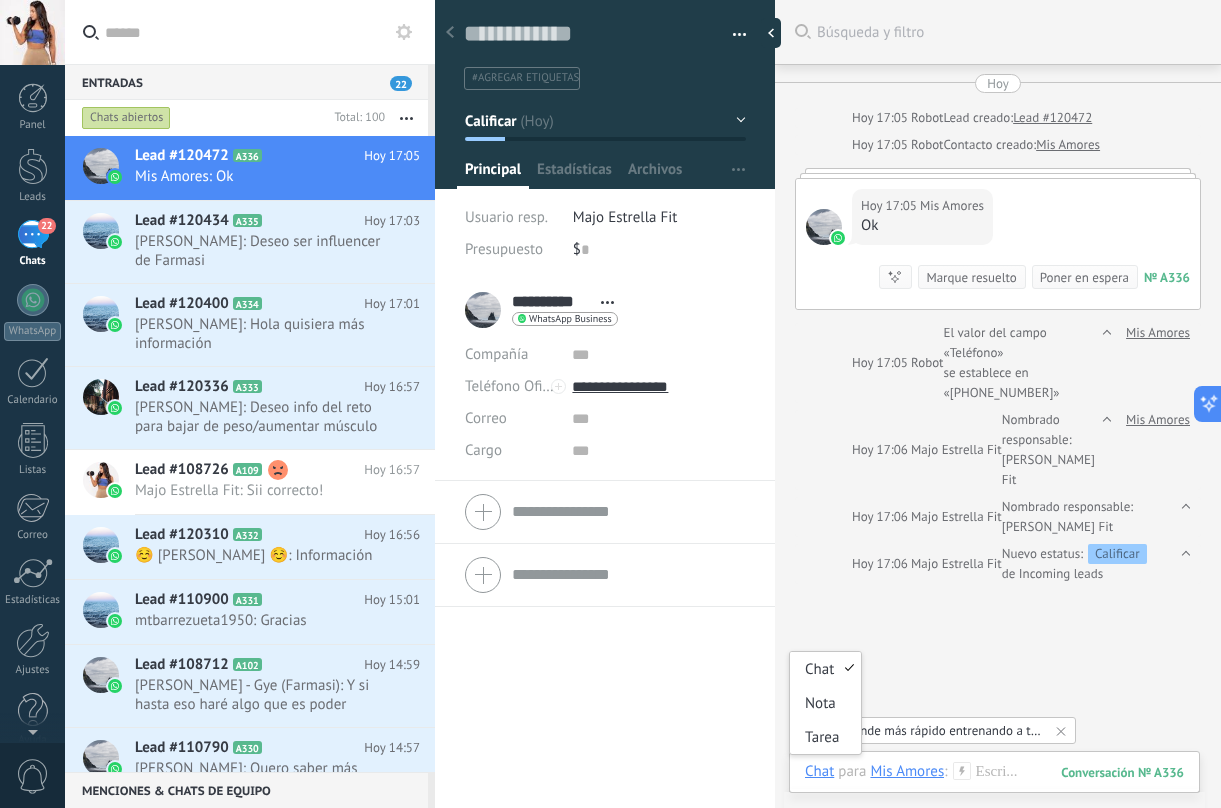 click at bounding box center [824, 565] 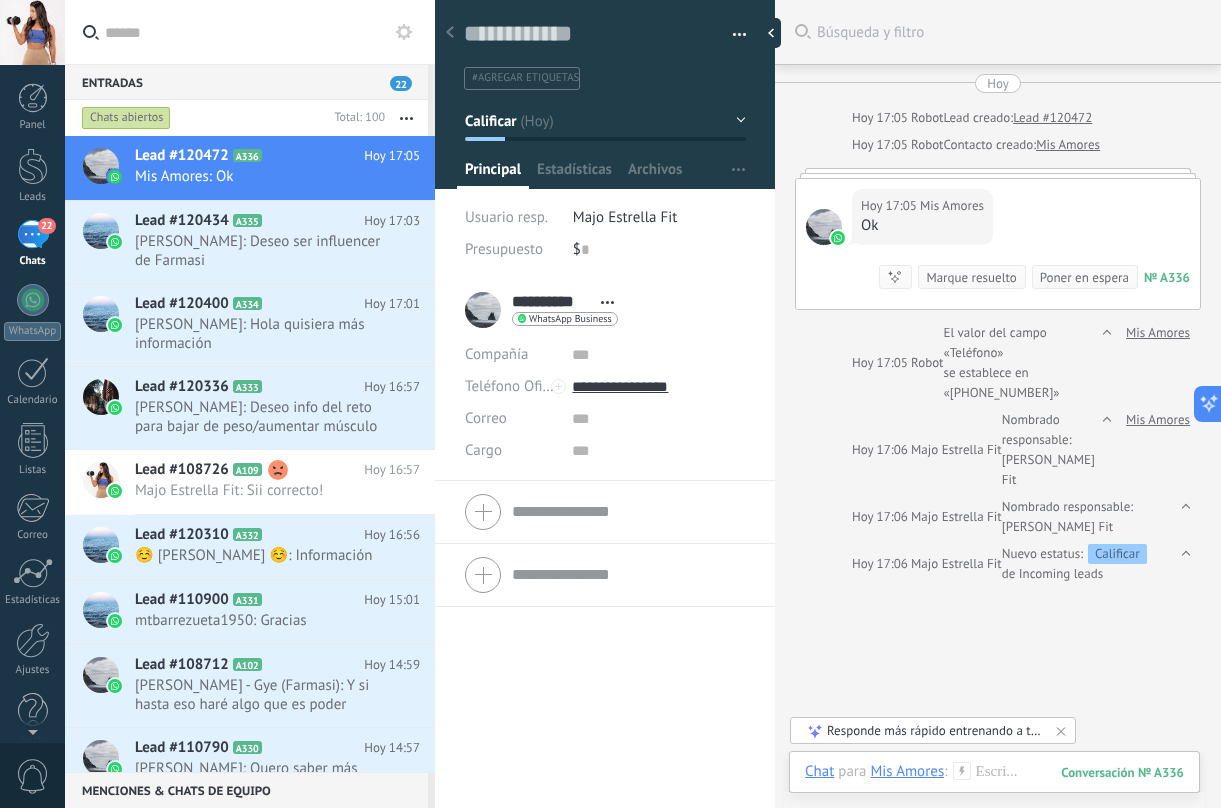 click at bounding box center (998, 173) 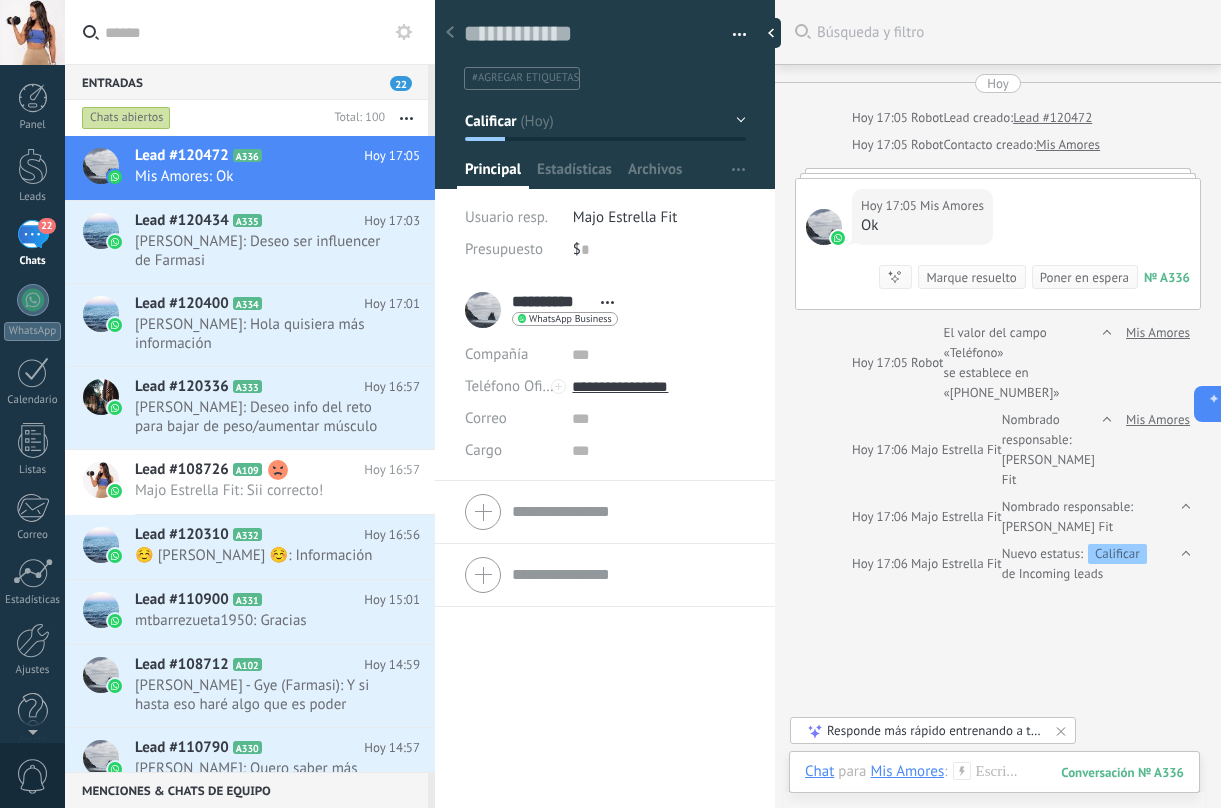 click on "[DATE] 17:05 Mis Amores  Ok Conversación  № A336 Conversación № A336 Resumir Resumir Marque resuelto Poner en espera" at bounding box center [998, 244] 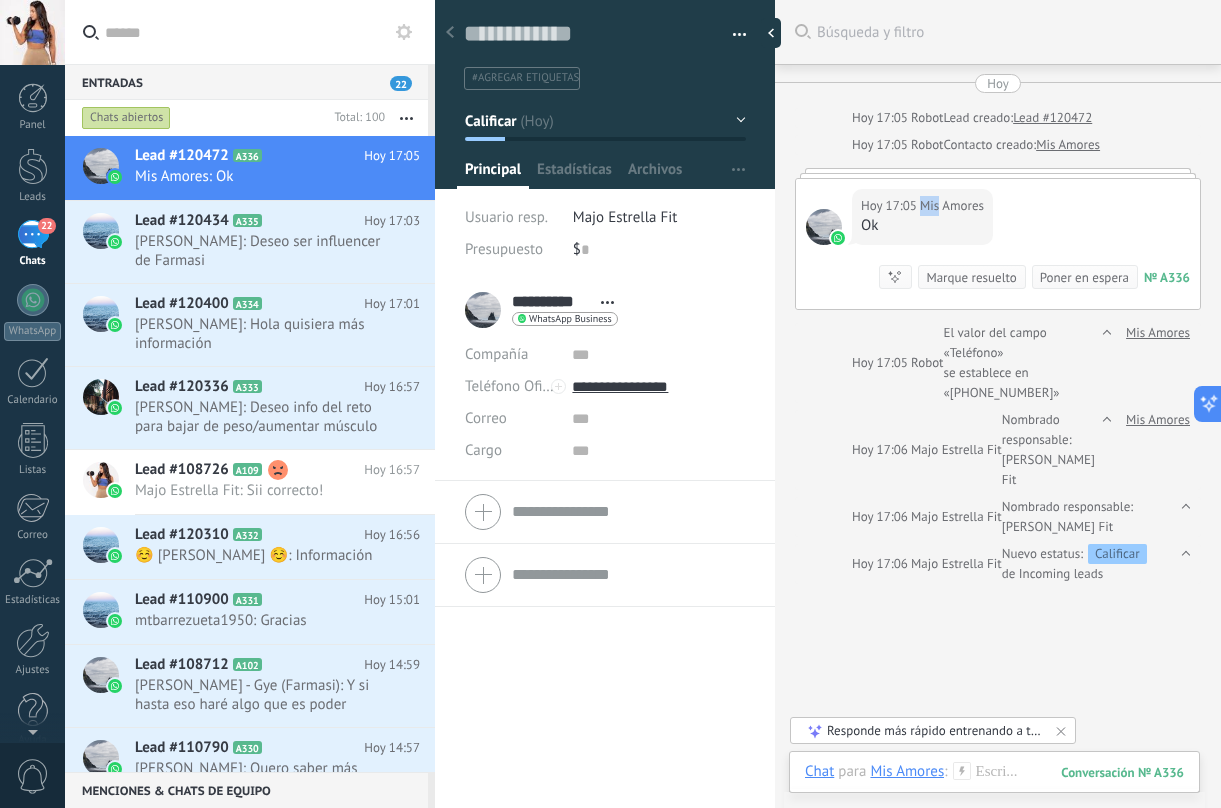 click on "[DATE] 17:05 Mis Amores  Ok Conversación  № A336 Conversación № A336 Resumir Resumir Marque resuelto Poner en espera" at bounding box center [998, 244] 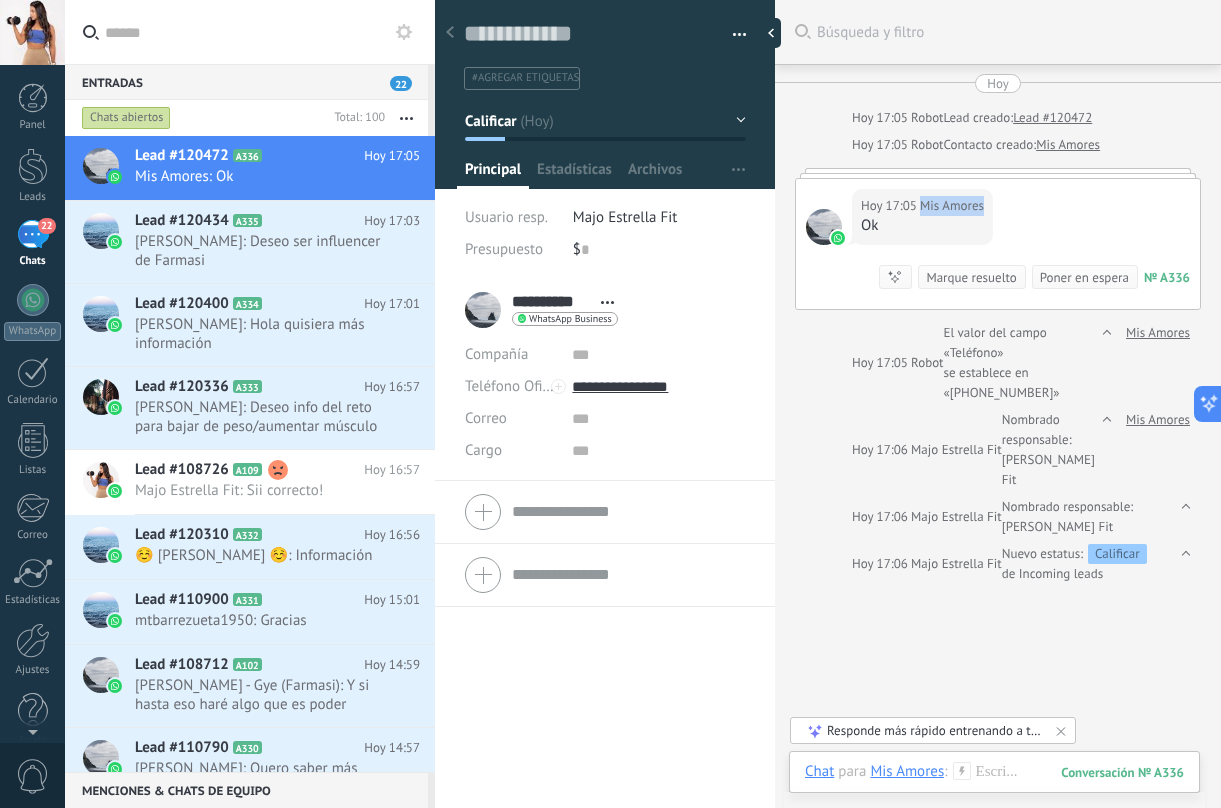 click on "[DATE] 17:05 Mis Amores  Ok Conversación  № A336 Conversación № A336 Resumir Resumir Marque resuelto Poner en espera" at bounding box center [998, 244] 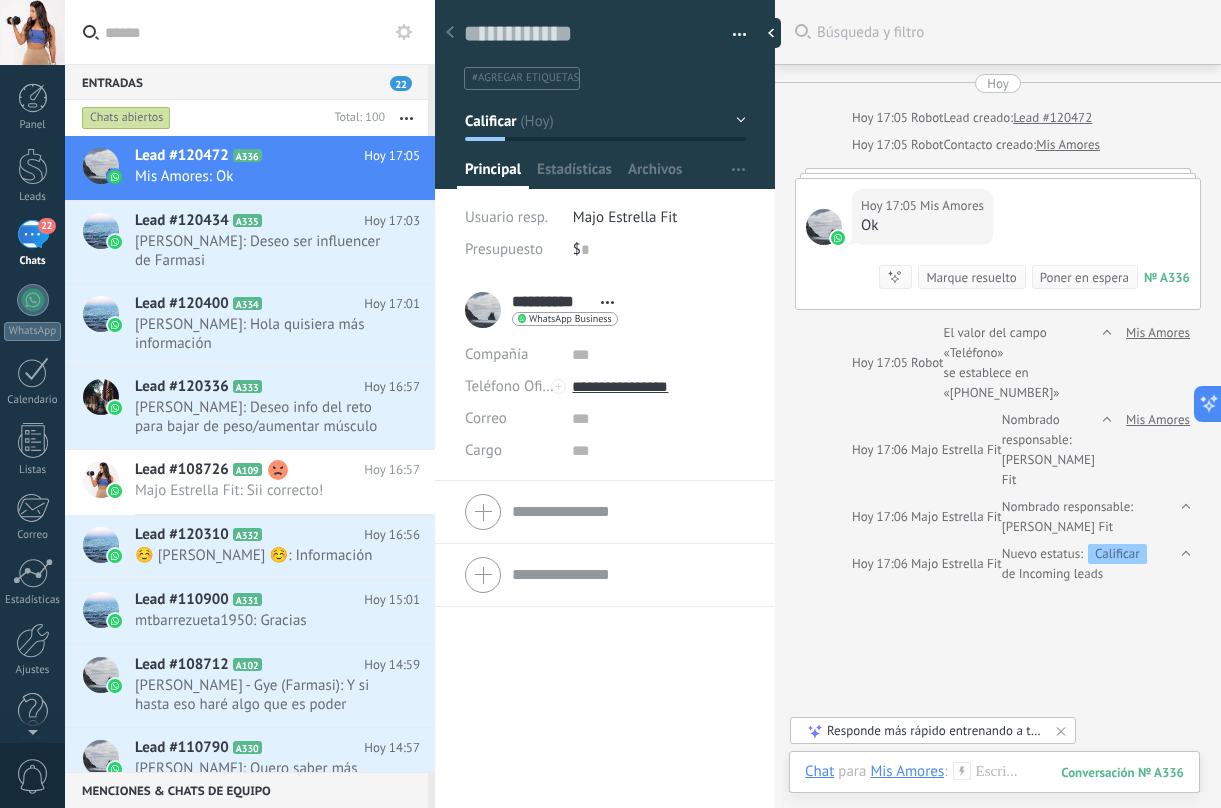 click on "[DATE] 17:05 Mis Amores  Ok Conversación  № A336 Conversación № A336 Resumir Resumir Marque resuelto Poner en espera" at bounding box center [998, 244] 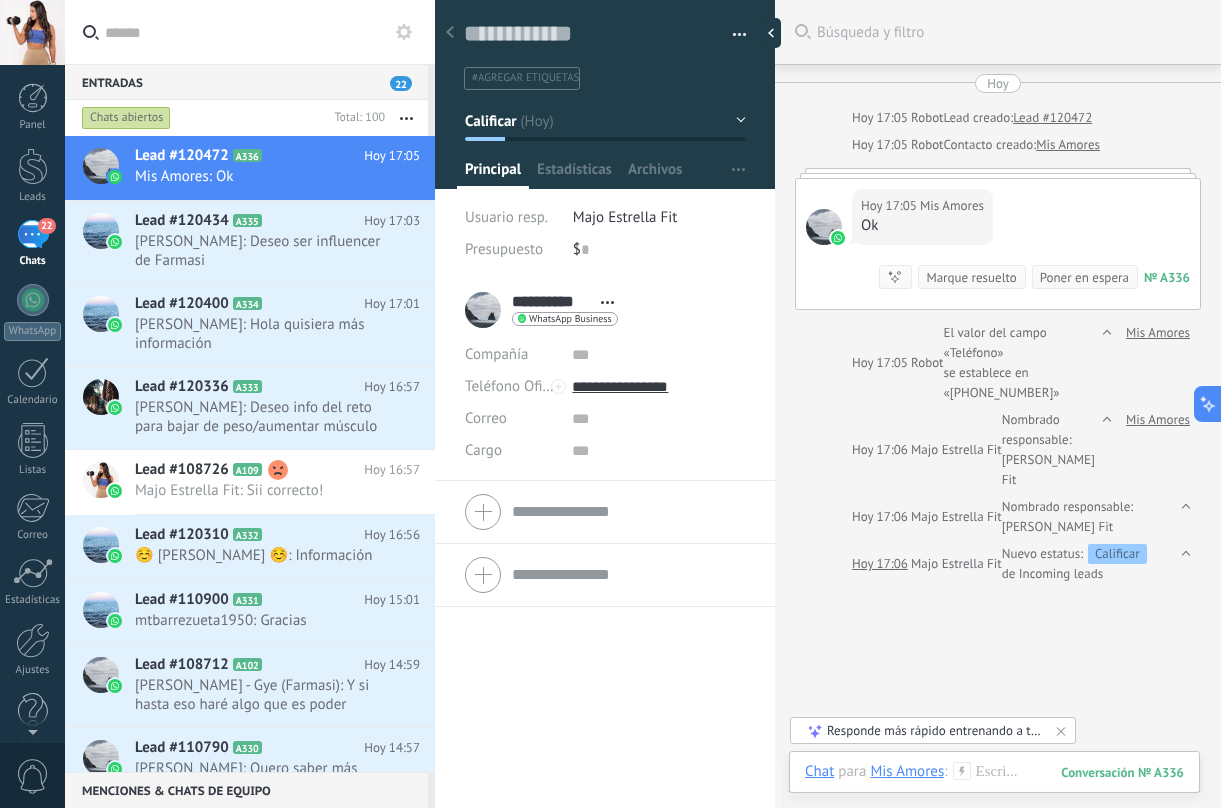 click on ".abccls-1,.abccls-2{fill-rule:evenodd}.abccls-2{fill:#fff} .abfcls-1{fill:none}.abfcls-2{fill:#fff} .abncls-1{isolation:isolate}.abncls-2{opacity:.06}.abncls-2,.abncls-3,.abncls-6{mix-blend-mode:multiply}.abncls-3{opacity:.15}.abncls-4,.abncls-8{fill:#fff}.abncls-5{fill:url(#abnlinear-gradient)}.abncls-6{opacity:.04}.abncls-7{fill:url(#abnlinear-gradient-2)}.abncls-8{fill-rule:evenodd} .abqst0{fill:#ffa200} .abwcls-1{fill:#252525} .cls-1{isolation:isolate} .acicls-1{fill:none} .aclcls-1{fill:#232323} .acnst0{display:none} .addcls-1,.addcls-2{fill:none;stroke-miterlimit:10}.addcls-1{stroke:#dfe0e5}.addcls-2{stroke:#a1a7ab} .adecls-1,.adecls-2{fill:none;stroke-miterlimit:10}.adecls-1{stroke:#dfe0e5}.adecls-2{stroke:#a1a7ab} .adqcls-1{fill:#8591a5;fill-rule:evenodd} .aeccls-1{fill:#5c9f37} .aeecls-1{fill:#f86161} .aejcls-1{fill:#8591a5;fill-rule:evenodd} .aekcls-1{fill-rule:evenodd} .aelcls-1{fill-rule:evenodd;fill:currentColor} .aemcls-1{fill-rule:evenodd;fill:currentColor} .aencls-2{fill:#f86161;opacity:.3}" at bounding box center [610, 404] 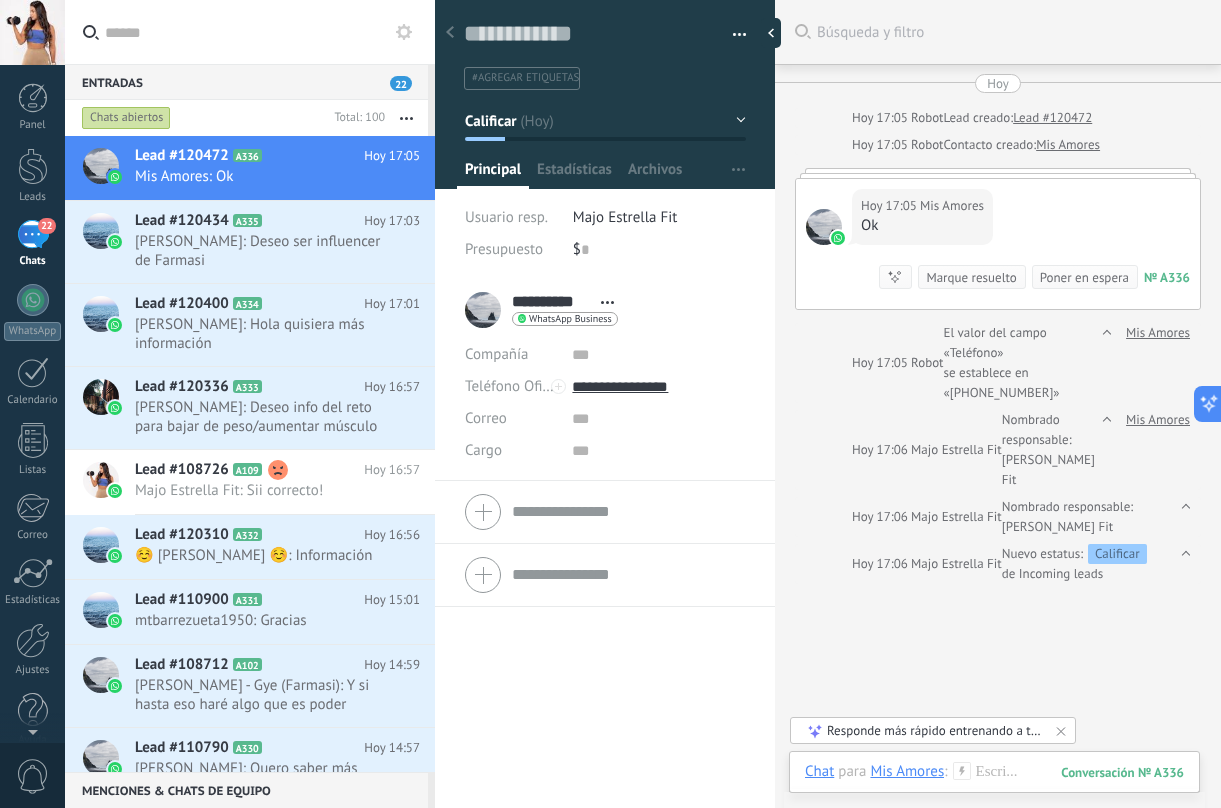 click at bounding box center (998, 173) 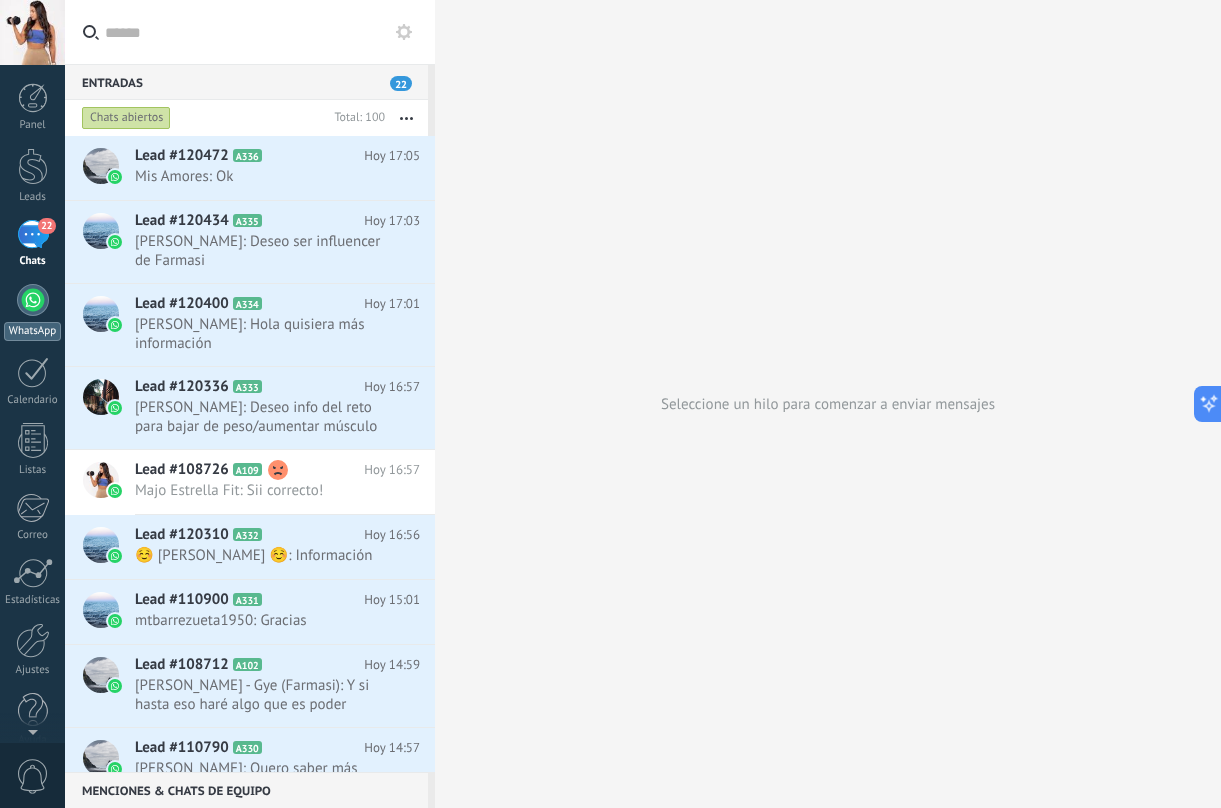 click at bounding box center (33, 300) 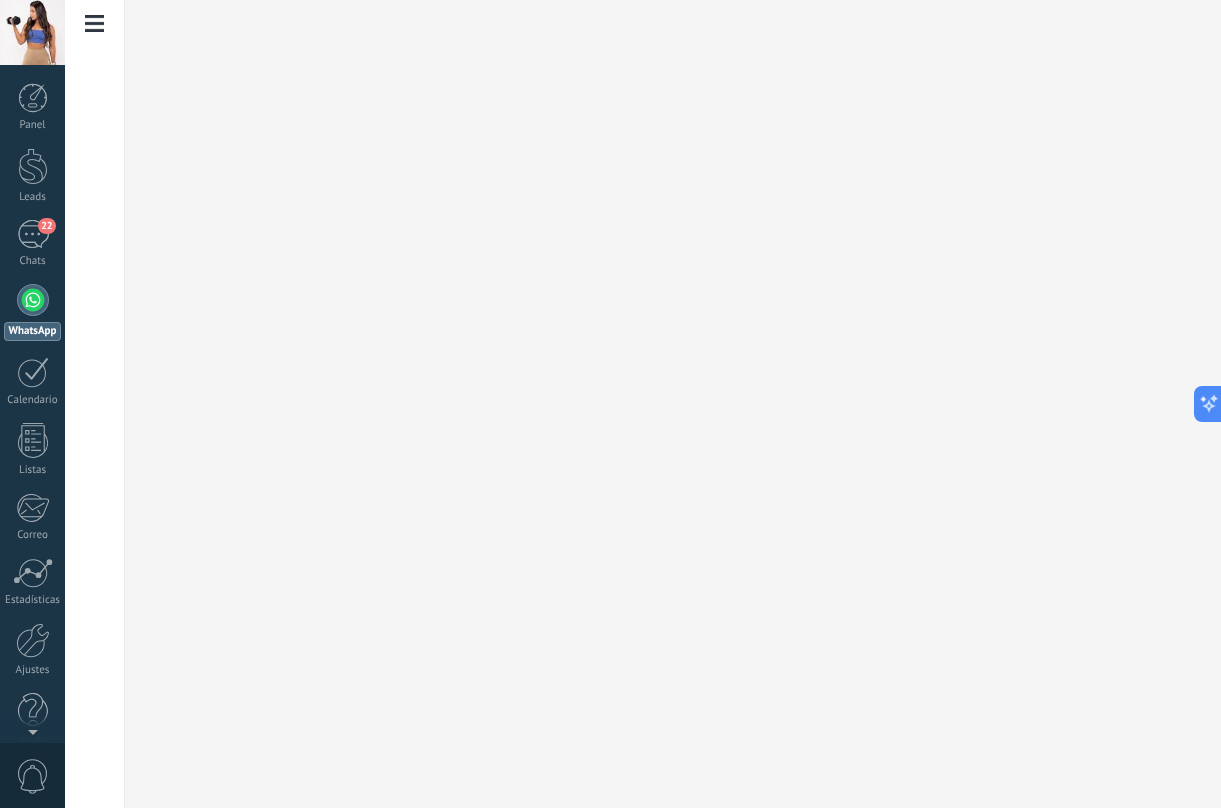 click at bounding box center (95, 24) 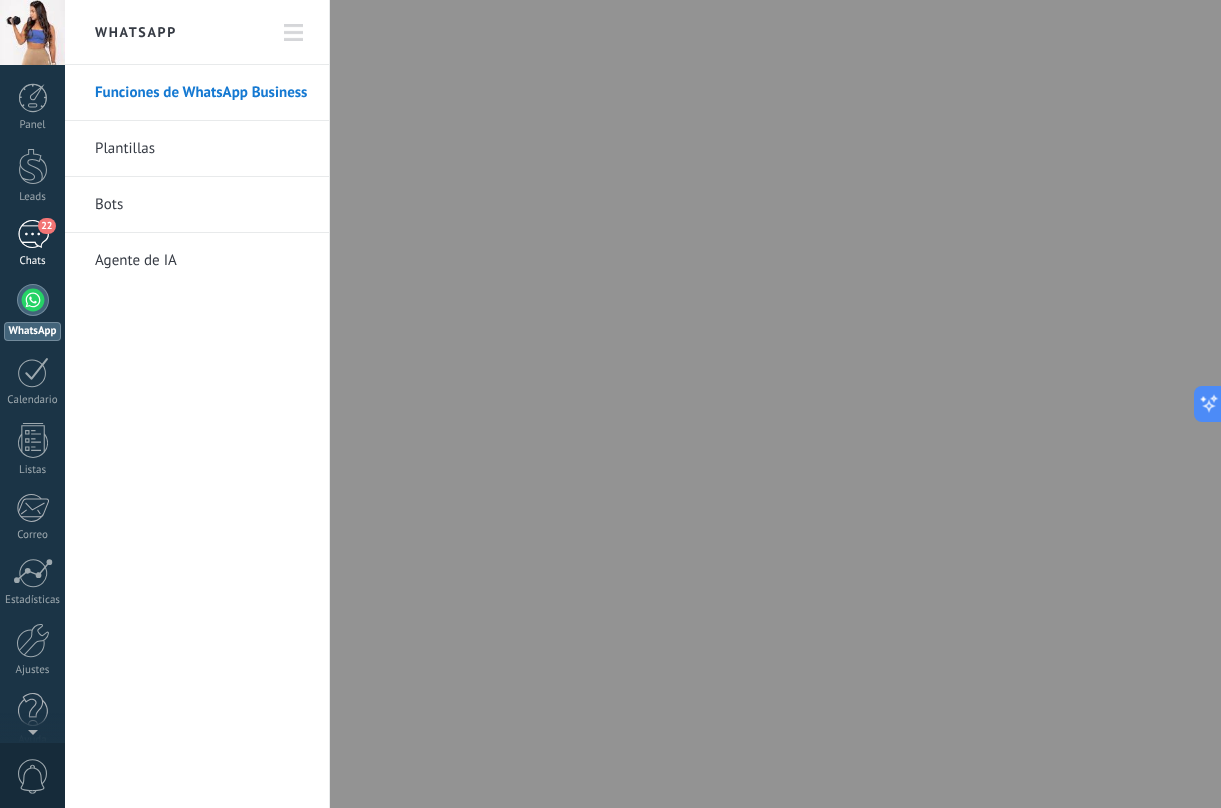 click on "22" at bounding box center [33, 234] 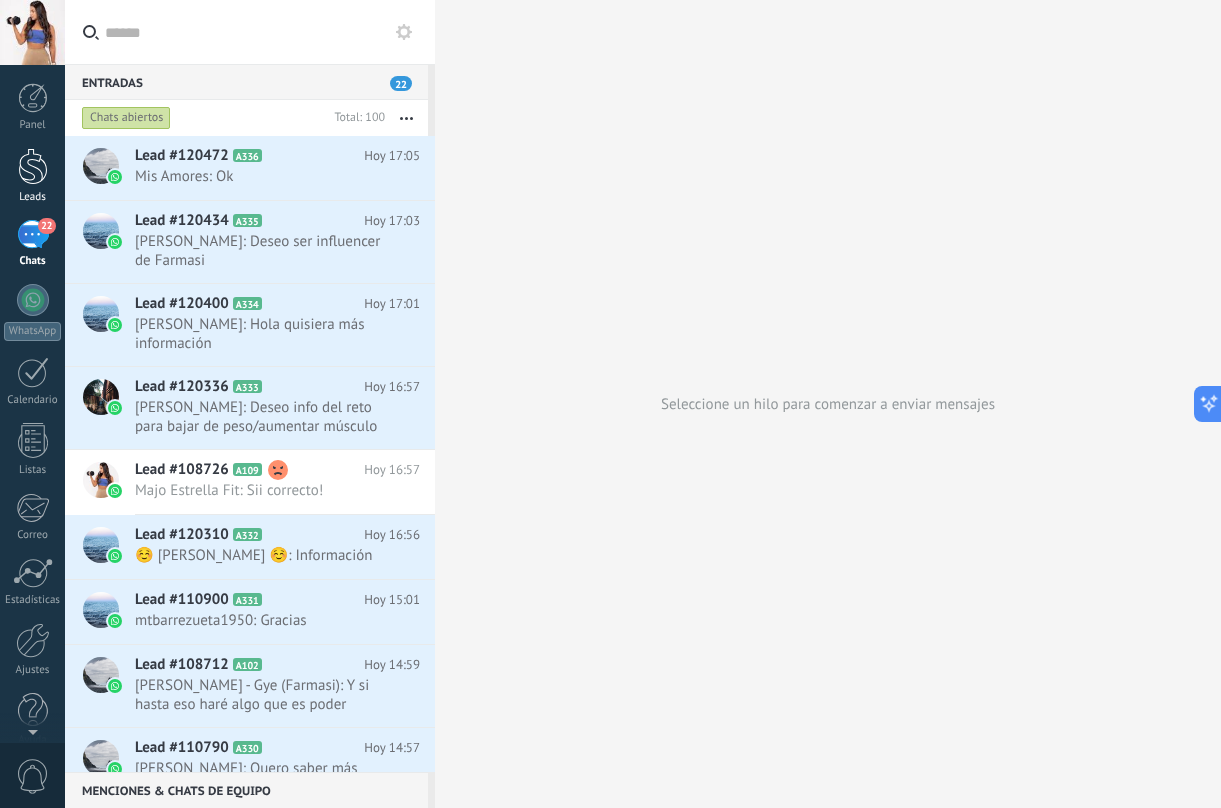 click on "Leads" at bounding box center (32, 176) 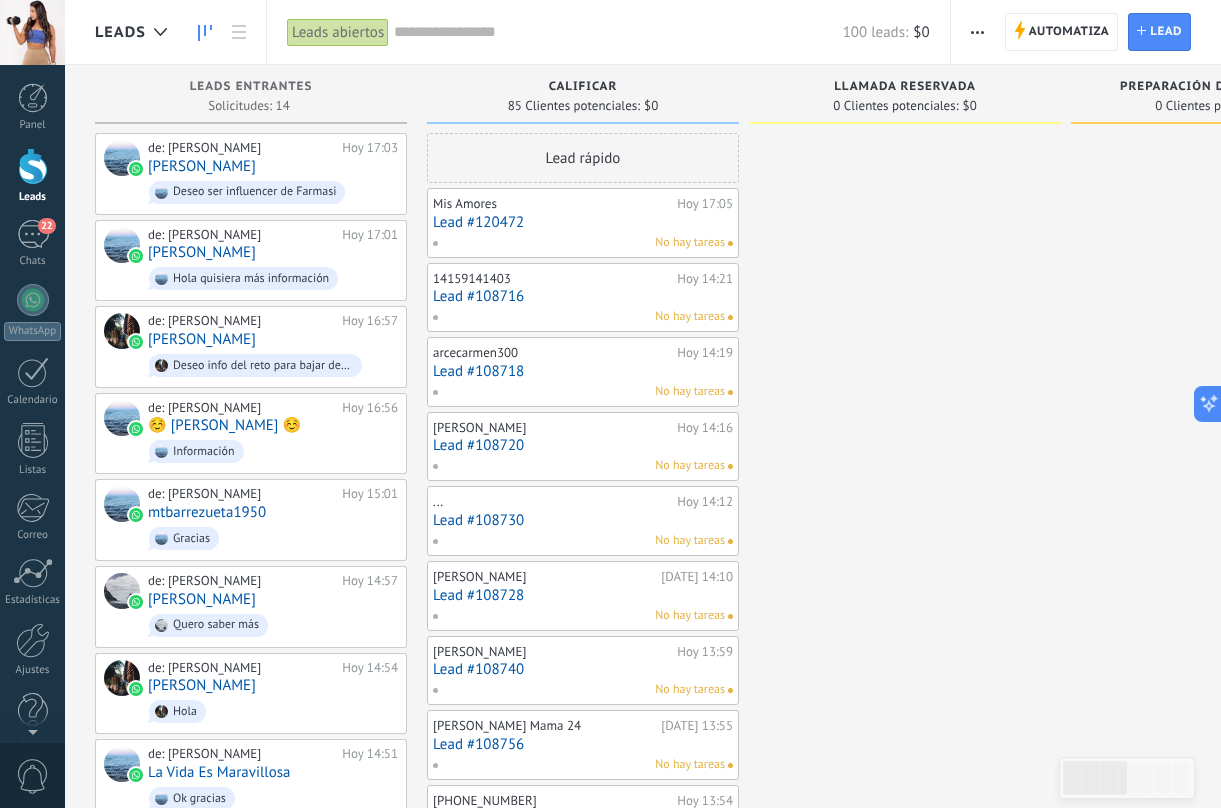 click on "Lead #120472" at bounding box center [583, 222] 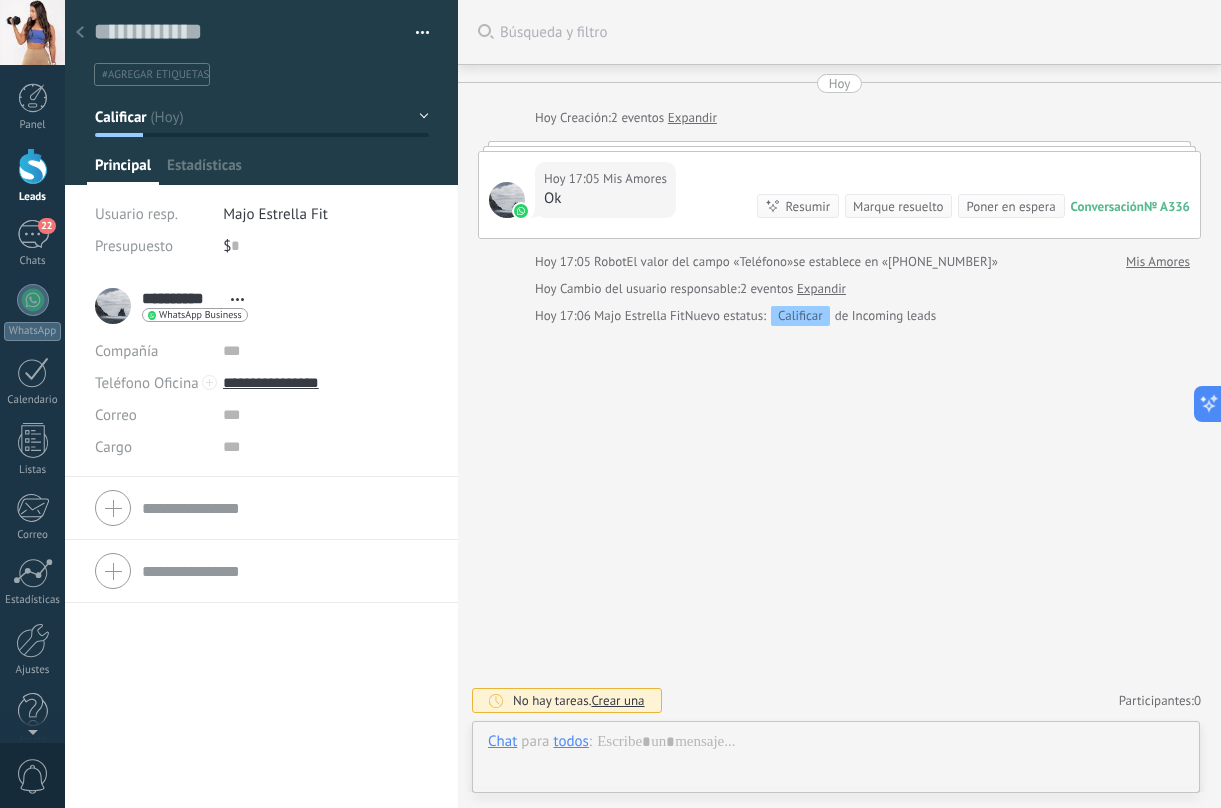 scroll, scrollTop: 30, scrollLeft: 0, axis: vertical 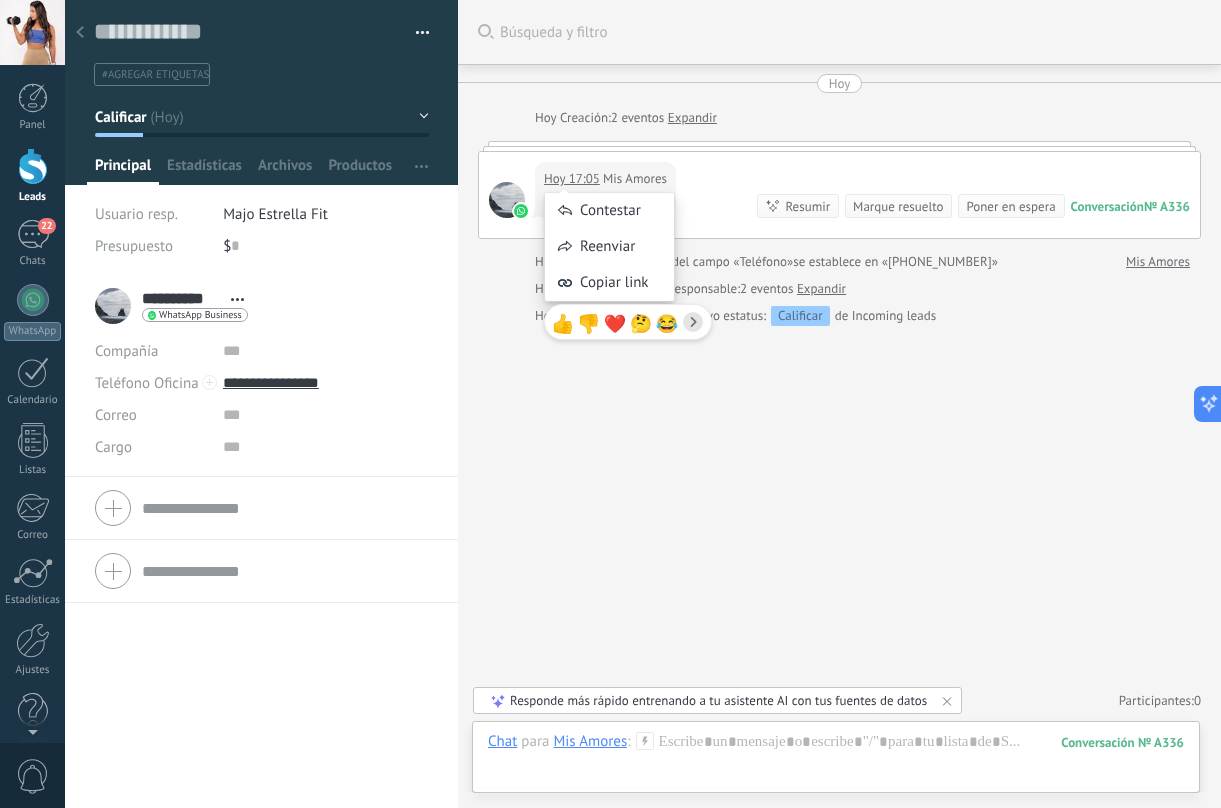 click on "Contestar Reenviar Copiar link 👍 👎 ❤️ 🤔 😂" at bounding box center [628, 256] 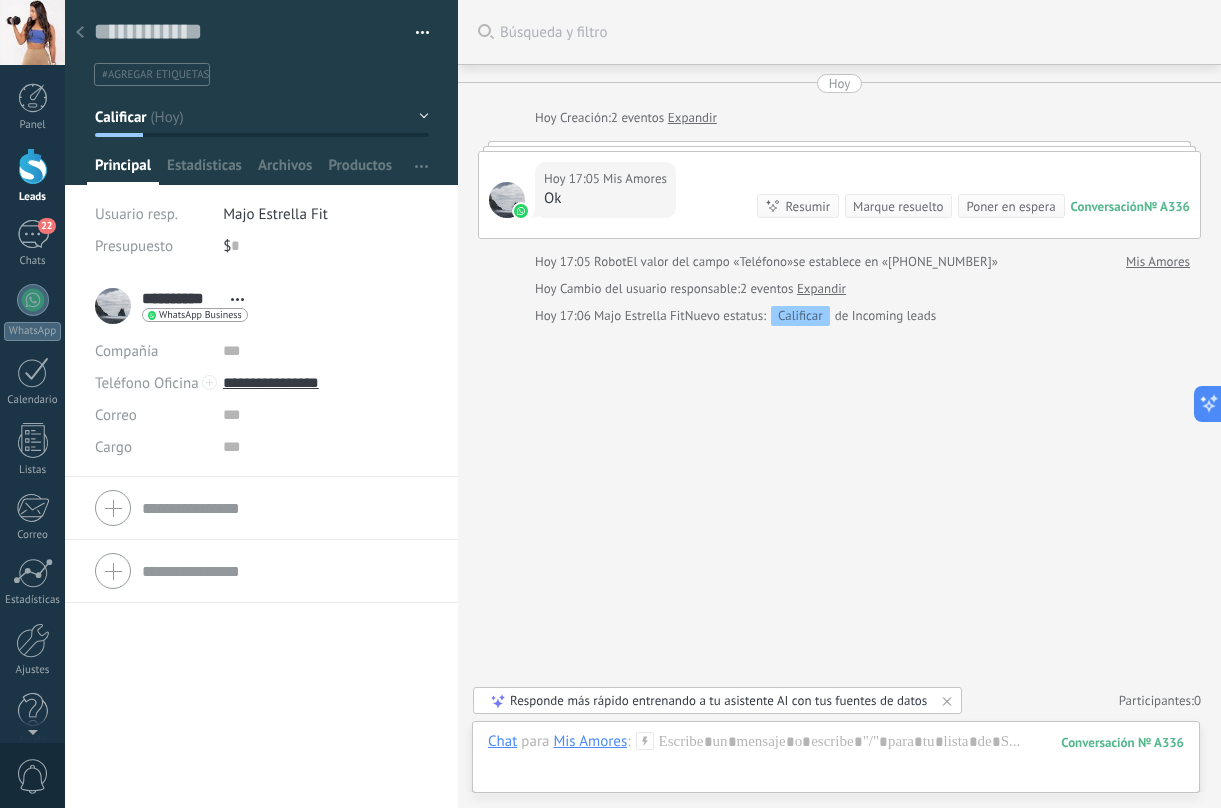 click on "[DATE] 17:05 Mis Amores  Ok Conversación  № A336 Conversación № A336 Resumir Resumir Marque resuelto Poner en espera" at bounding box center [839, 195] 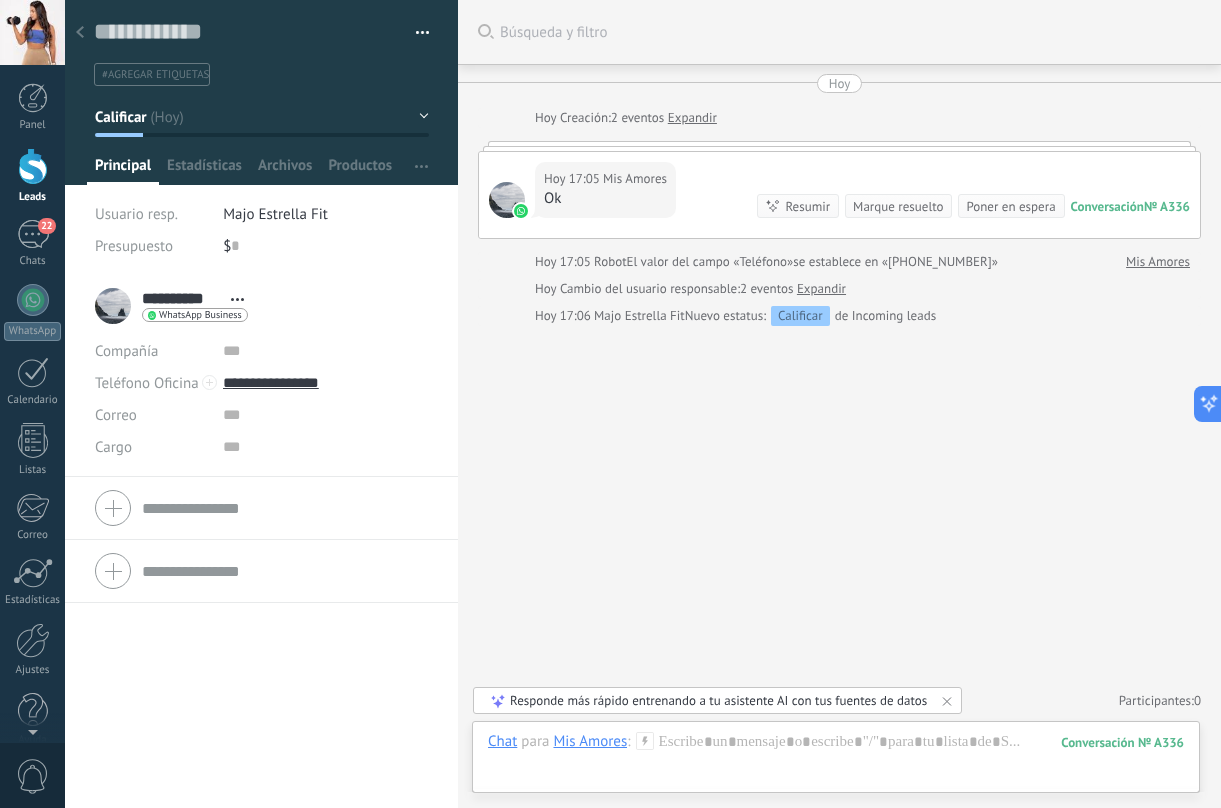 click on "Expandir" at bounding box center [692, 118] 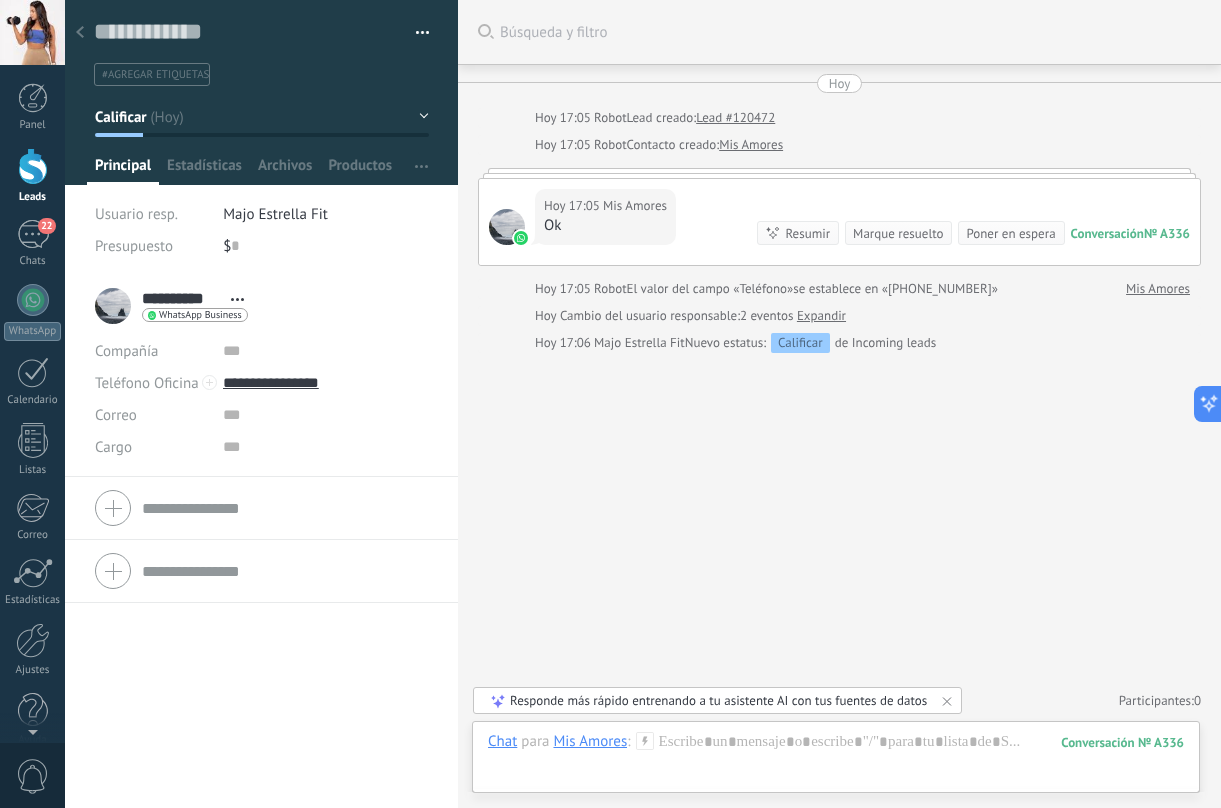 click at bounding box center (80, 33) 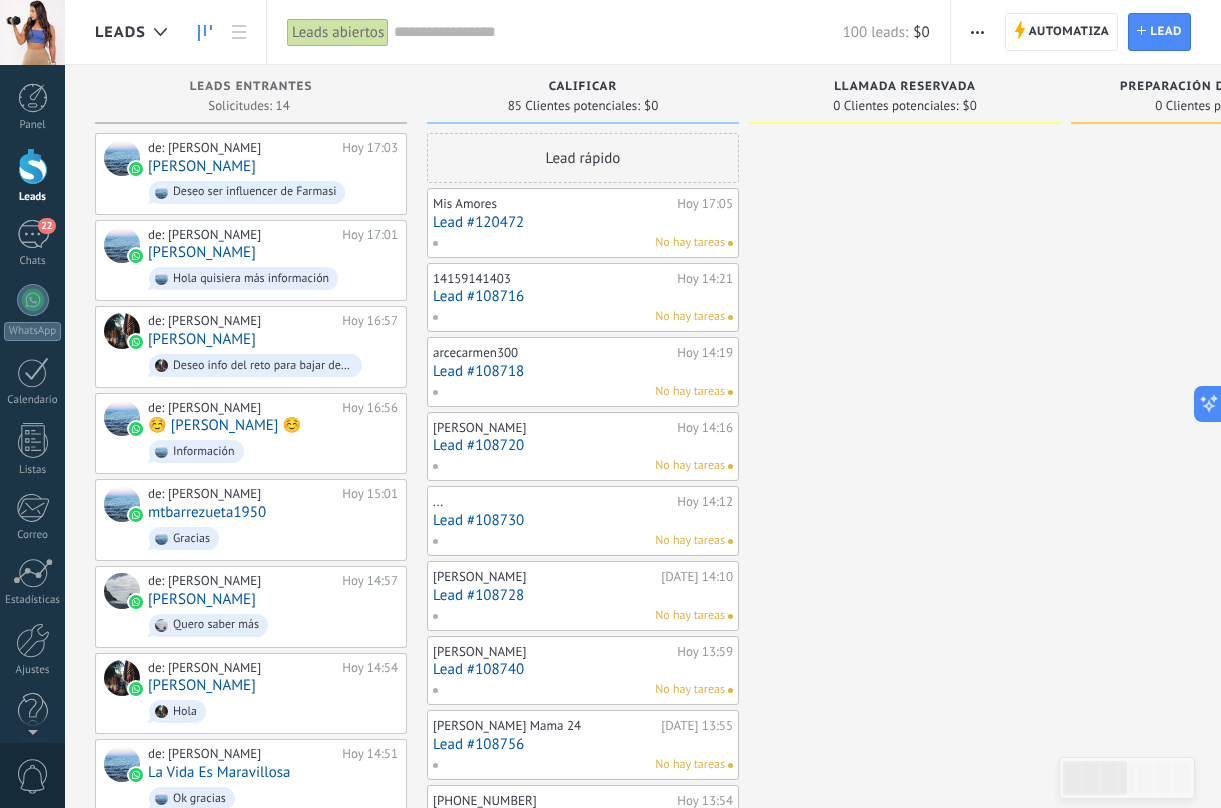 click at bounding box center [32, 32] 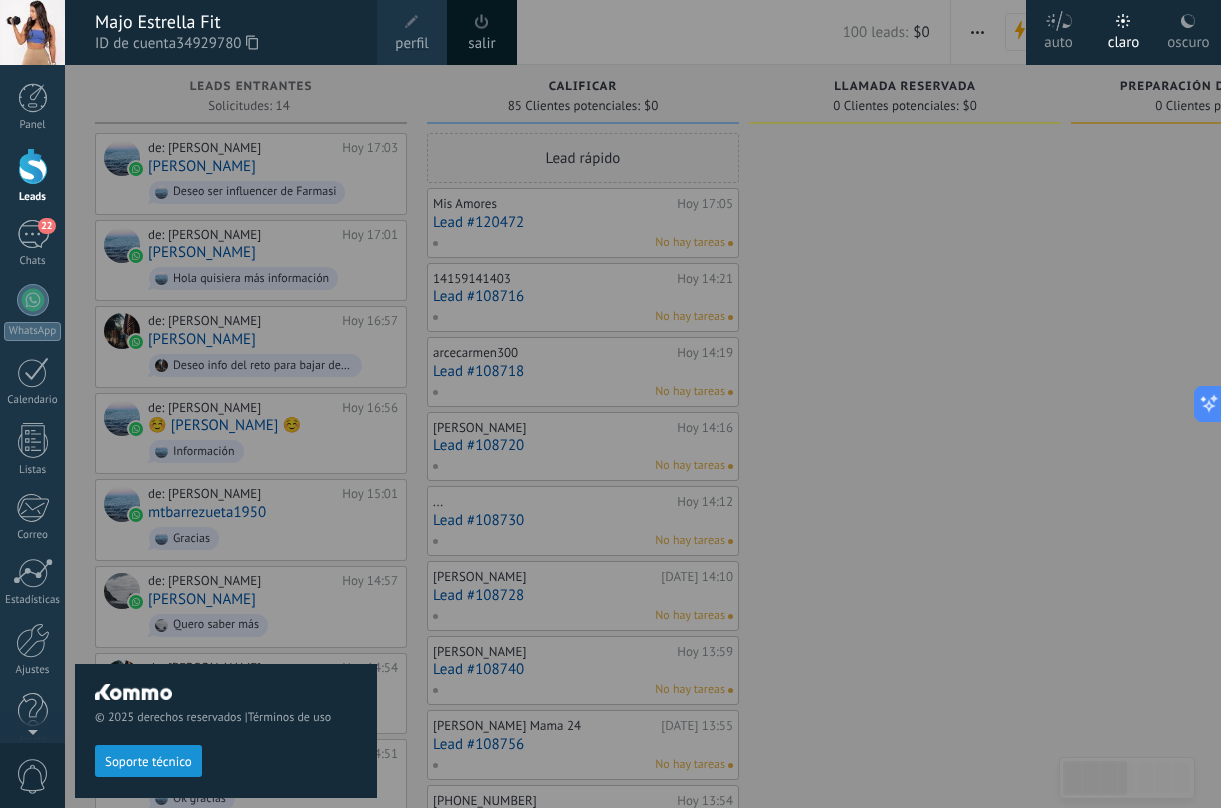 click on "Soporte técnico" at bounding box center (148, 762) 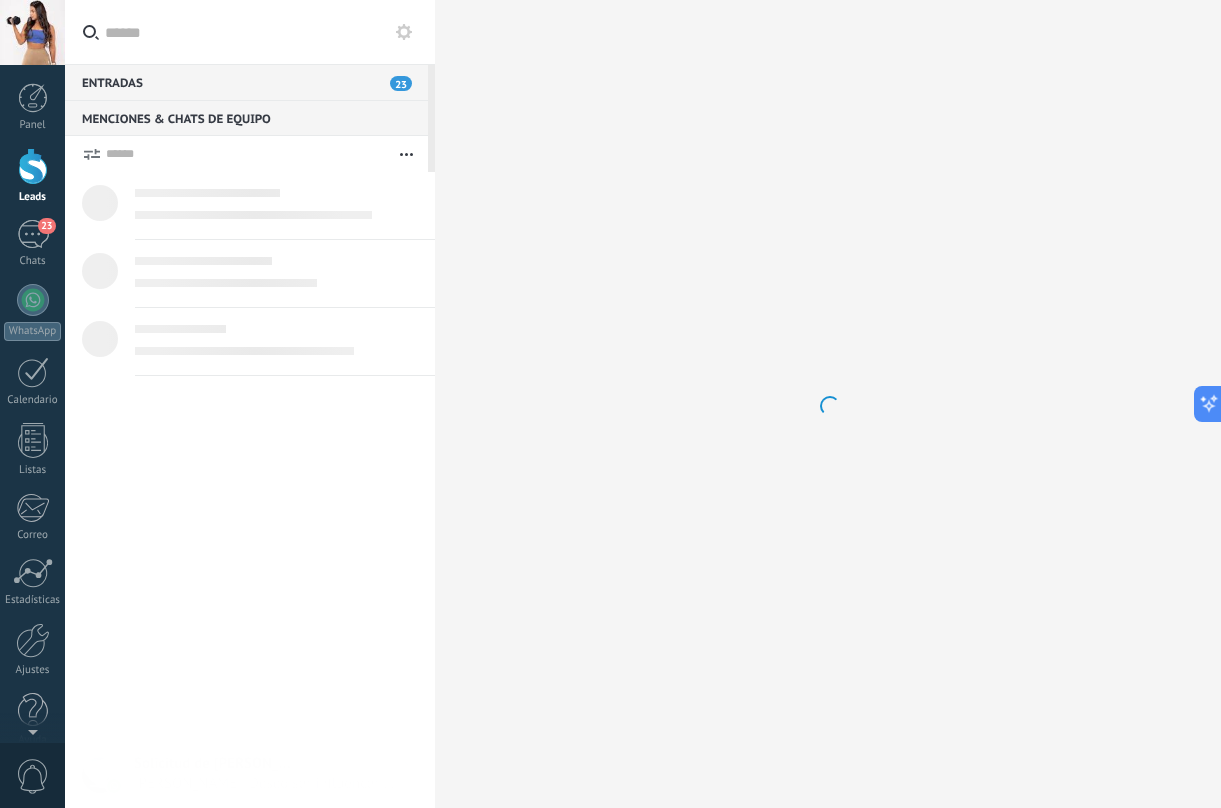 scroll, scrollTop: 19, scrollLeft: 0, axis: vertical 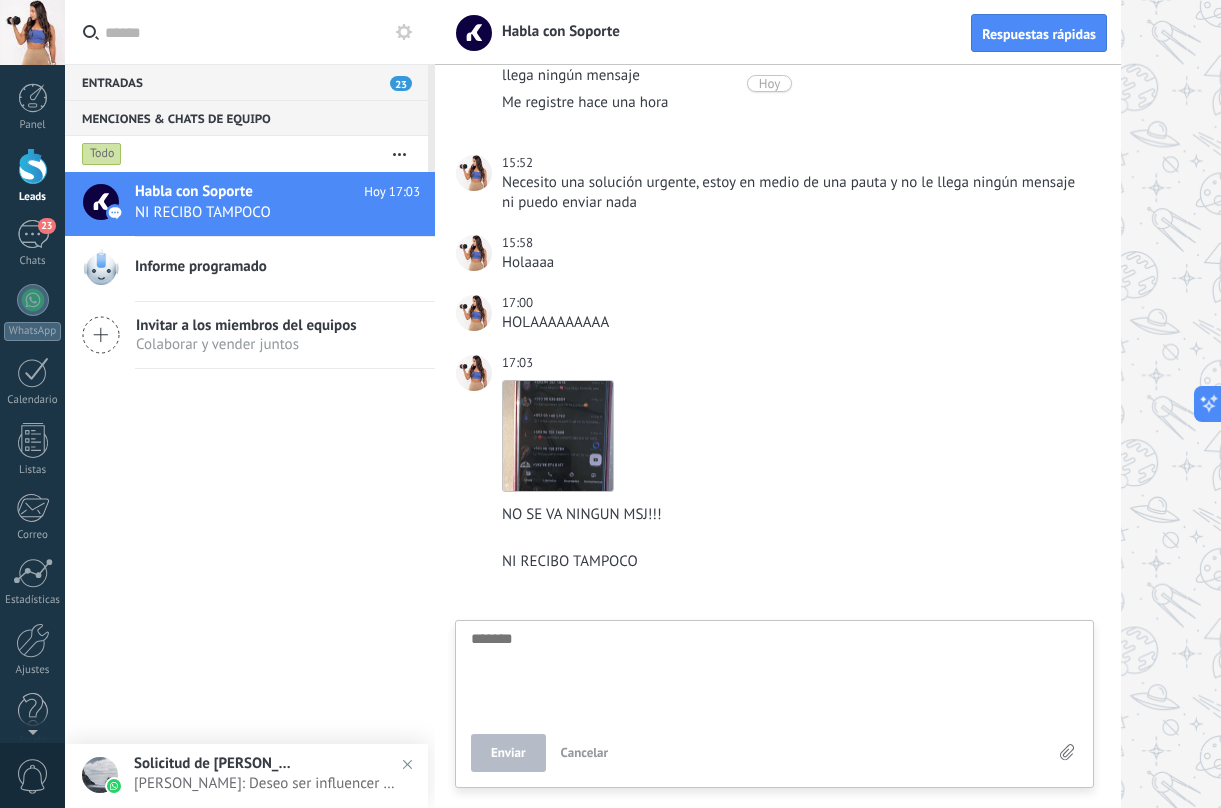 type on "*" 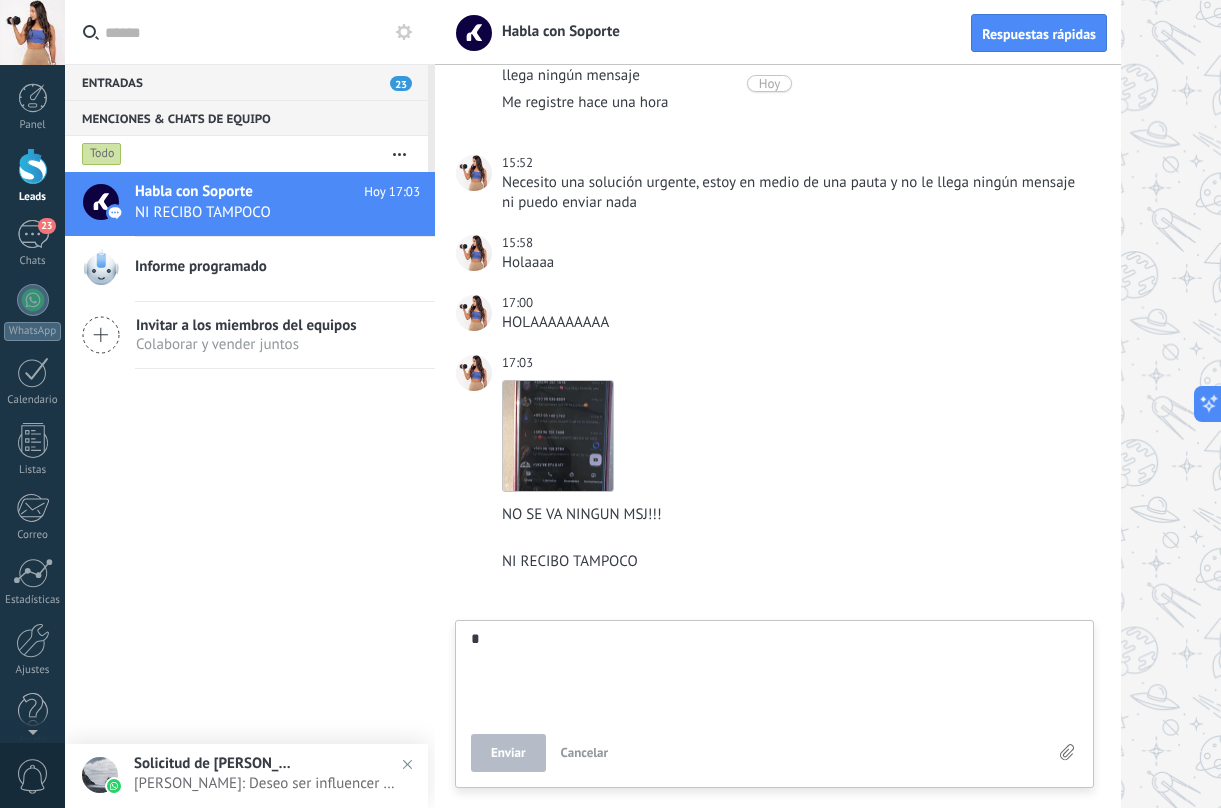 type on "**" 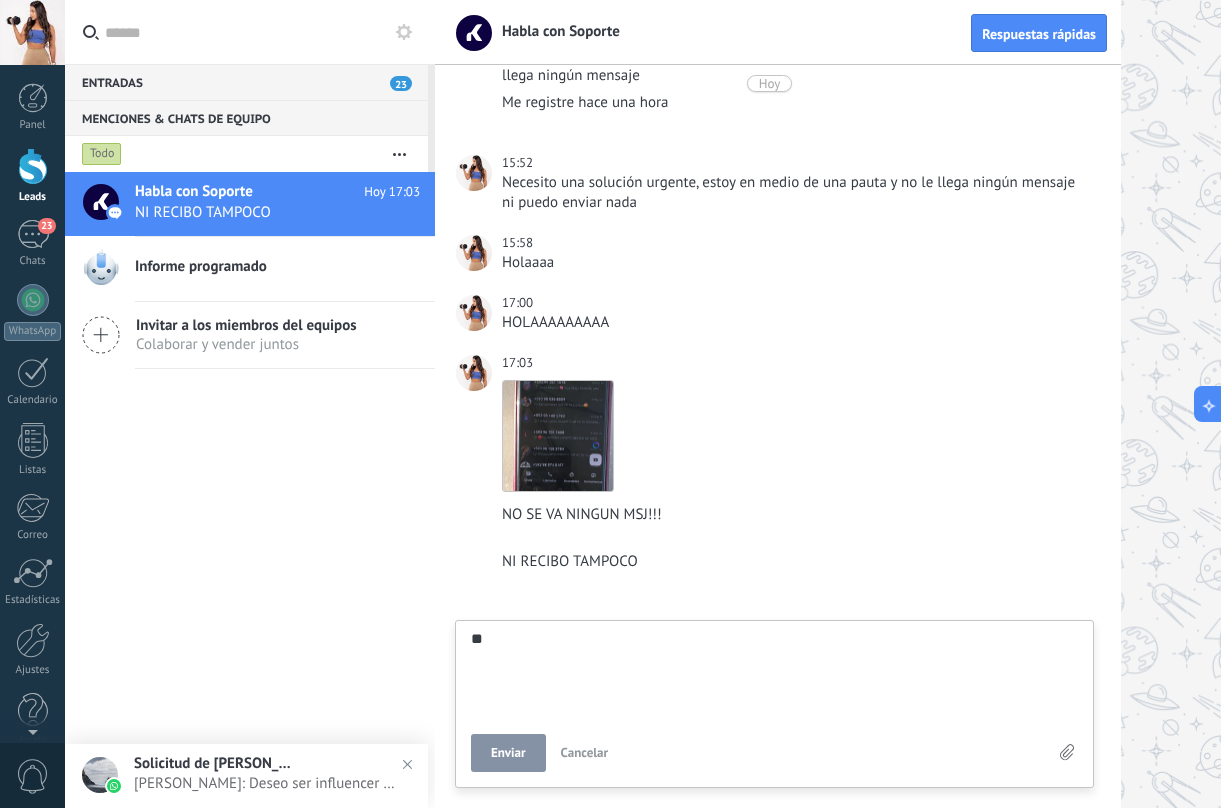 type on "***" 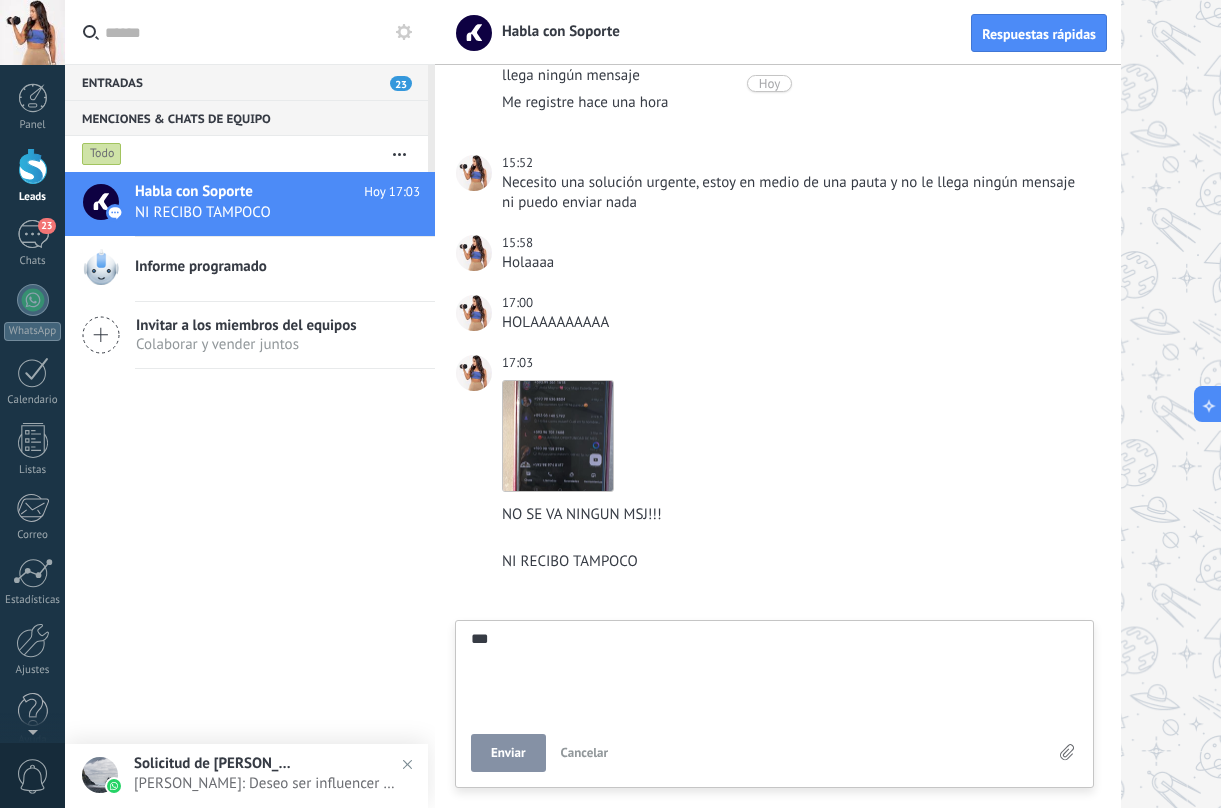 type on "****" 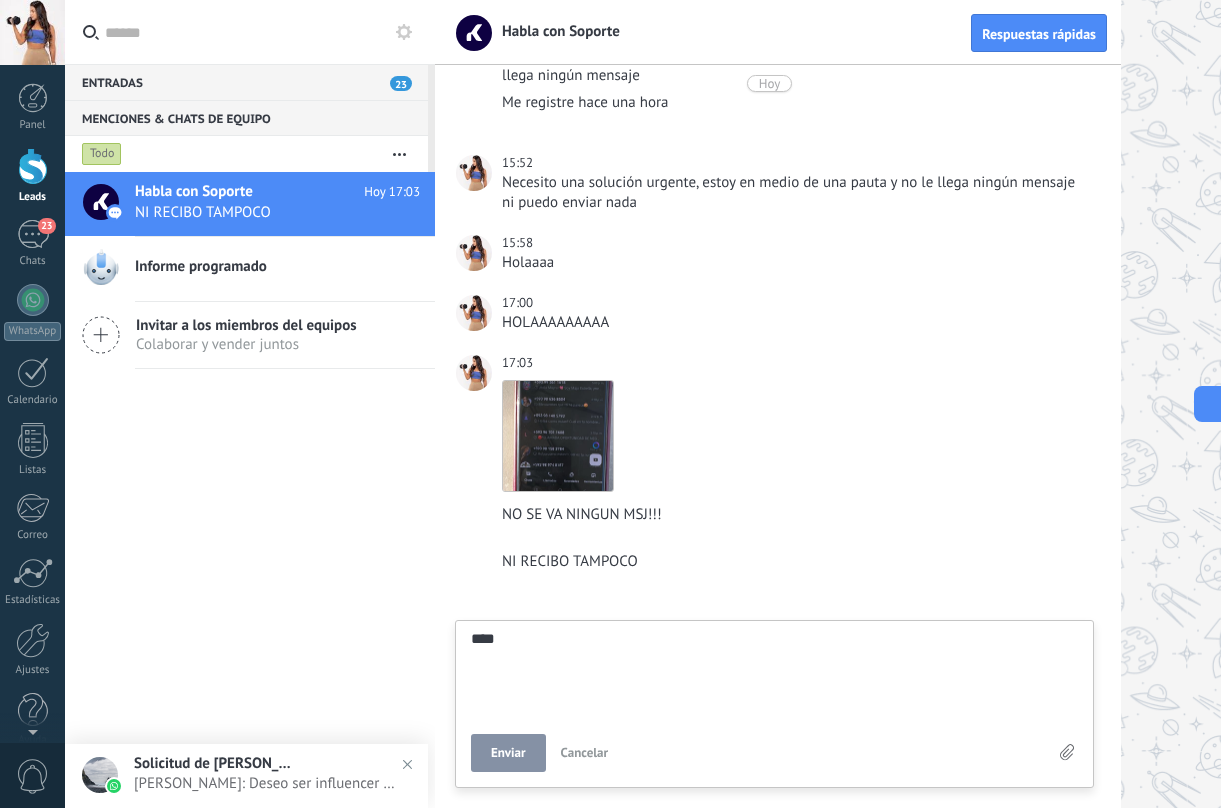 type on "****" 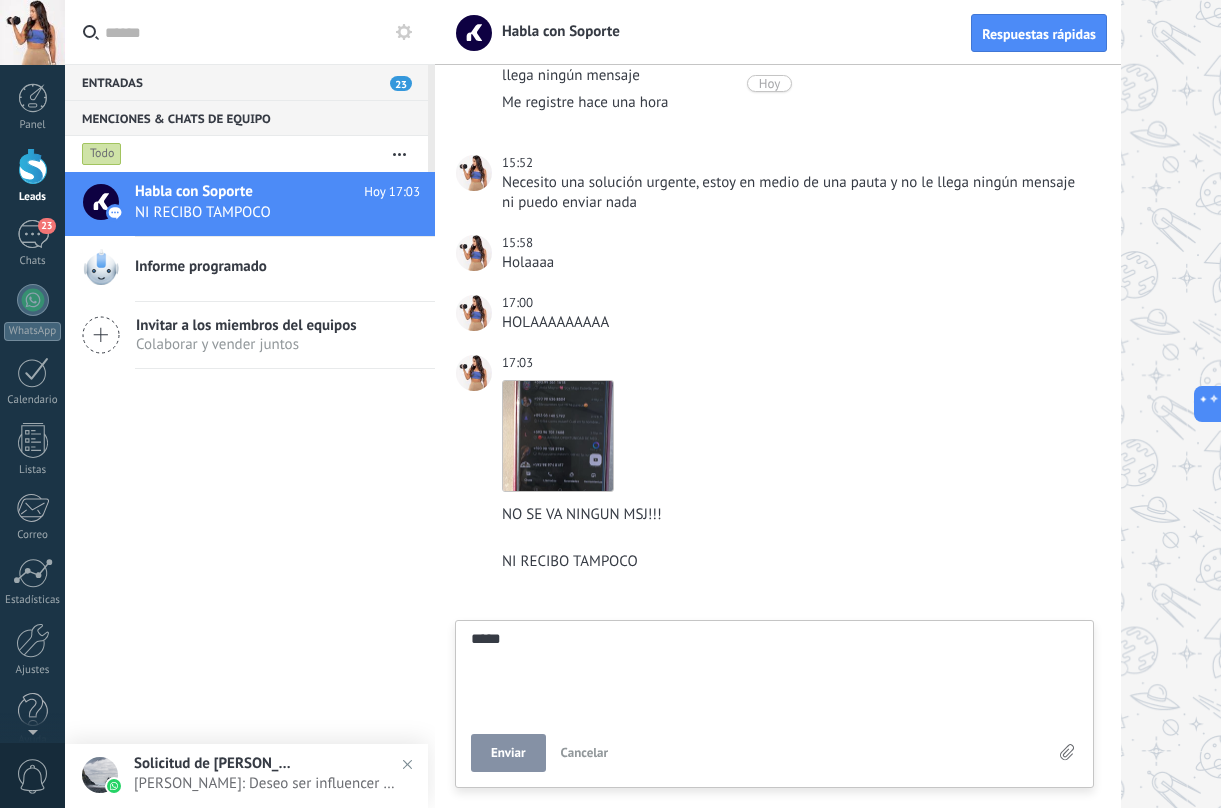 type on "******" 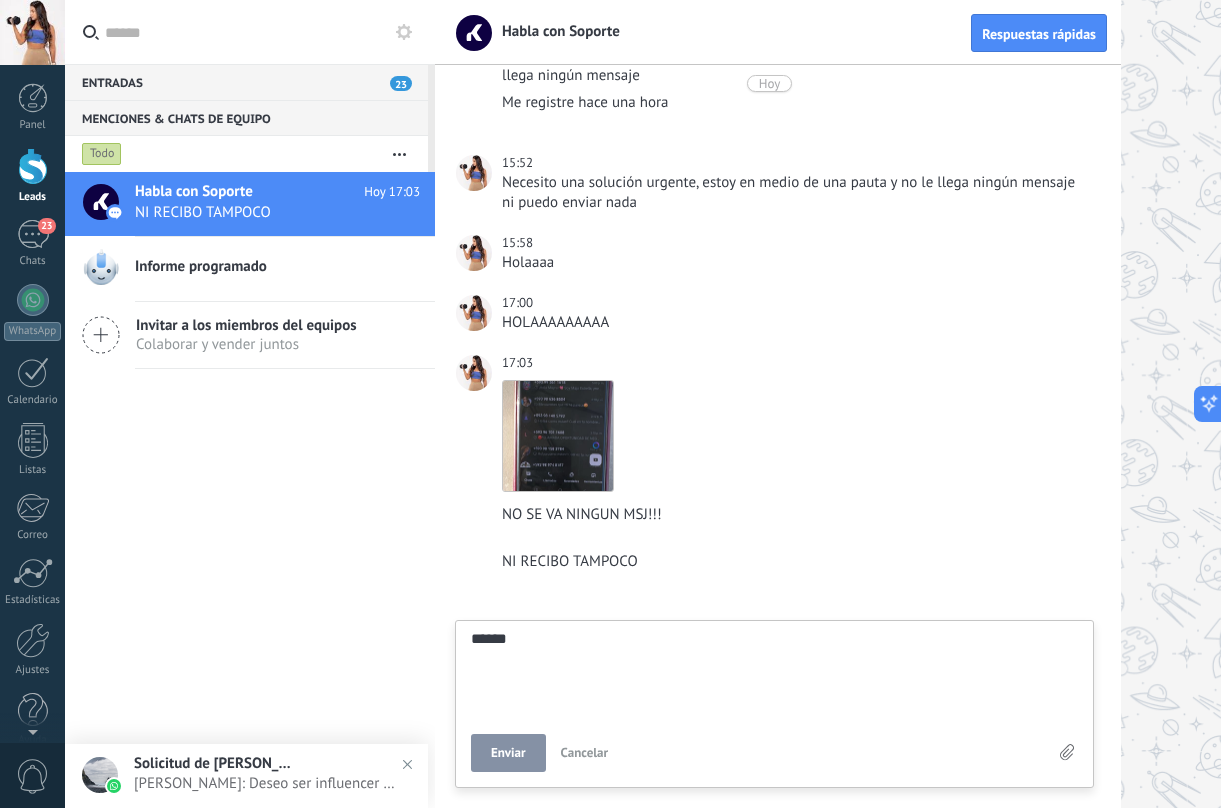 type on "*******" 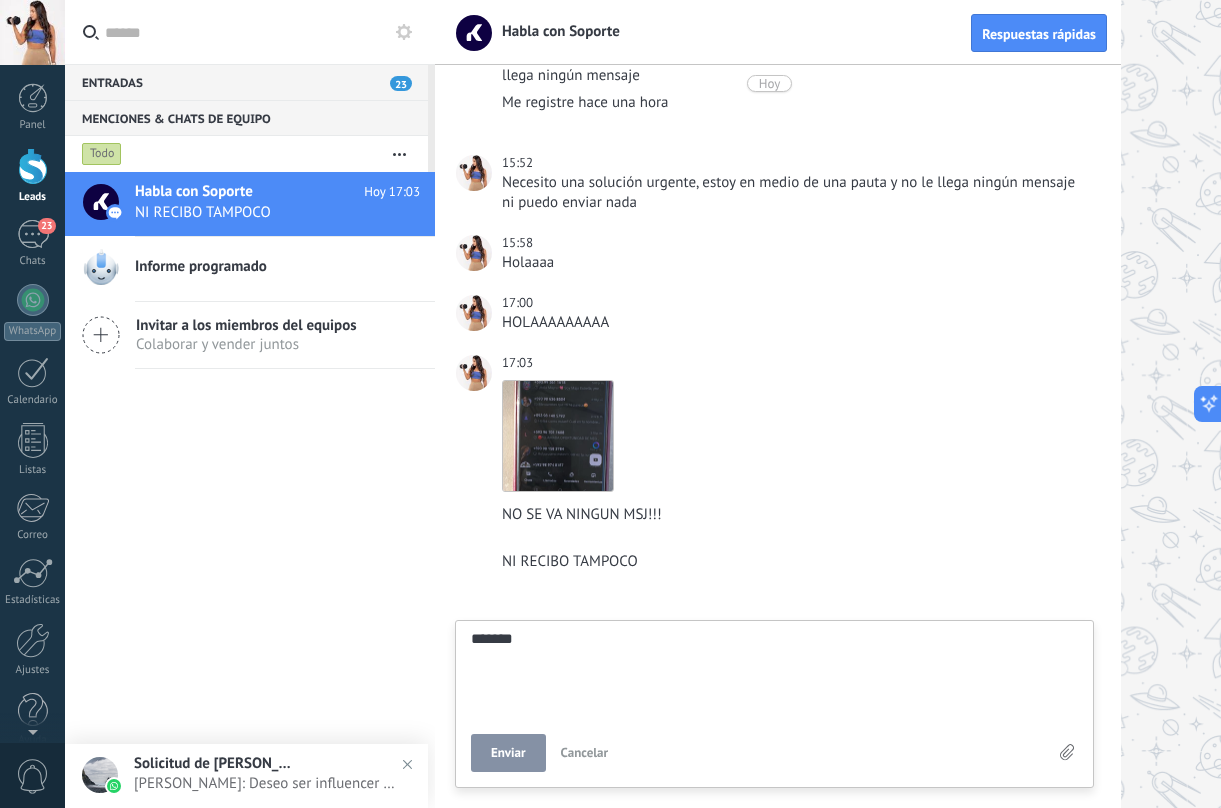 type on "*******" 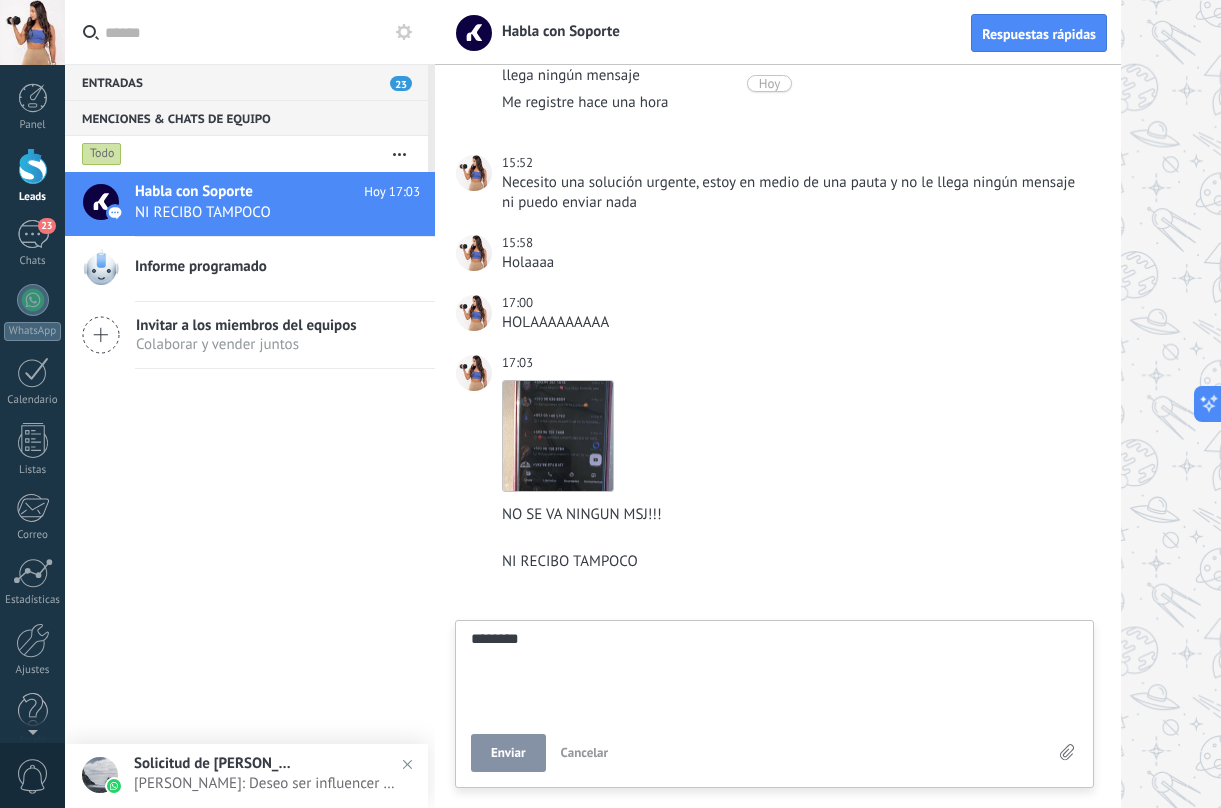 type on "*********" 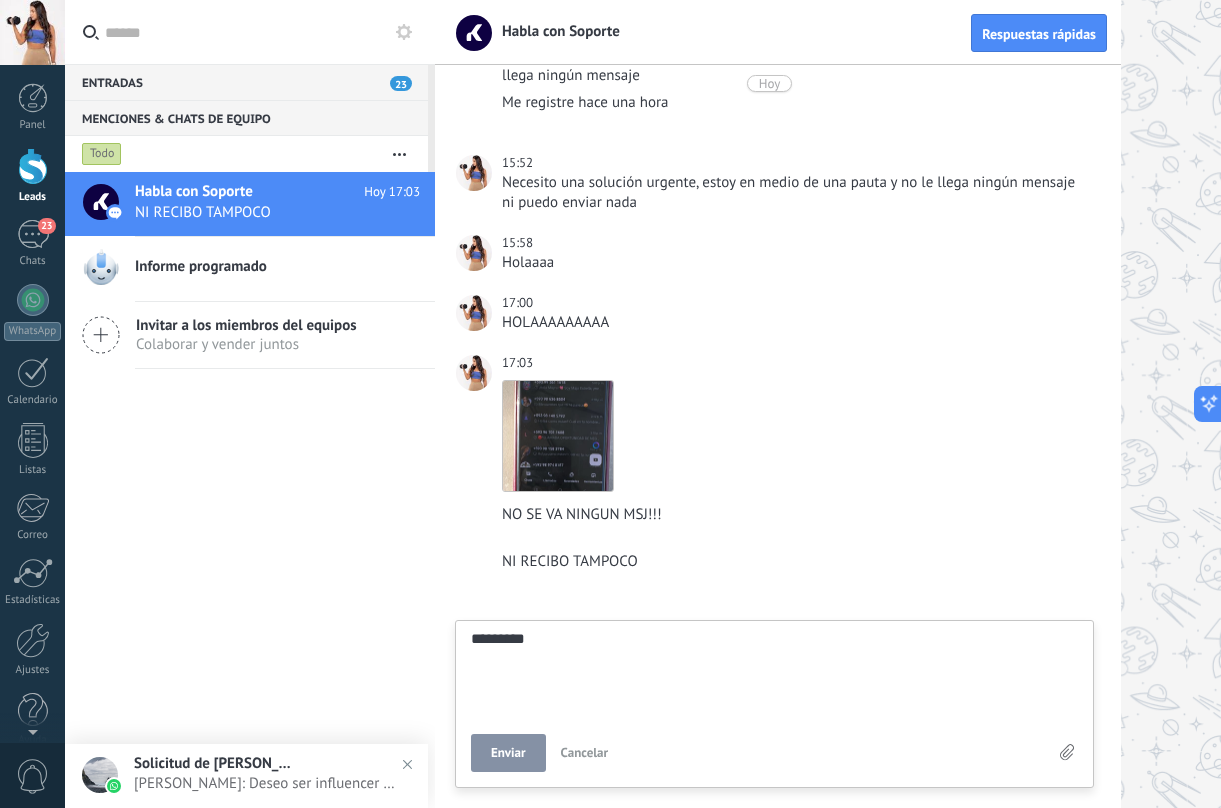 type on "**********" 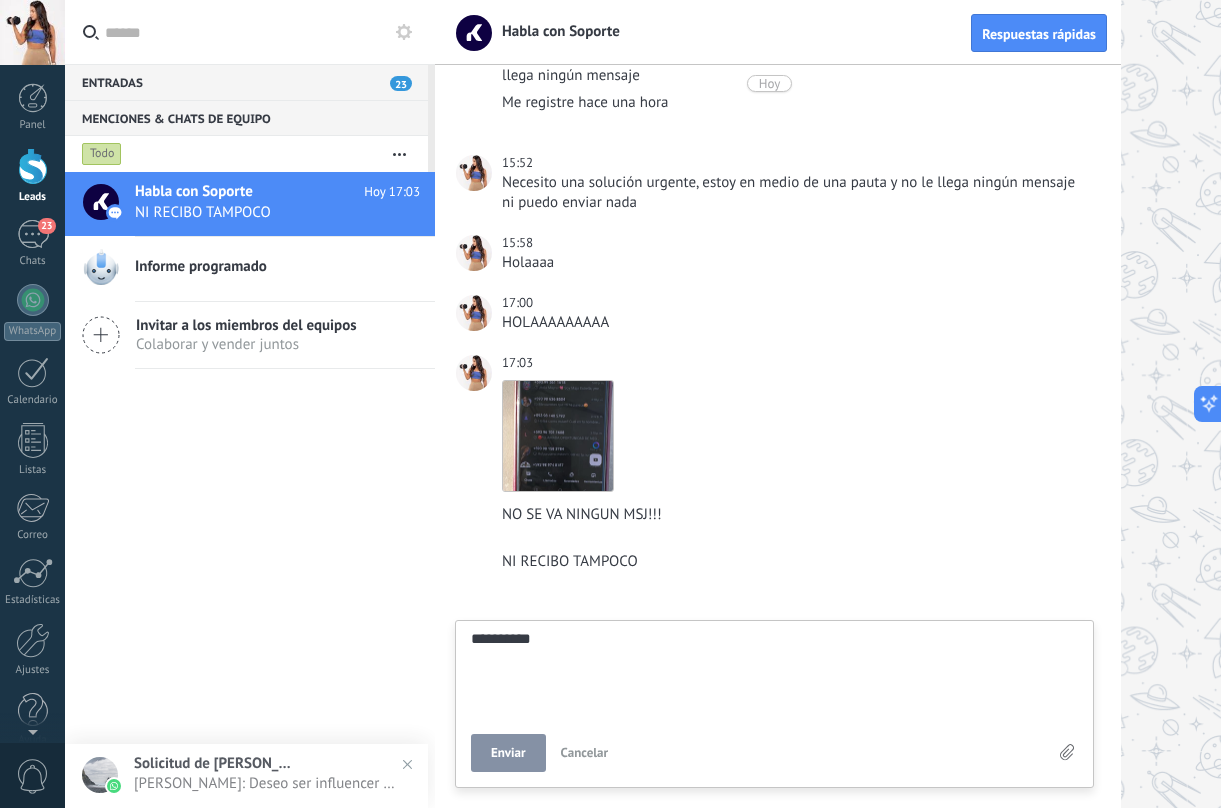 type on "**********" 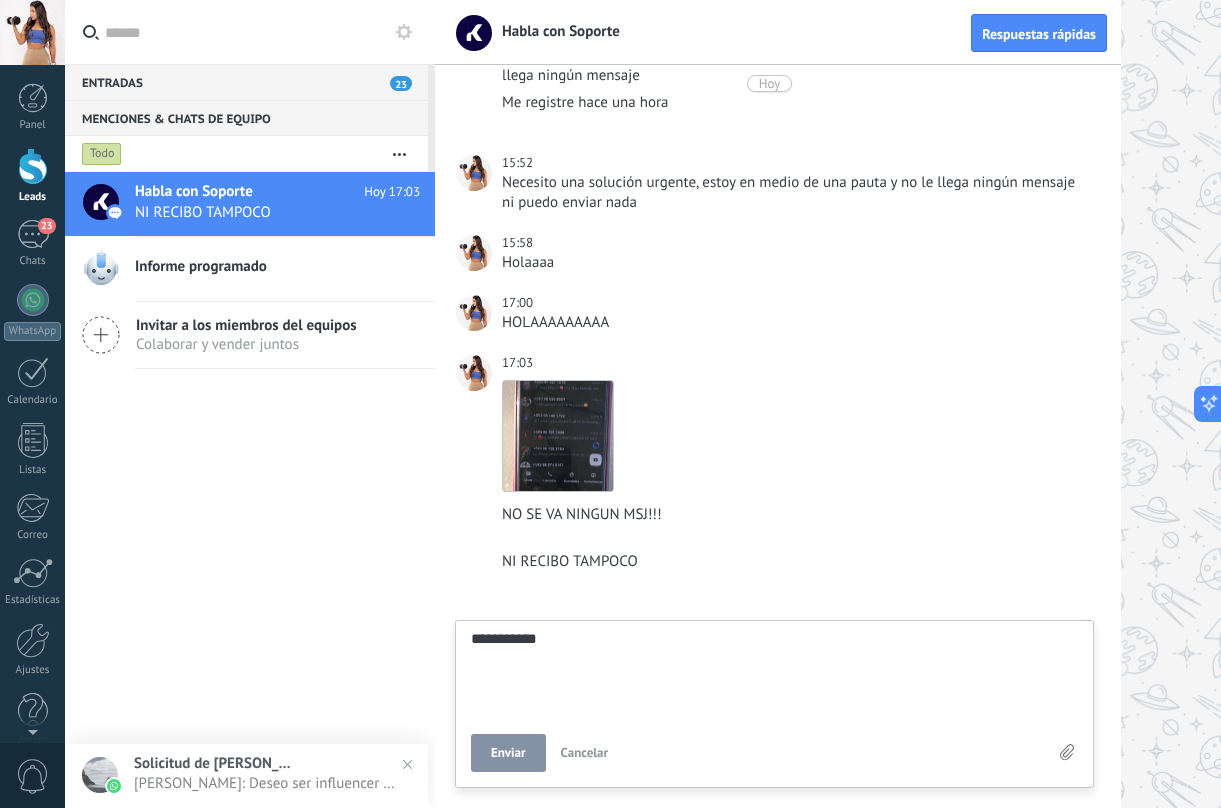 type on "**********" 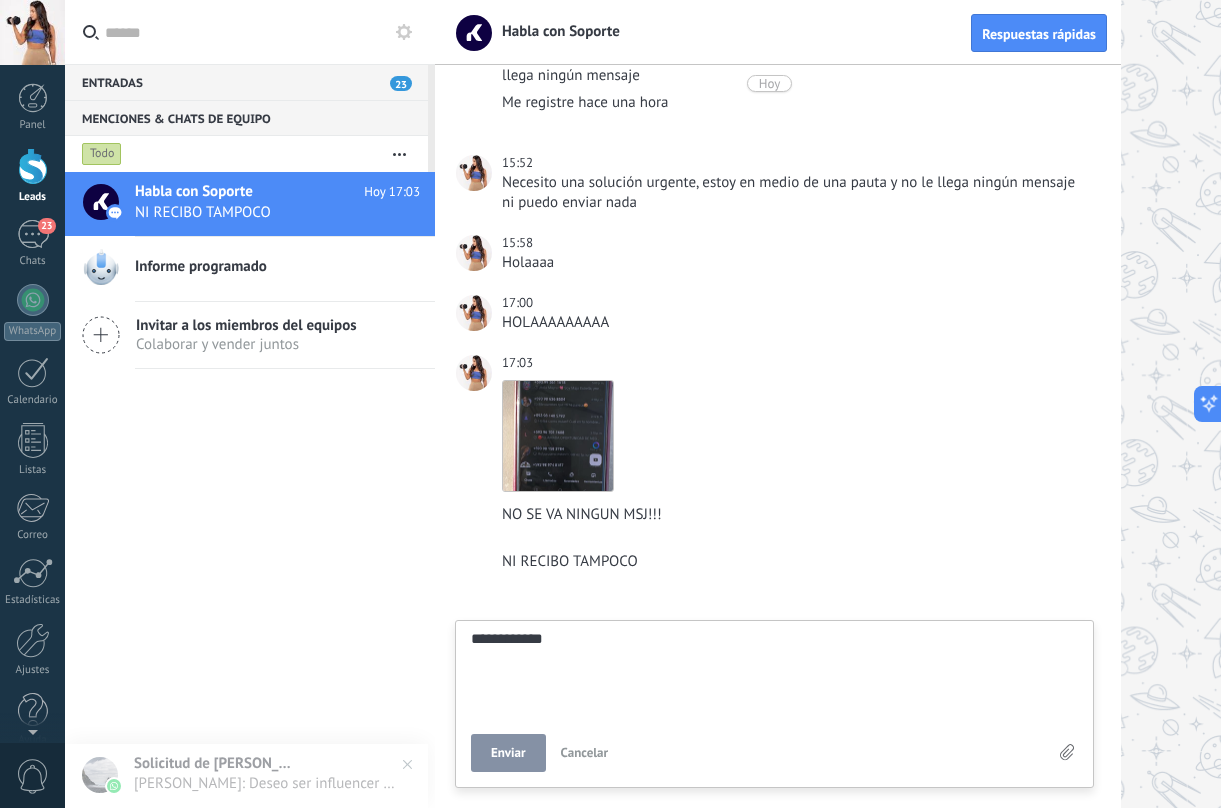 type on "**********" 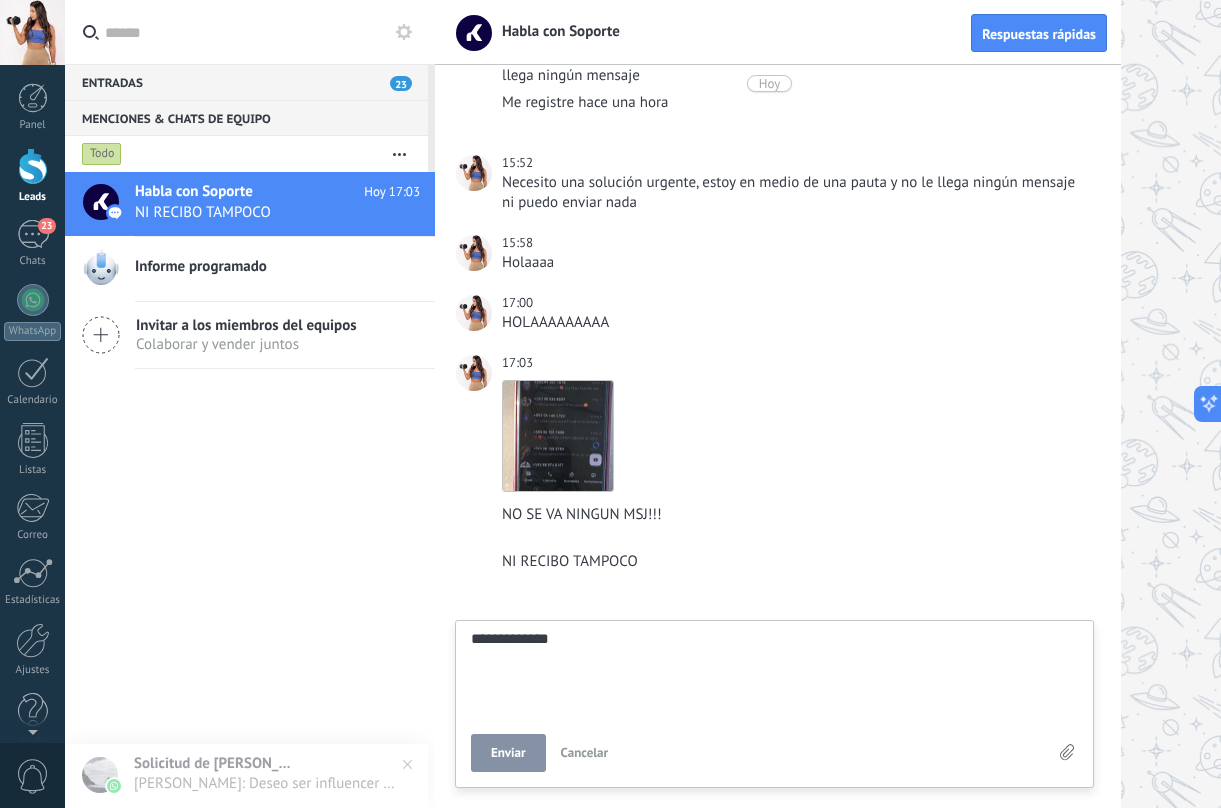 type on "**********" 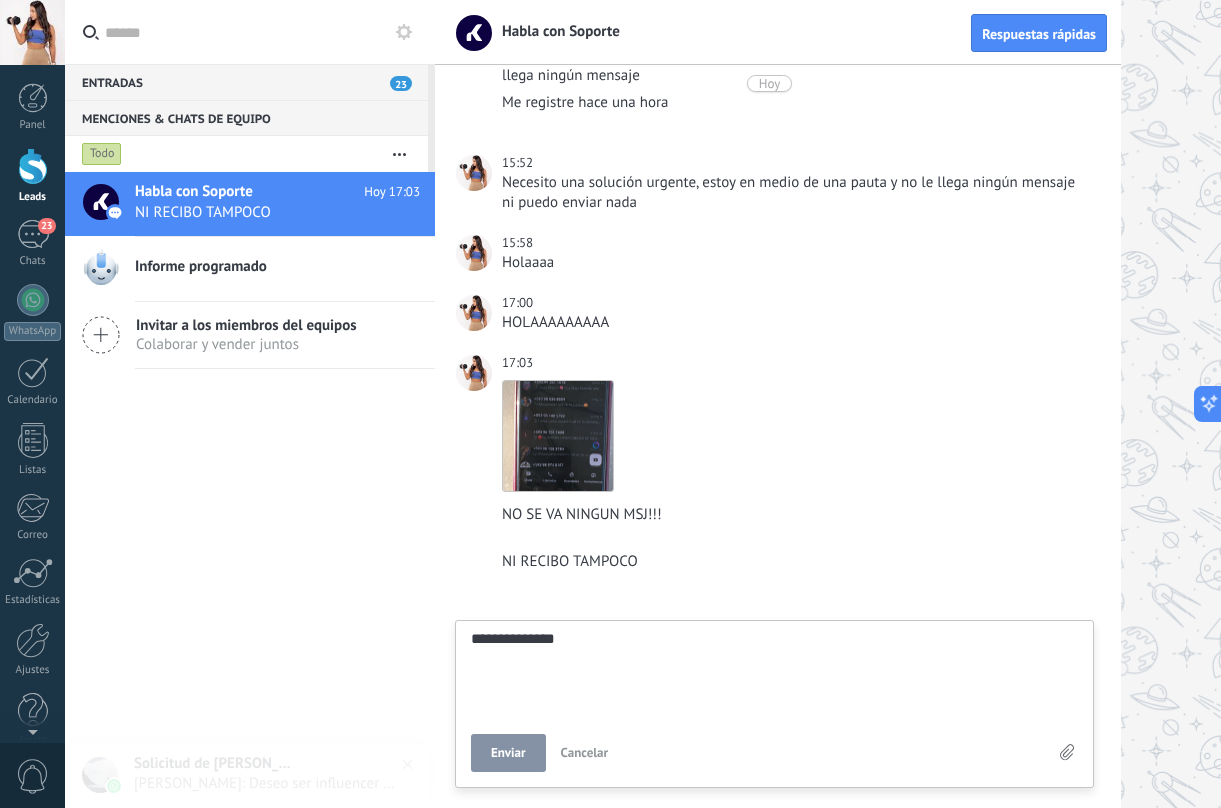 scroll, scrollTop: 19, scrollLeft: 0, axis: vertical 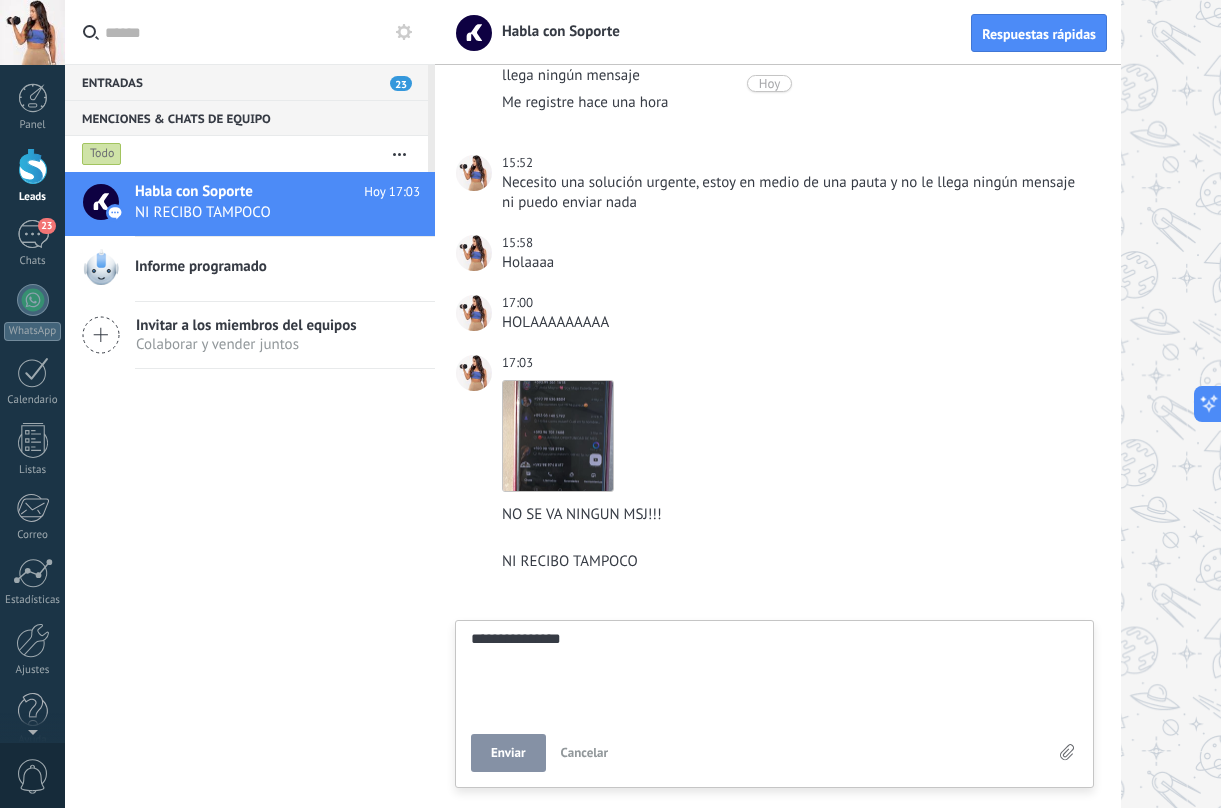 type on "**********" 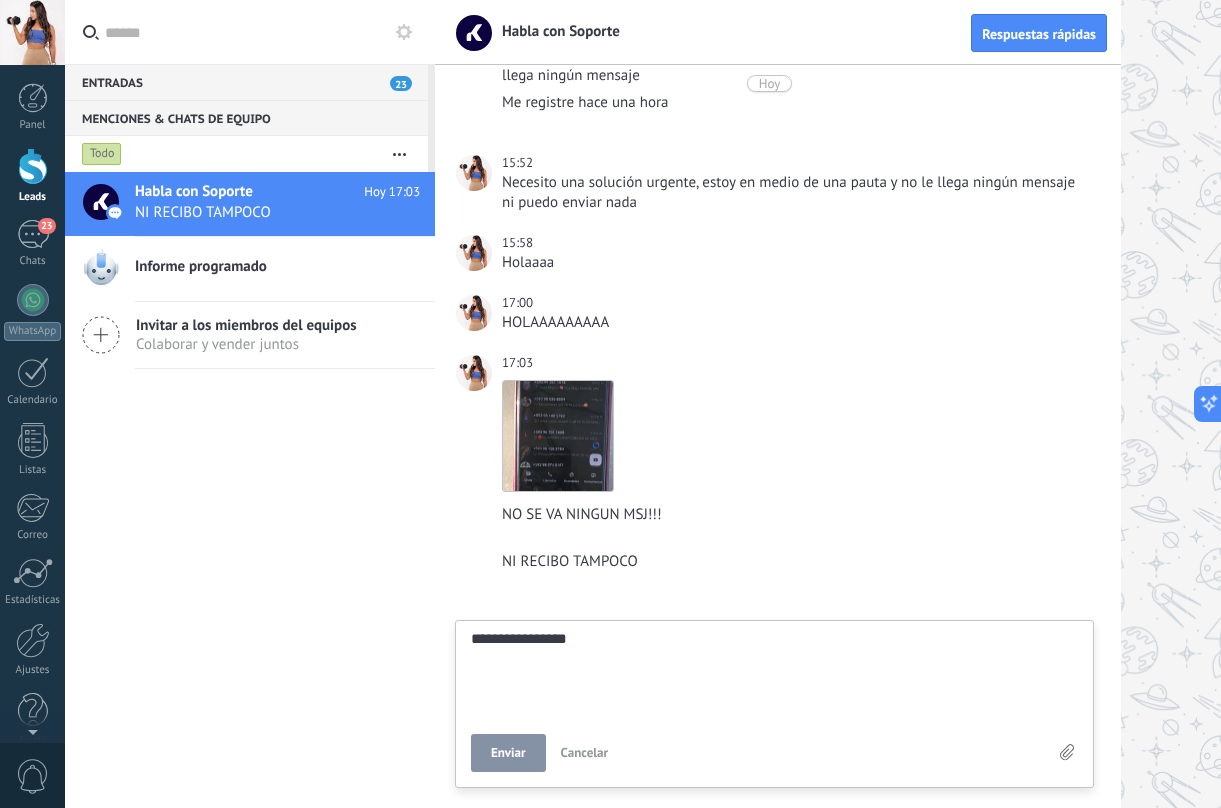 type on "**********" 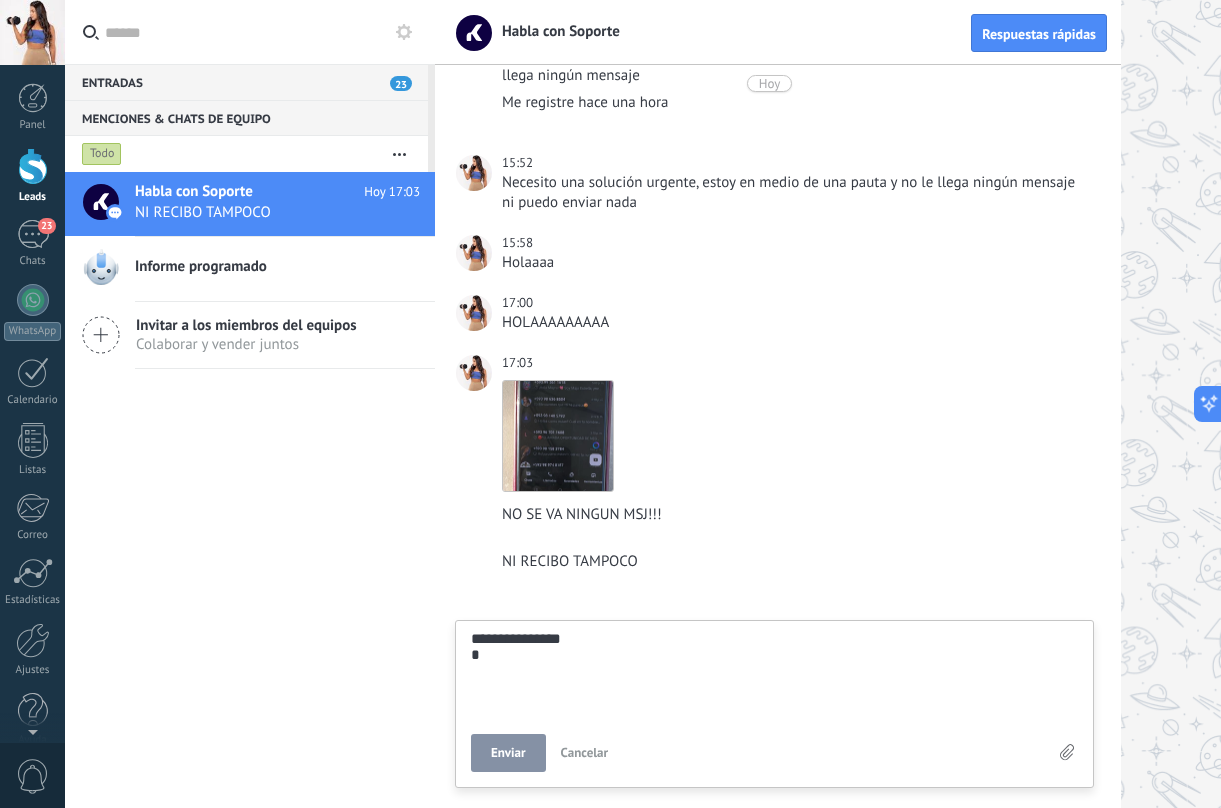 scroll, scrollTop: 39, scrollLeft: 0, axis: vertical 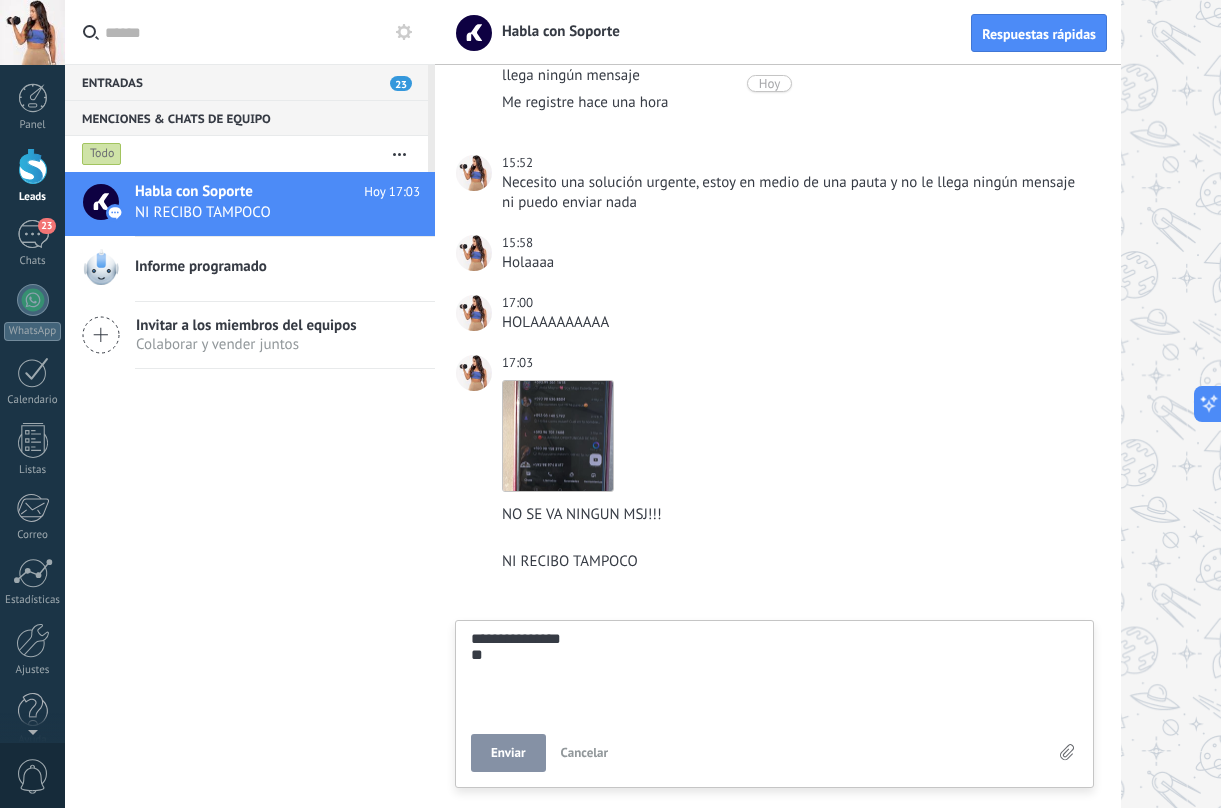 type on "**********" 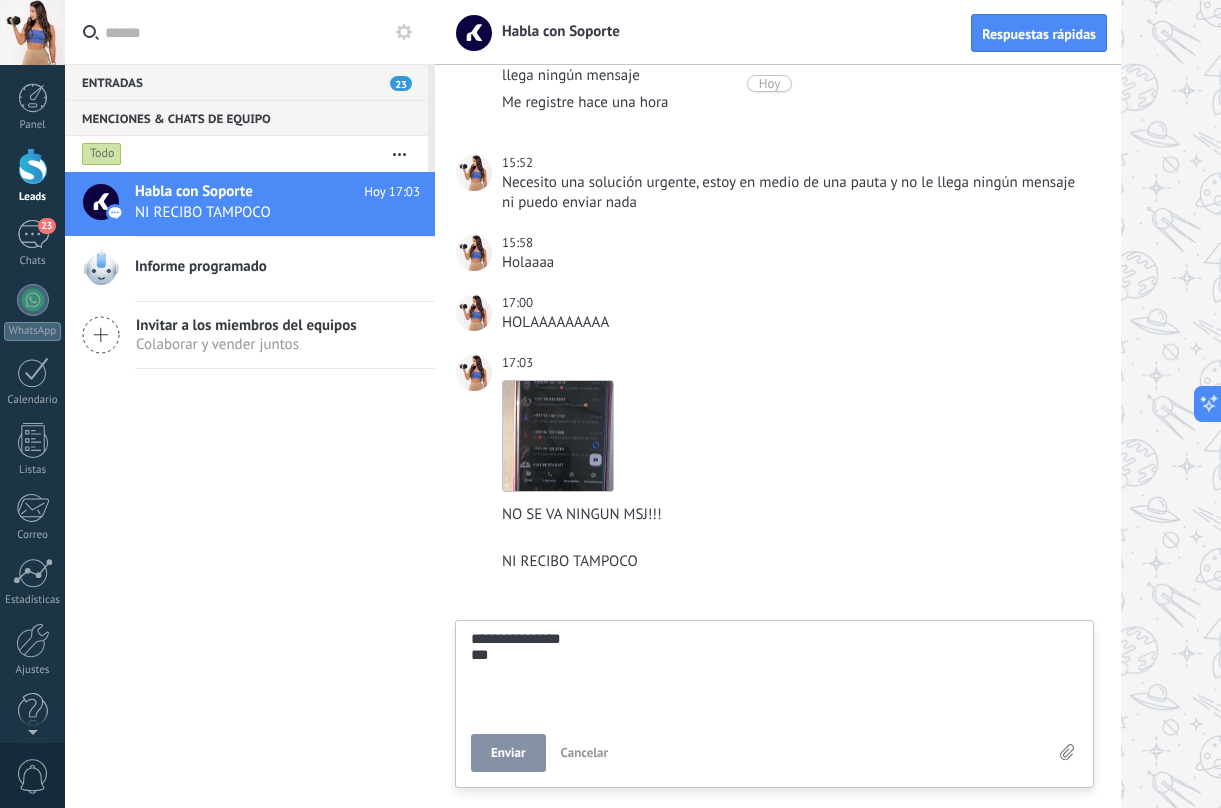 type on "**********" 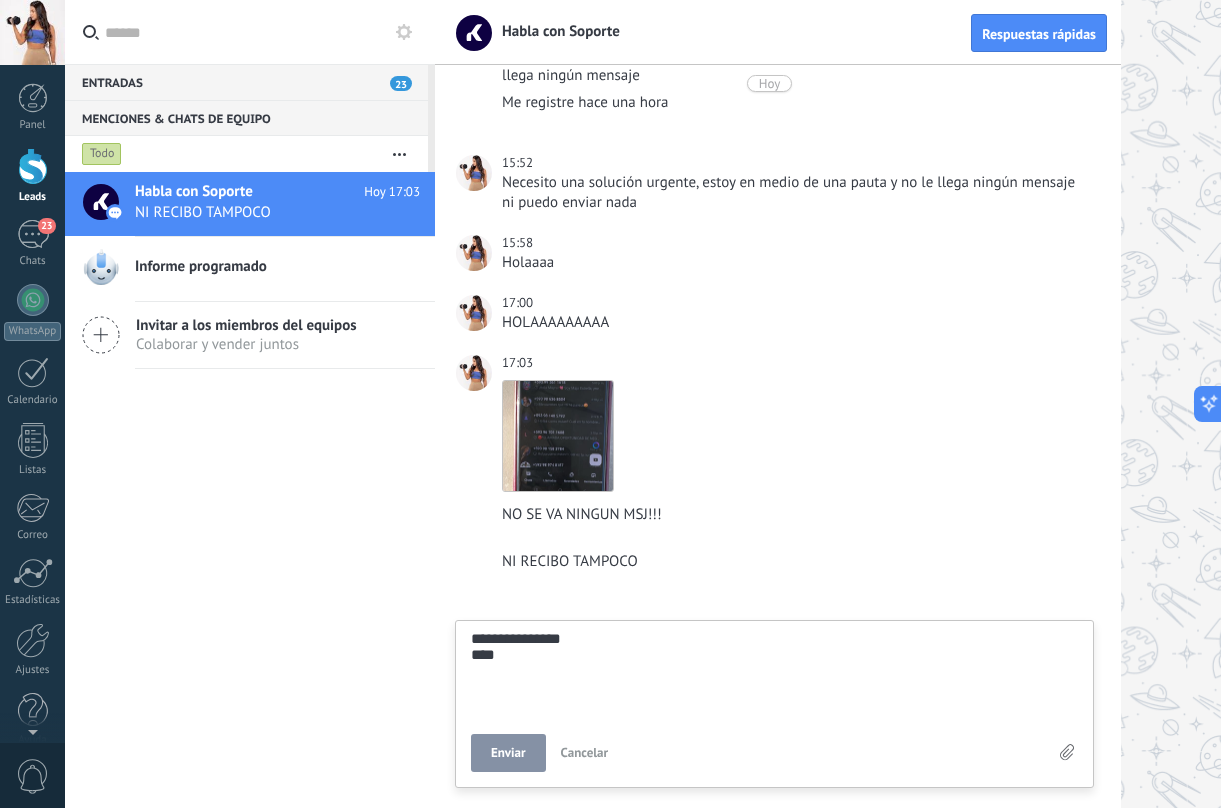type on "**********" 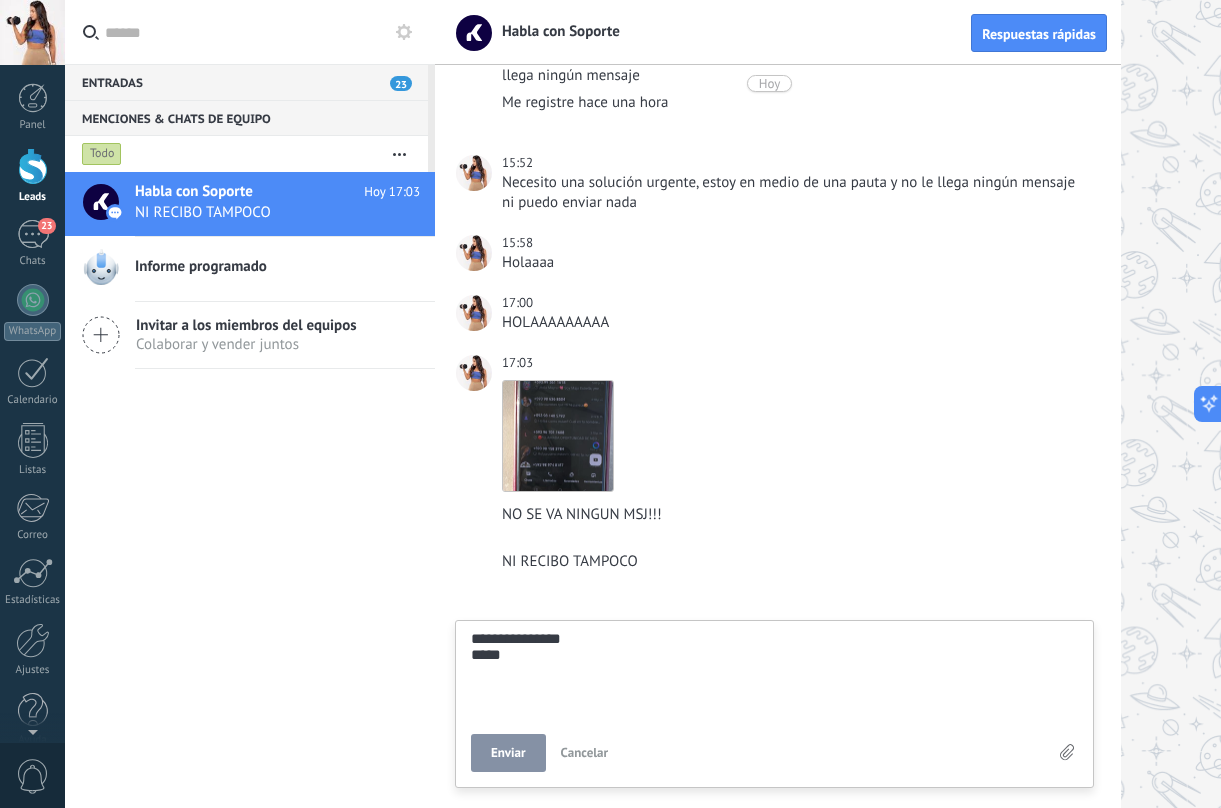 type on "**********" 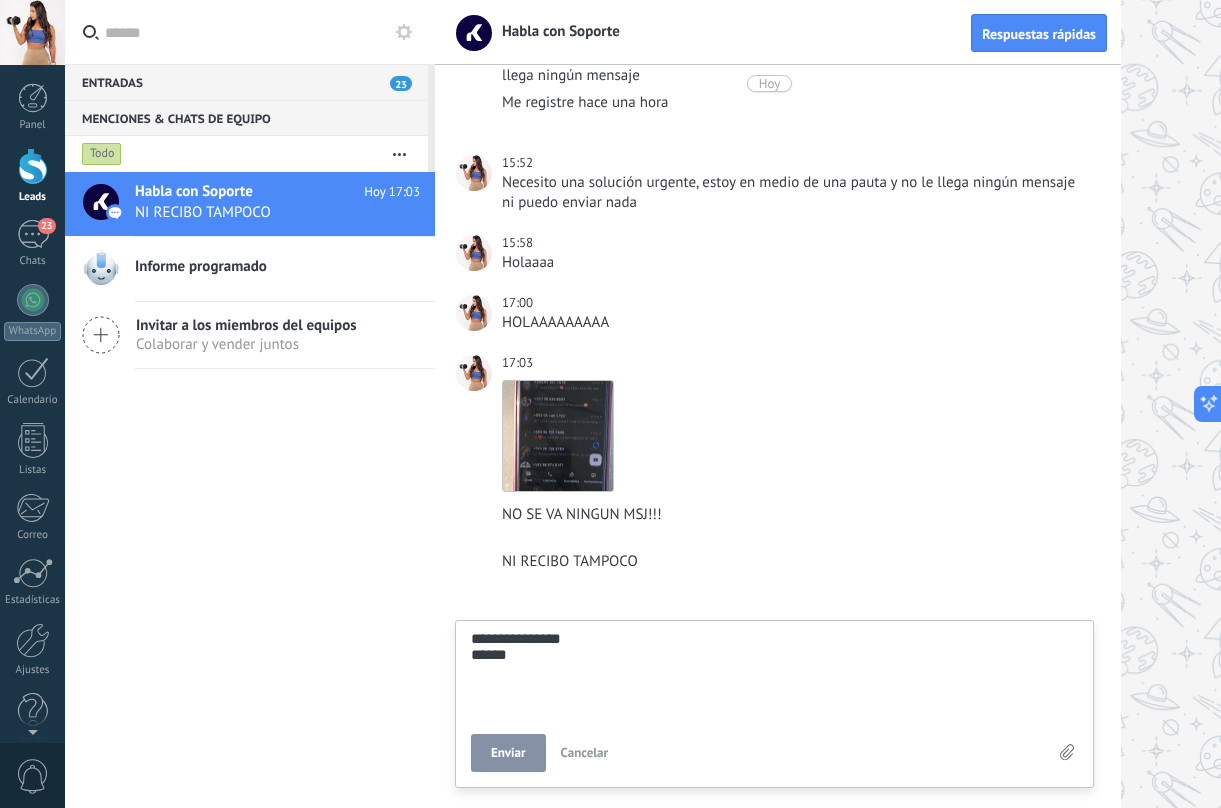 type on "**********" 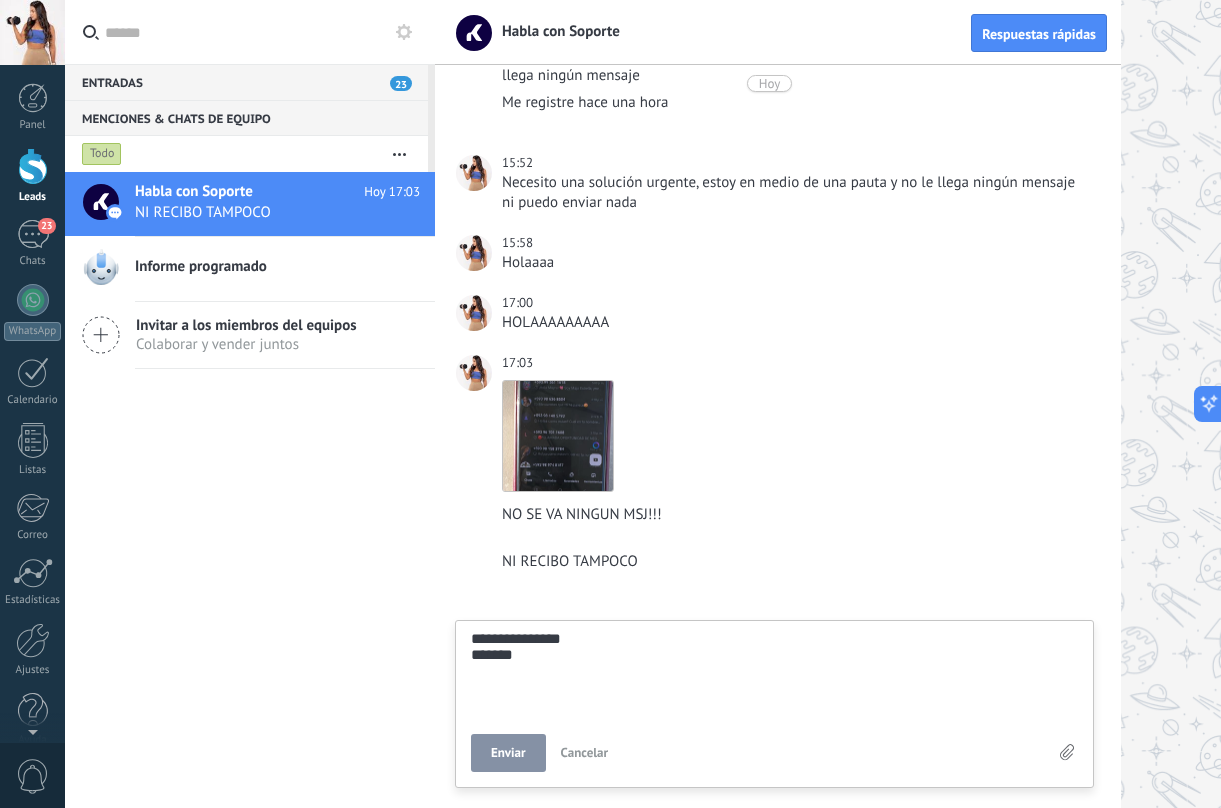 type on "**********" 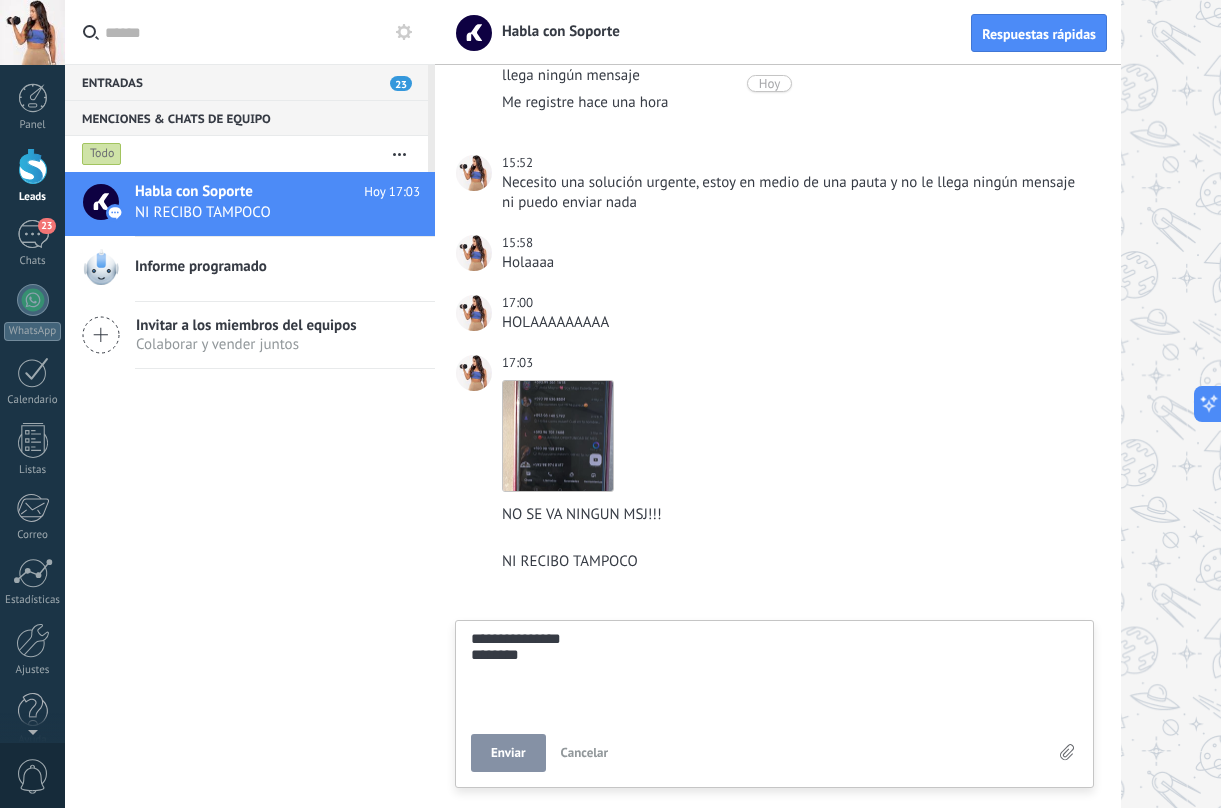 type on "**********" 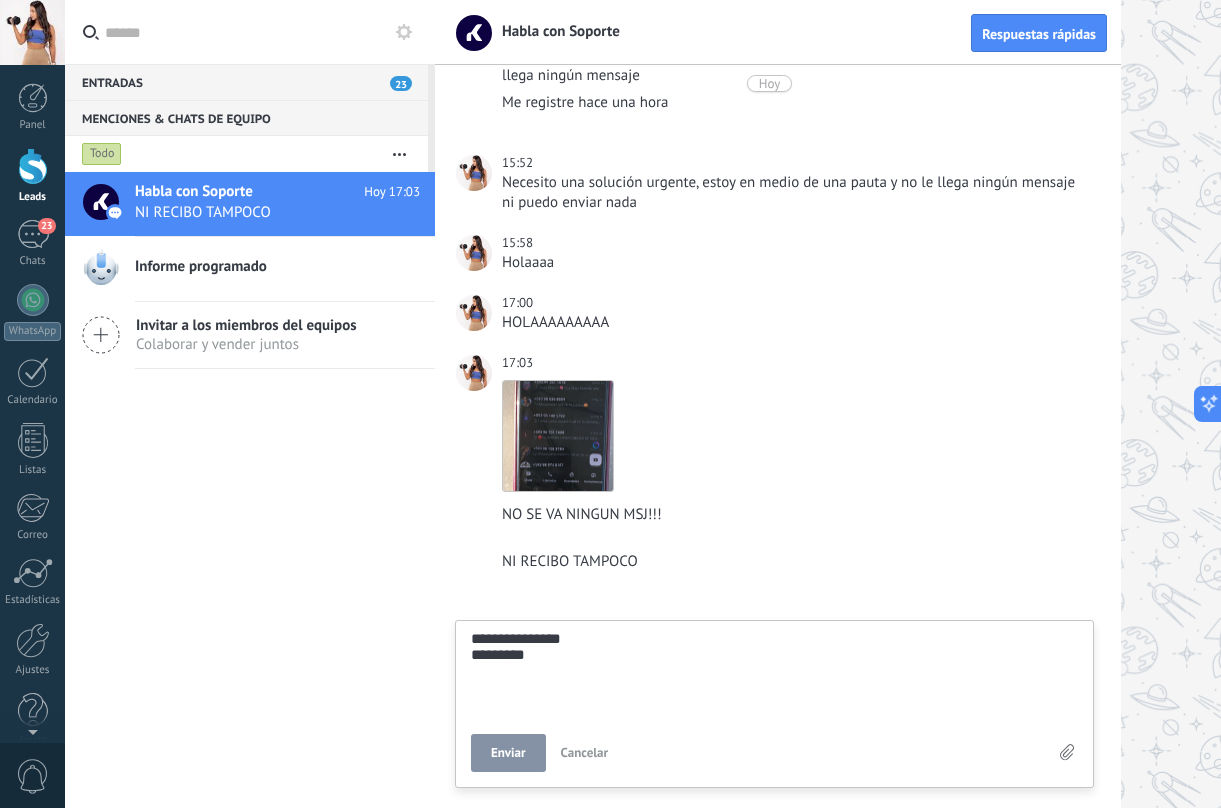 type on "**********" 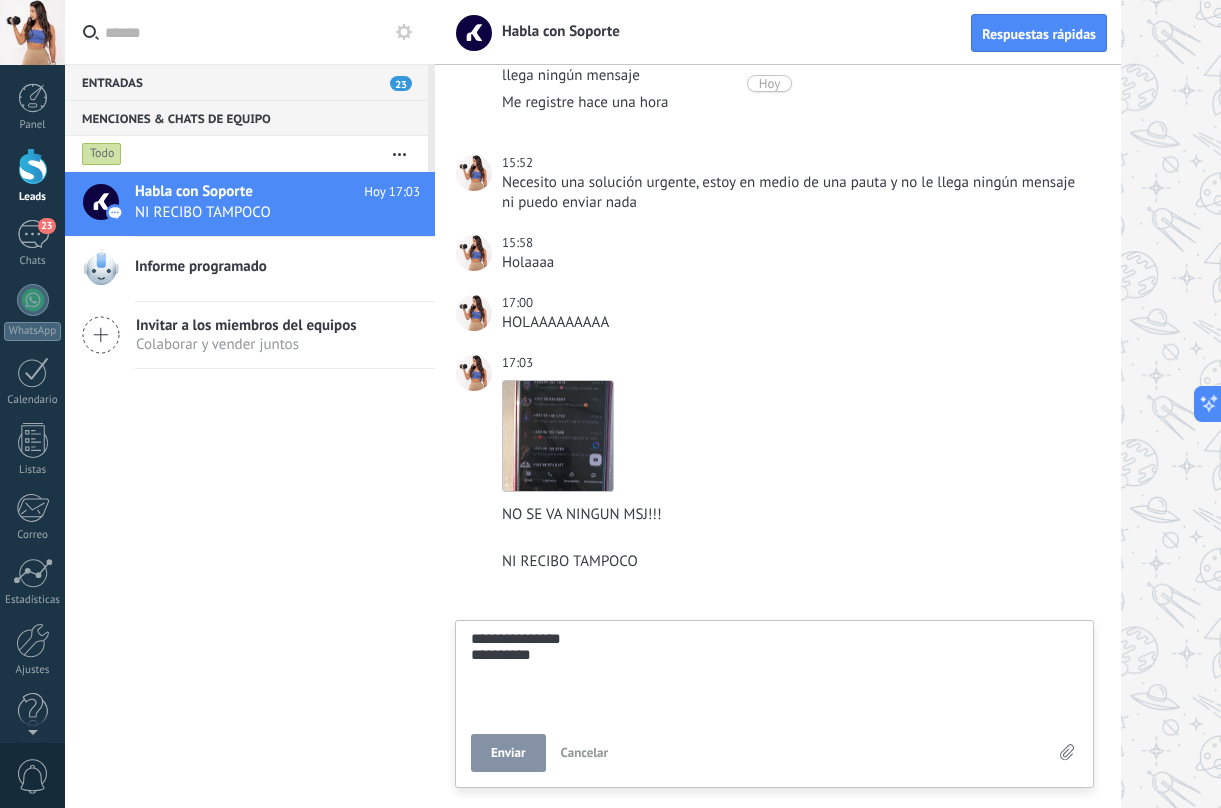 type on "**********" 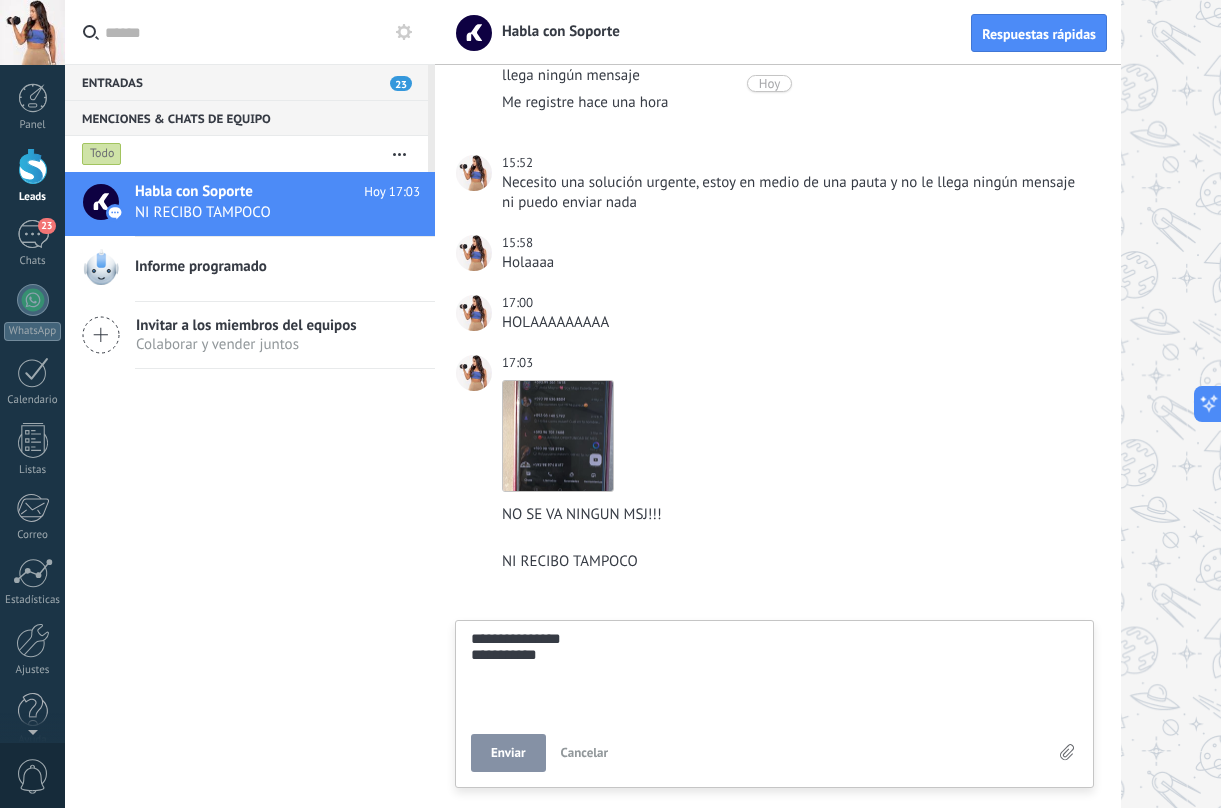 type on "**********" 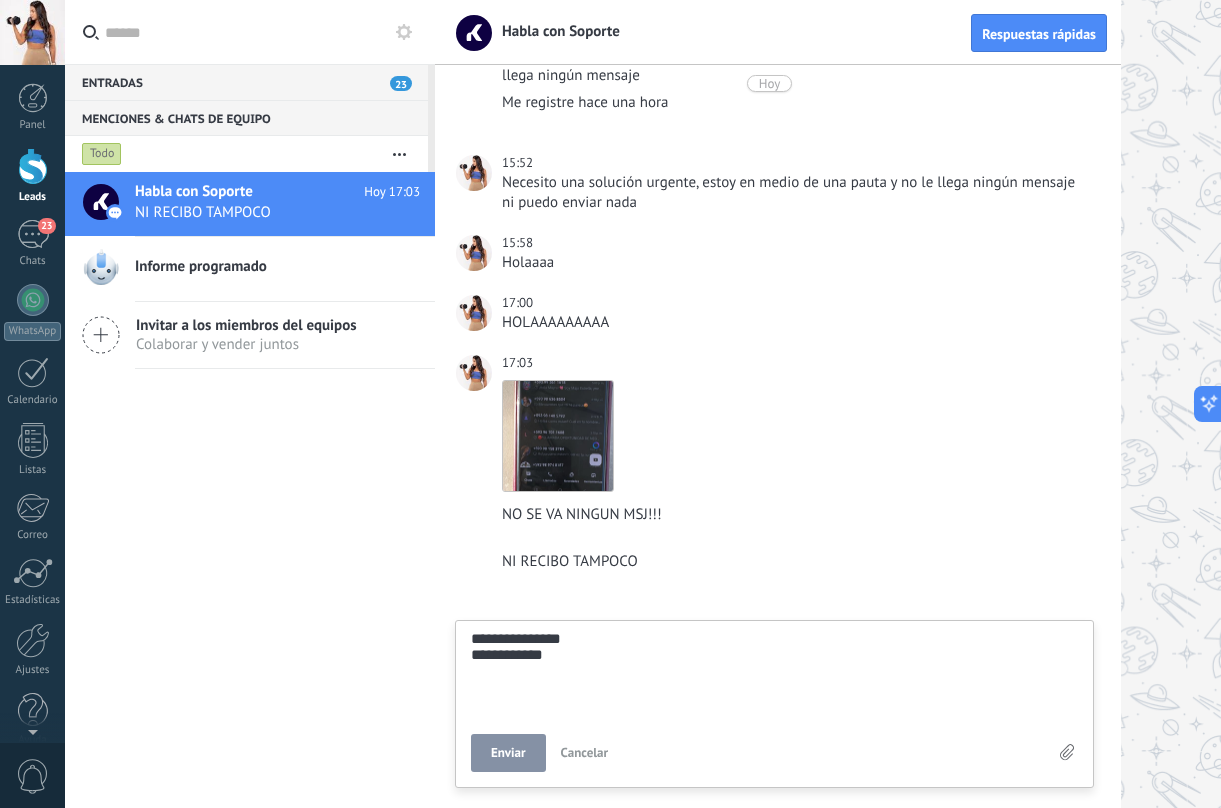 type on "**********" 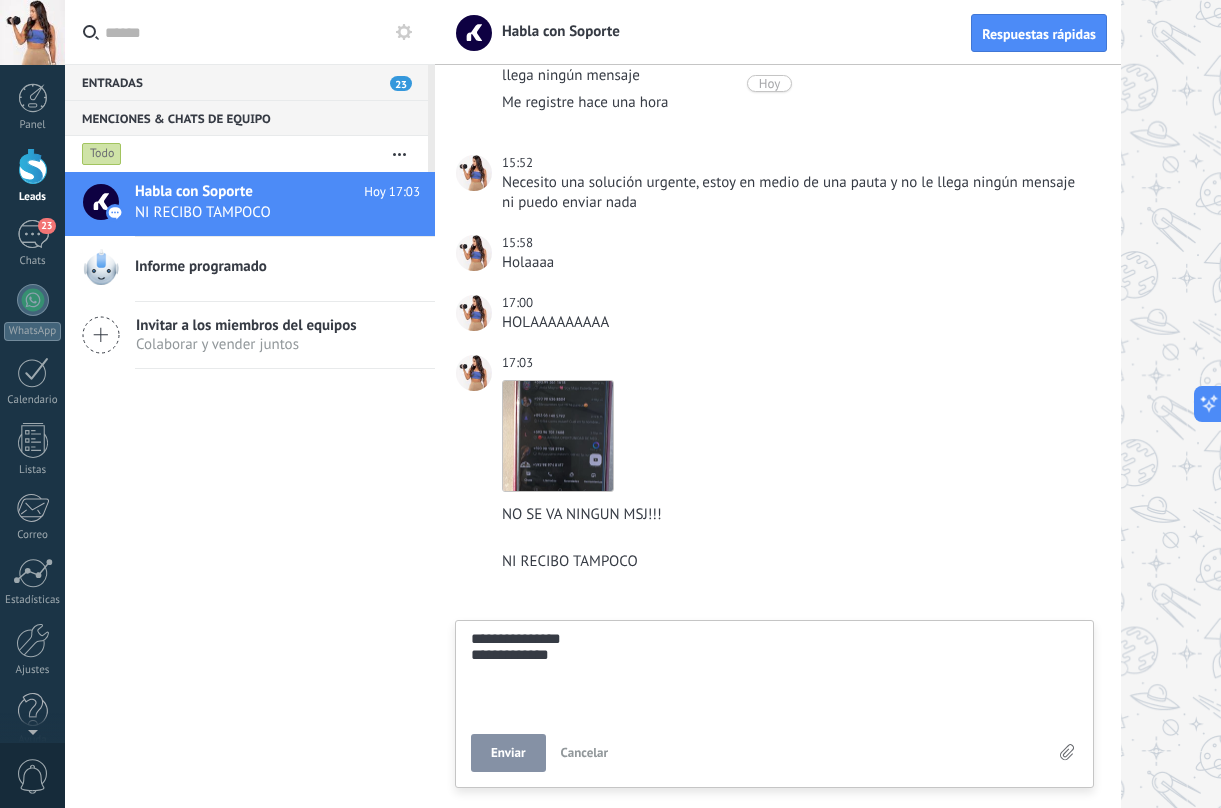 type on "**********" 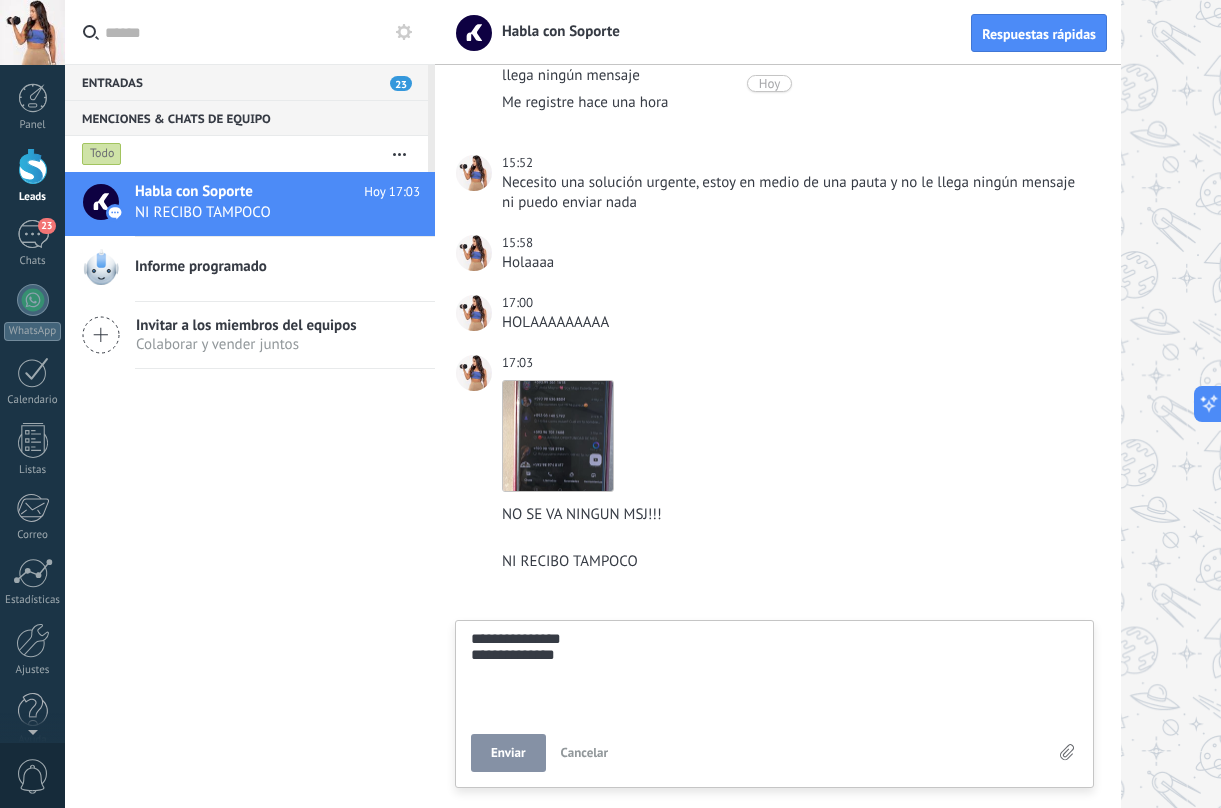 type on "**********" 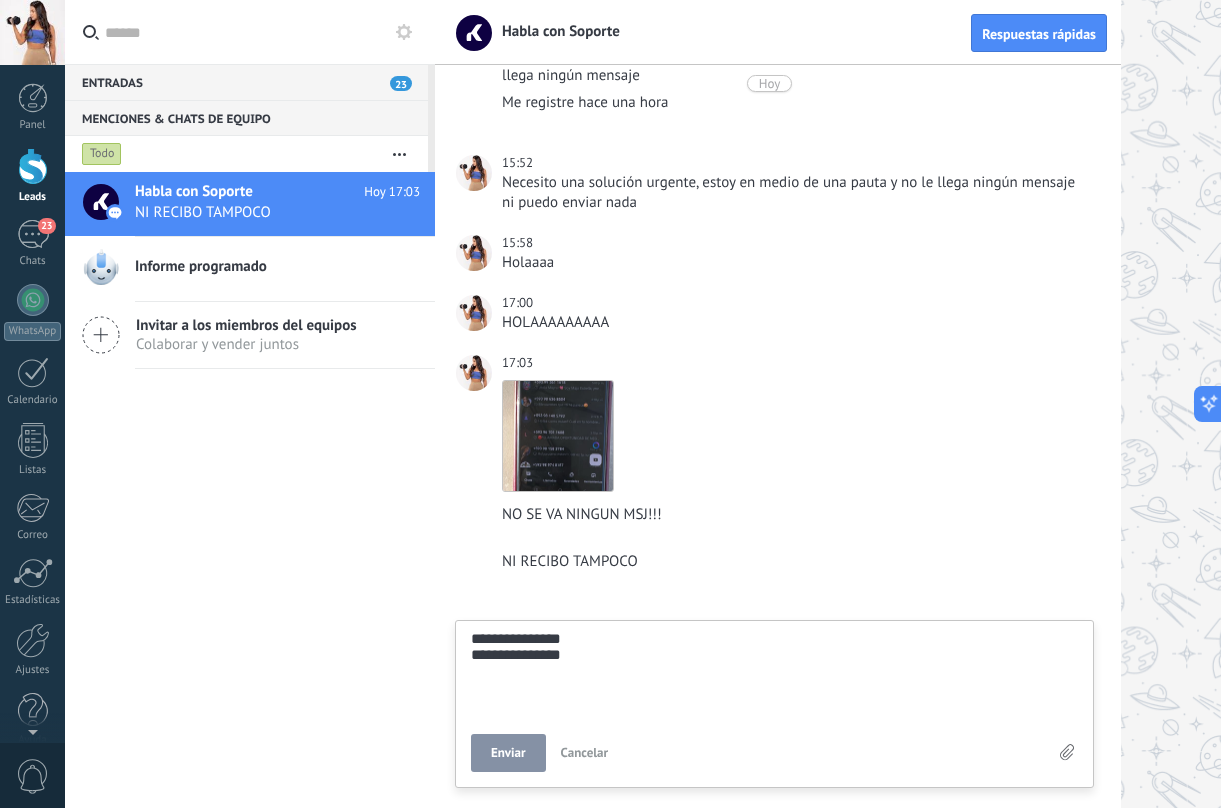 type on "**********" 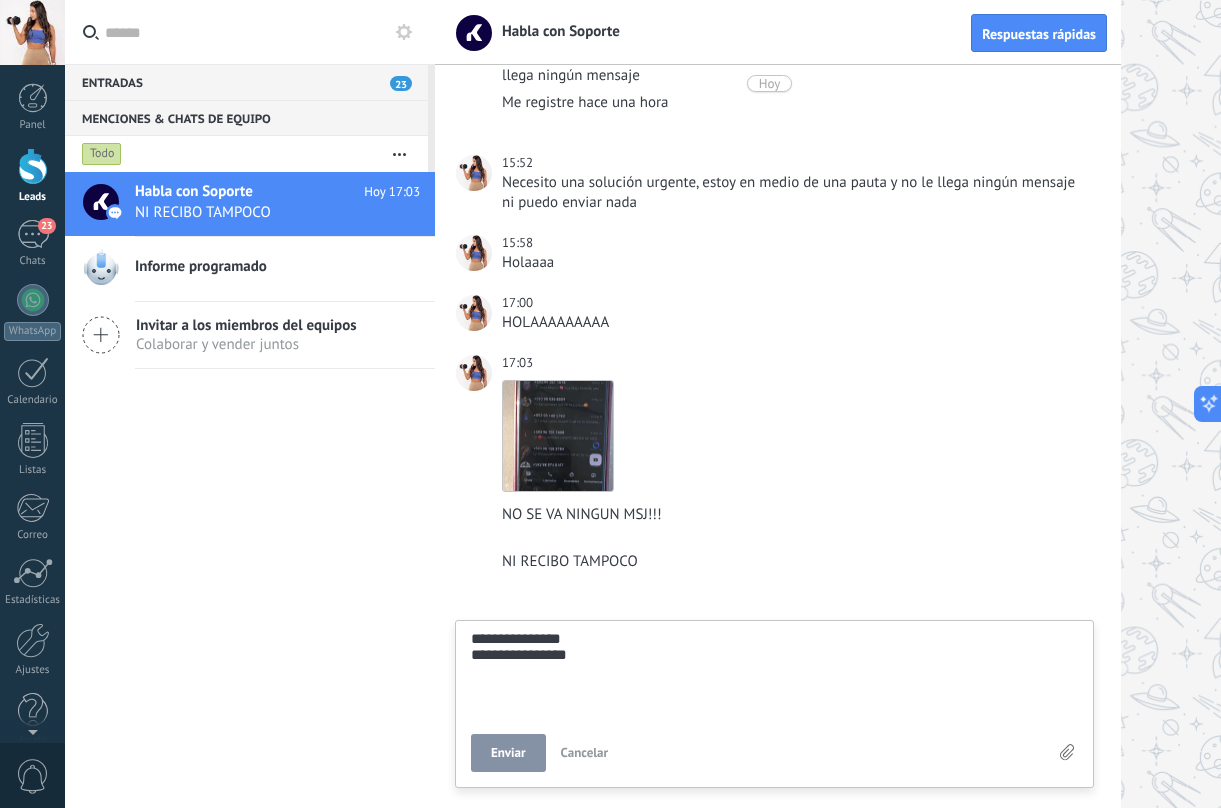 type on "**********" 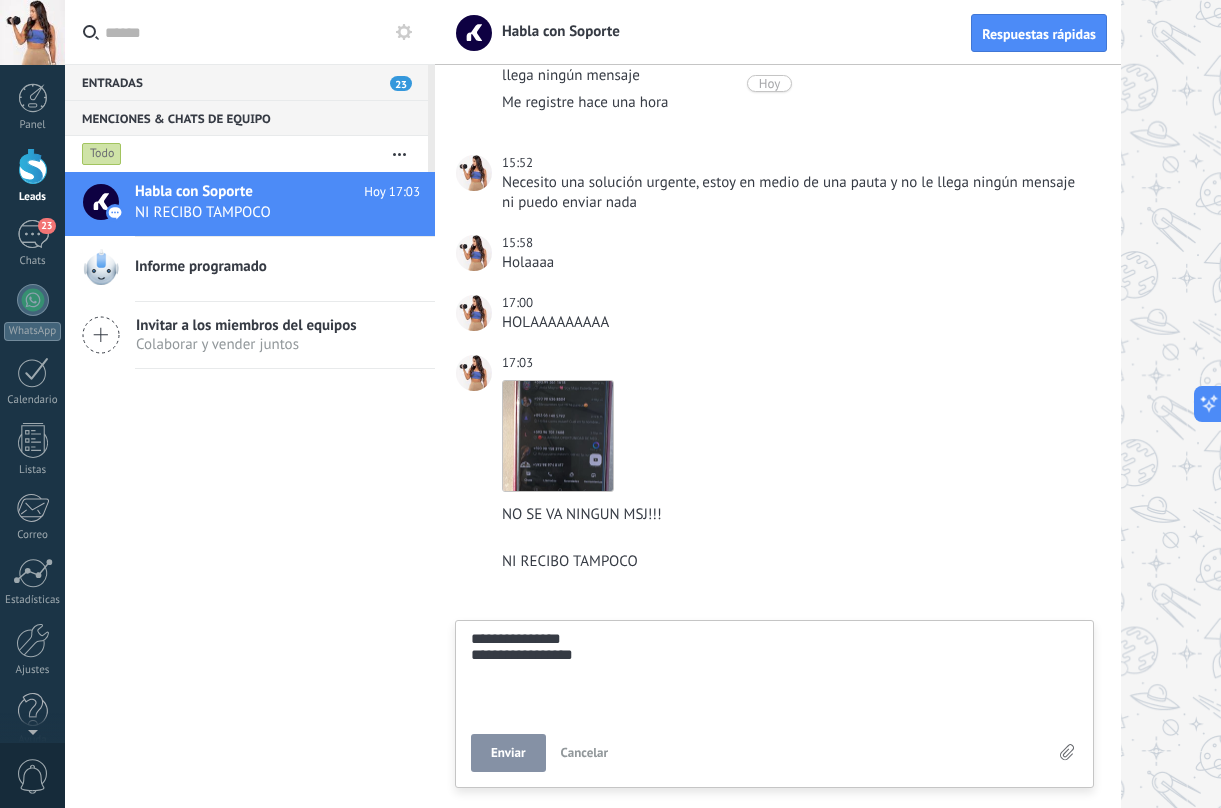 type on "**********" 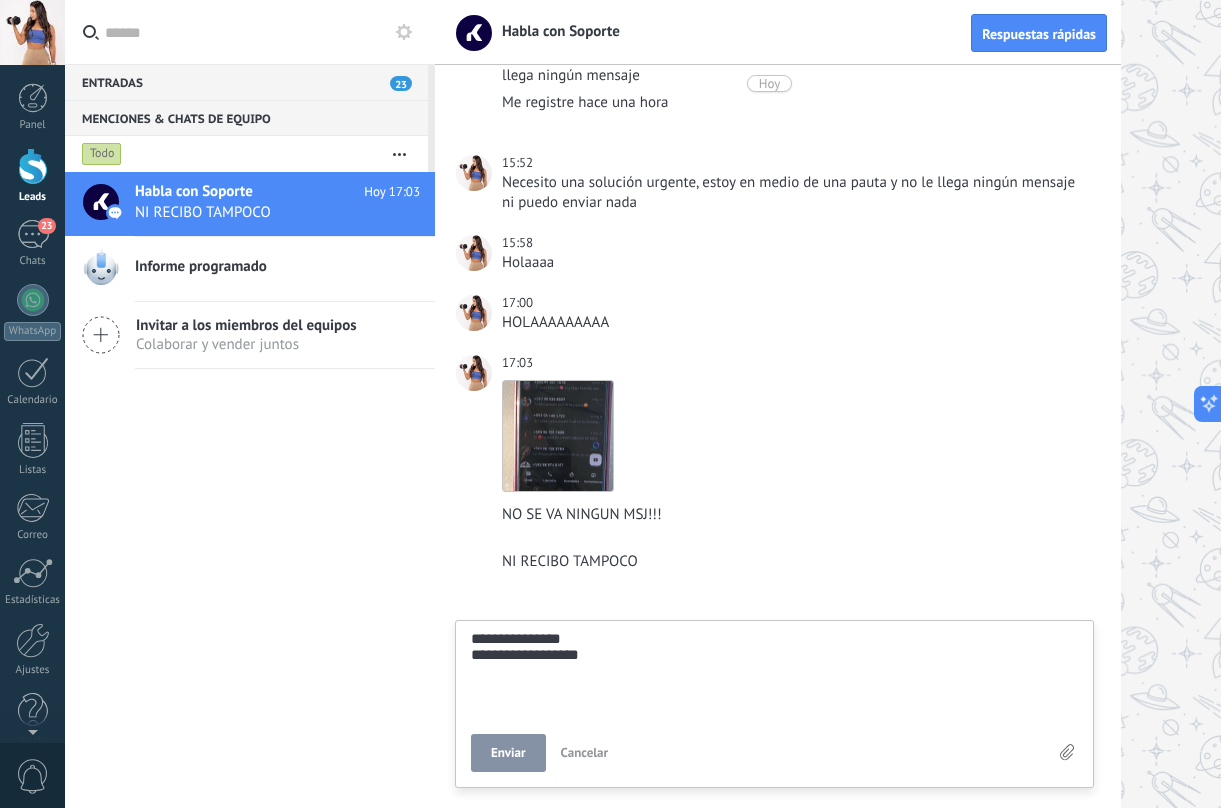 type on "**********" 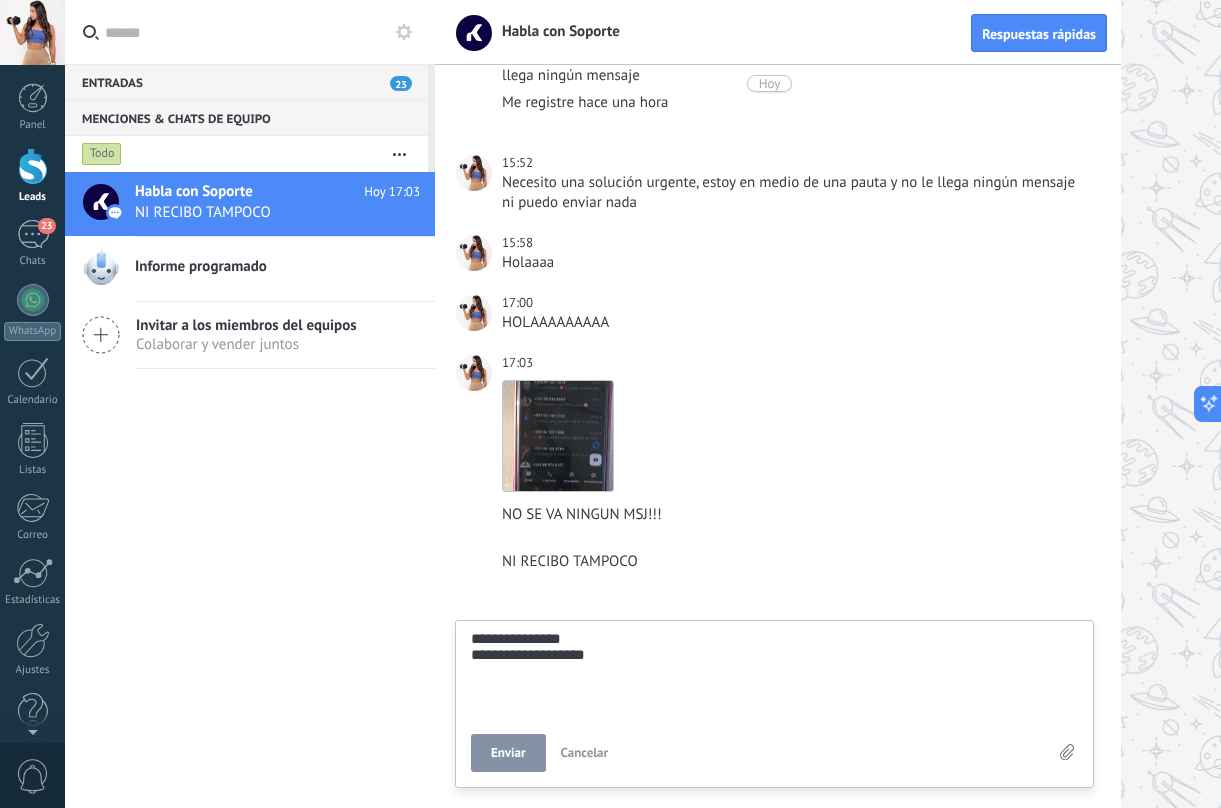 type on "**********" 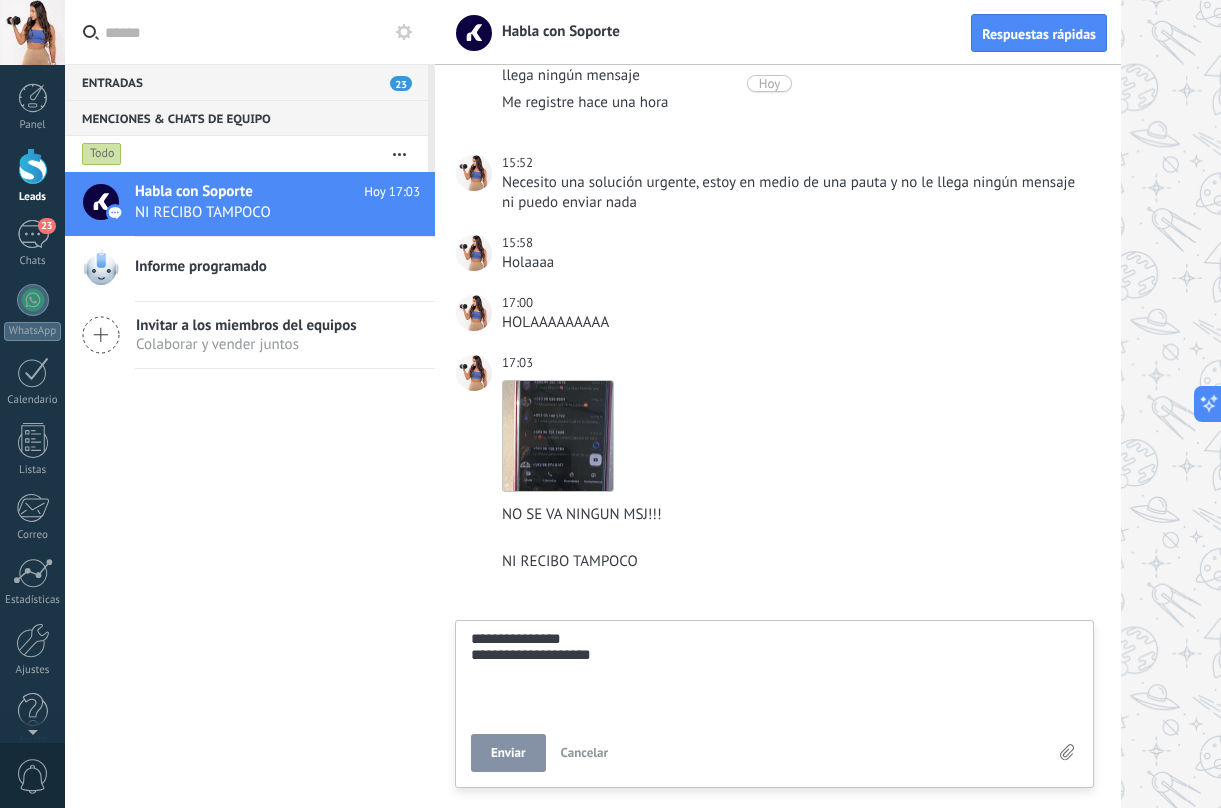 type on "**********" 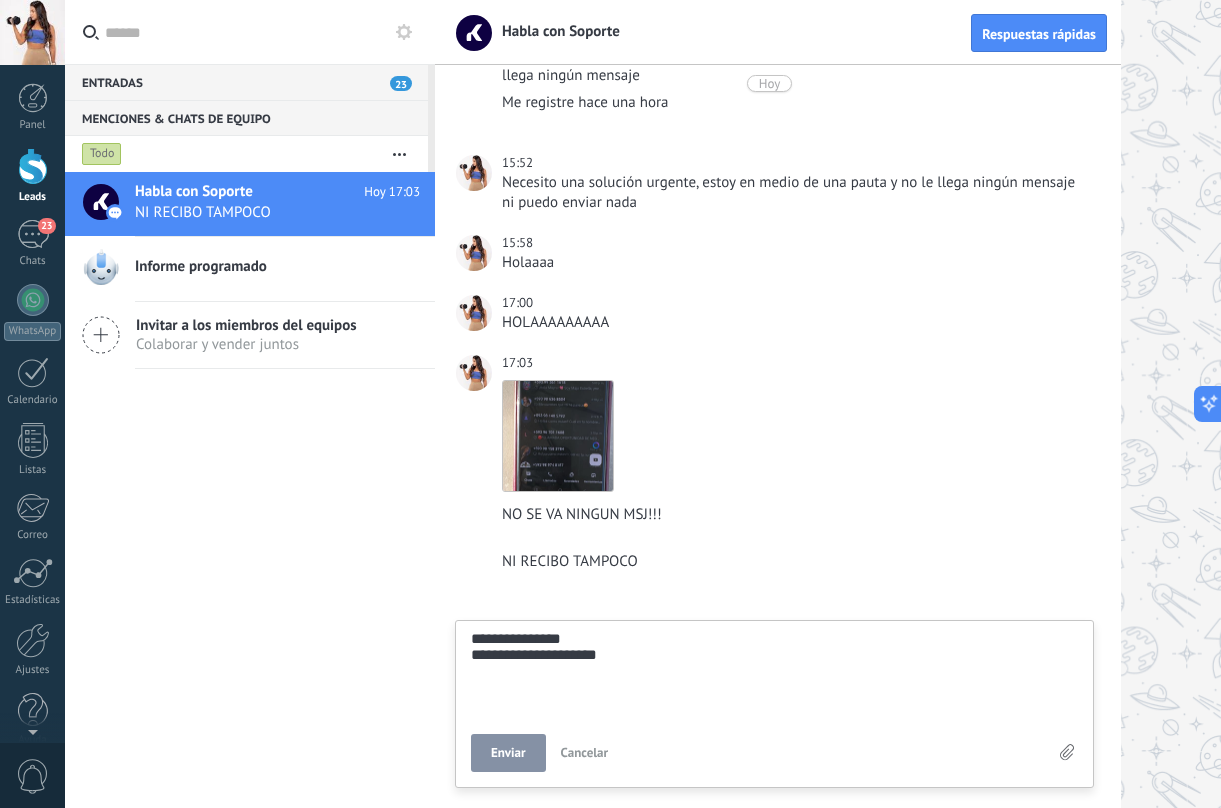 type on "**********" 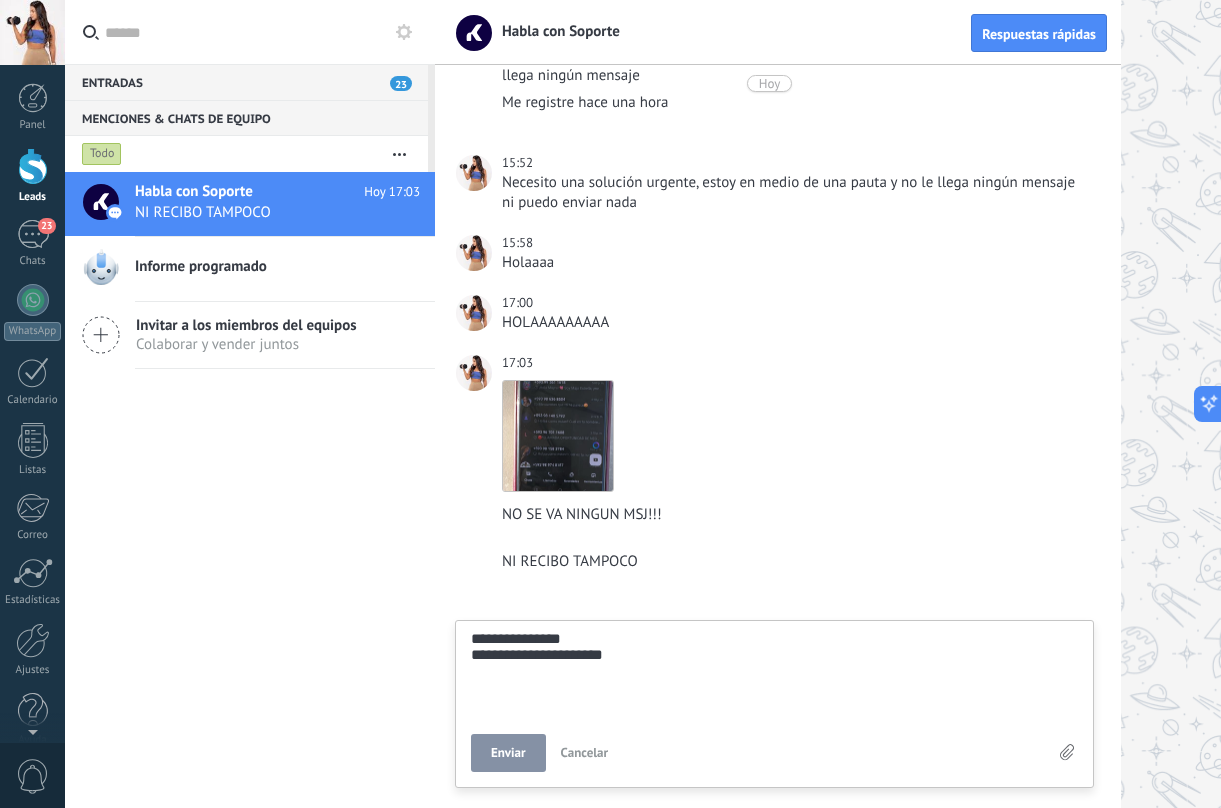type on "**********" 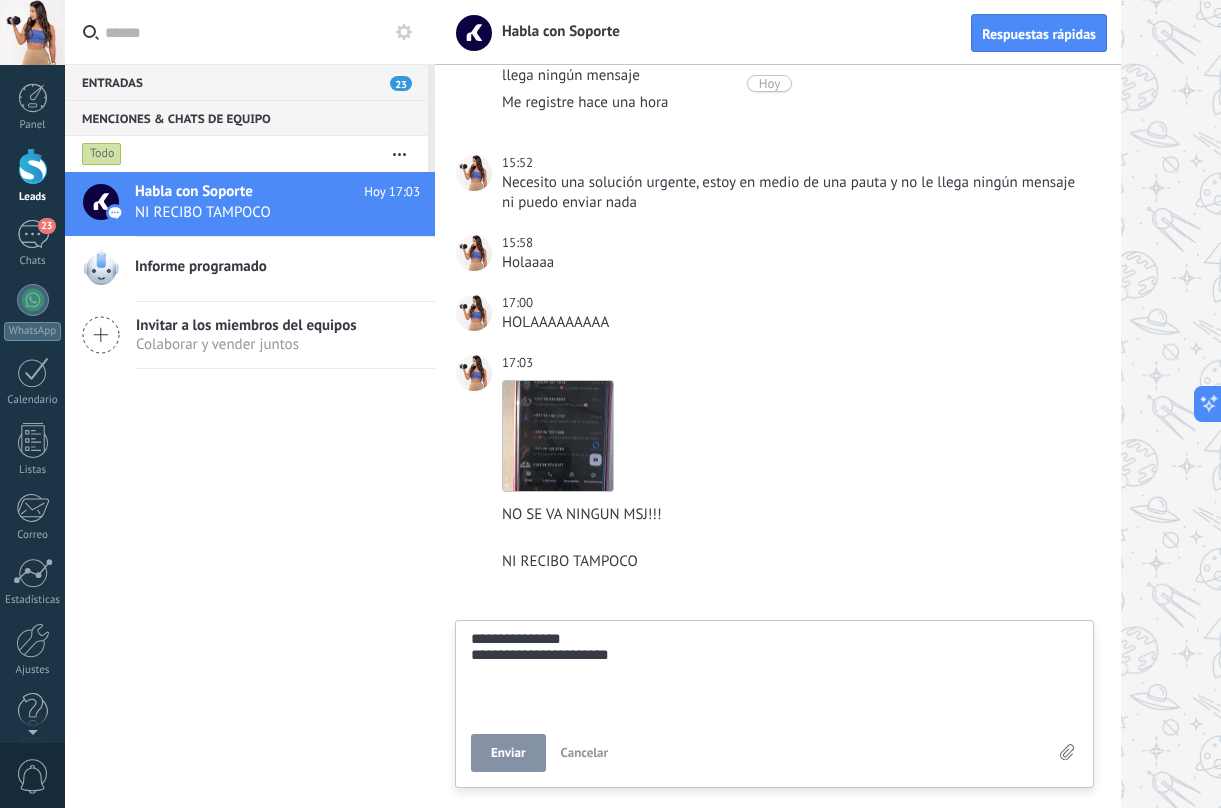 type on "**********" 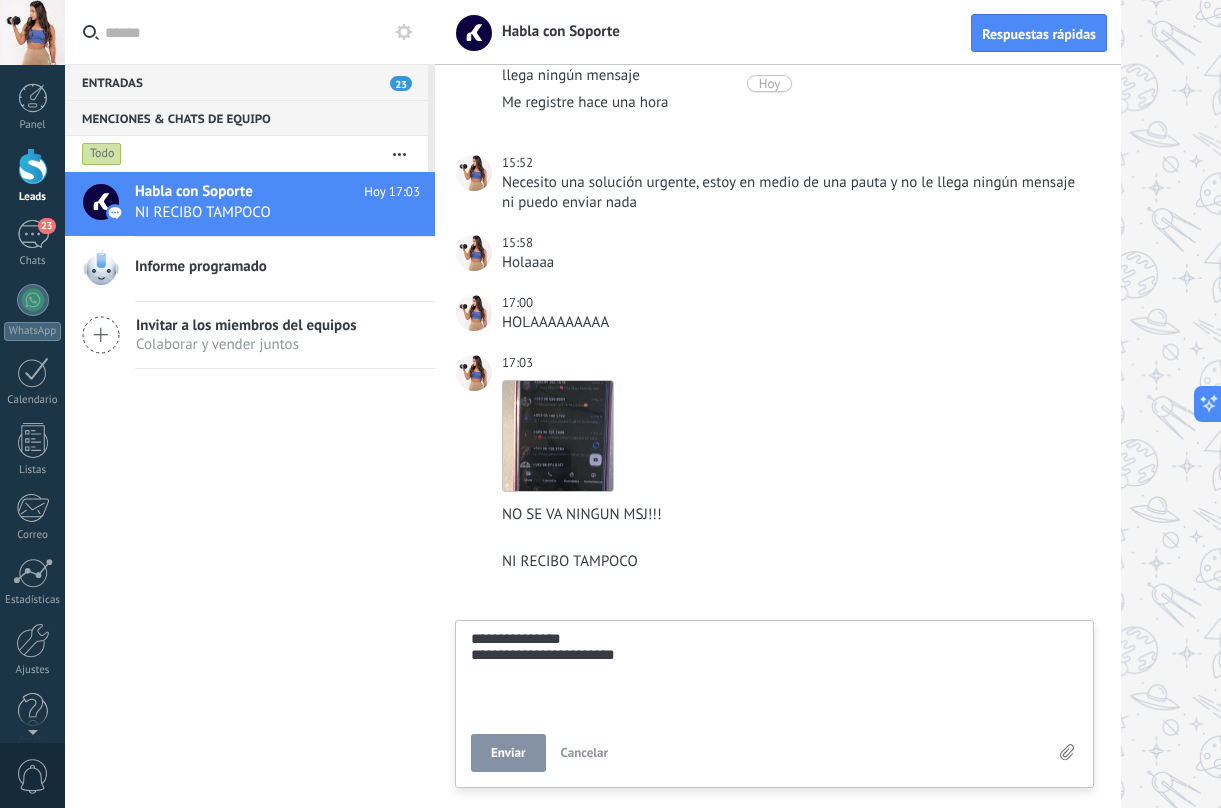 type on "**********" 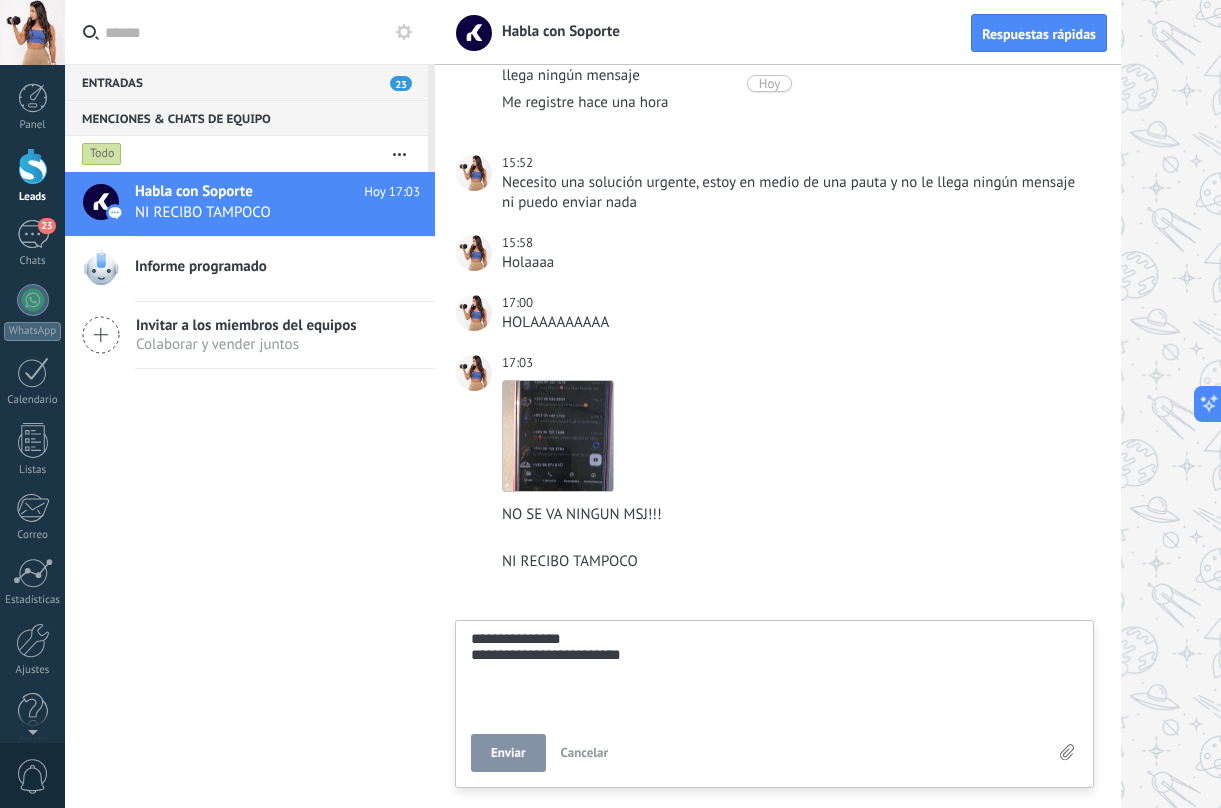 type on "**********" 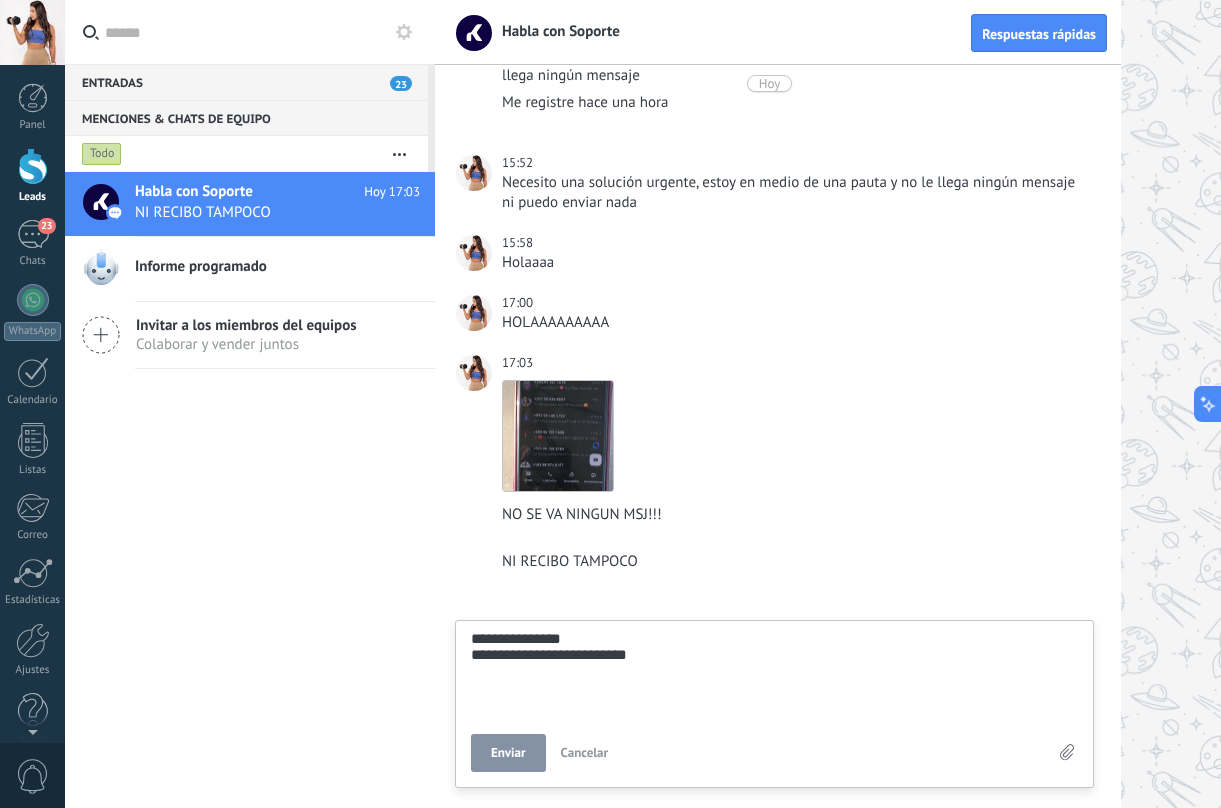 type on "**********" 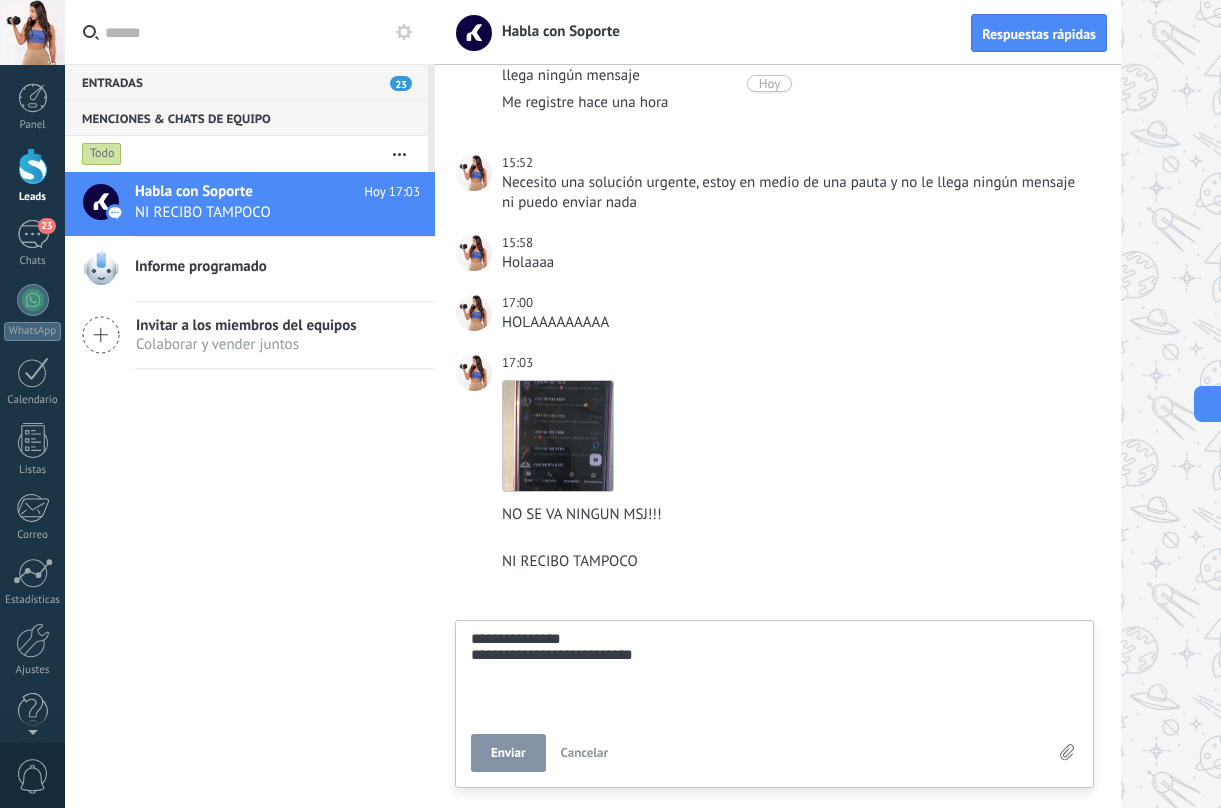 type on "**********" 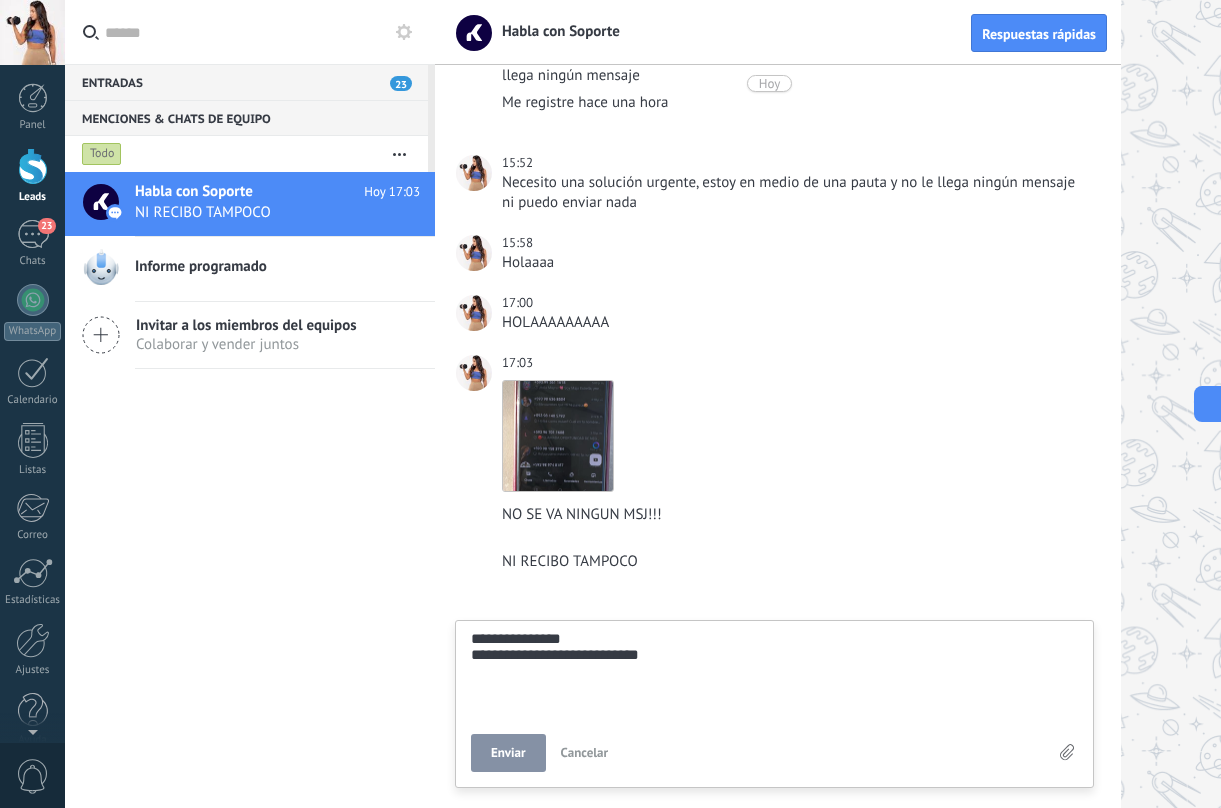 type on "**********" 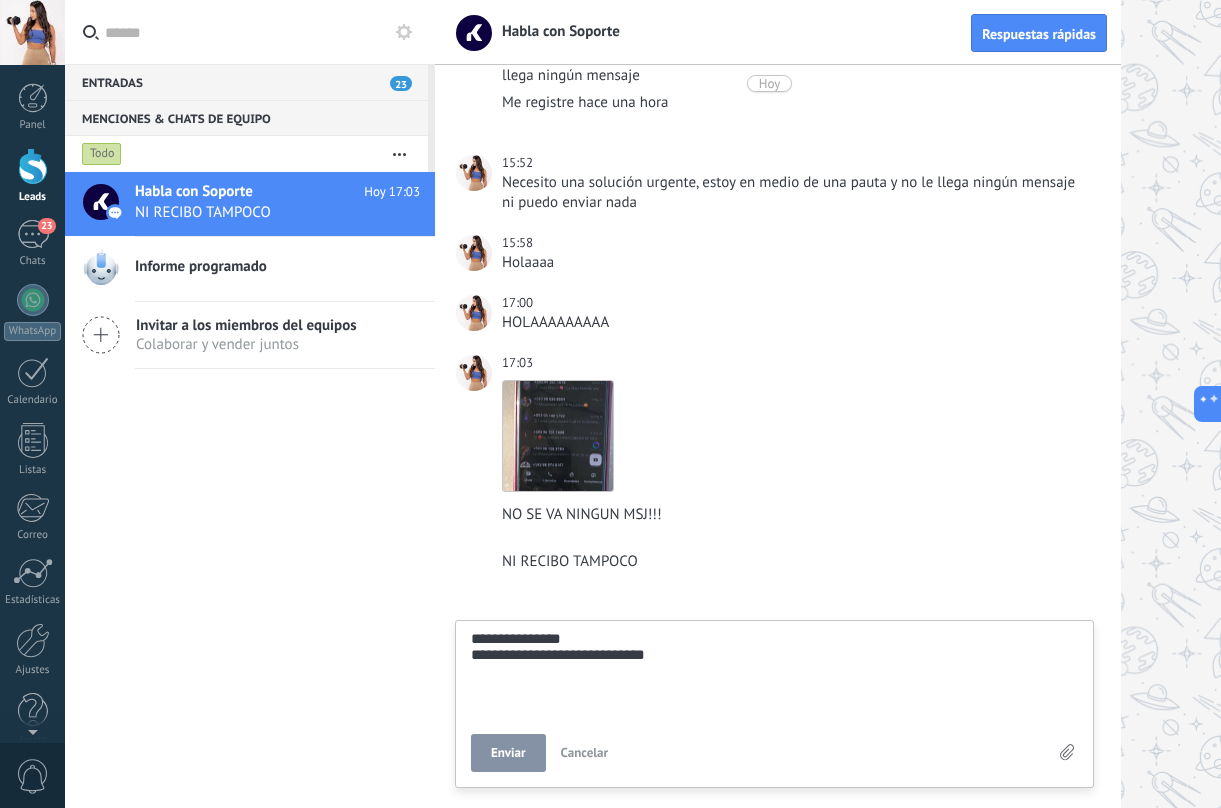 type on "**********" 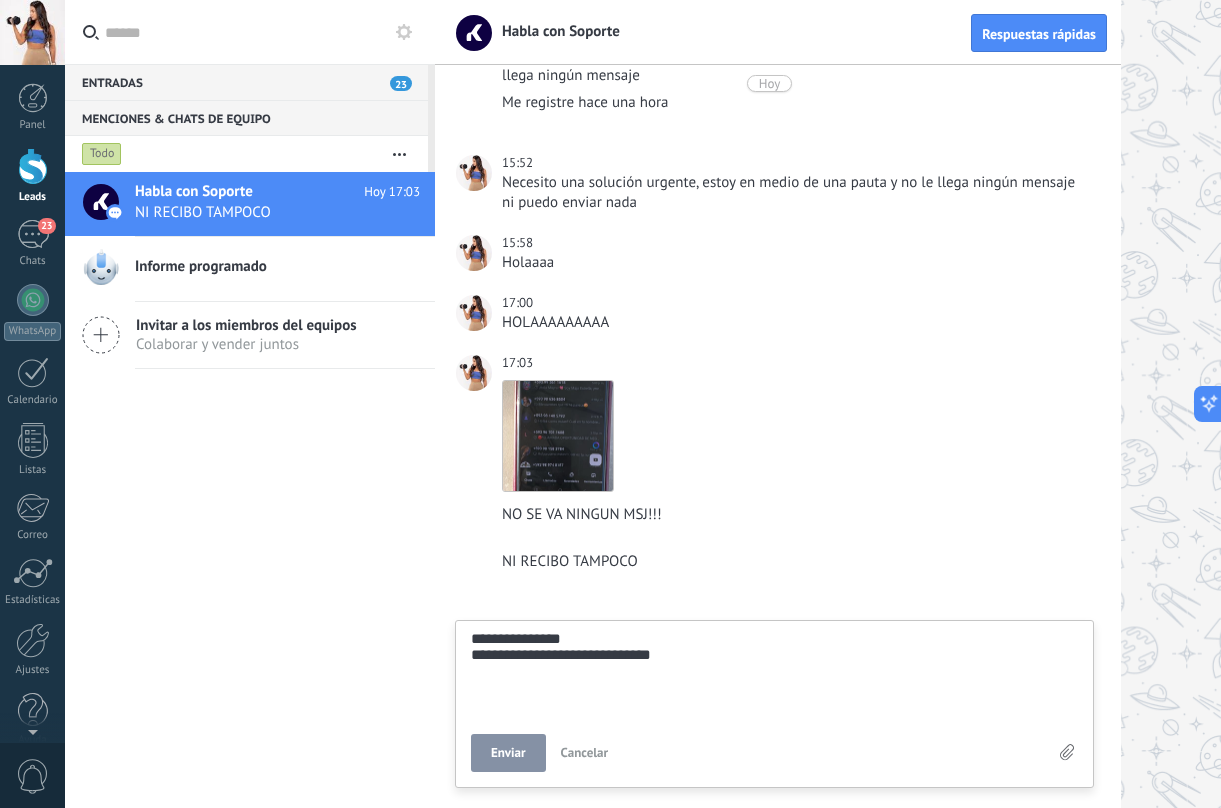 type on "**********" 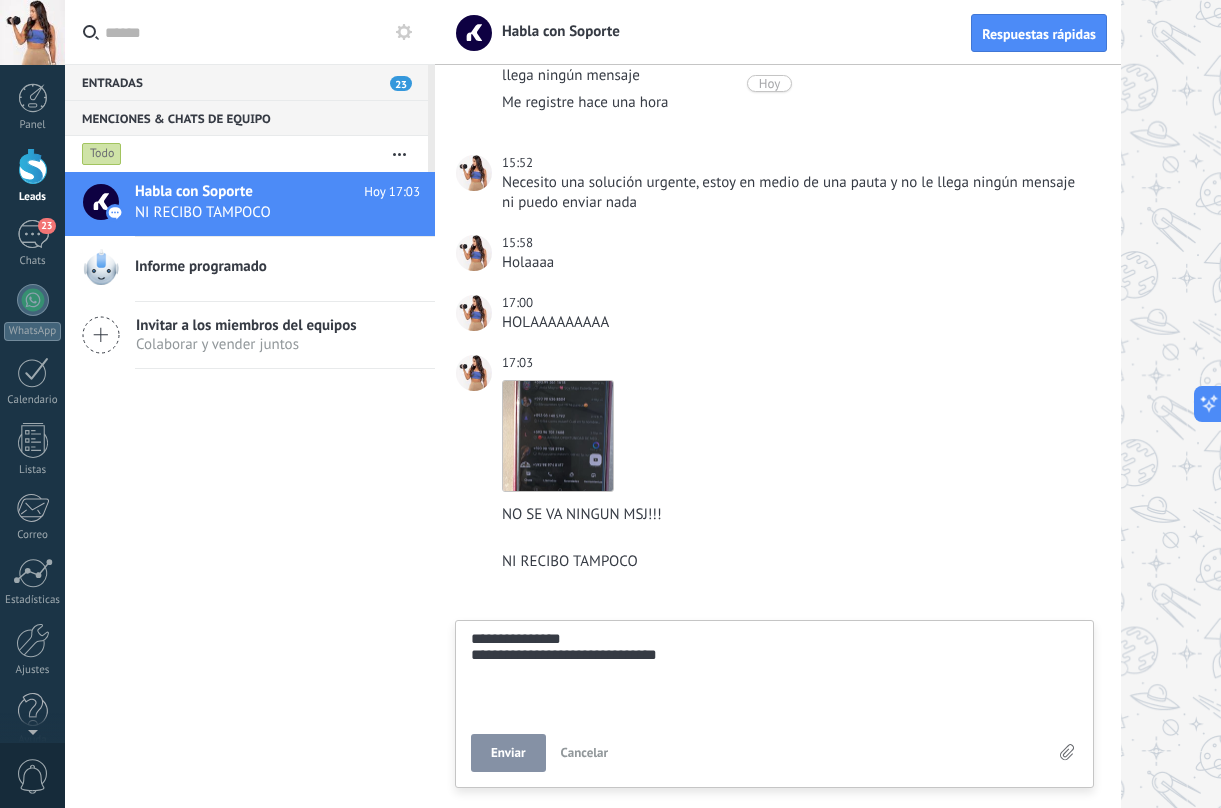 type on "**********" 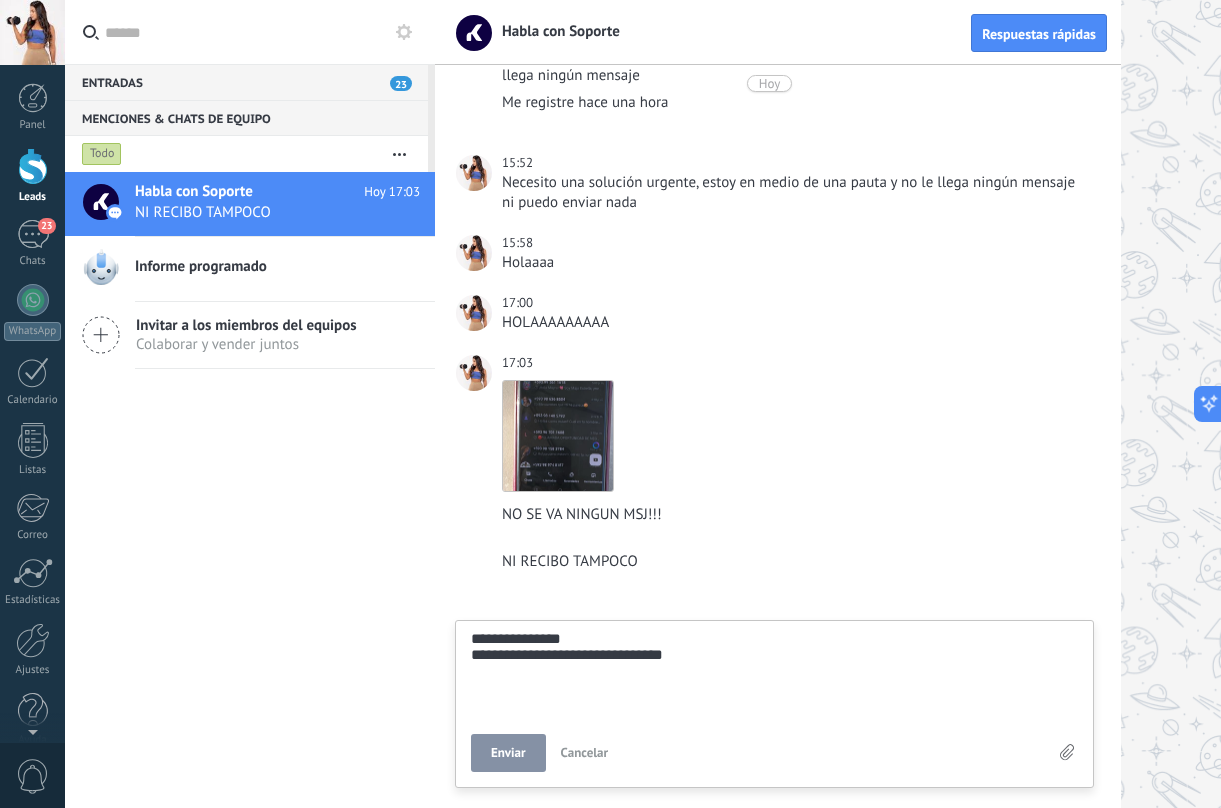 scroll, scrollTop: 39, scrollLeft: 0, axis: vertical 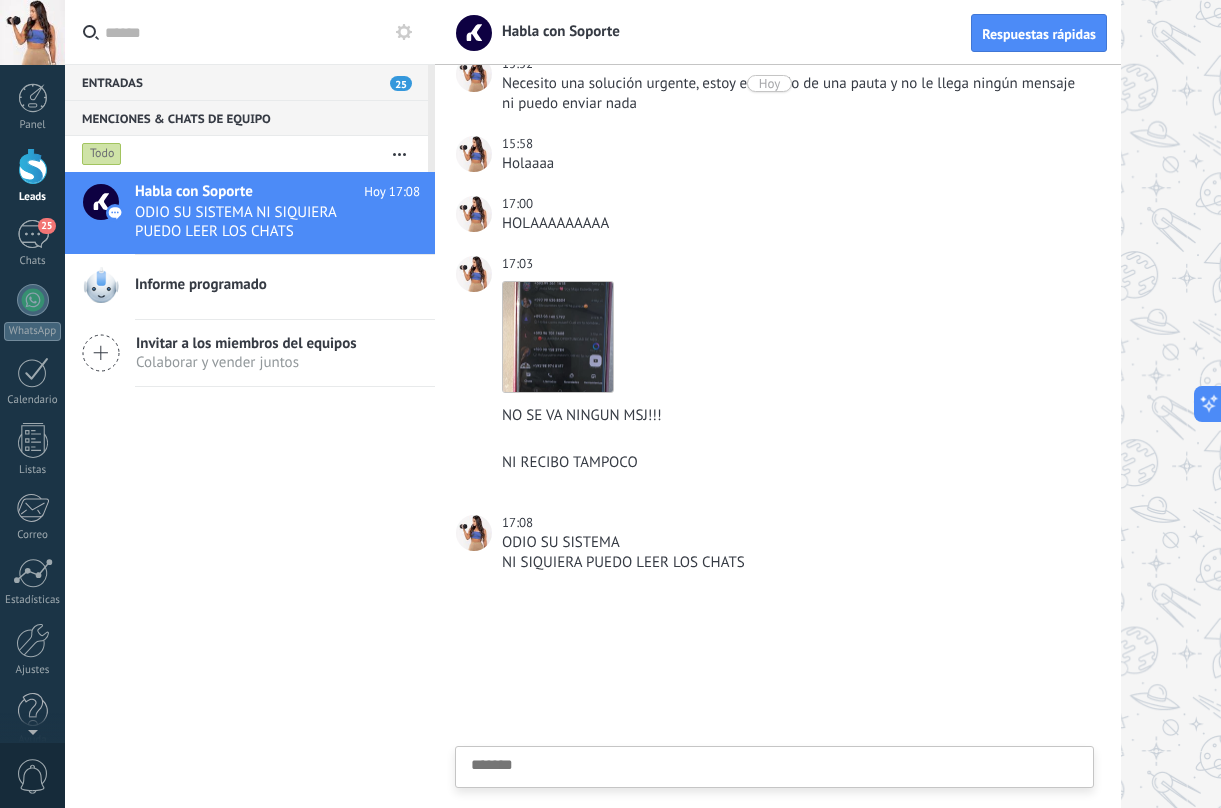 type on "*" 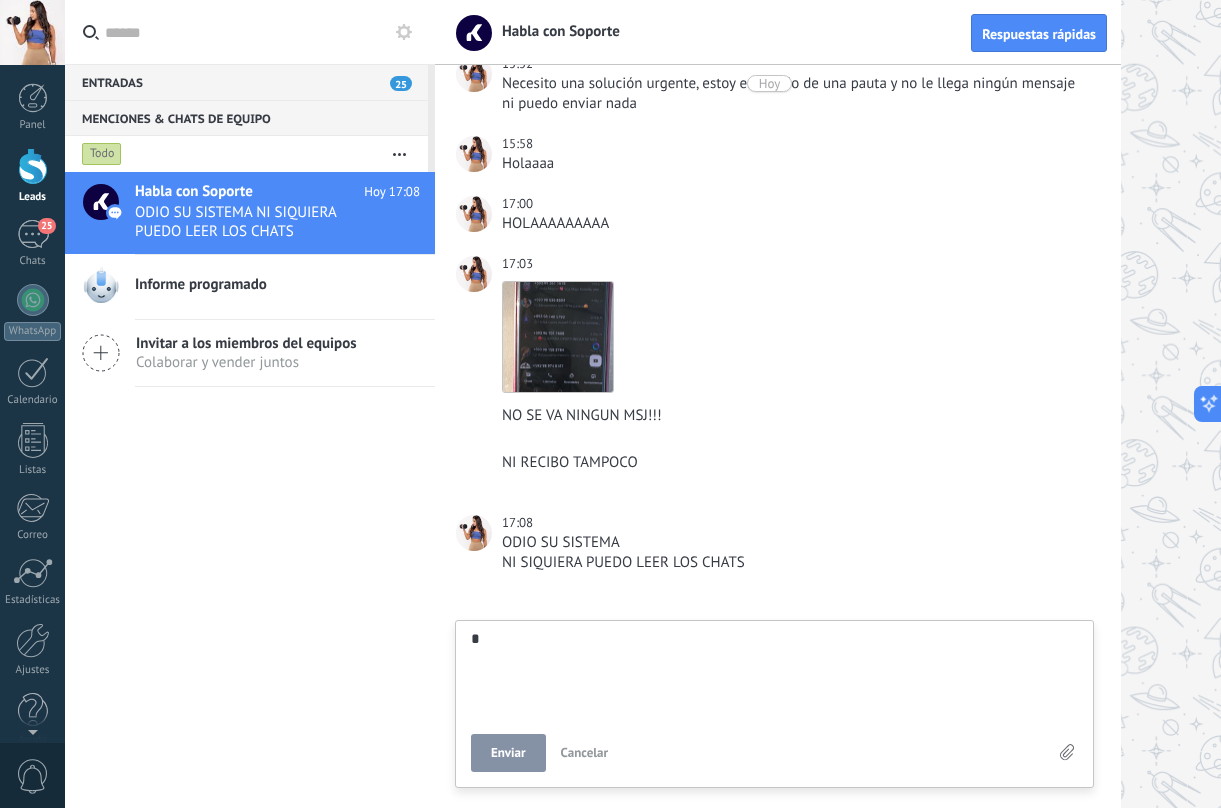 type on "**" 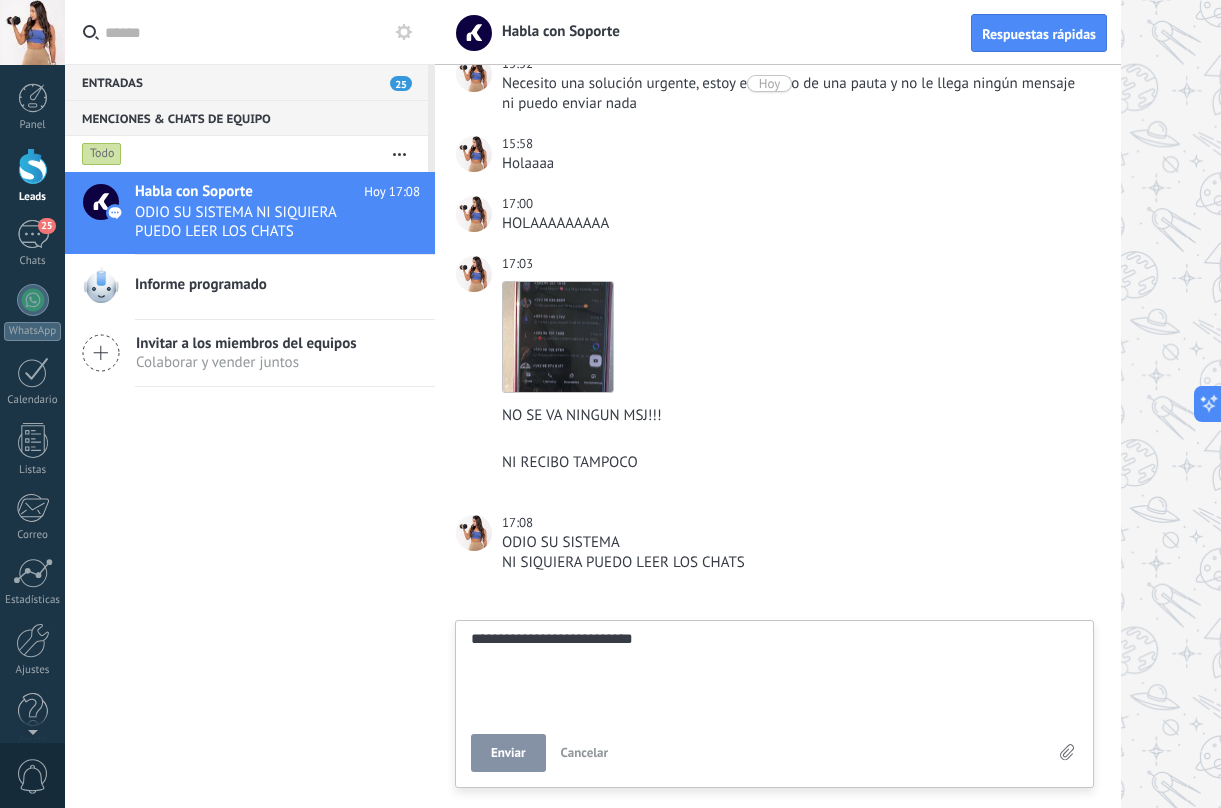 scroll, scrollTop: 19, scrollLeft: 0, axis: vertical 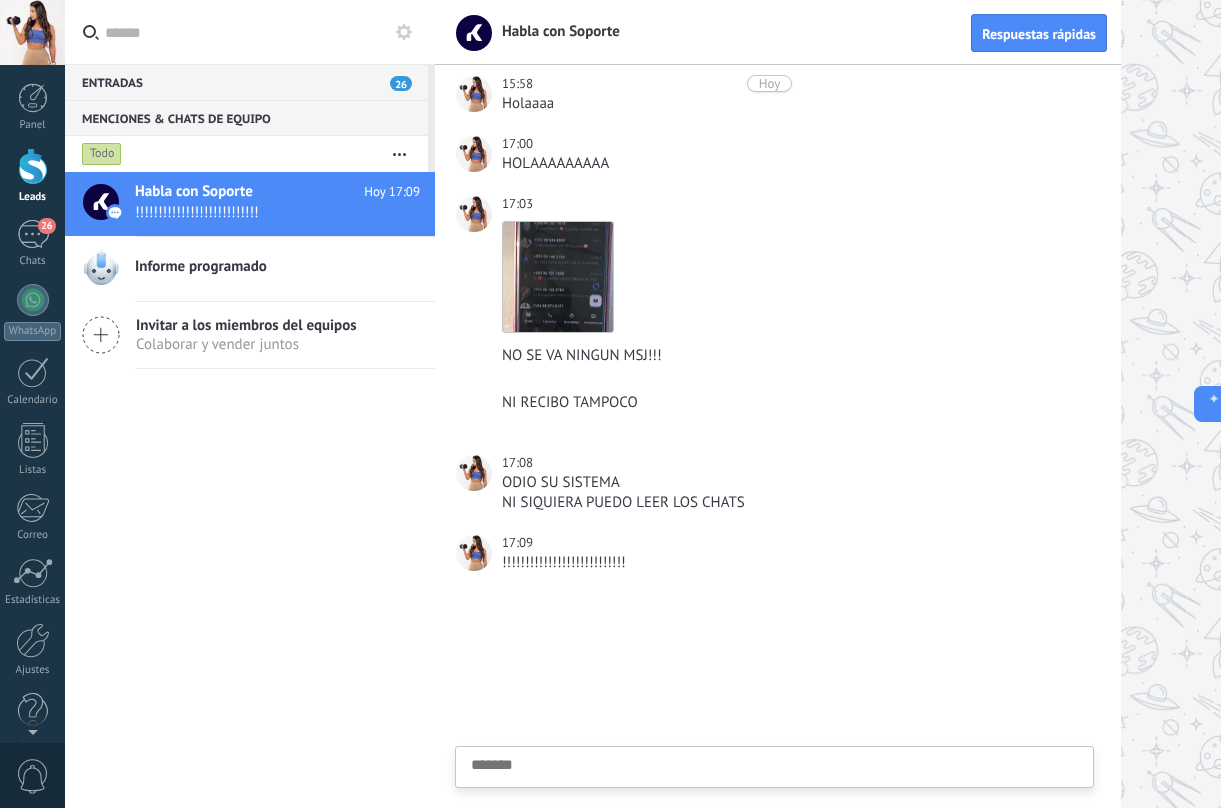 click on "Panel
Leads
26
Chats
WhatsApp
Clientes" at bounding box center [32, 425] 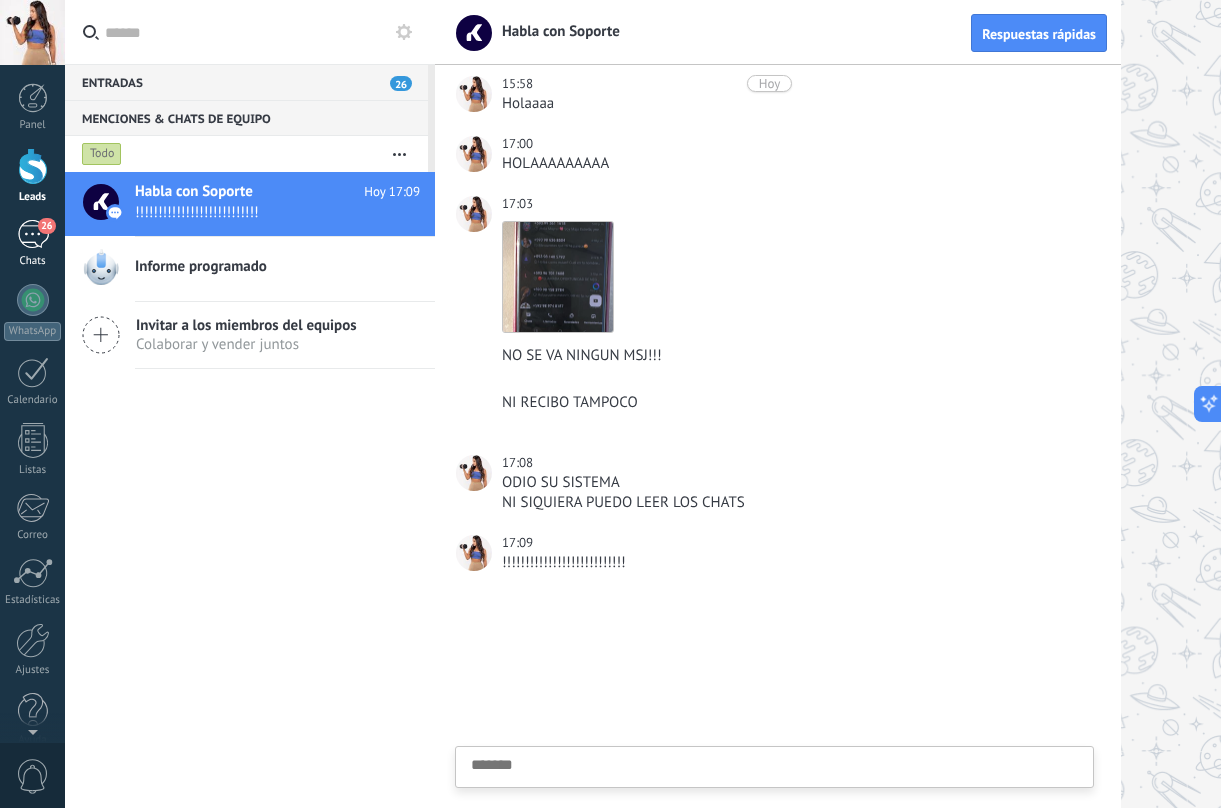 click on "26" at bounding box center [33, 234] 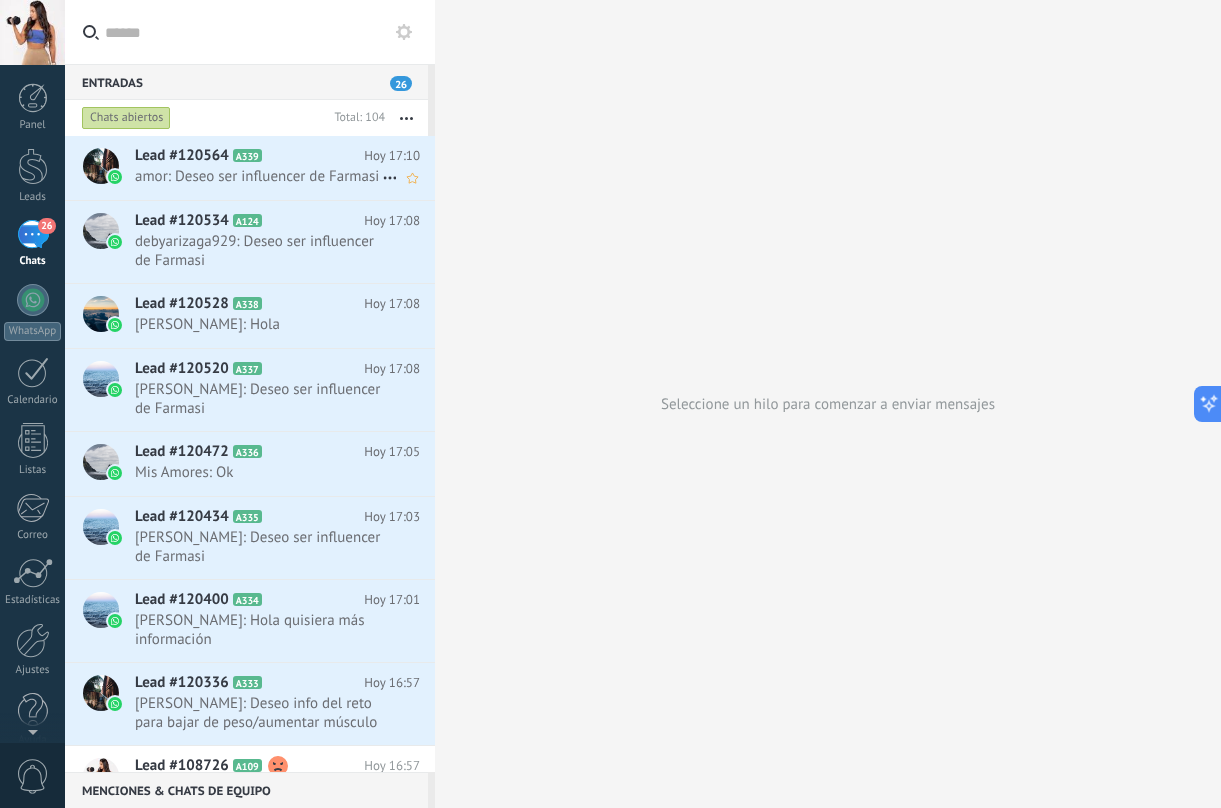 click on "amor: Deseo ser influencer de Farmasi" at bounding box center (258, 176) 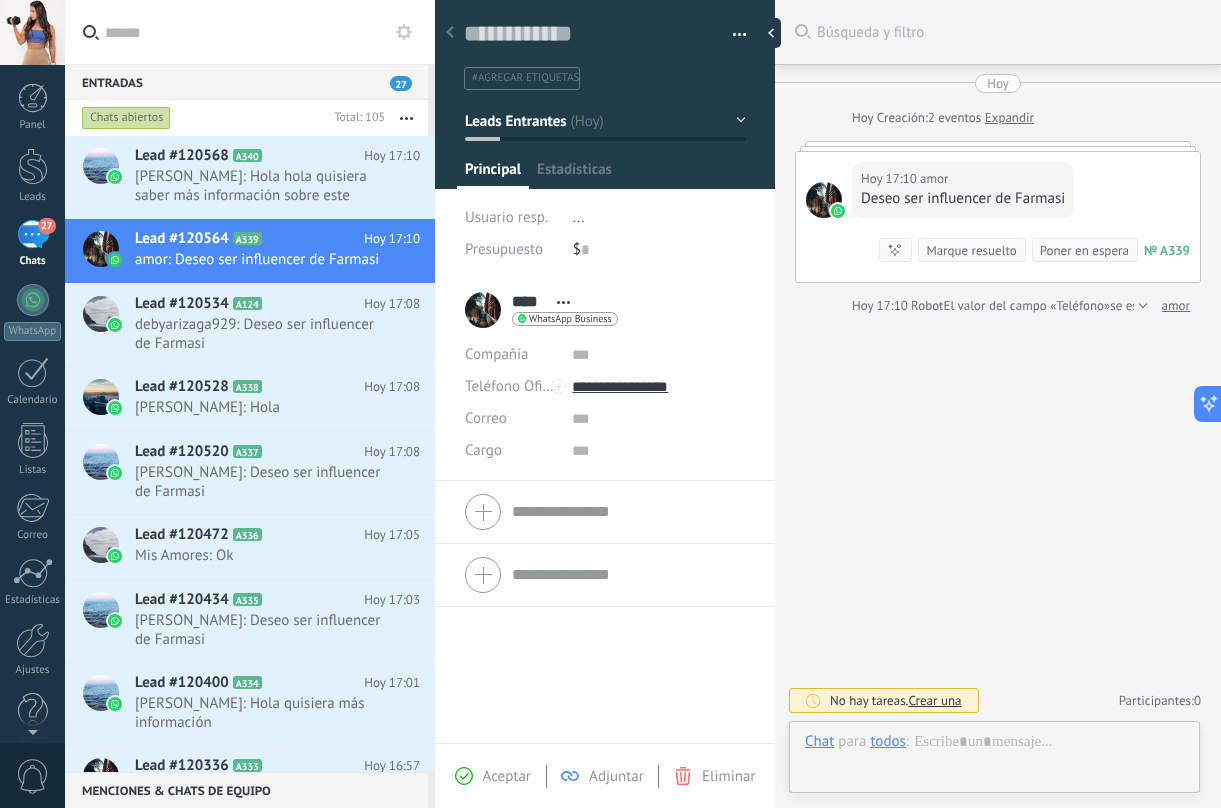 scroll, scrollTop: 30, scrollLeft: 0, axis: vertical 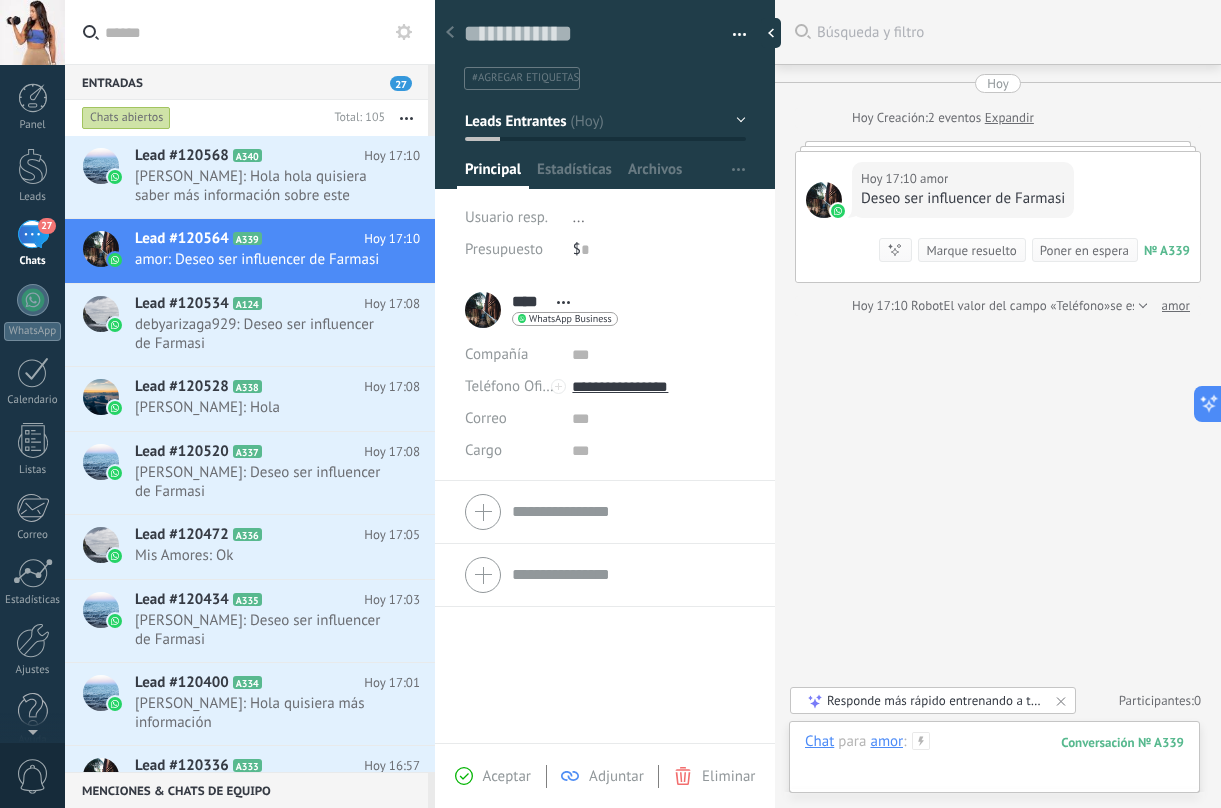 click at bounding box center [994, 762] 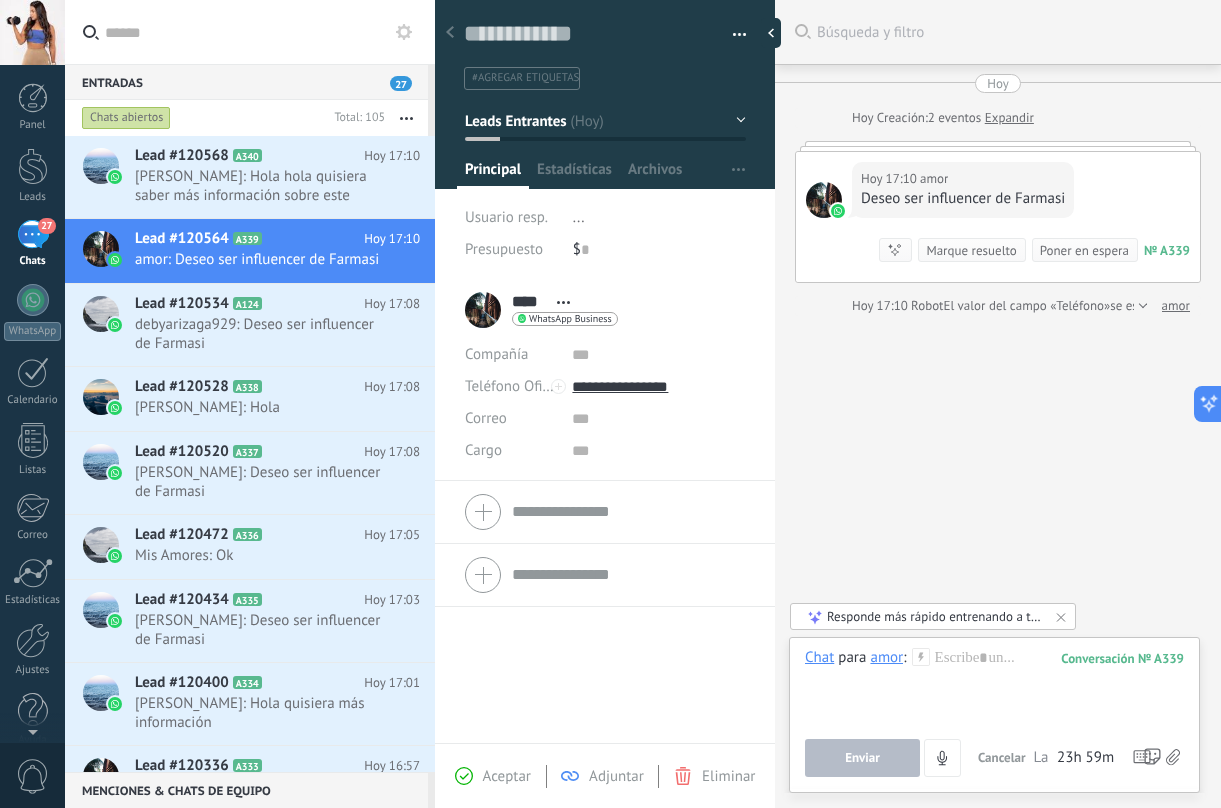 click on "**** amor
**** amor
Apellido
Abrir detalle
Copie el nombre" at bounding box center [605, 511] 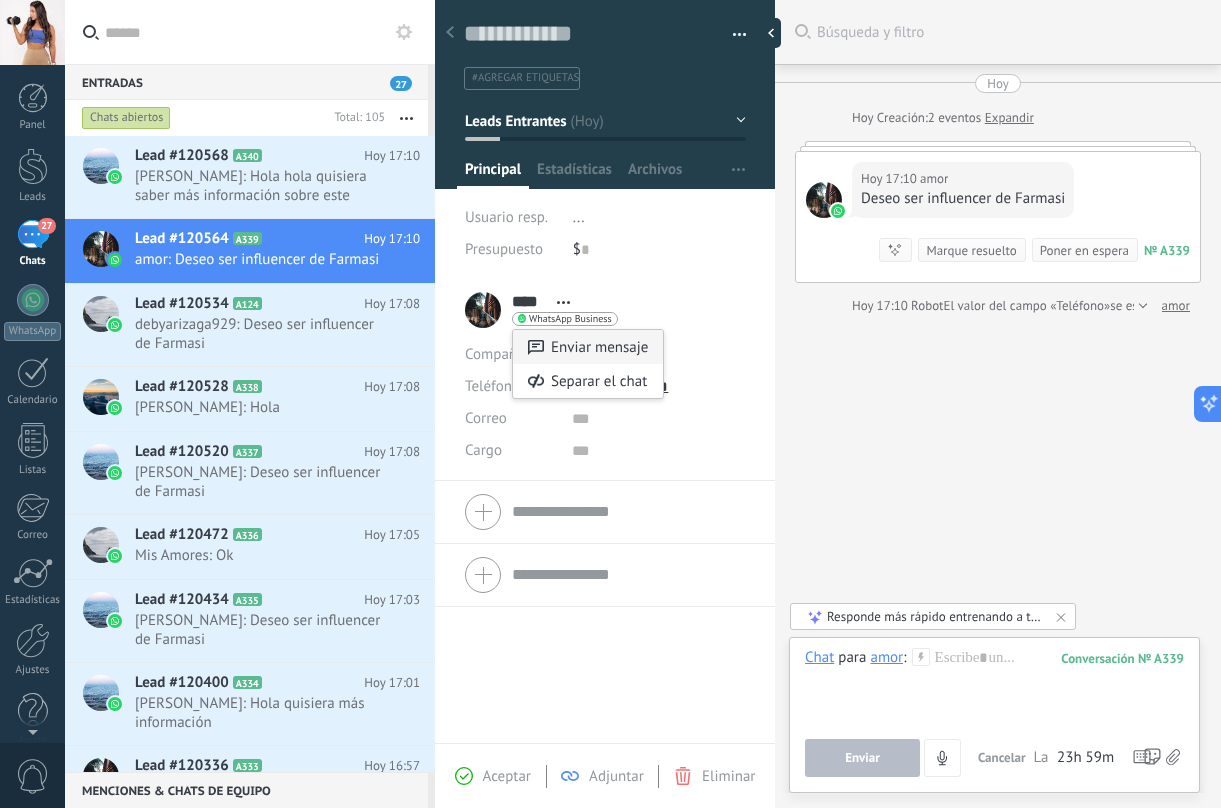 click on "Enviar mensaje" at bounding box center (588, 347) 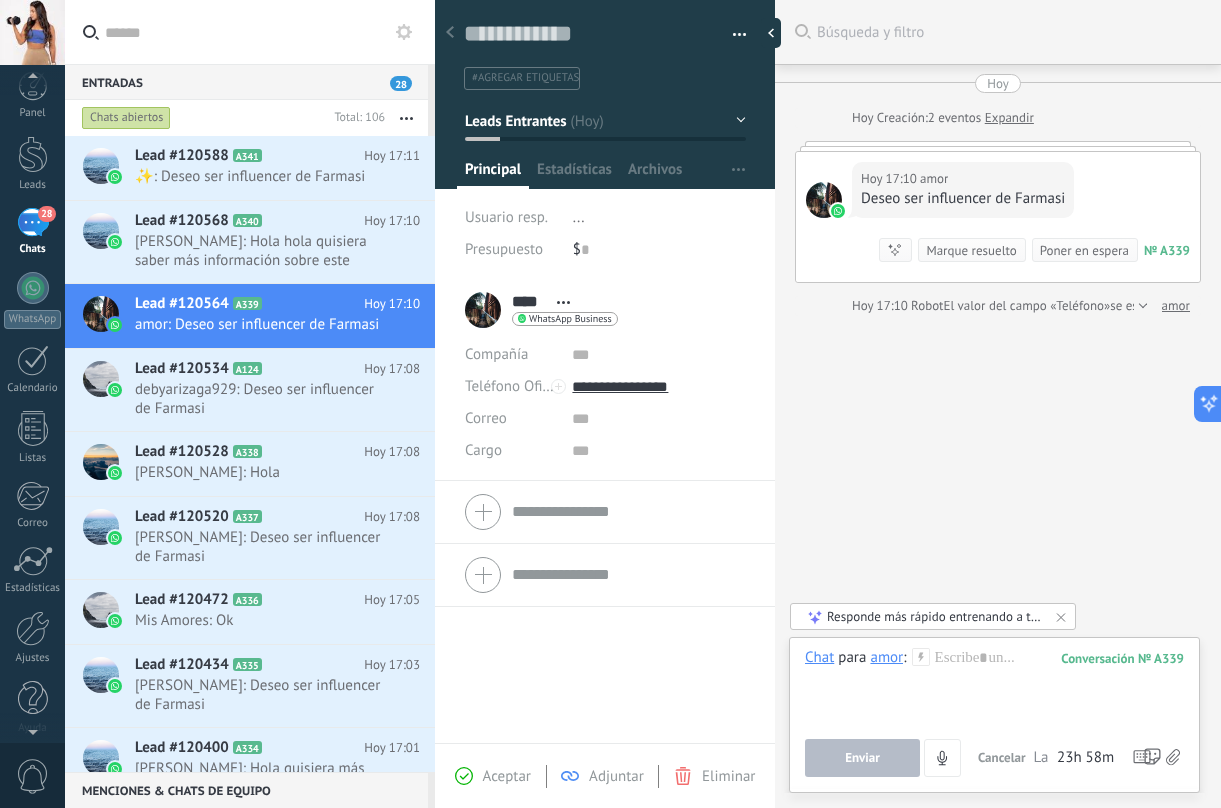 scroll, scrollTop: 0, scrollLeft: 0, axis: both 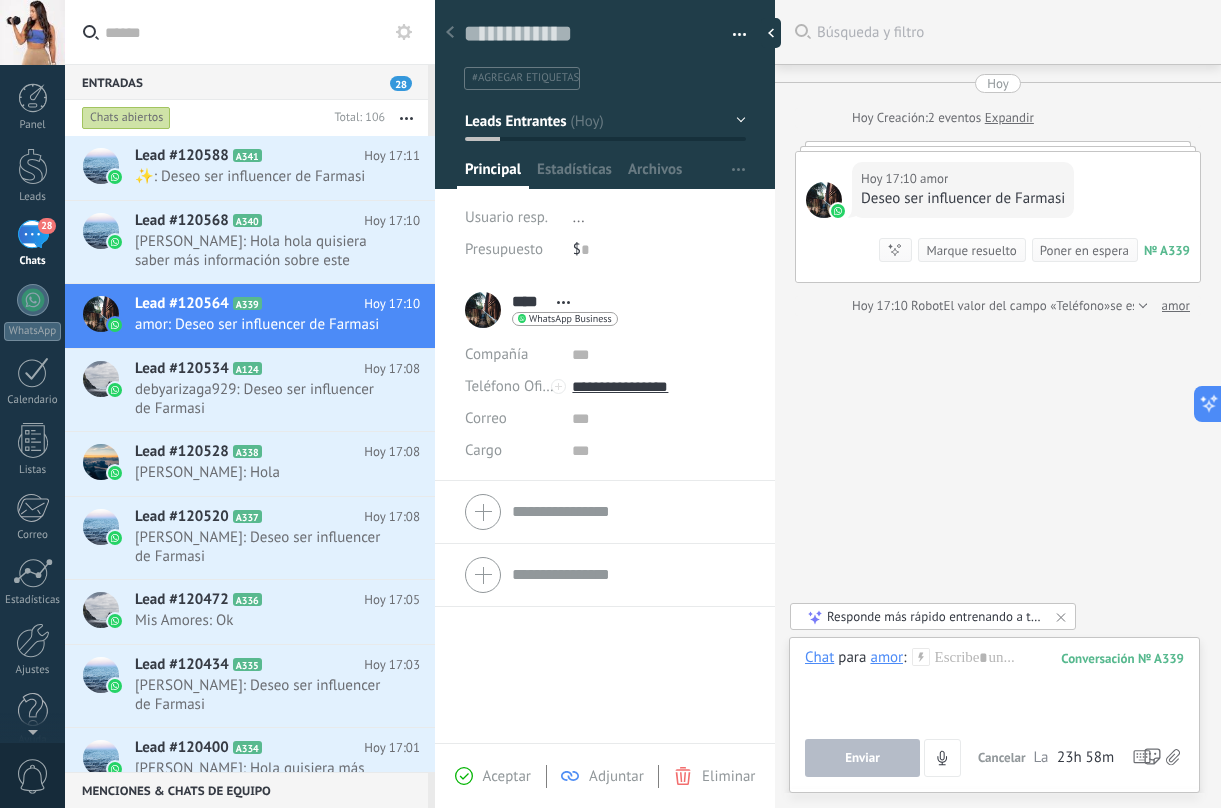 click at bounding box center (32, 32) 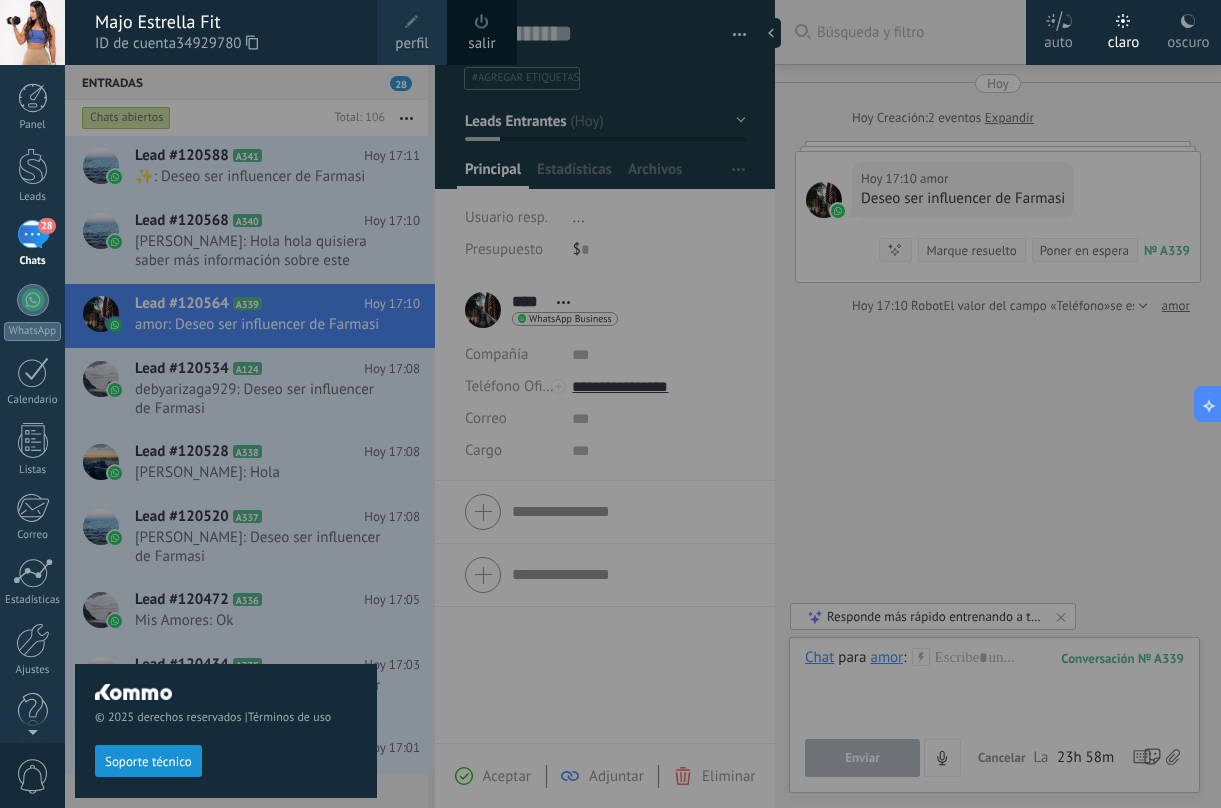 click on "Soporte técnico" at bounding box center (148, 761) 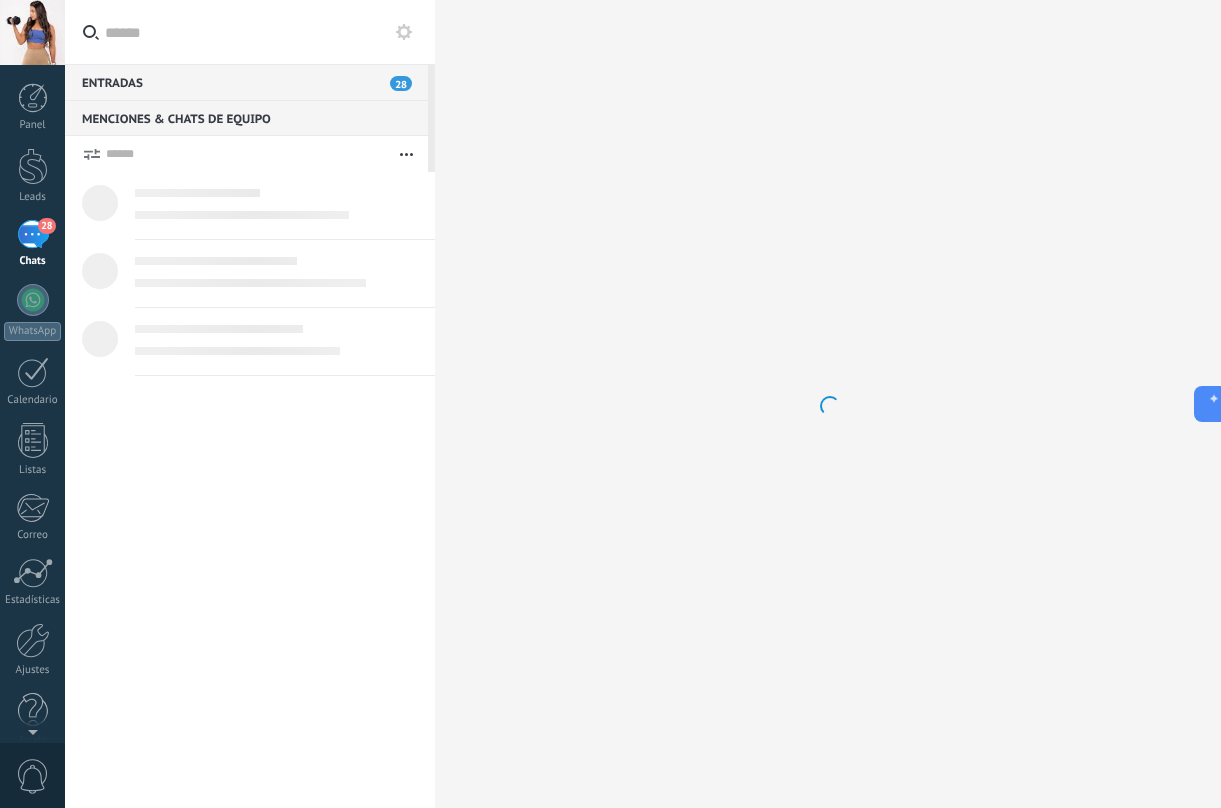 scroll, scrollTop: 19, scrollLeft: 0, axis: vertical 